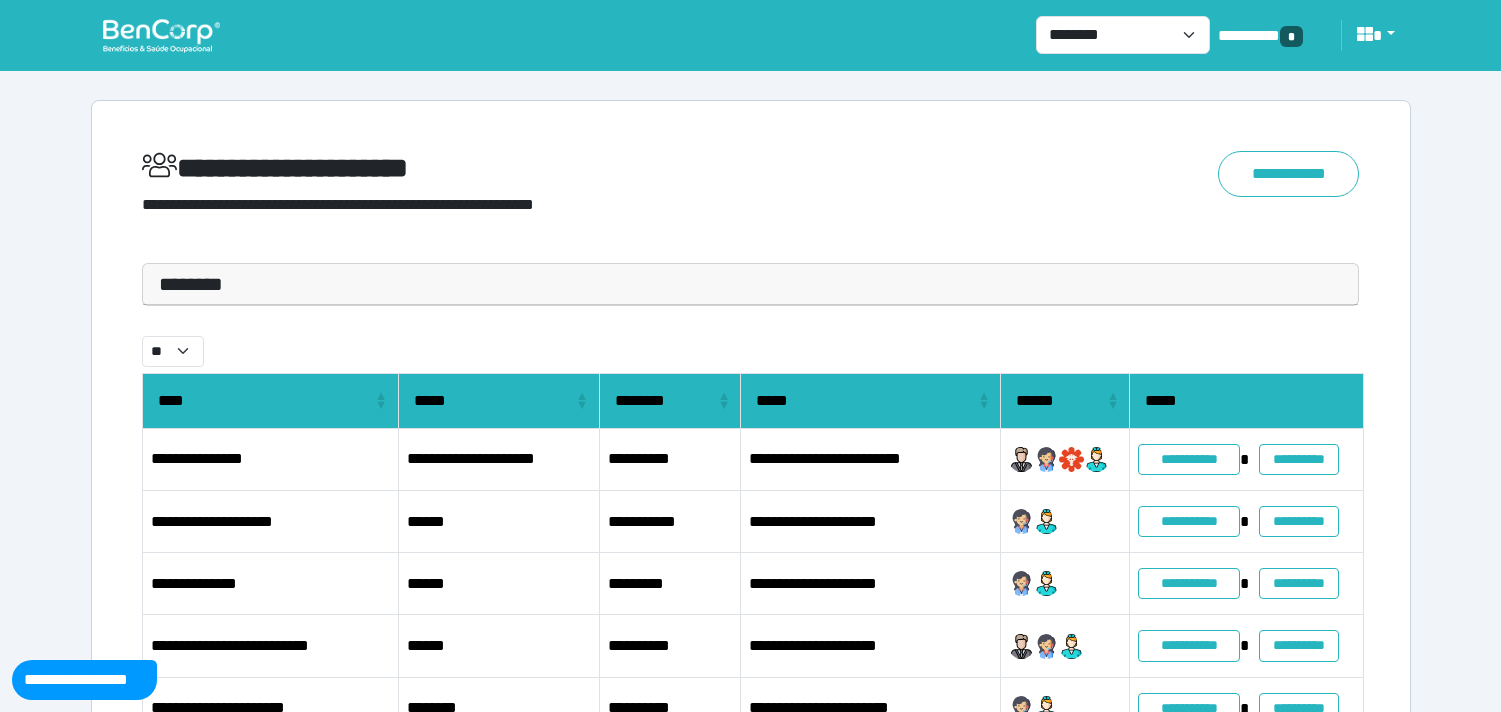 scroll, scrollTop: 0, scrollLeft: 0, axis: both 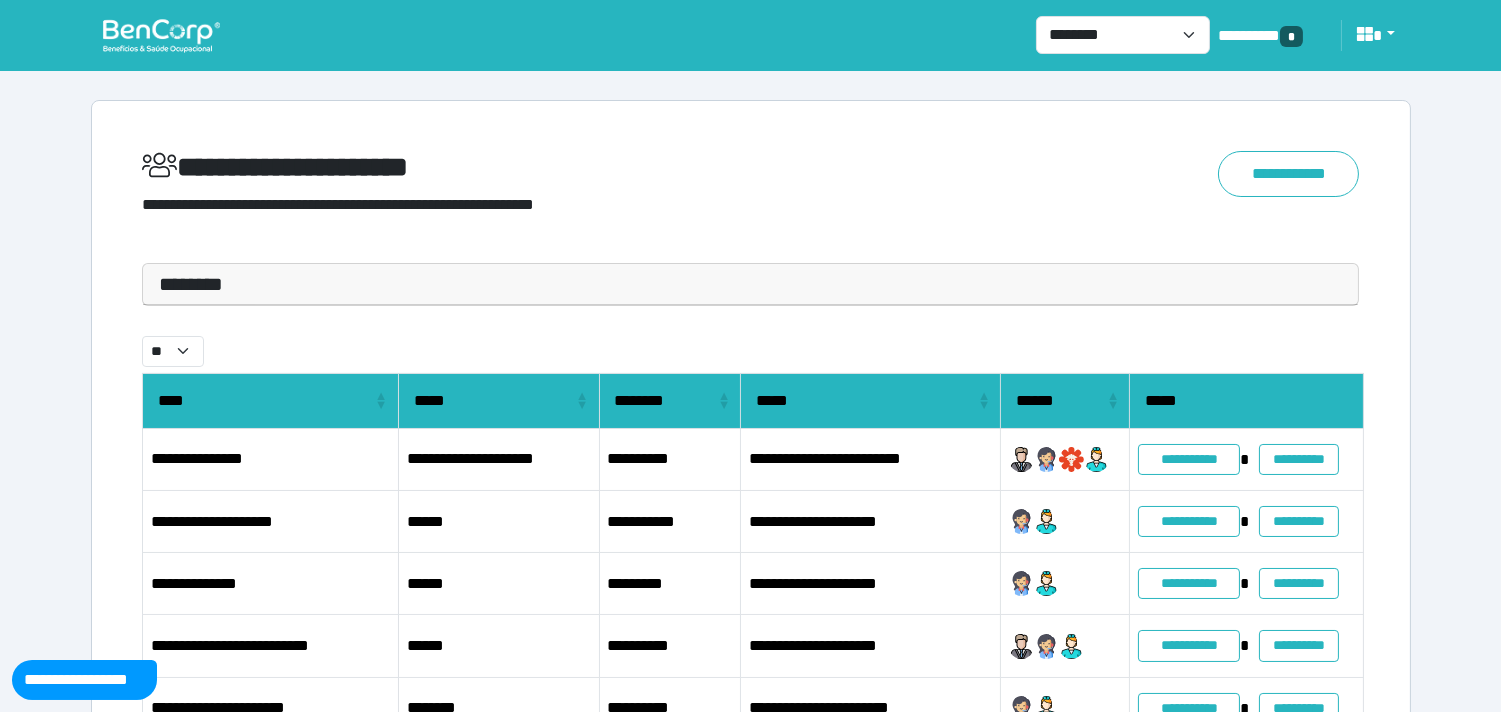 click at bounding box center (161, 35) 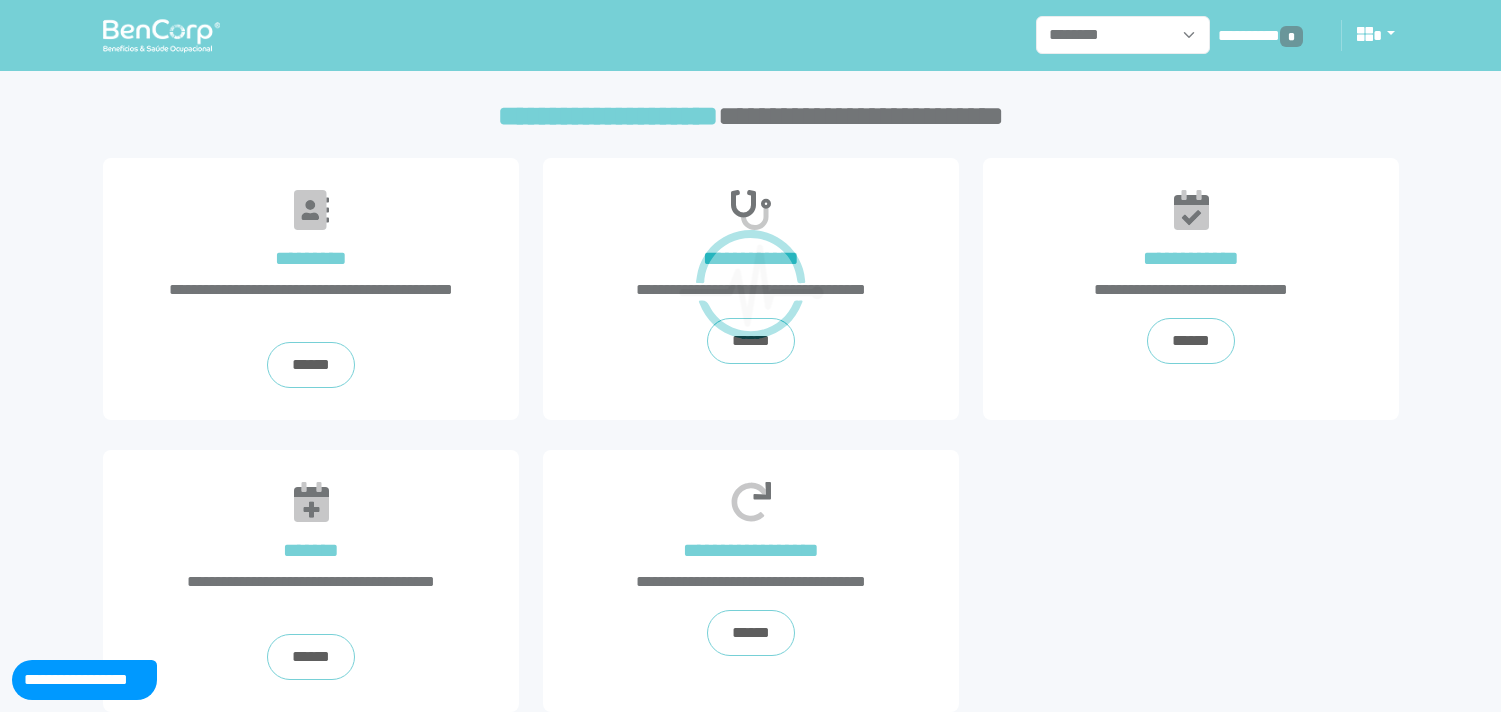 scroll, scrollTop: 0, scrollLeft: 0, axis: both 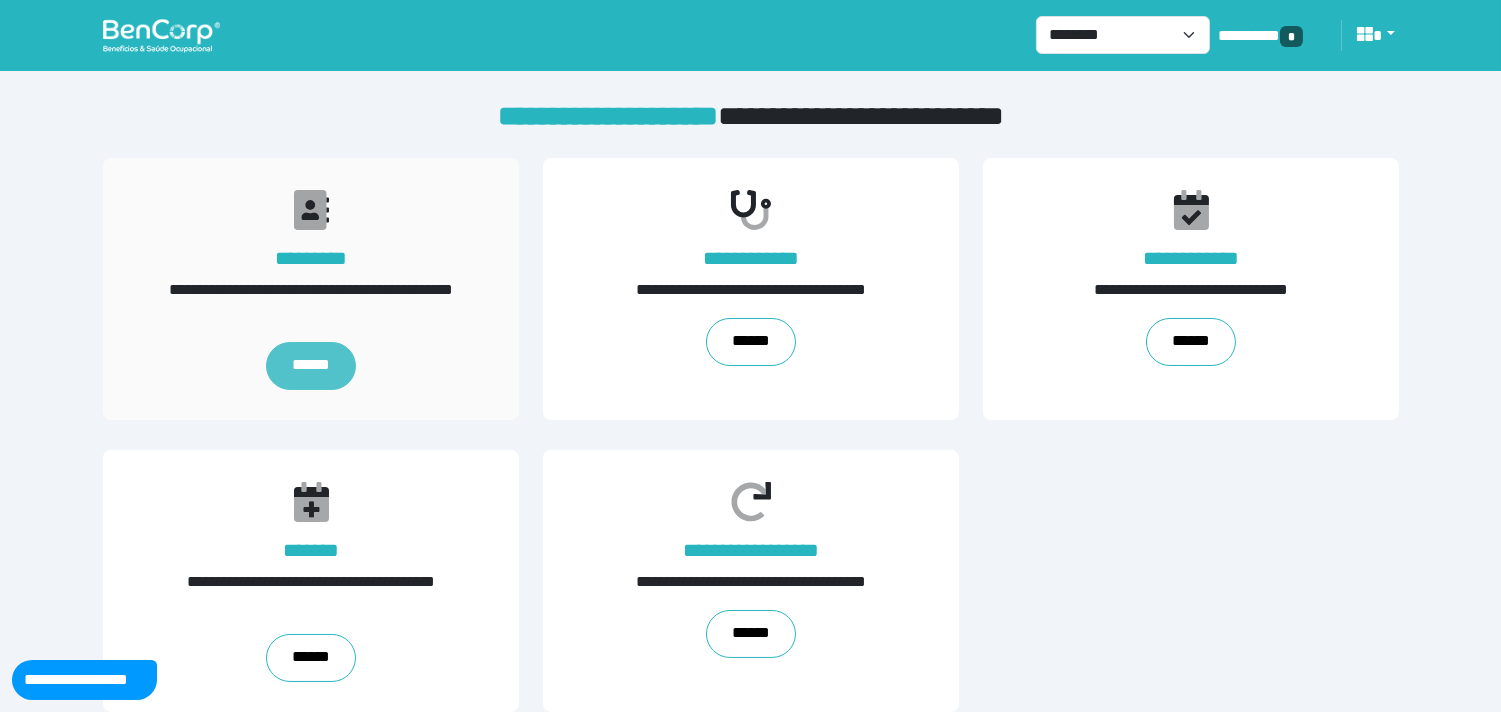 click on "******" at bounding box center [310, 366] 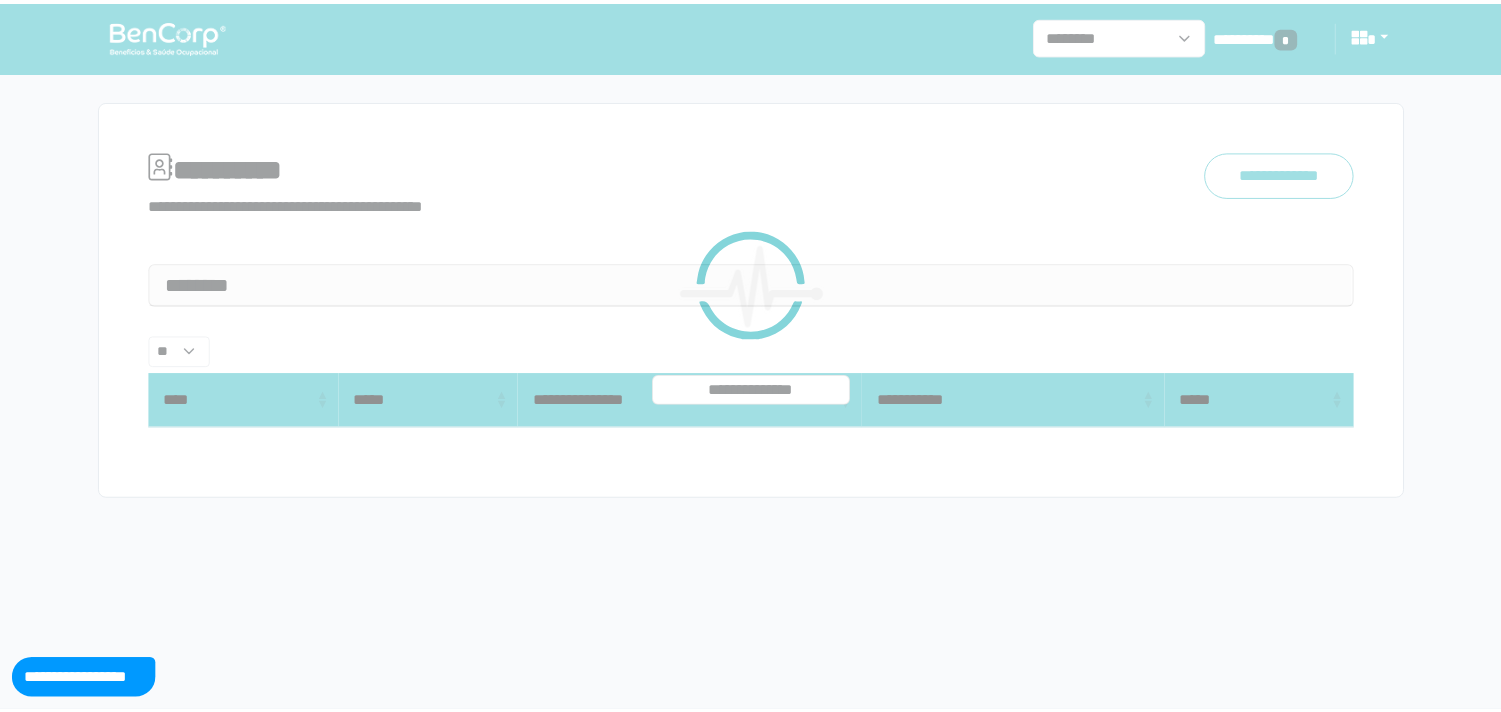 scroll, scrollTop: 0, scrollLeft: 0, axis: both 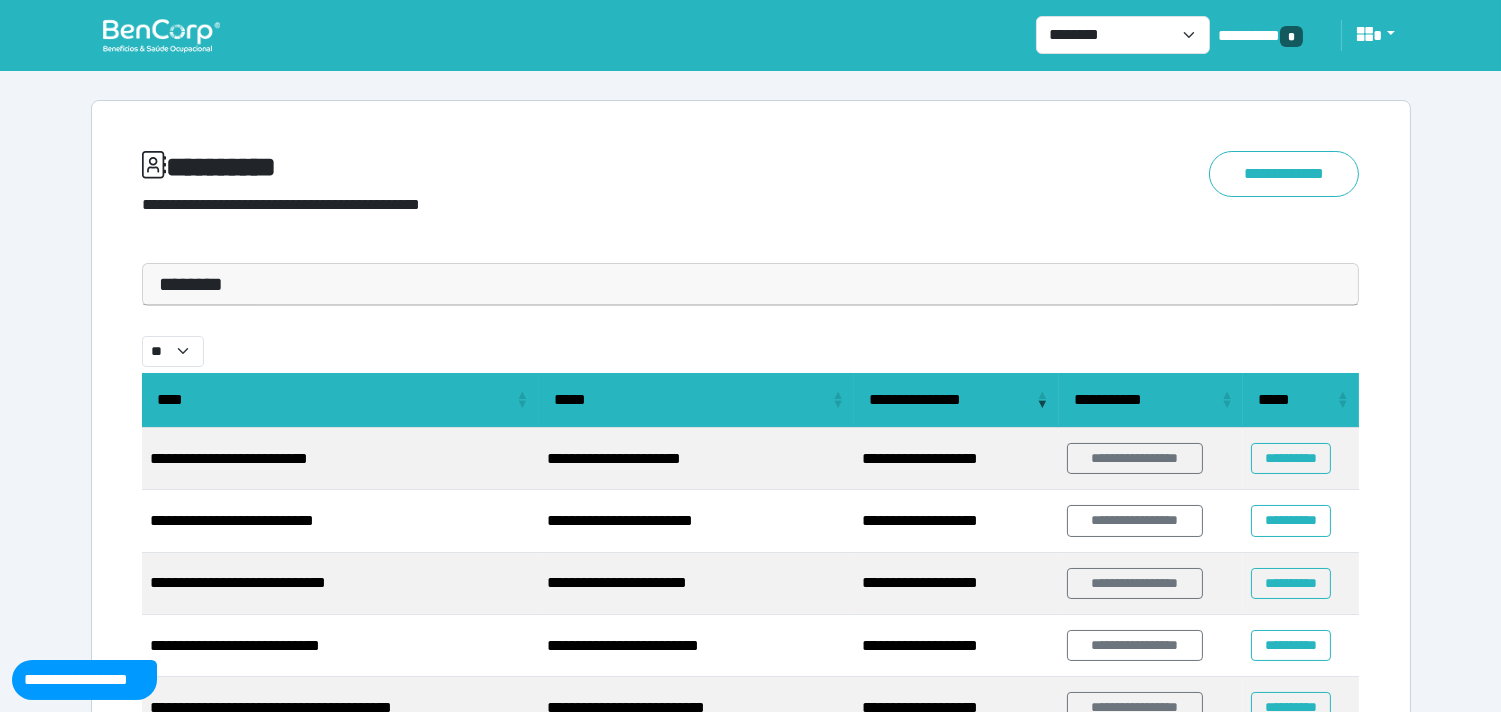 click on "********" at bounding box center [751, 284] 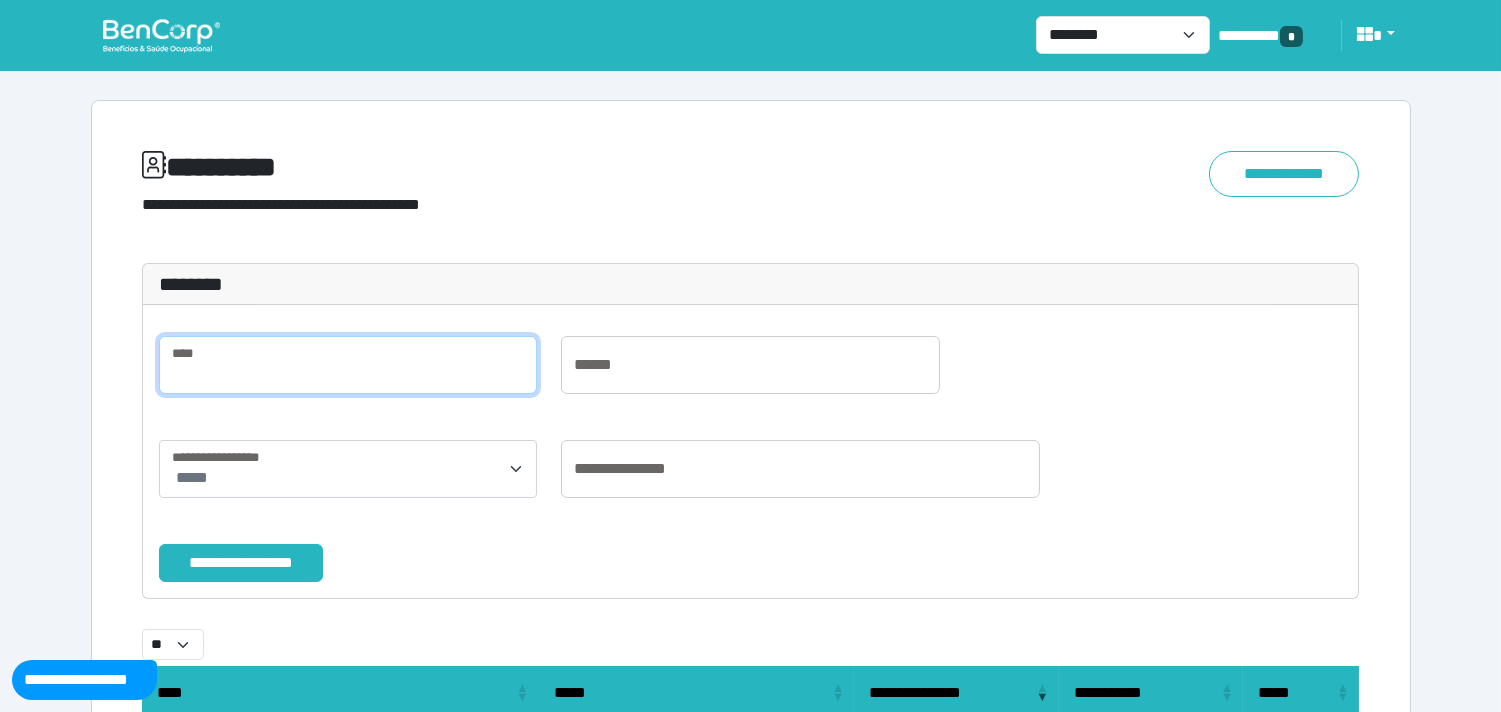 drag, startPoint x: 334, startPoint y: 356, endPoint x: 327, endPoint y: 370, distance: 15.652476 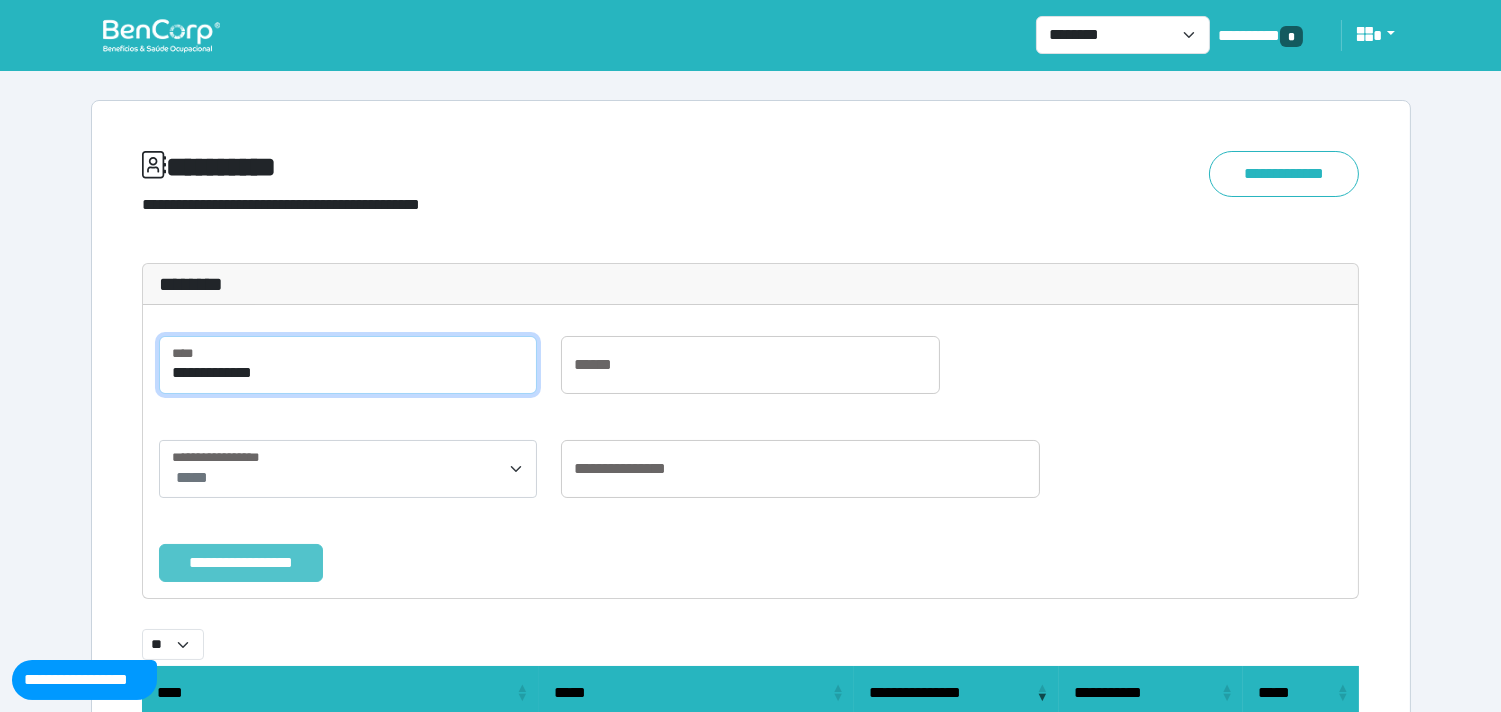 type on "**********" 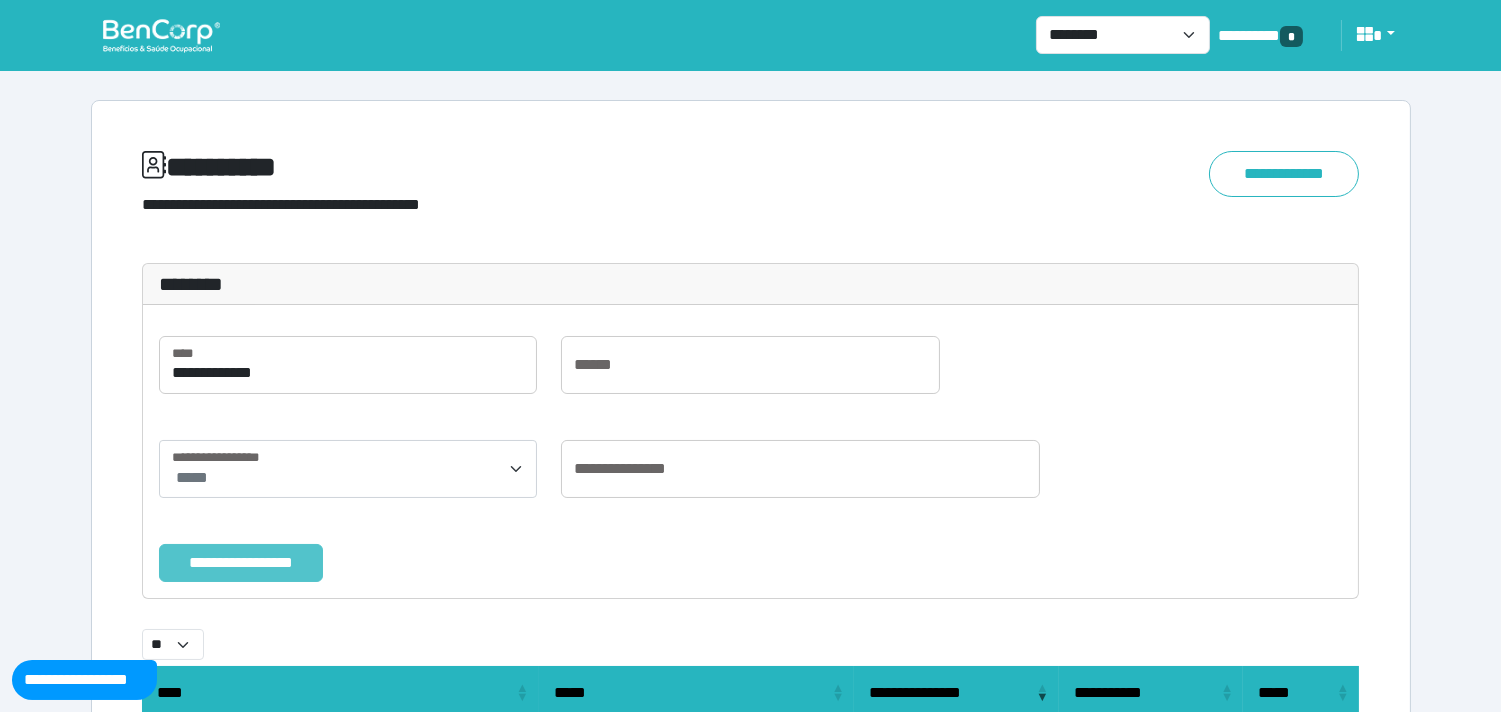 click on "**********" at bounding box center (241, 563) 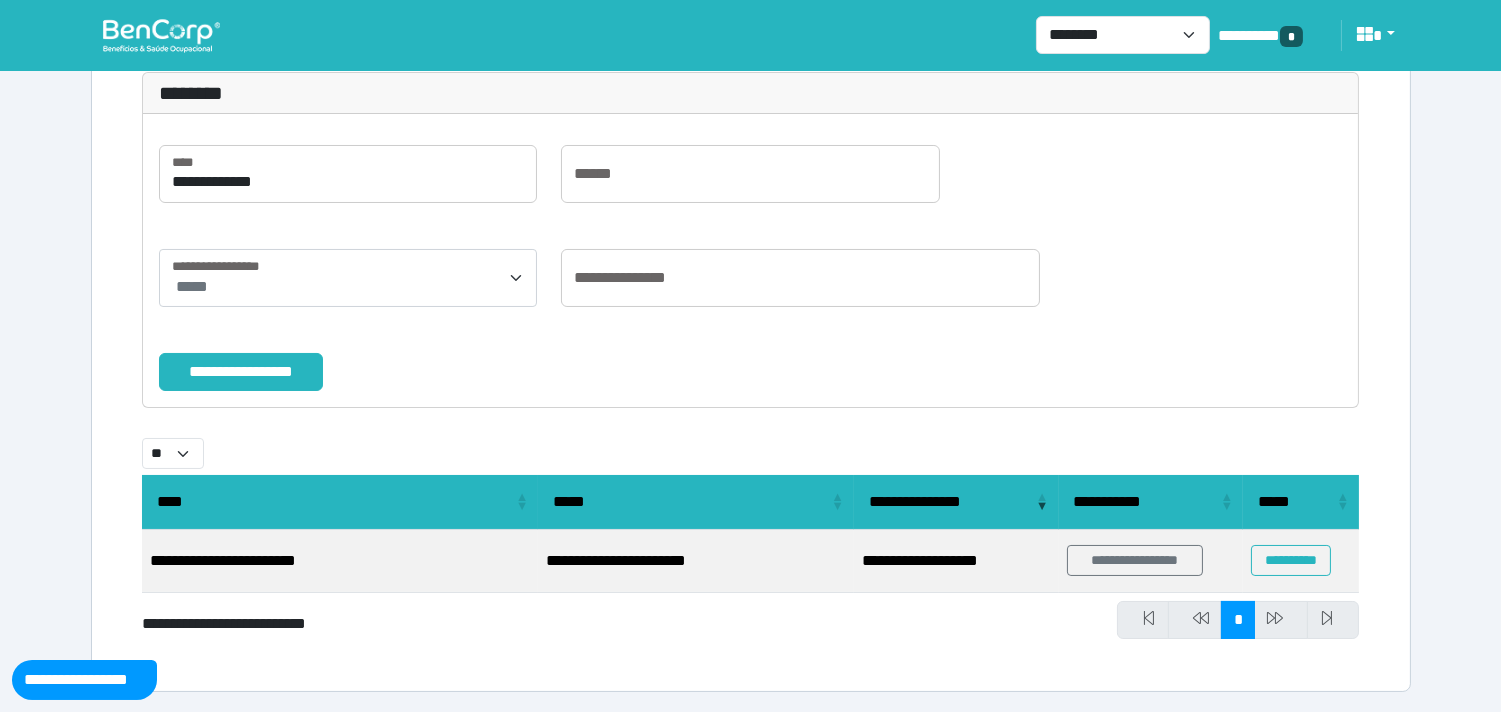 scroll, scrollTop: 191, scrollLeft: 0, axis: vertical 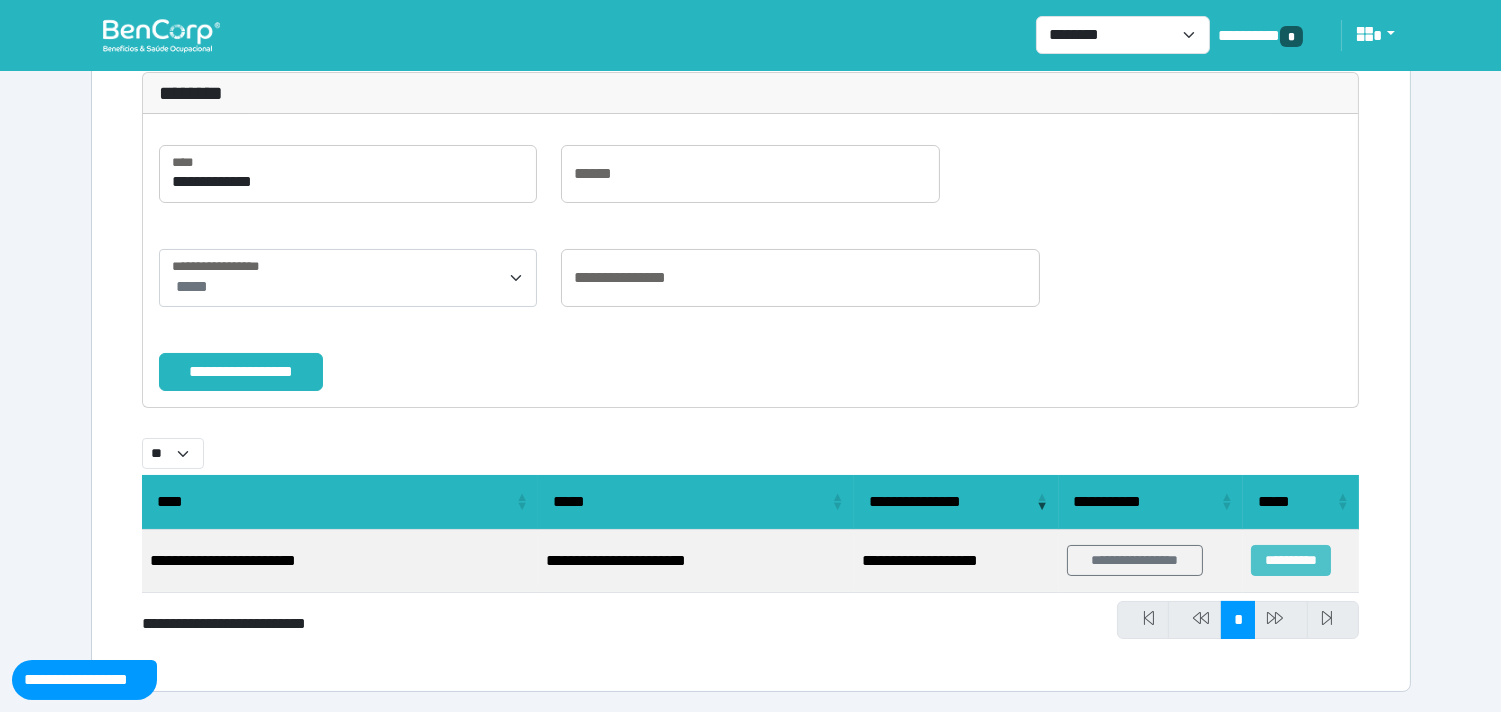 click on "**********" at bounding box center [1291, 560] 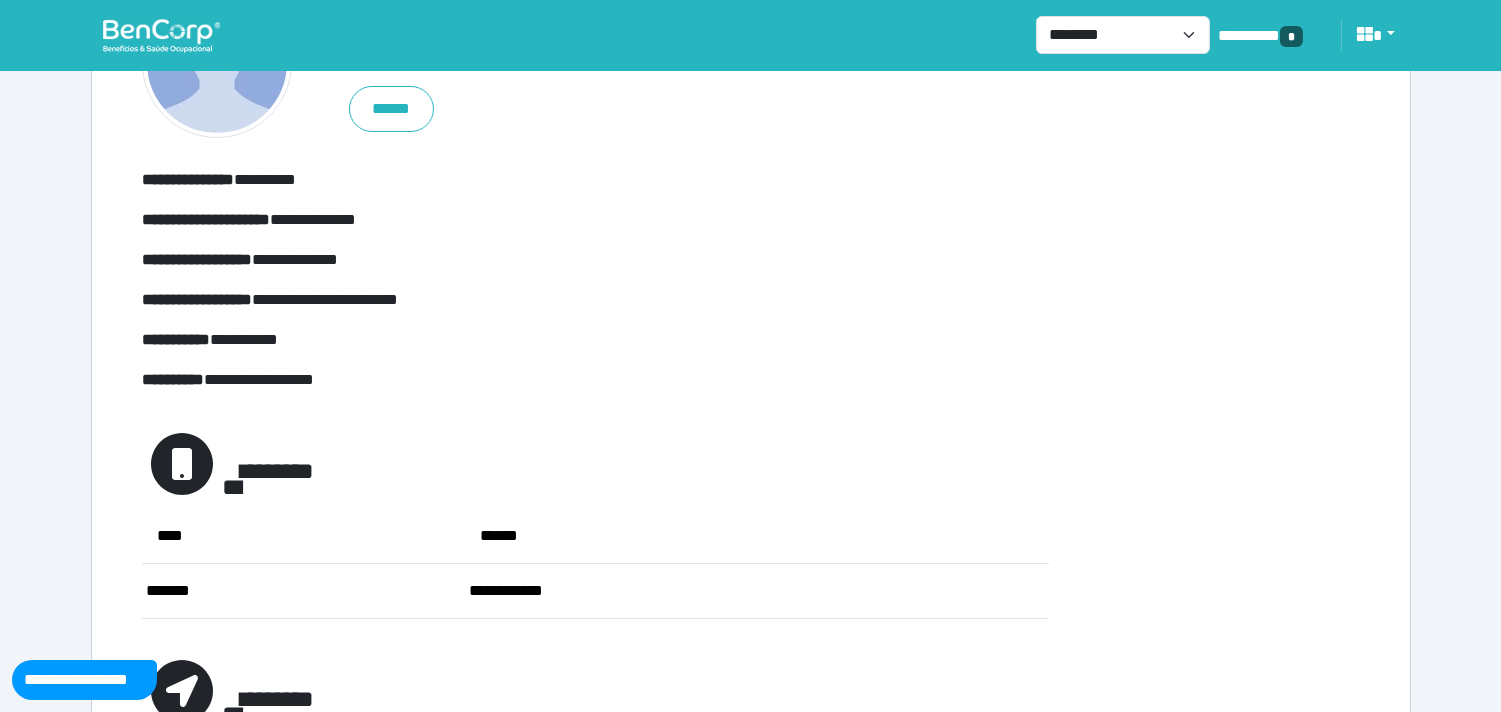 scroll, scrollTop: 0, scrollLeft: 0, axis: both 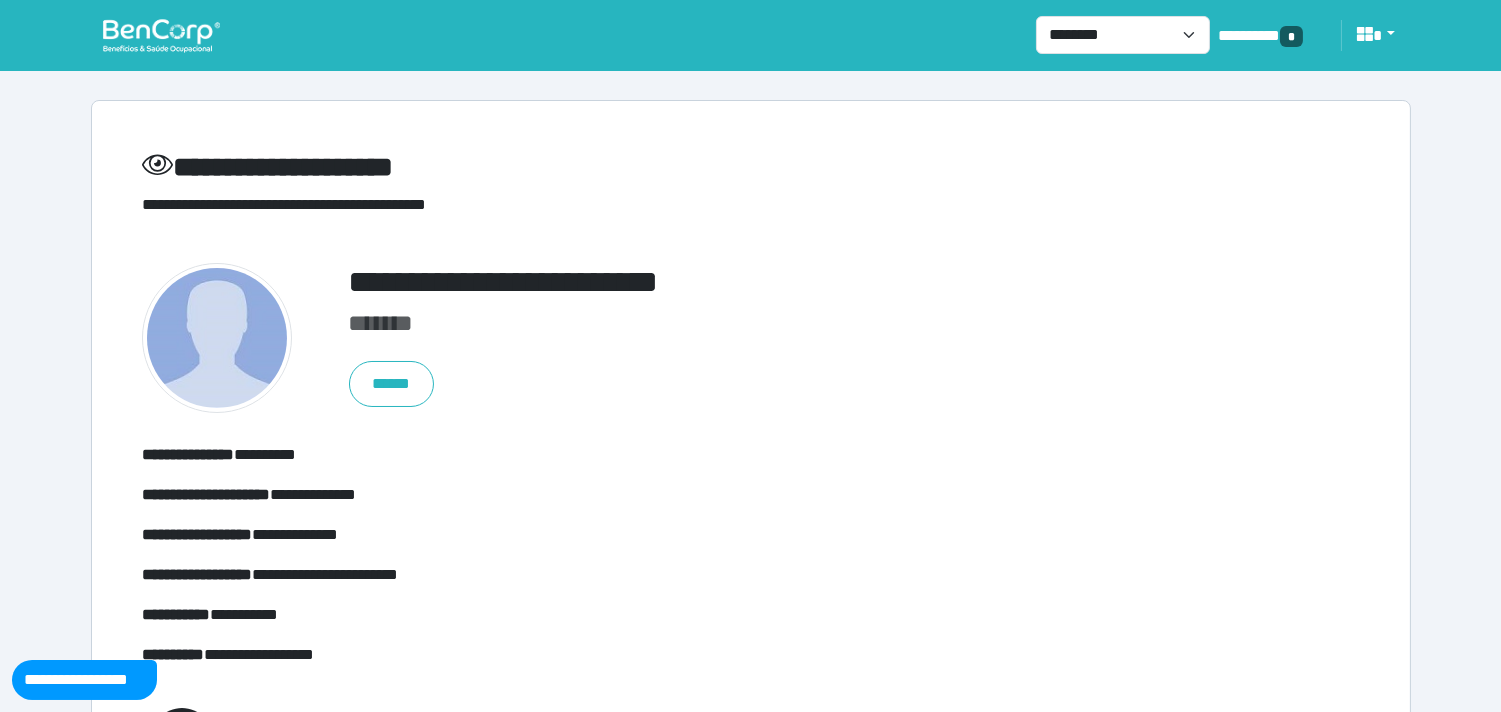 click at bounding box center [161, 35] 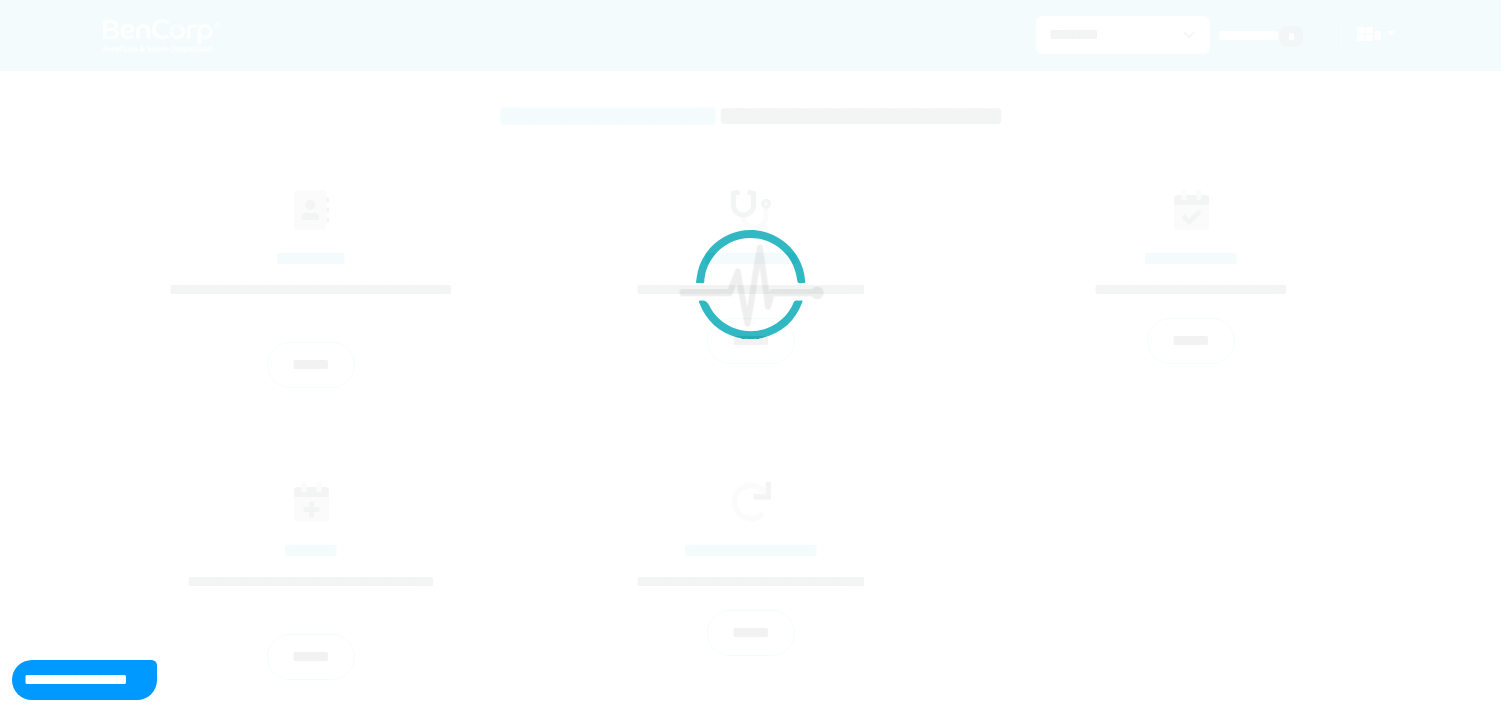 scroll, scrollTop: 0, scrollLeft: 0, axis: both 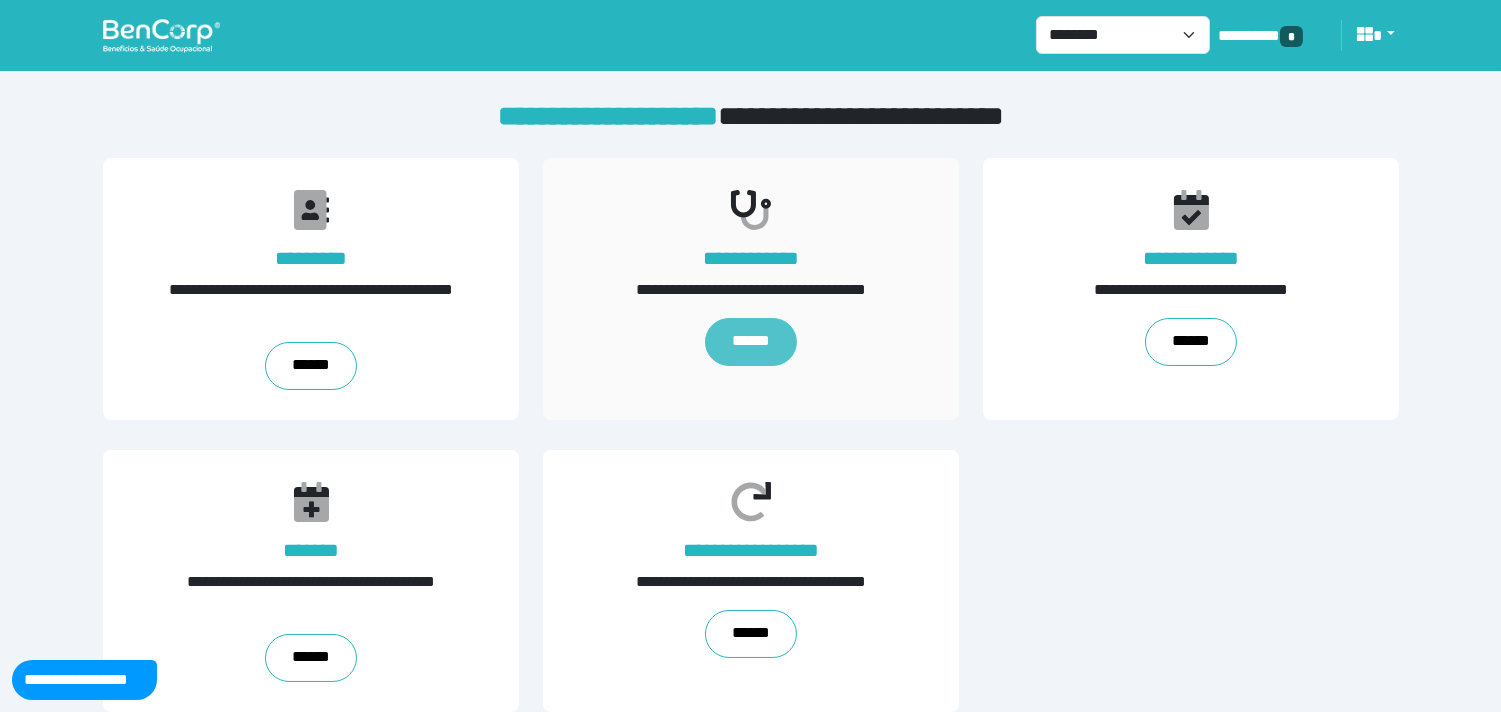 click on "******" at bounding box center (751, 342) 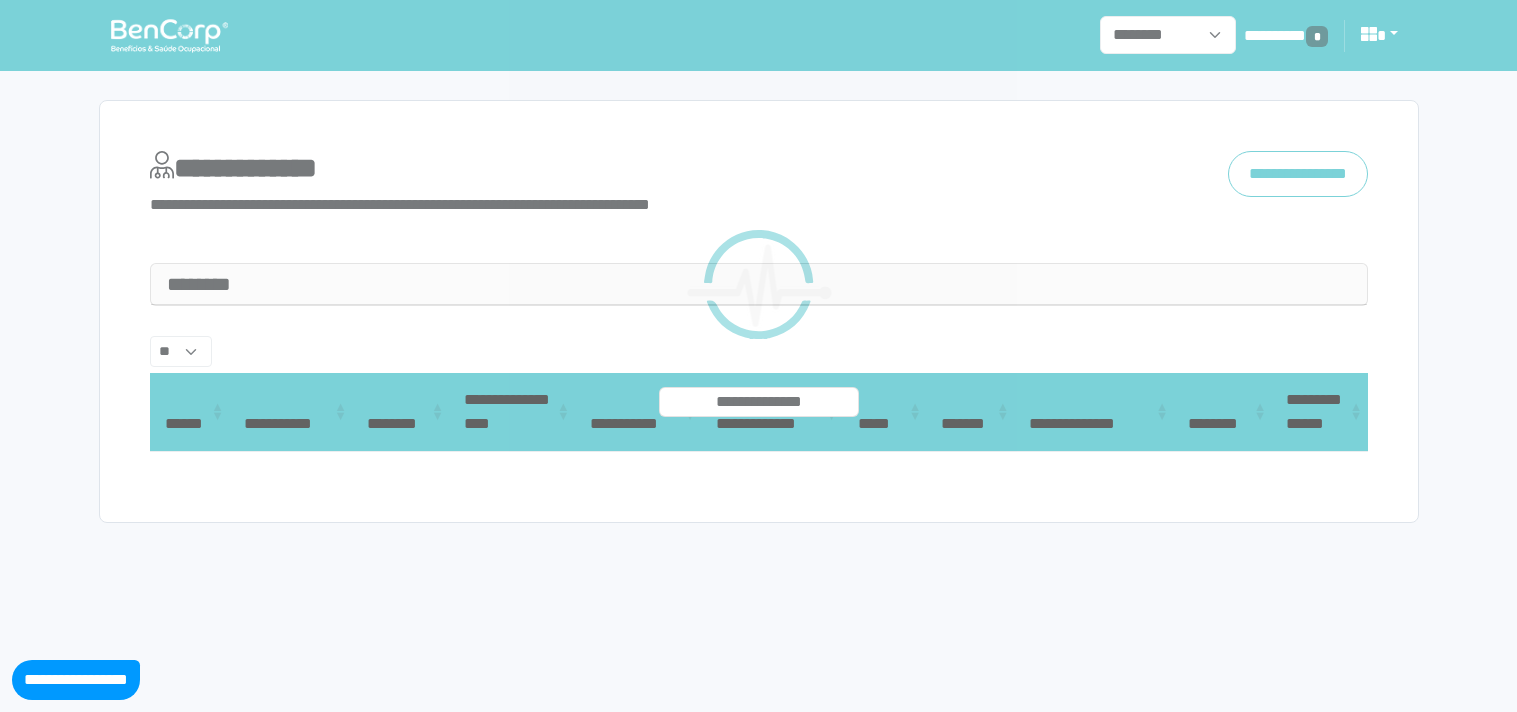 select 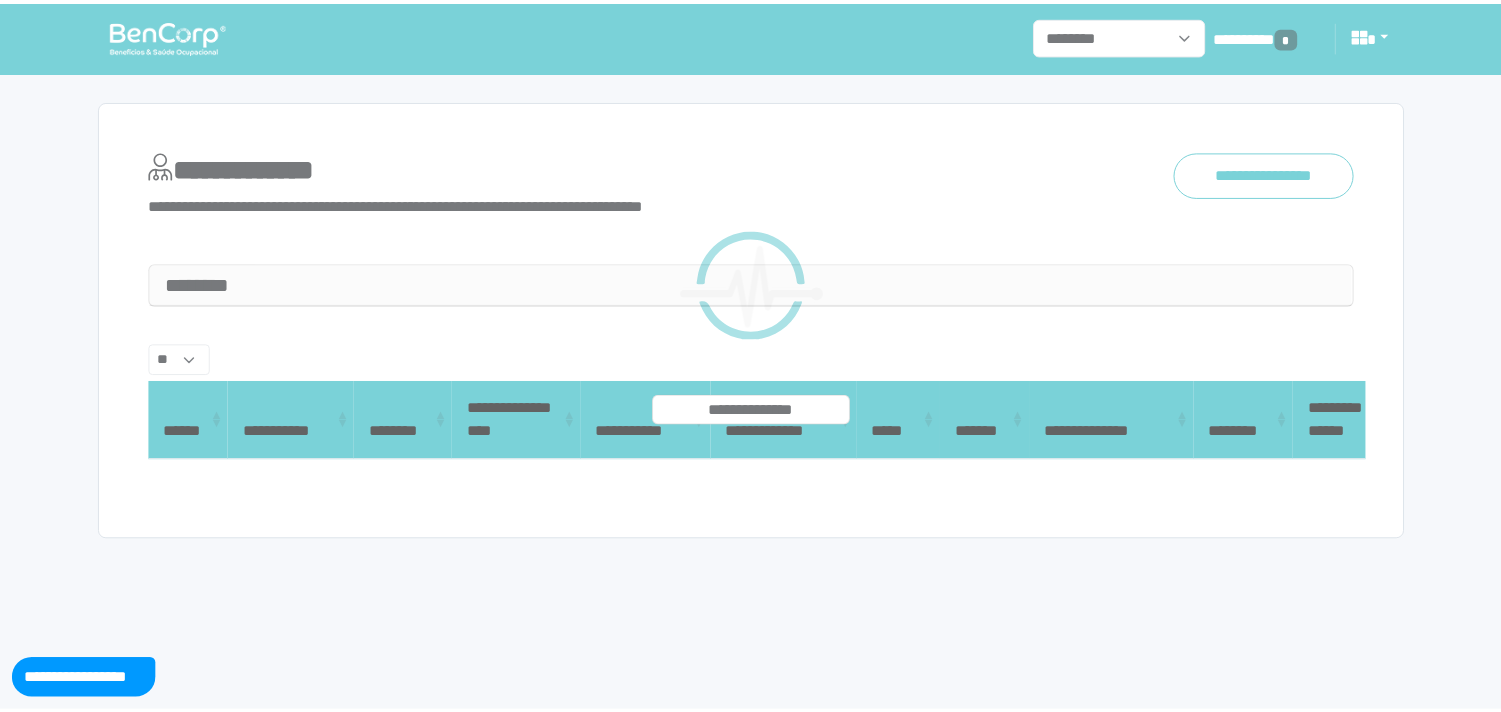 scroll, scrollTop: 0, scrollLeft: 0, axis: both 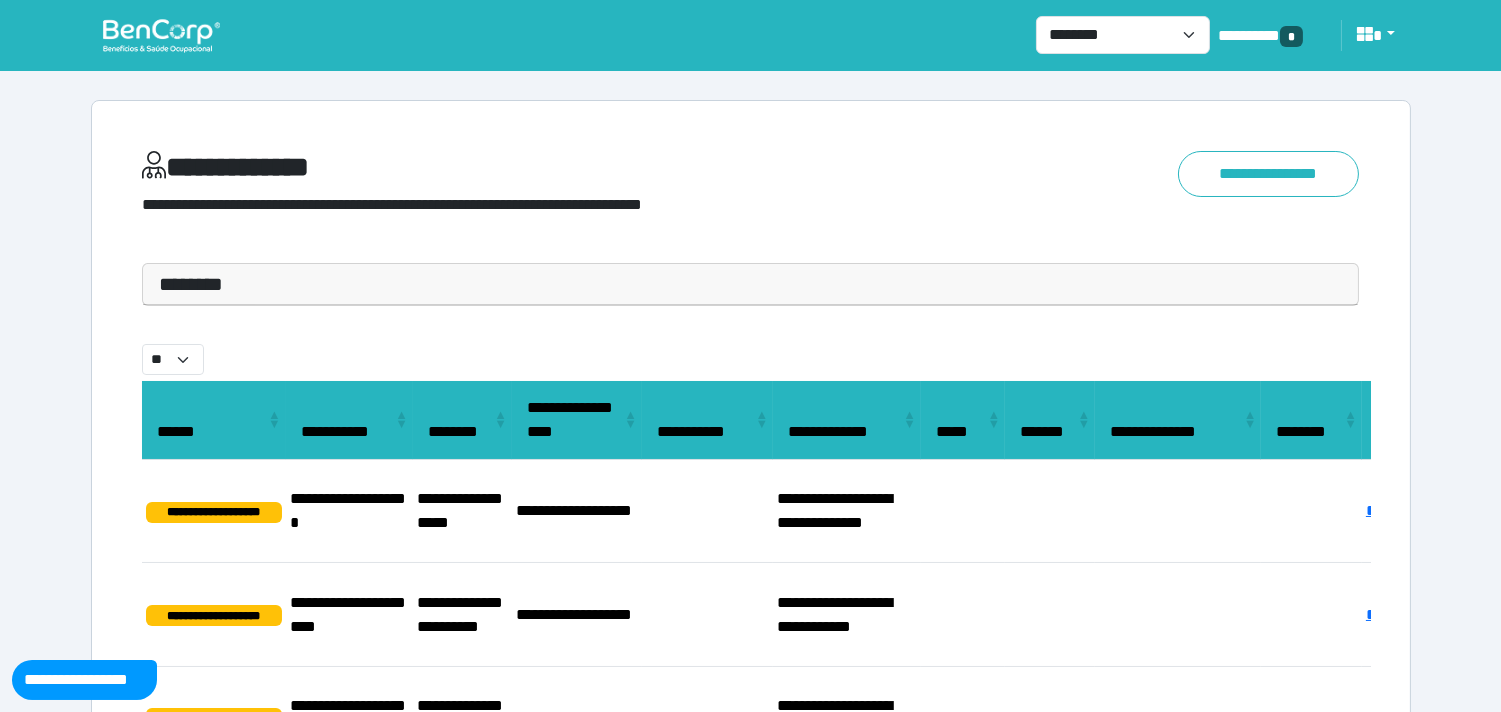 click on "**********" at bounding box center [751, 901] 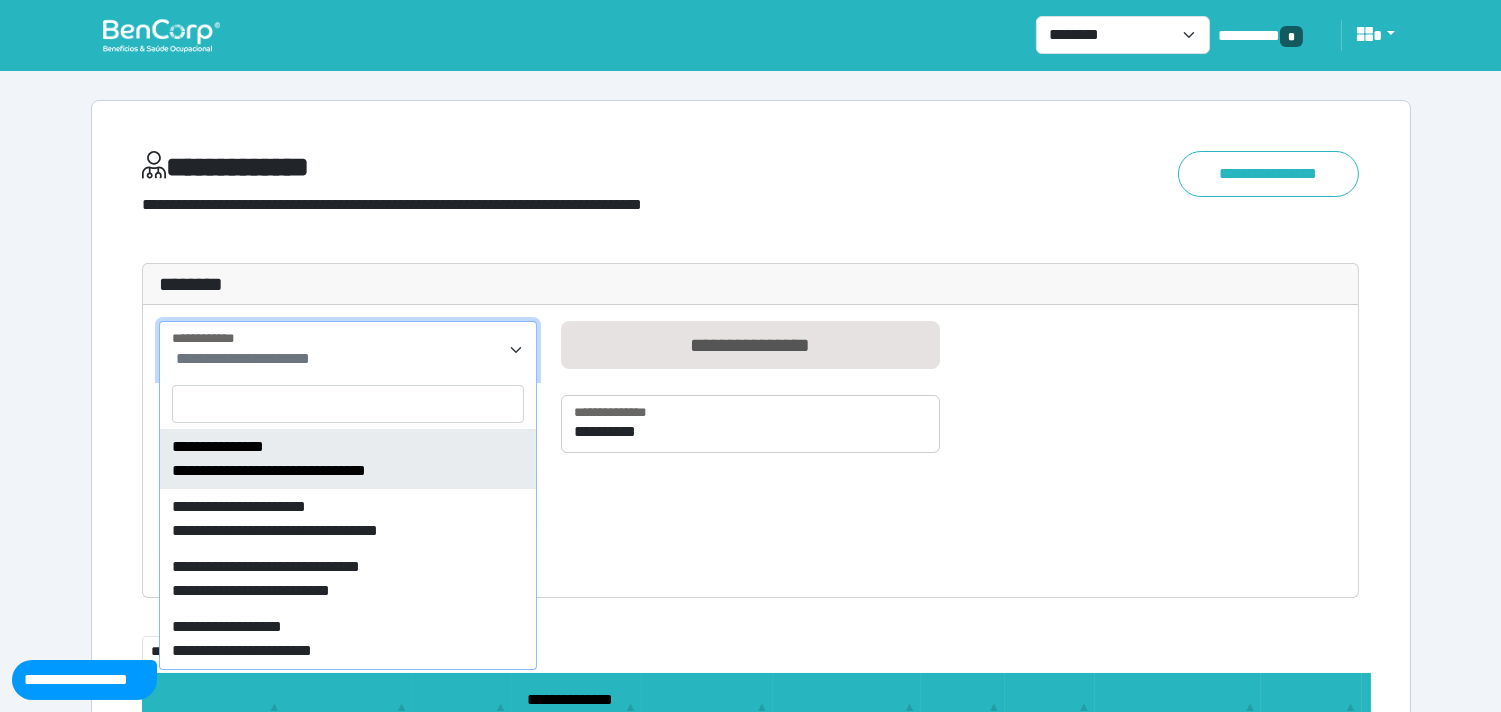 click on "**********" at bounding box center (243, 358) 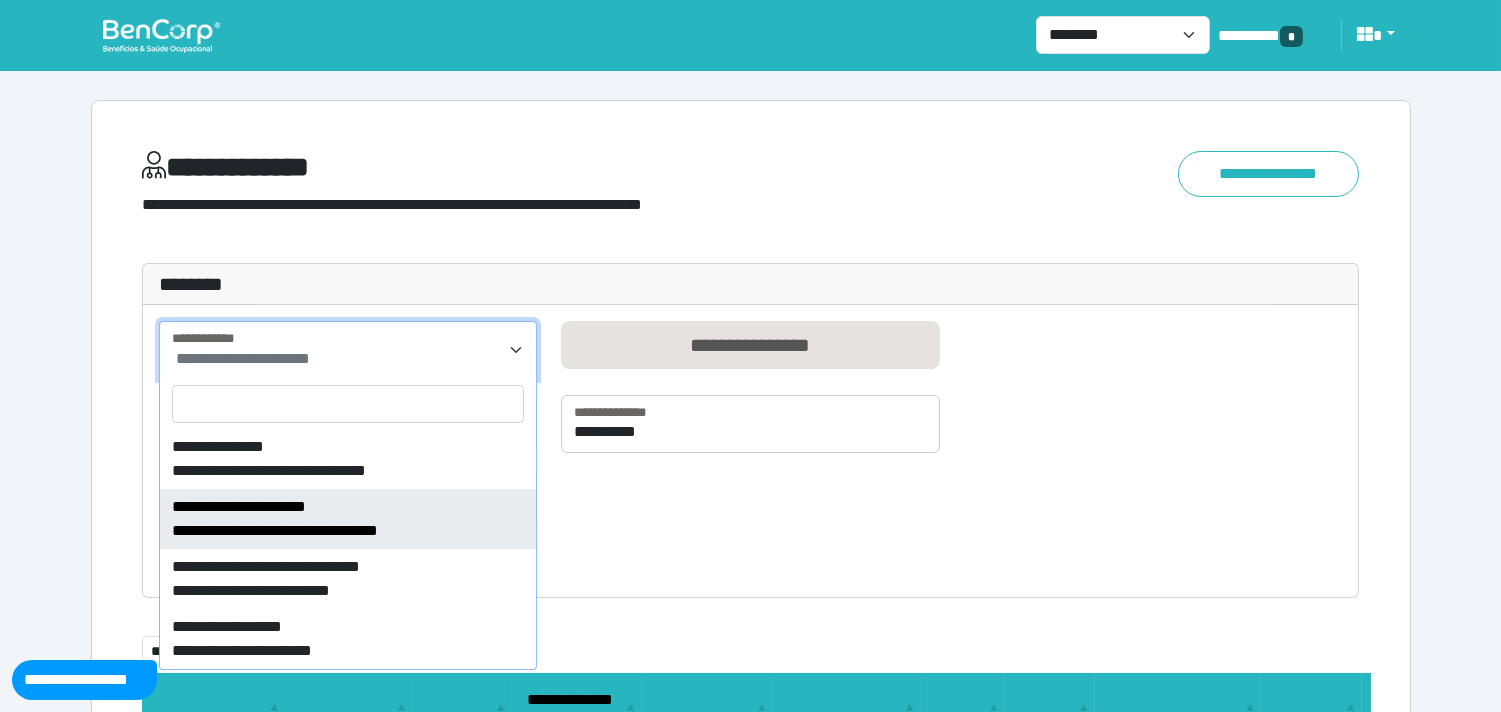 drag, startPoint x: 696, startPoint y: 553, endPoint x: 566, endPoint y: 523, distance: 133.41664 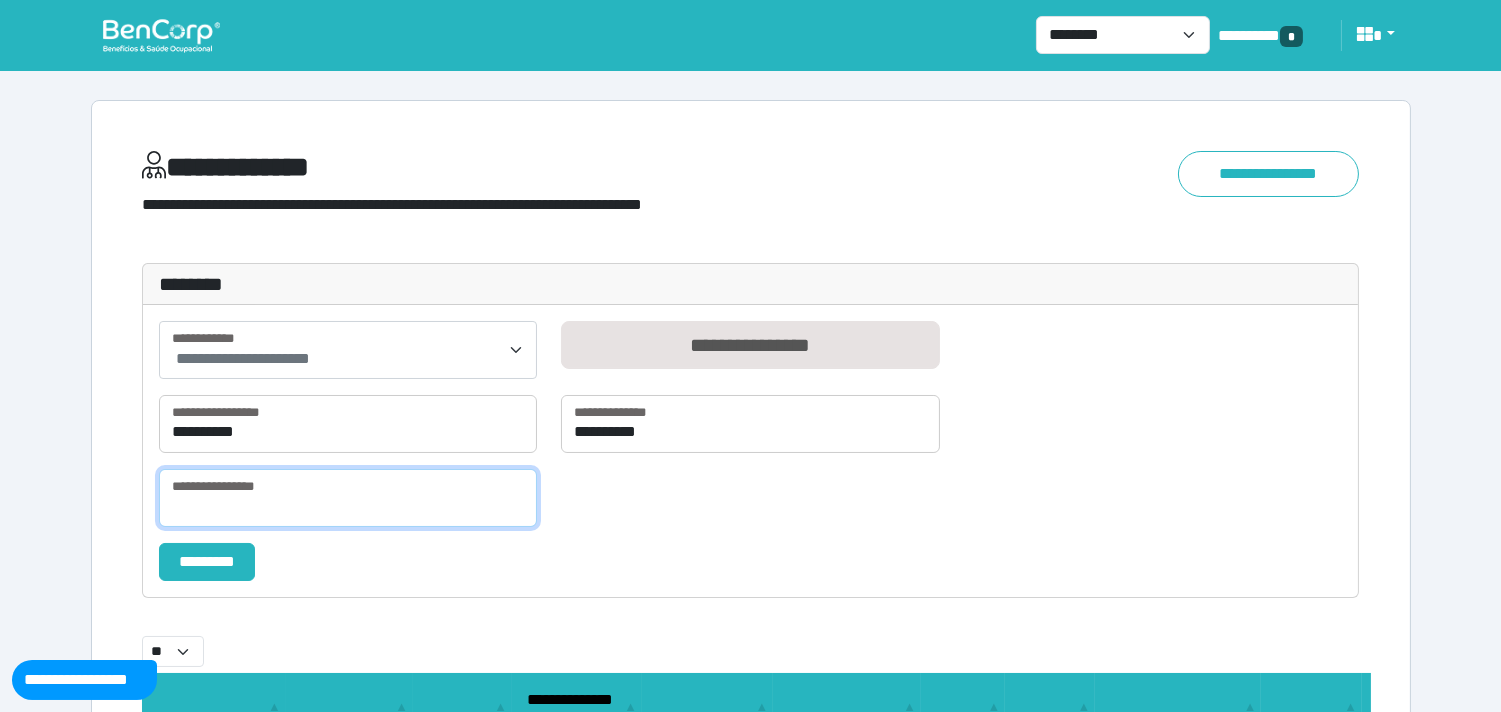 click at bounding box center [348, 498] 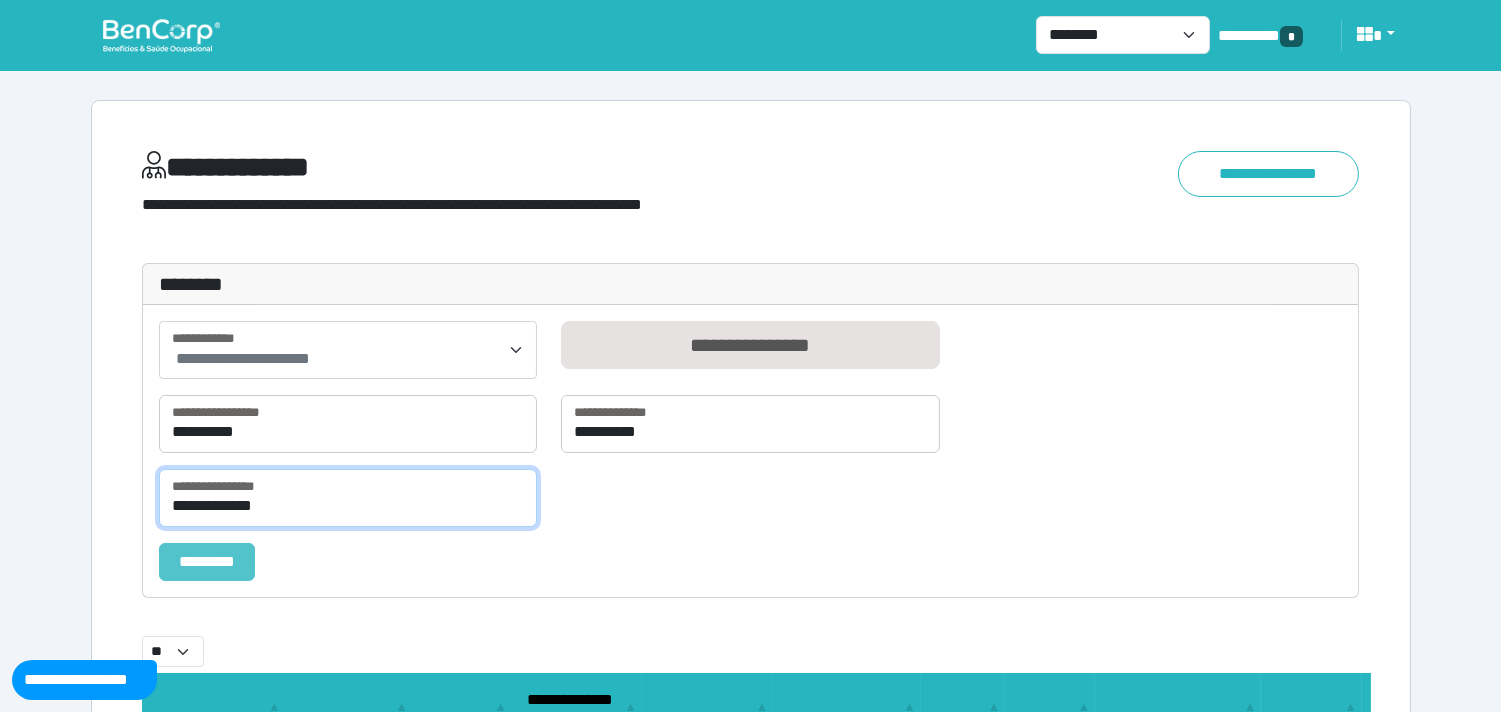 type on "**********" 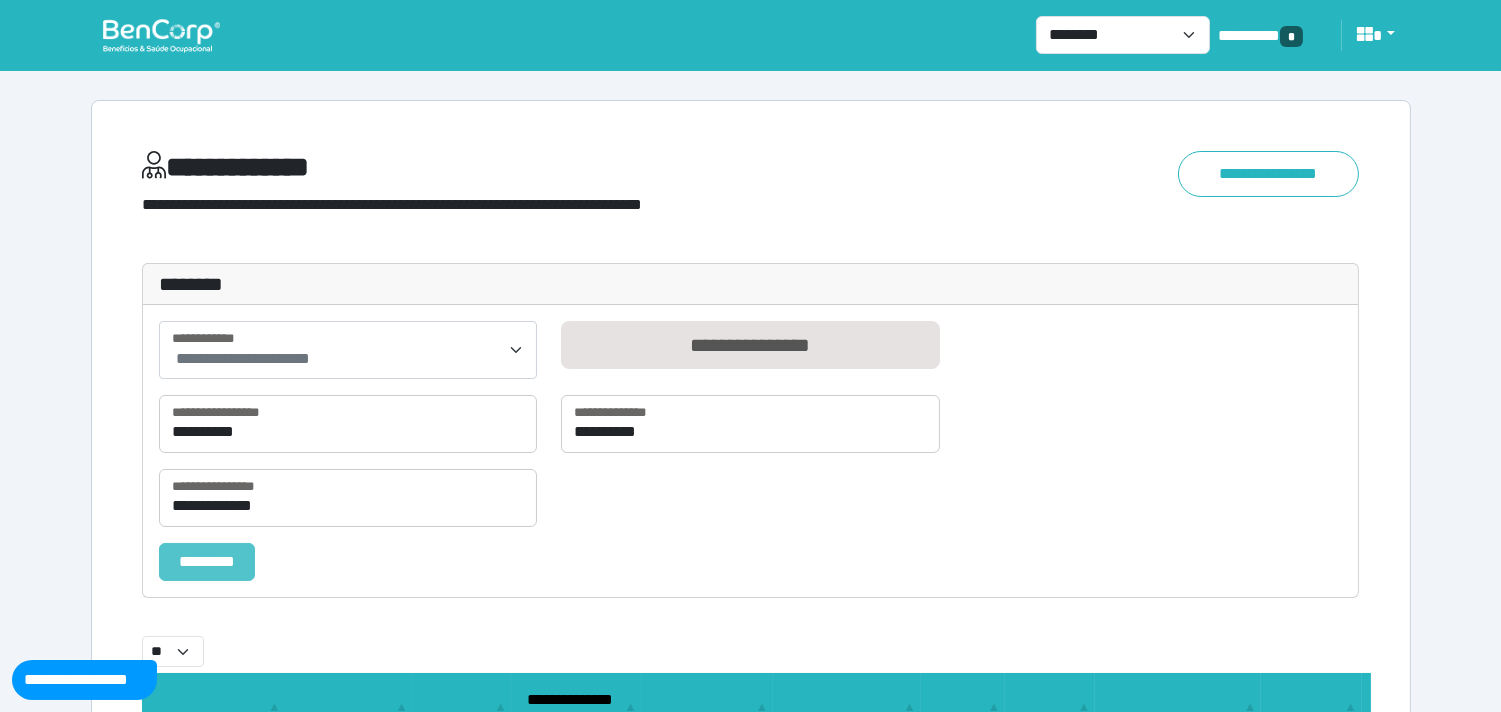 click on "*********" at bounding box center [207, 562] 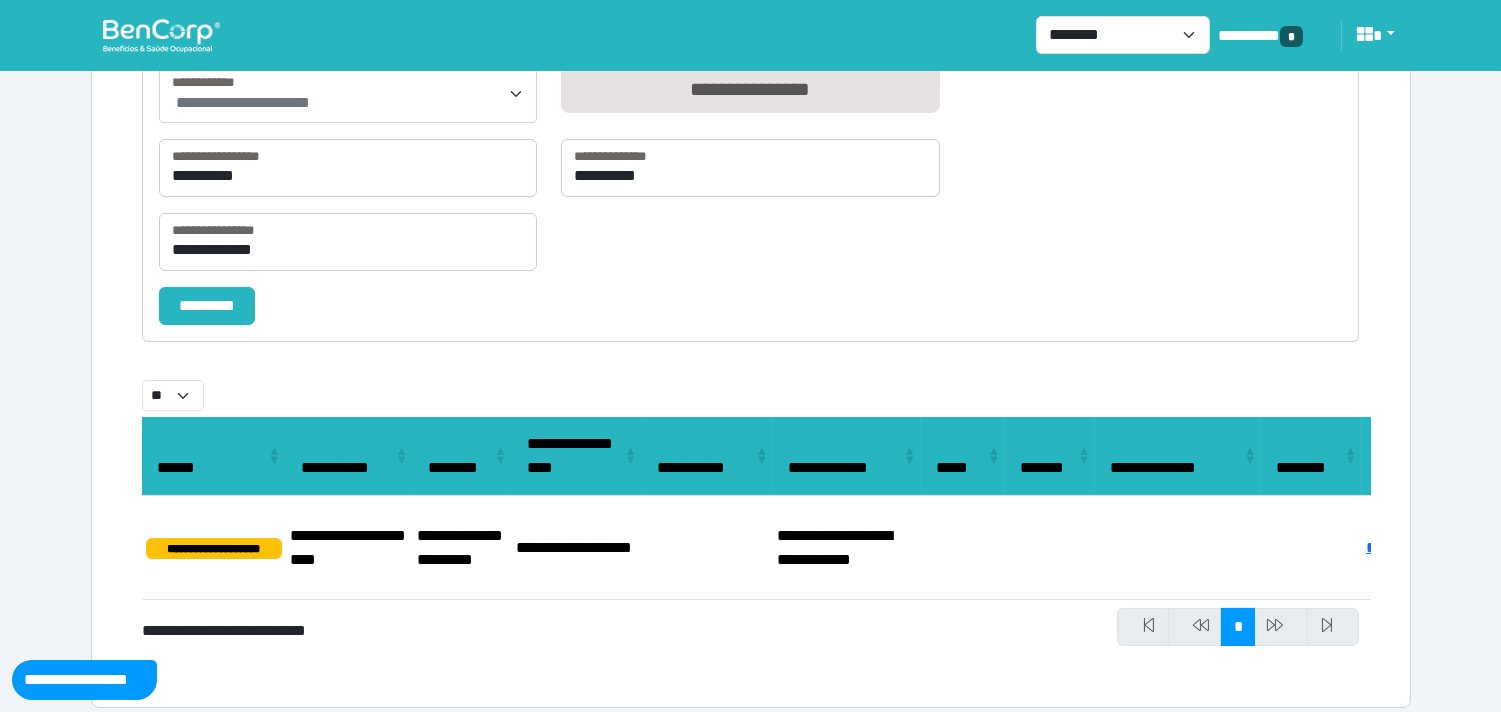 scroll, scrollTop: 271, scrollLeft: 0, axis: vertical 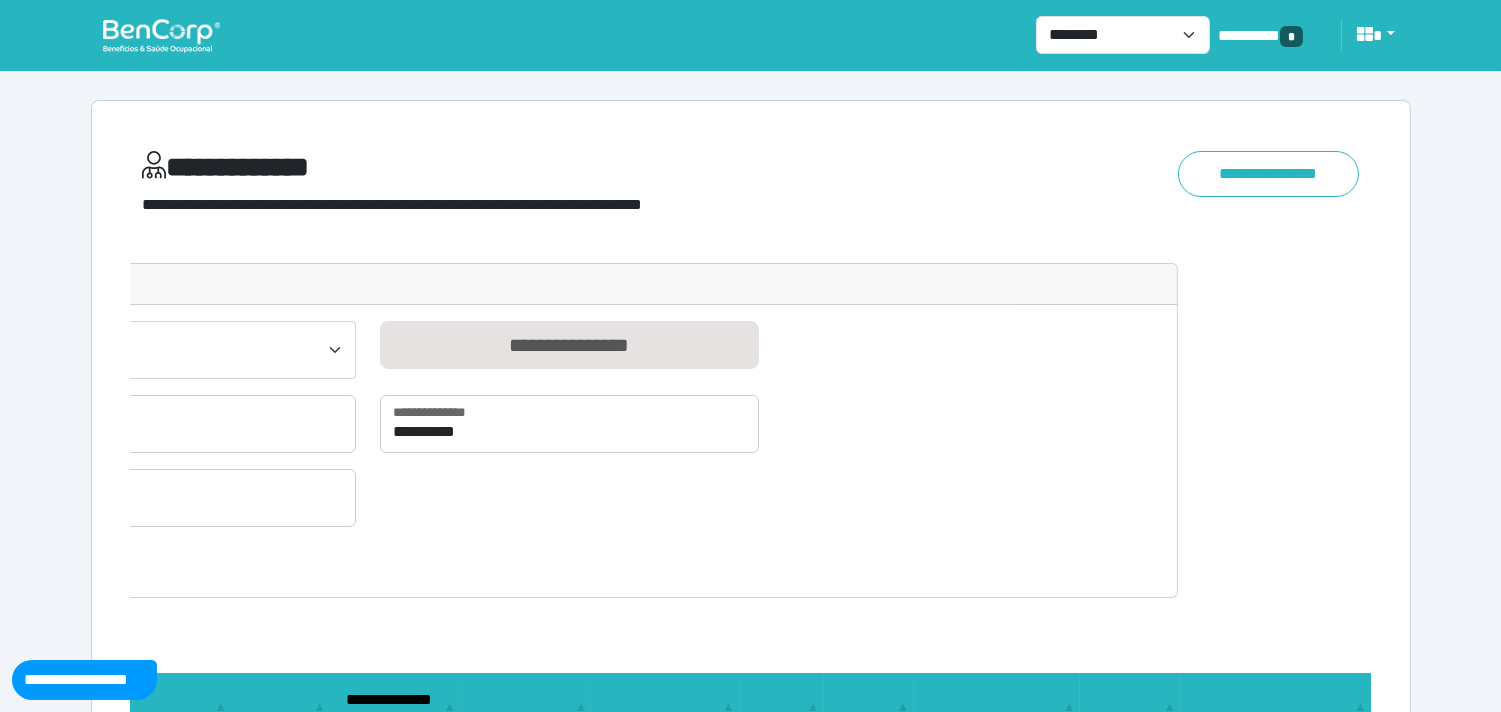 click at bounding box center (161, 35) 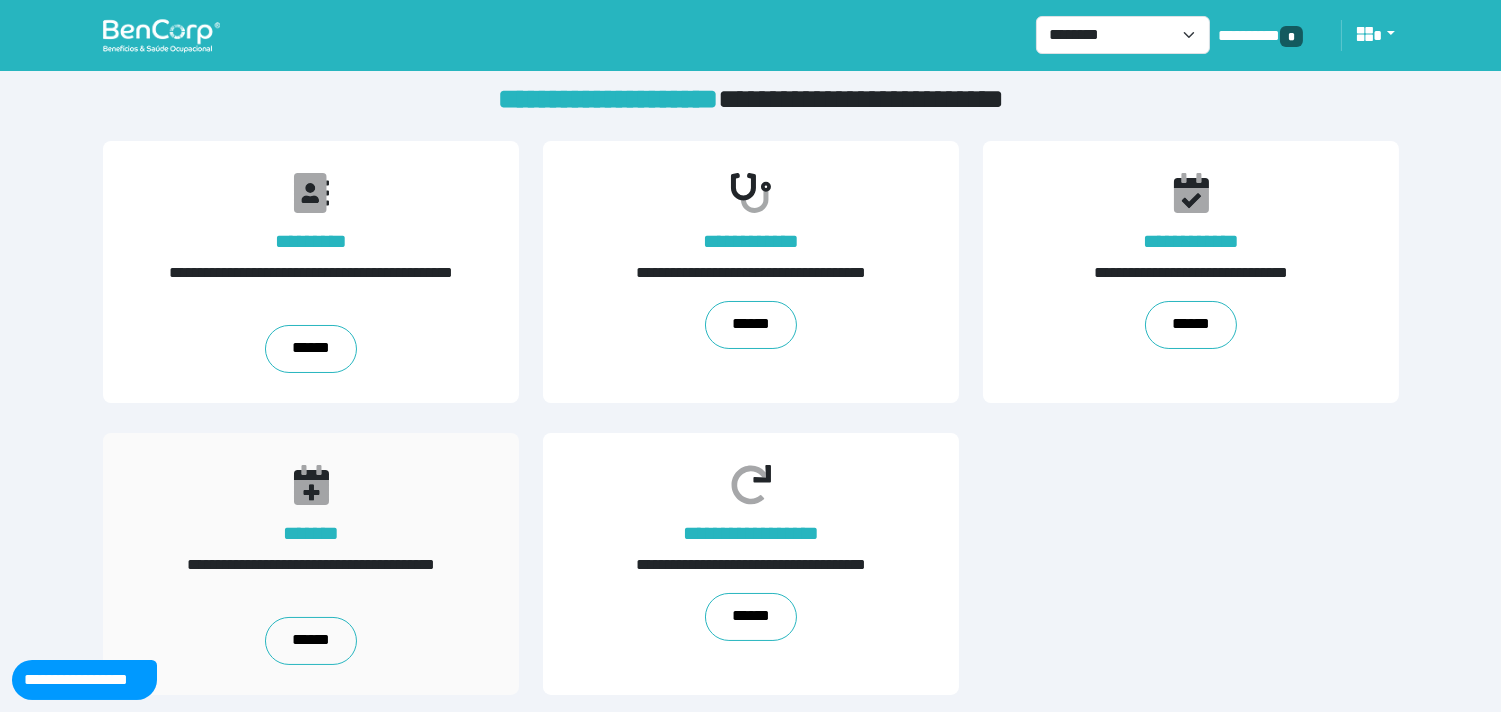 scroll, scrollTop: 20, scrollLeft: 0, axis: vertical 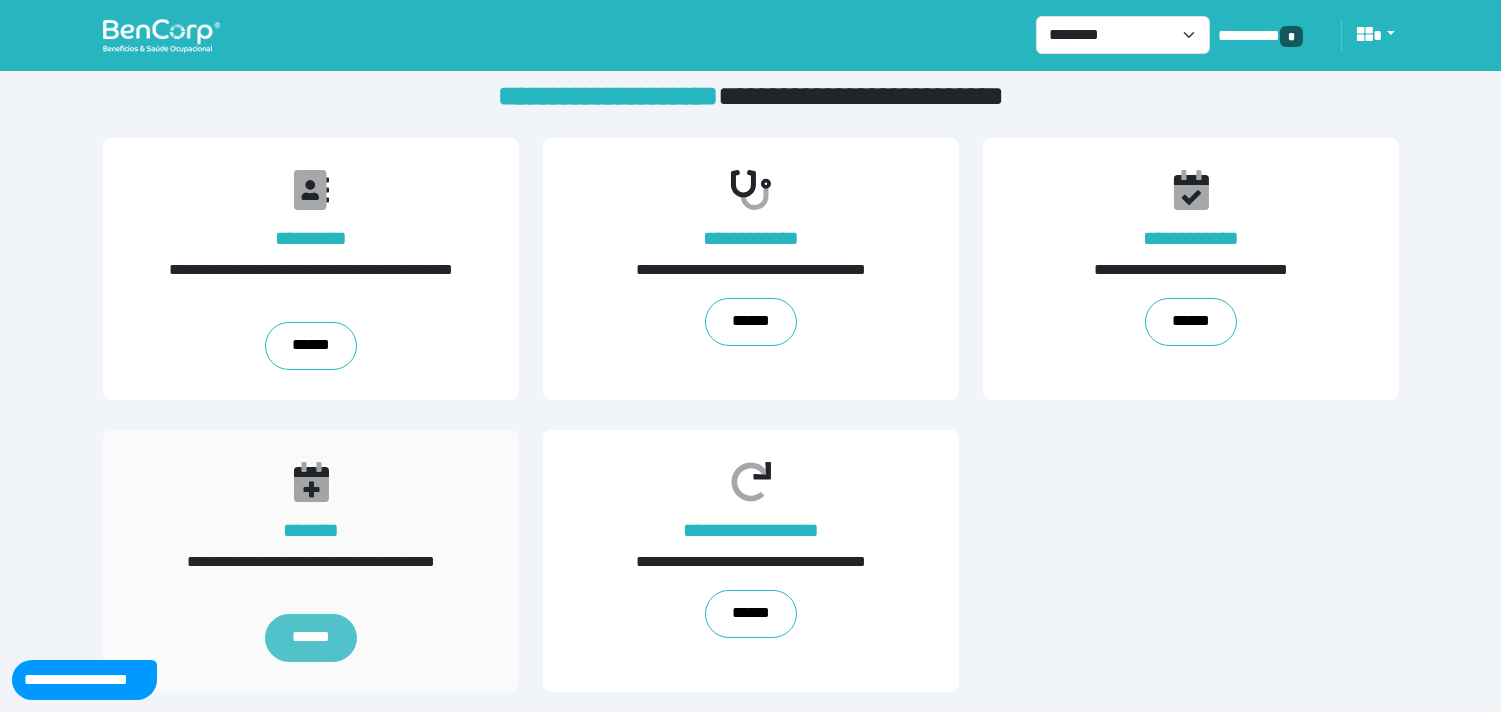 click on "******" at bounding box center [311, 638] 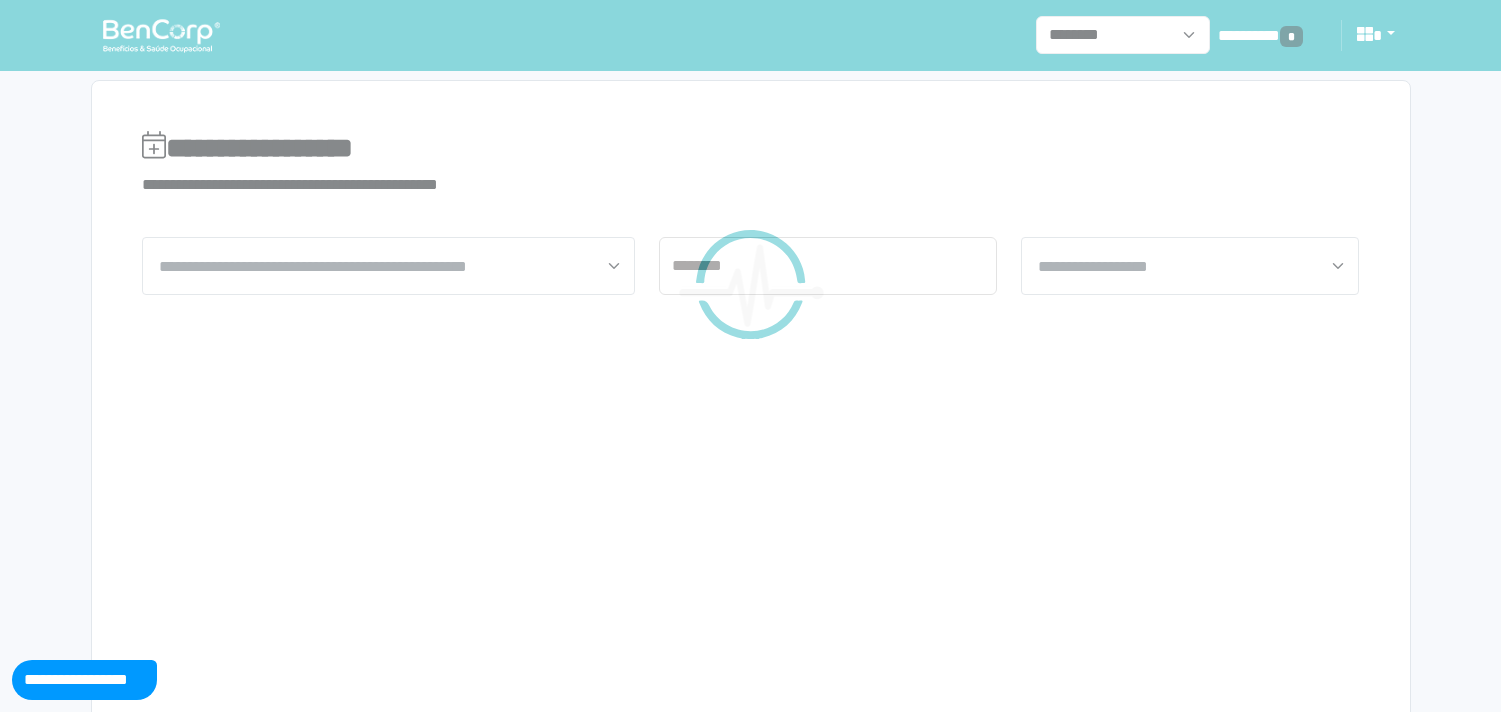 scroll, scrollTop: 0, scrollLeft: 0, axis: both 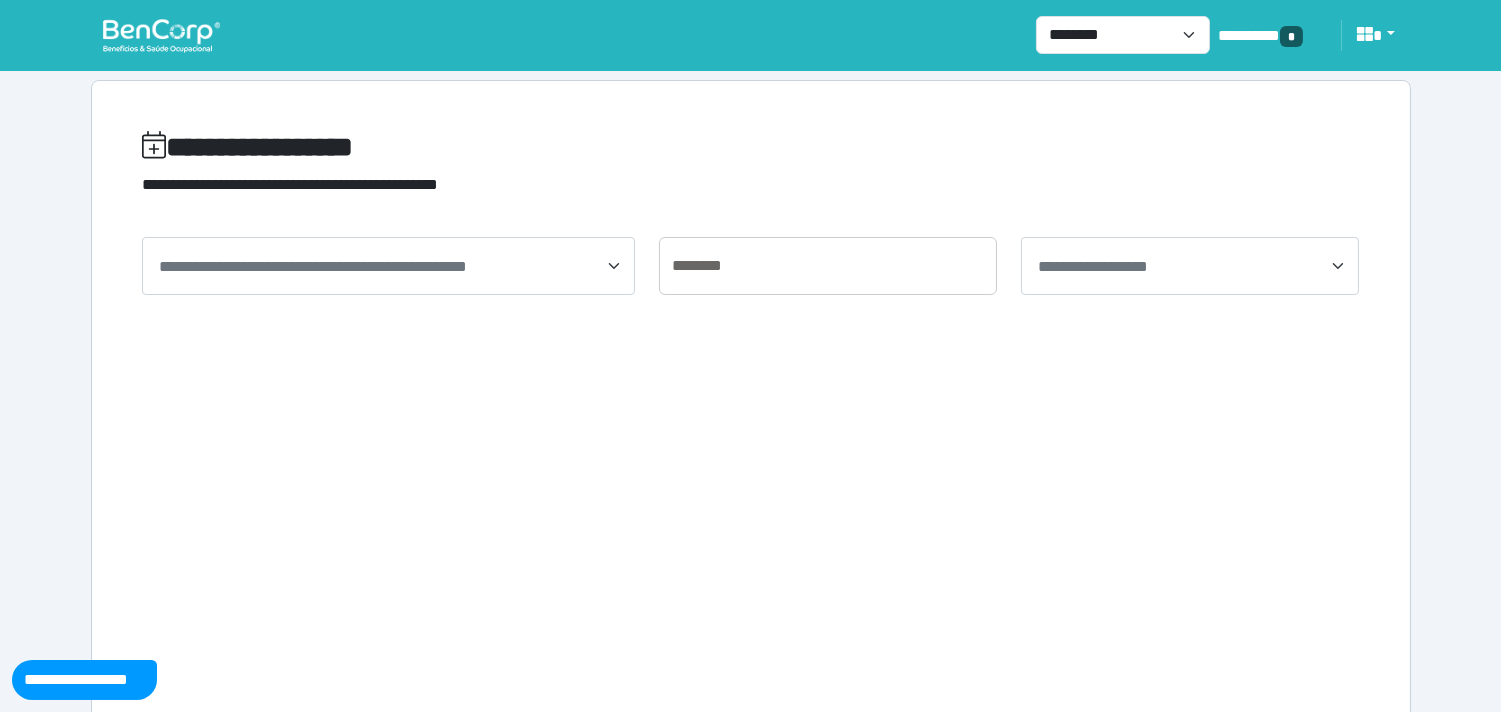 click at bounding box center (161, 35) 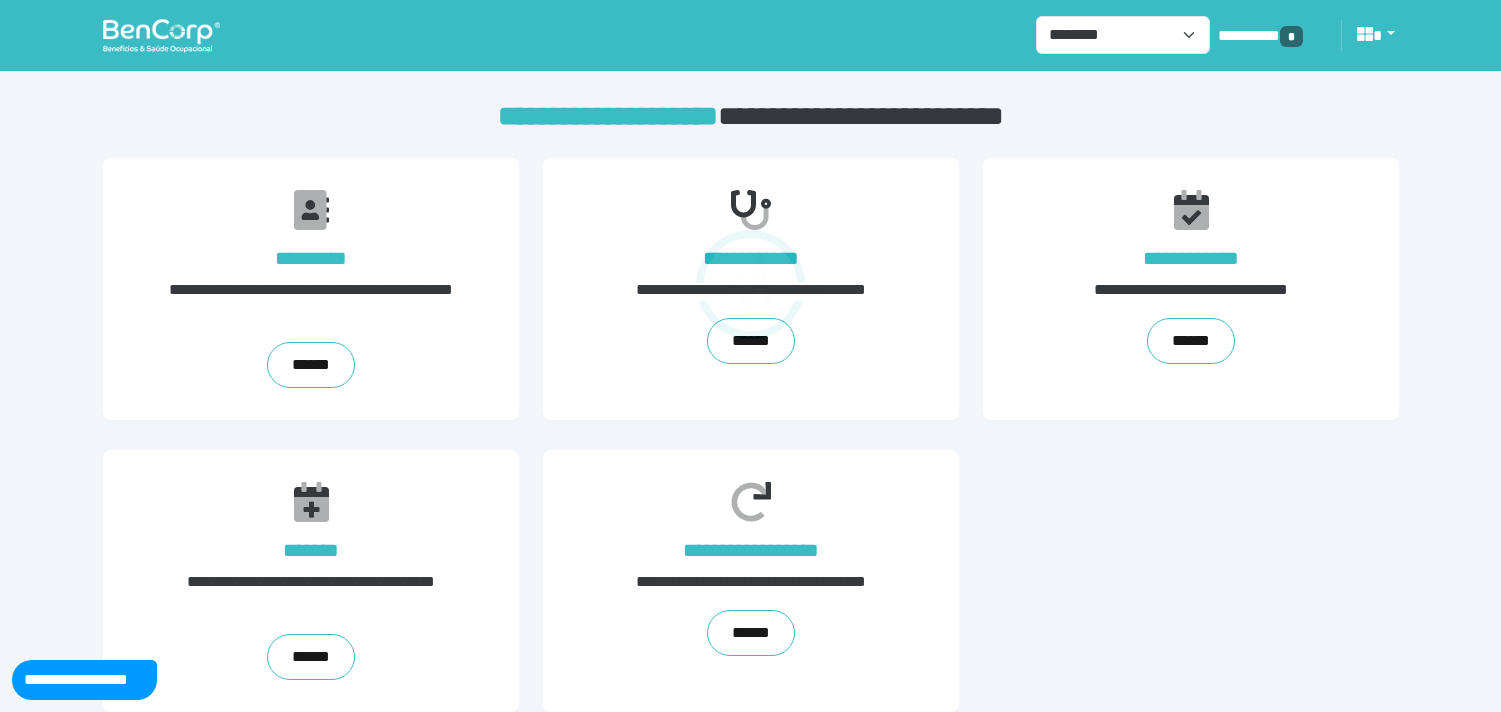 scroll, scrollTop: 0, scrollLeft: 0, axis: both 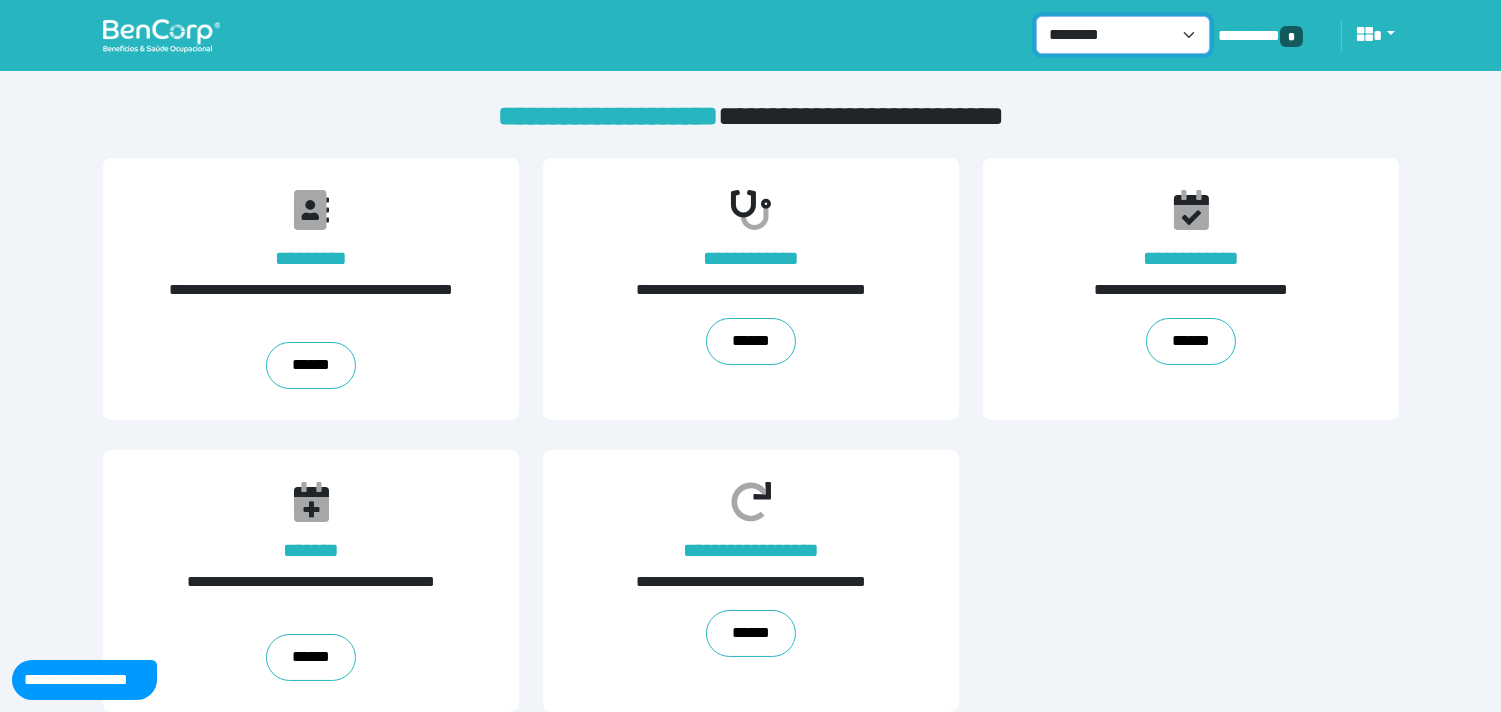 click on "**********" at bounding box center [1123, 35] 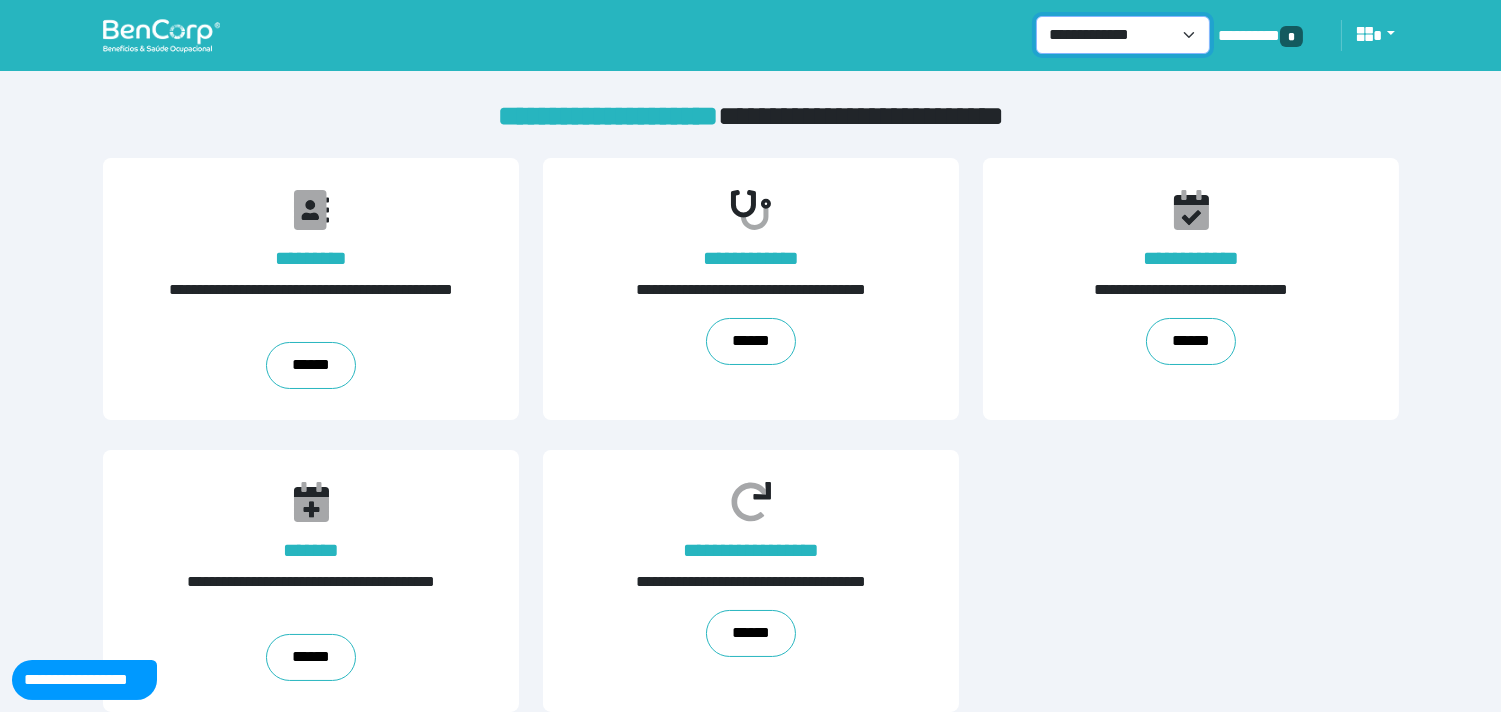 click on "**********" at bounding box center [1123, 35] 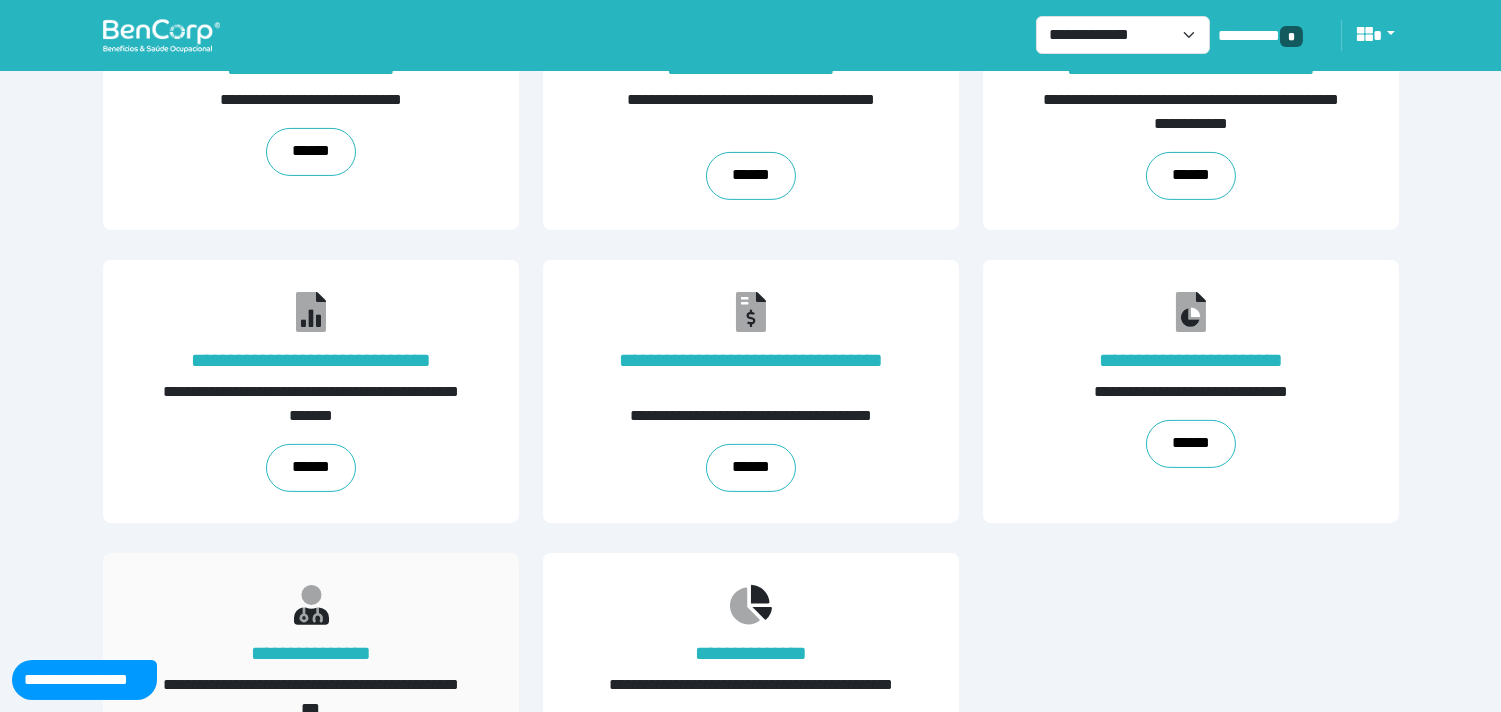 scroll, scrollTop: 1198, scrollLeft: 0, axis: vertical 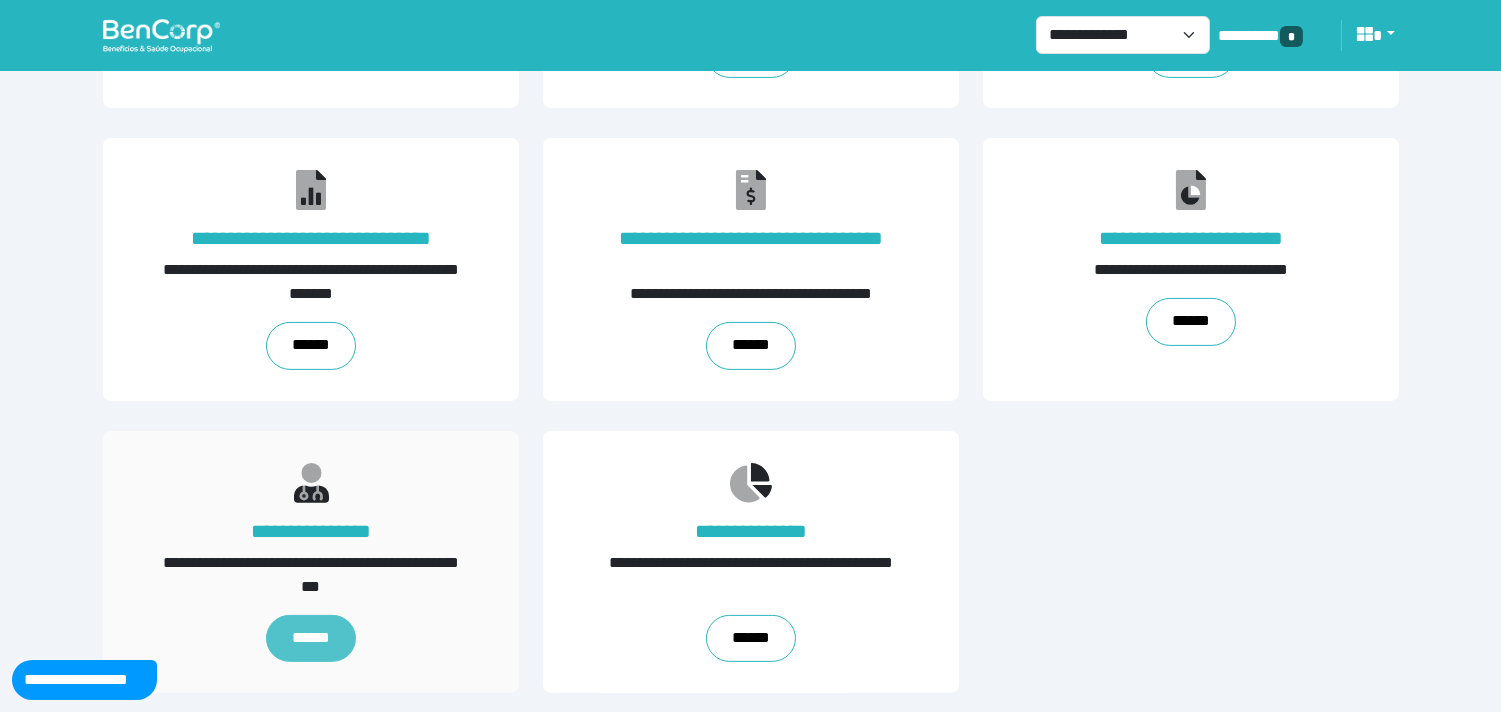 click on "******" at bounding box center (311, 639) 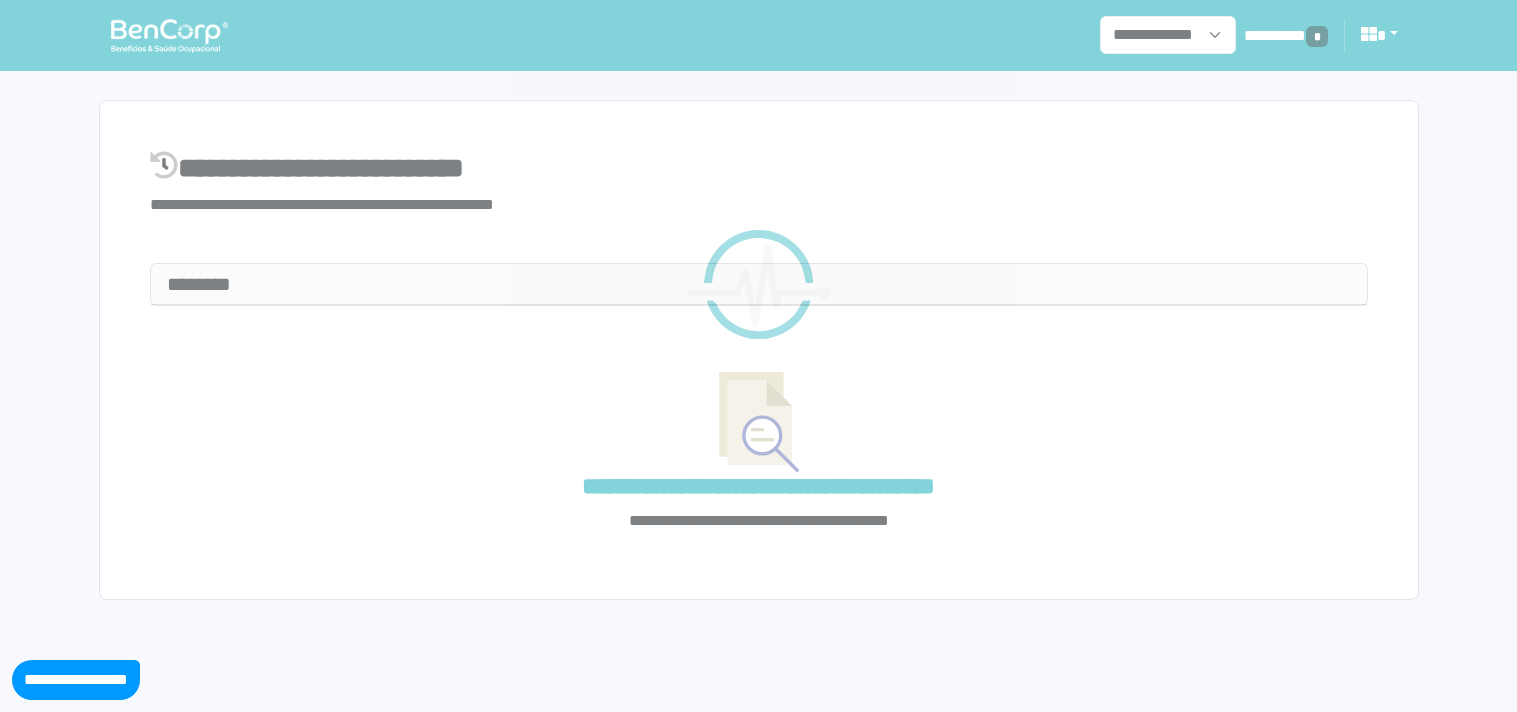 select on "**" 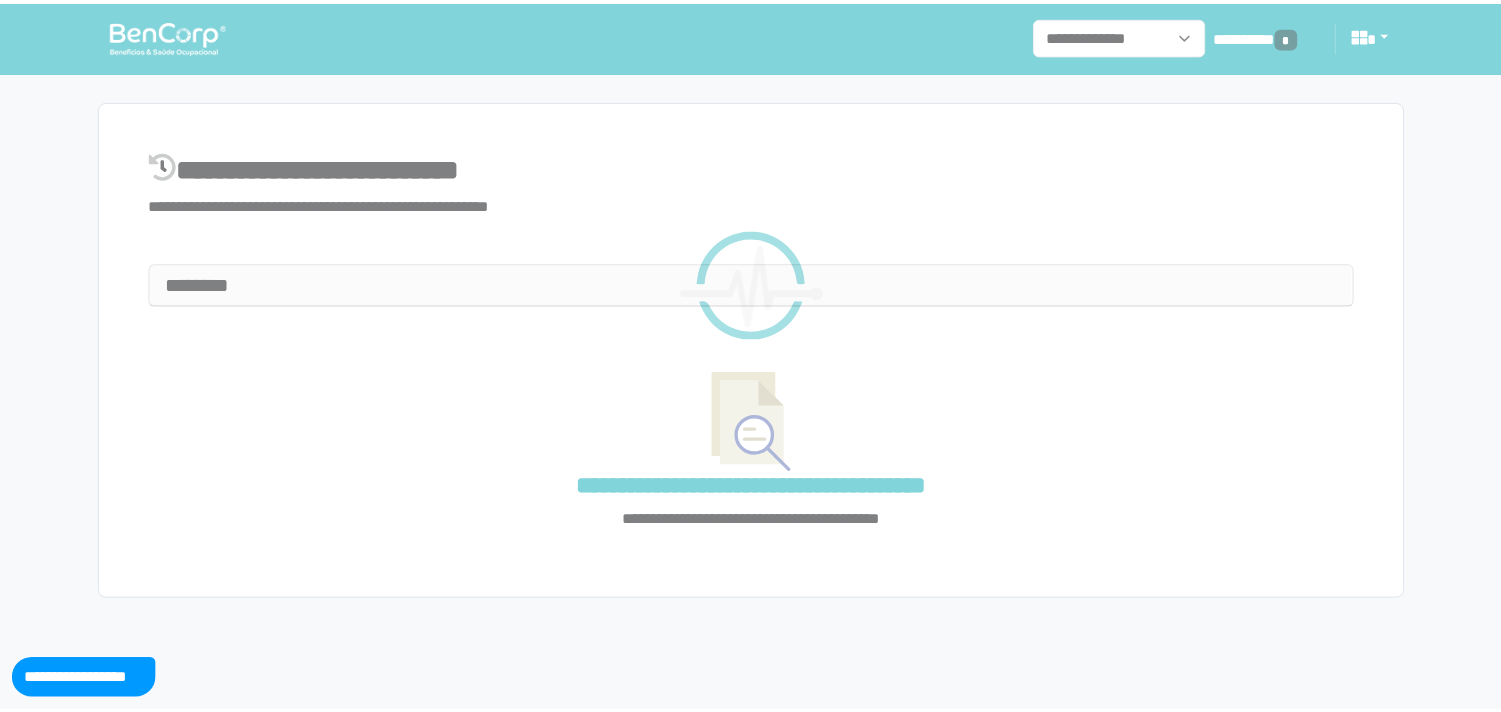 scroll, scrollTop: 0, scrollLeft: 0, axis: both 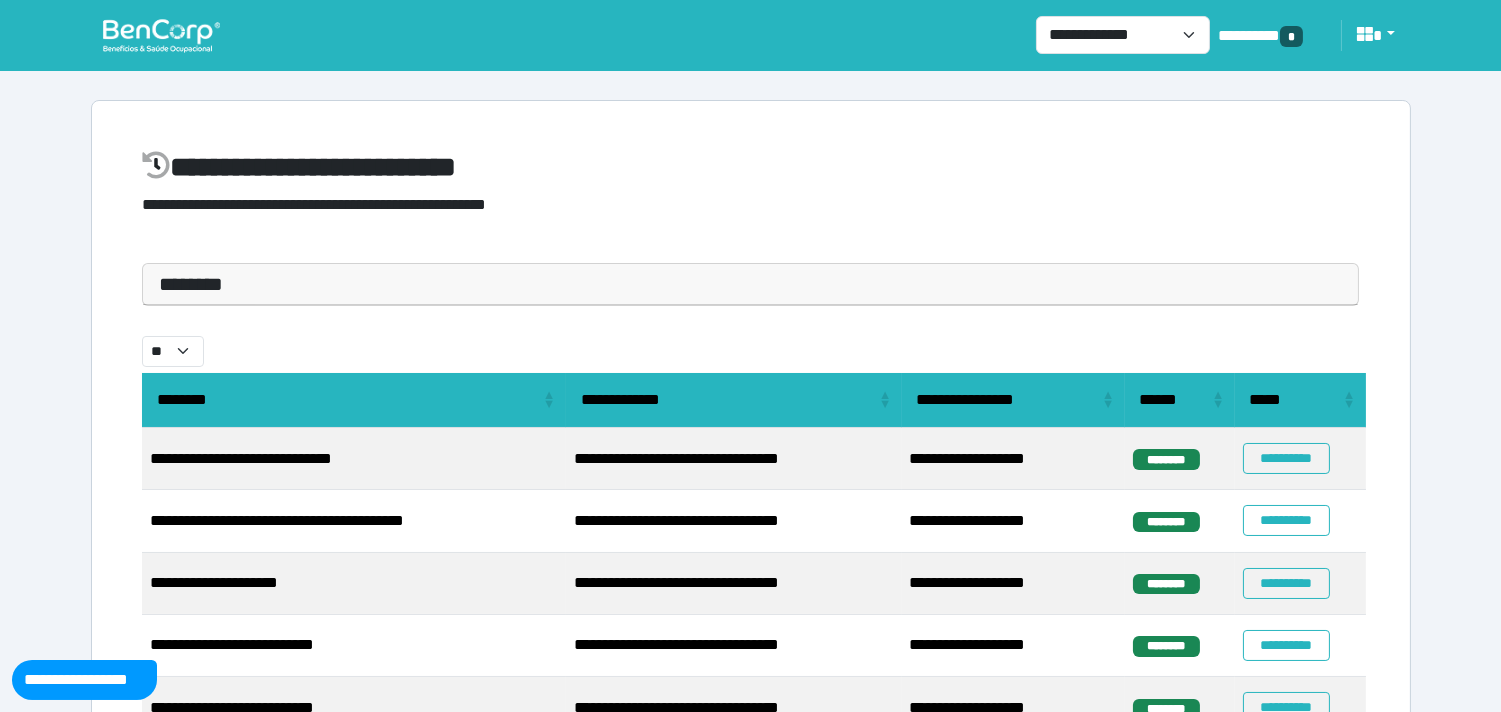 select on "**" 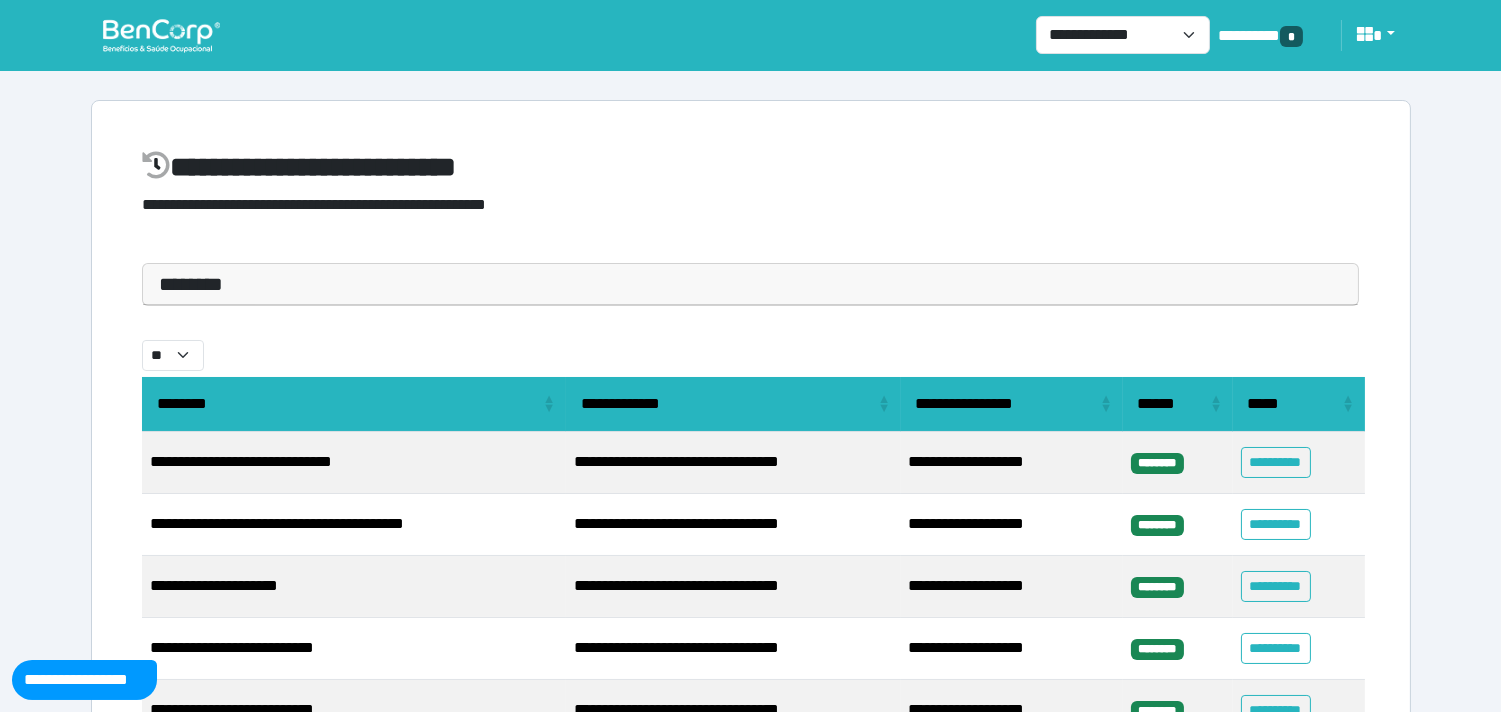 select on "**" 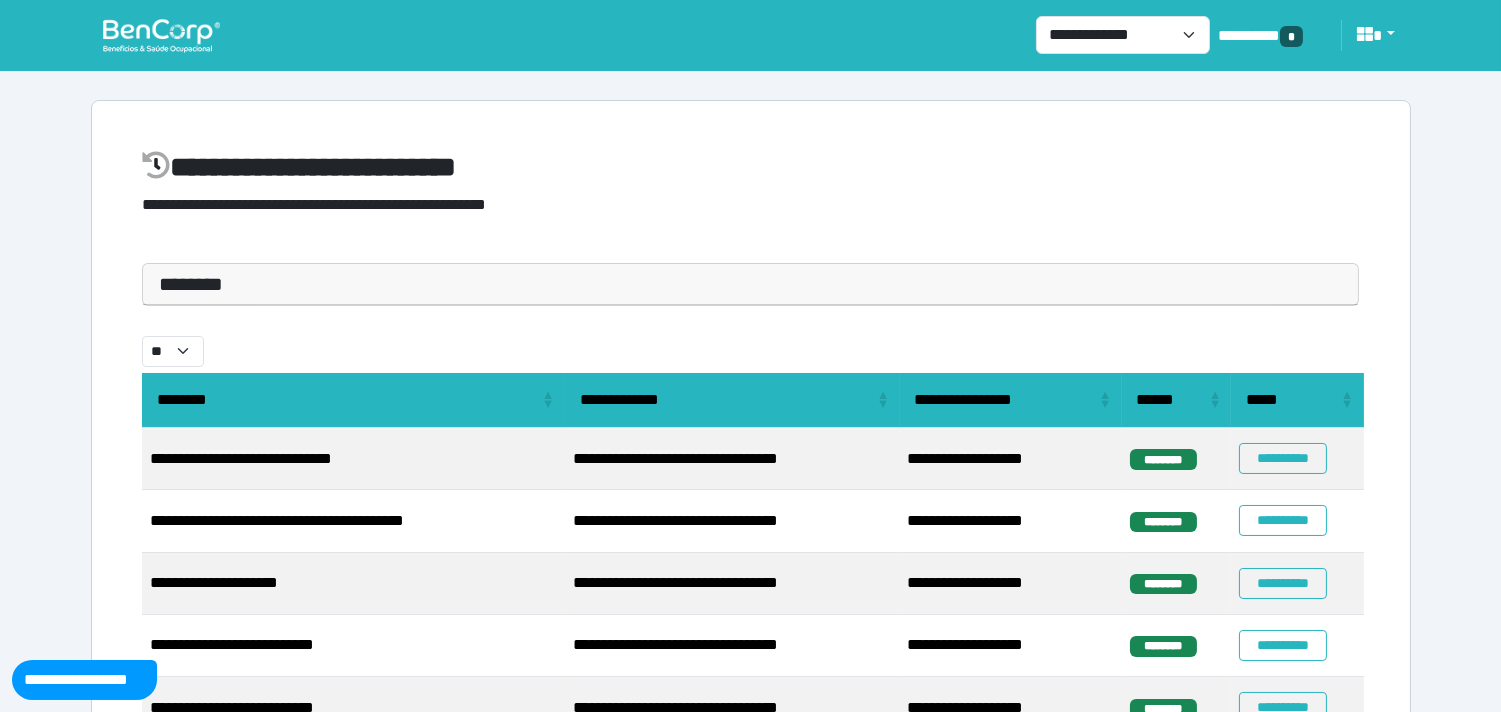 click at bounding box center [161, 35] 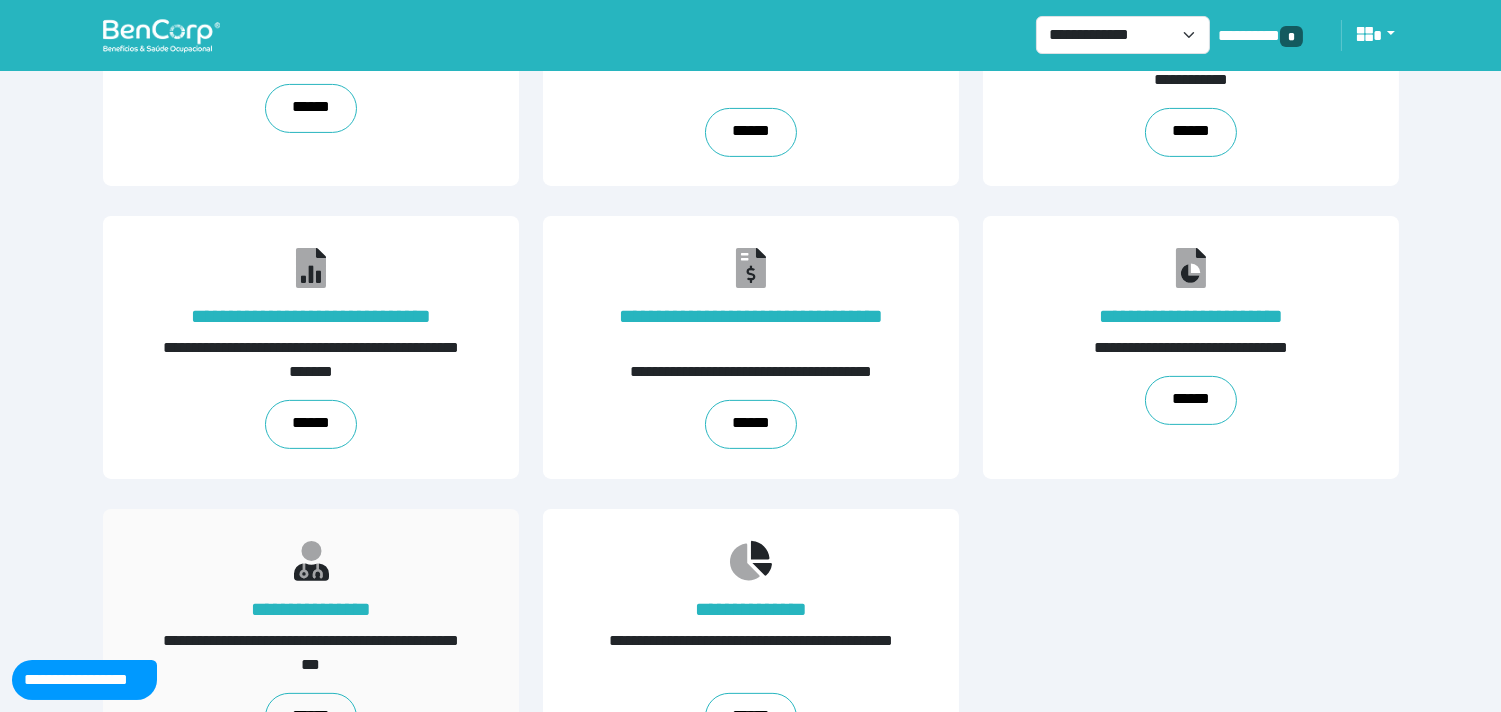 scroll, scrollTop: 1198, scrollLeft: 0, axis: vertical 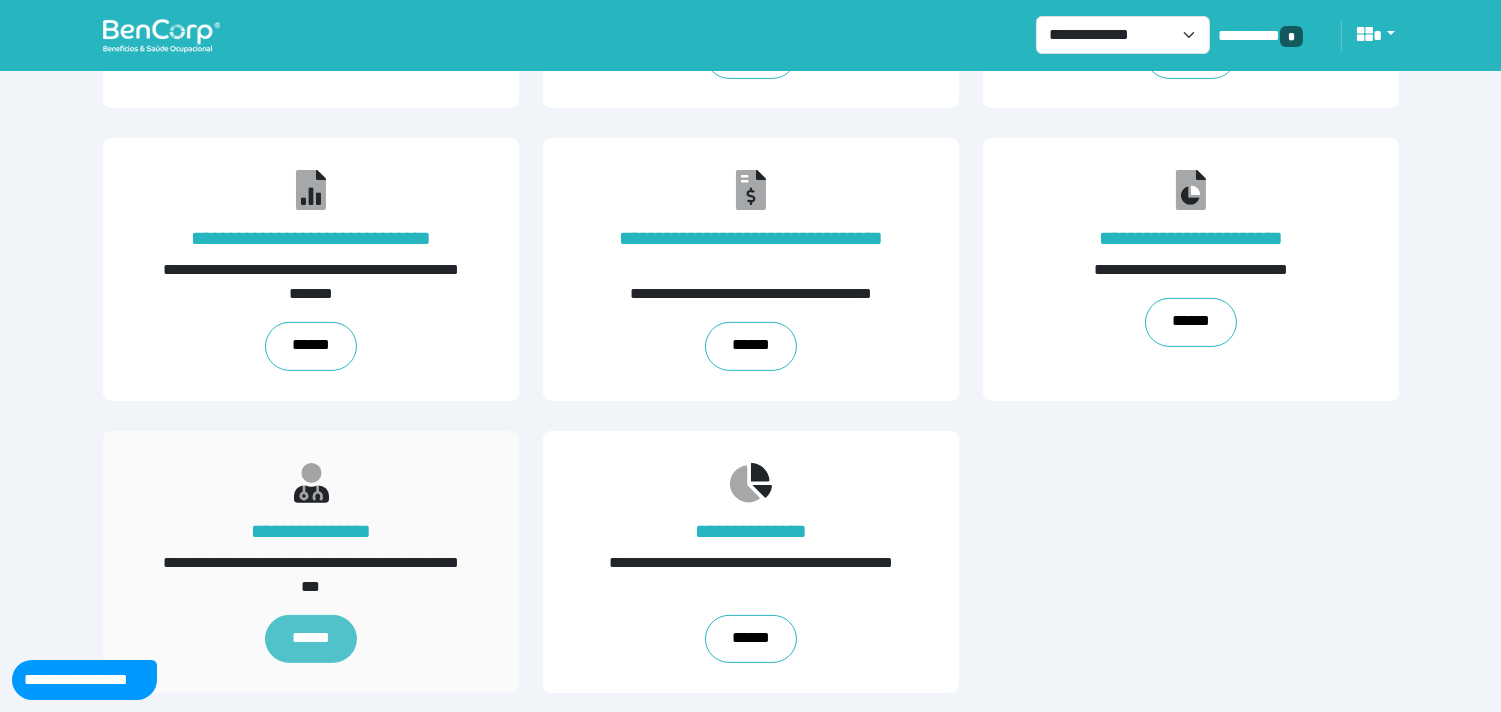 click on "******" at bounding box center [311, 639] 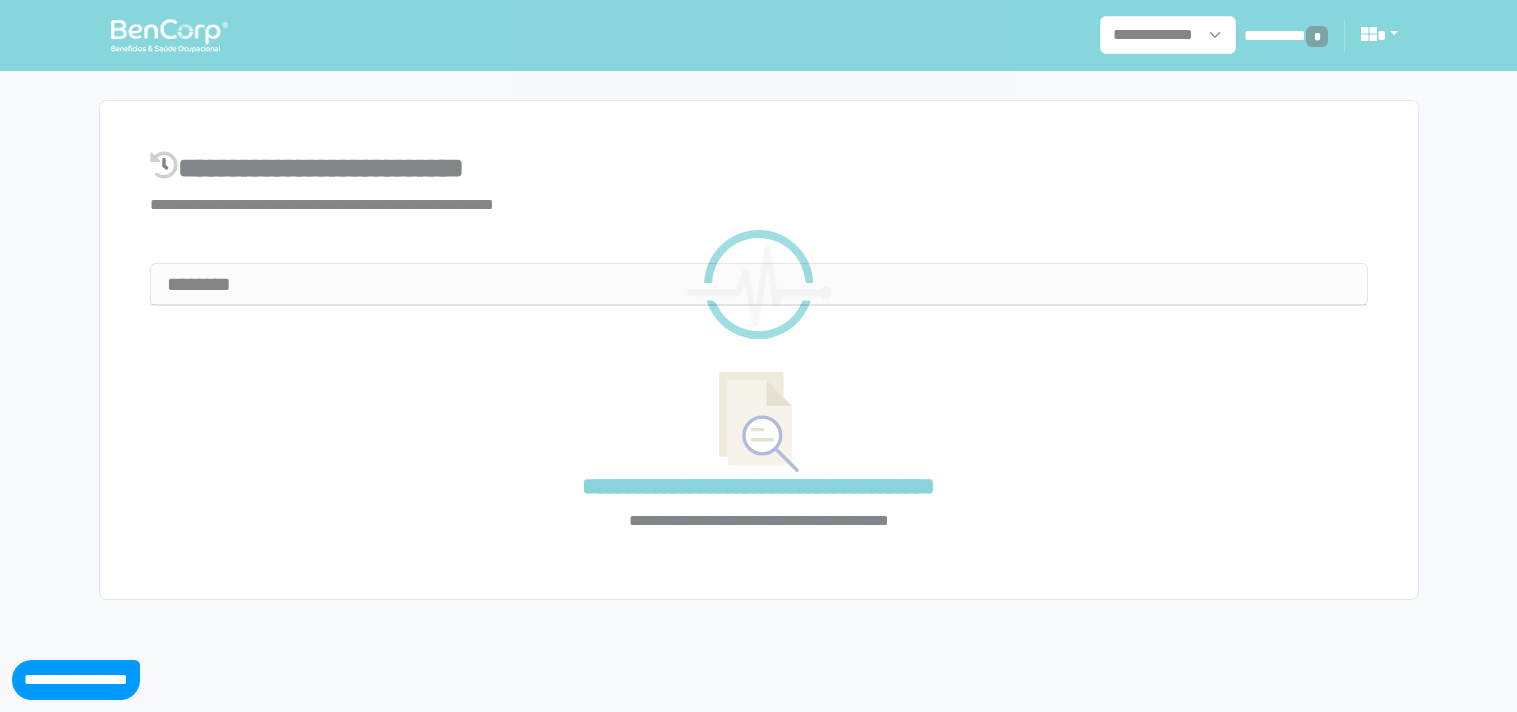 select on "**" 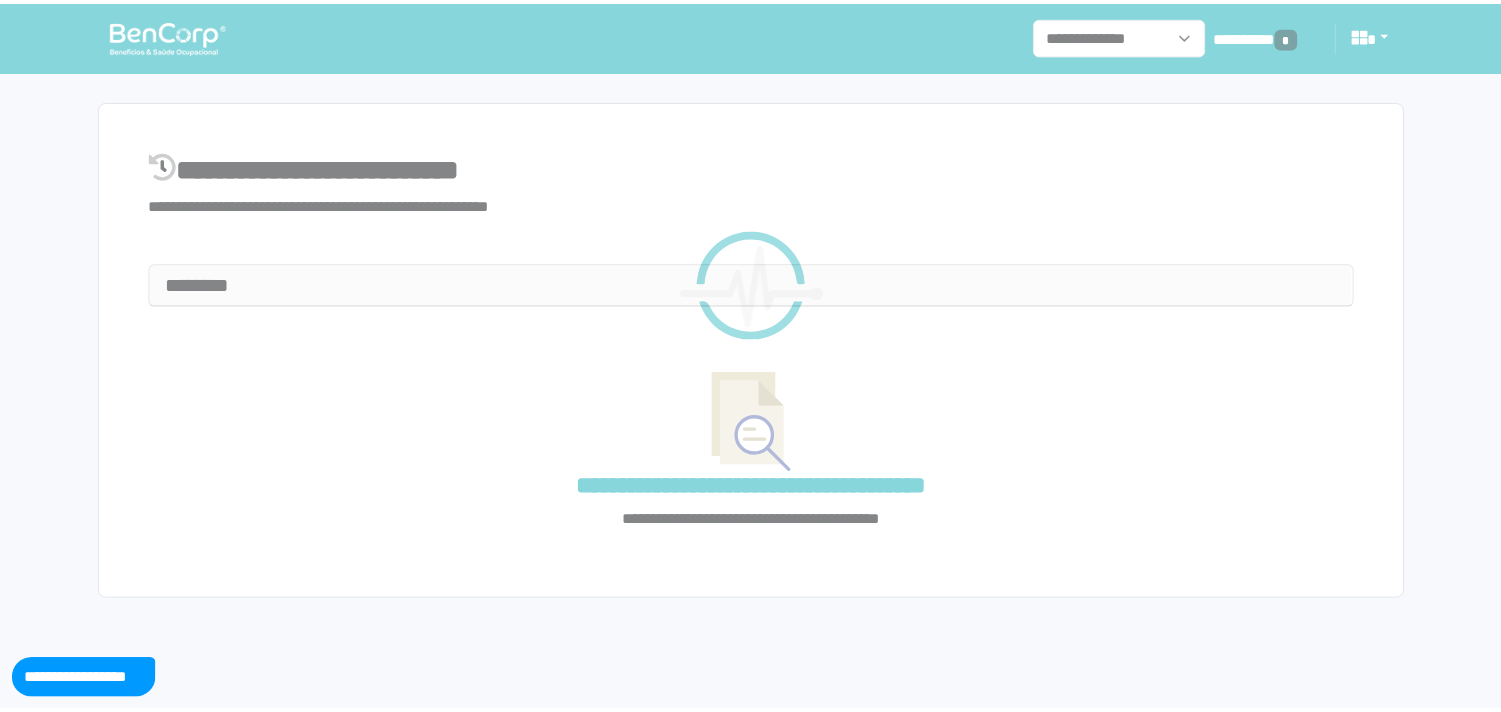 scroll, scrollTop: 0, scrollLeft: 0, axis: both 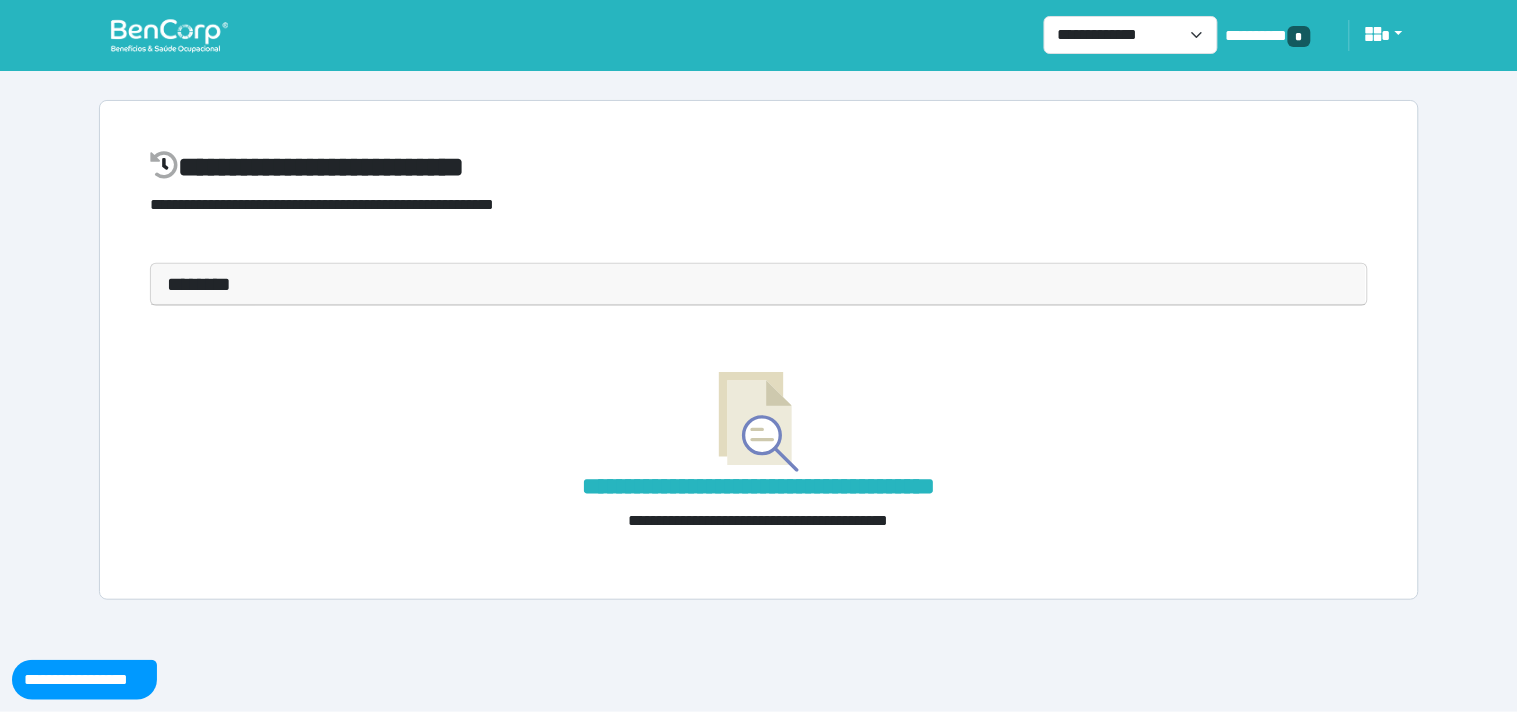 click on "**********" at bounding box center [759, 350] 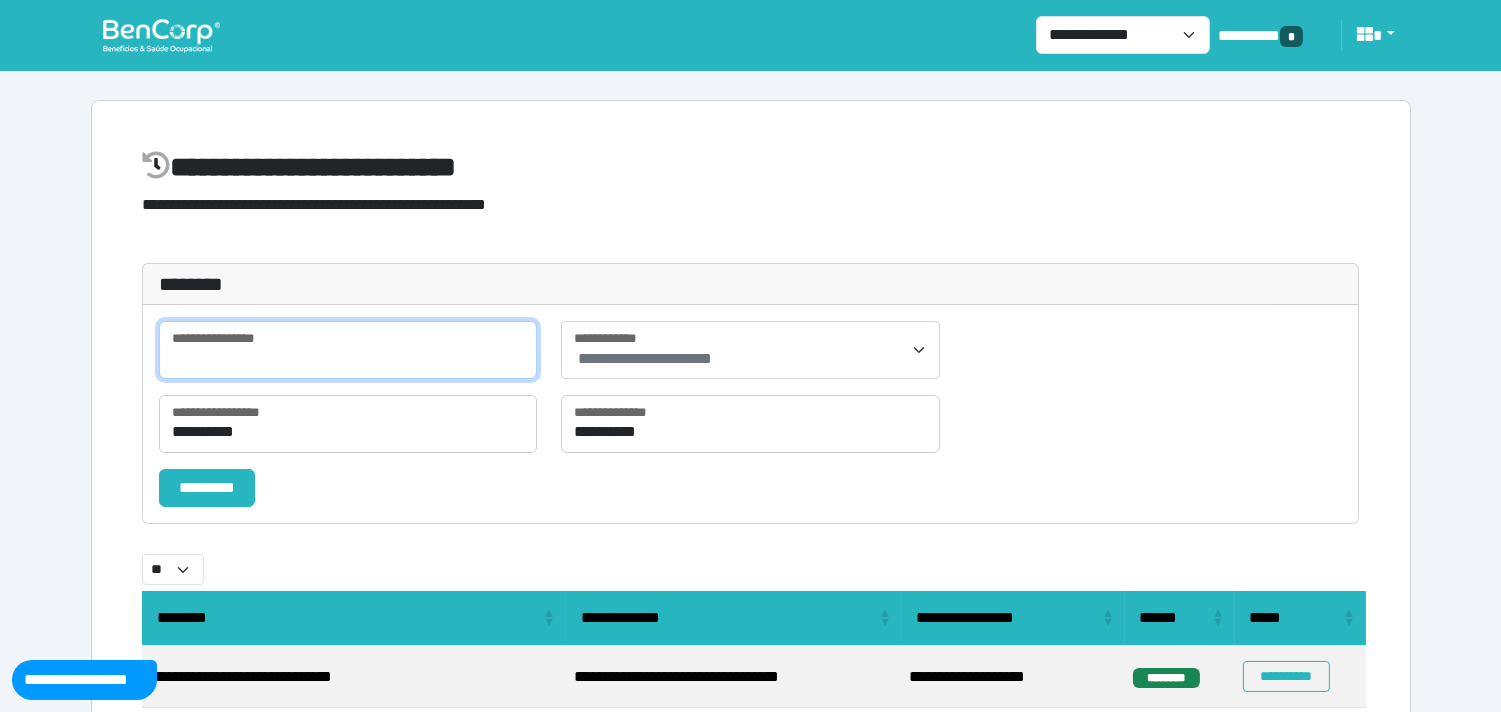 click at bounding box center [348, 350] 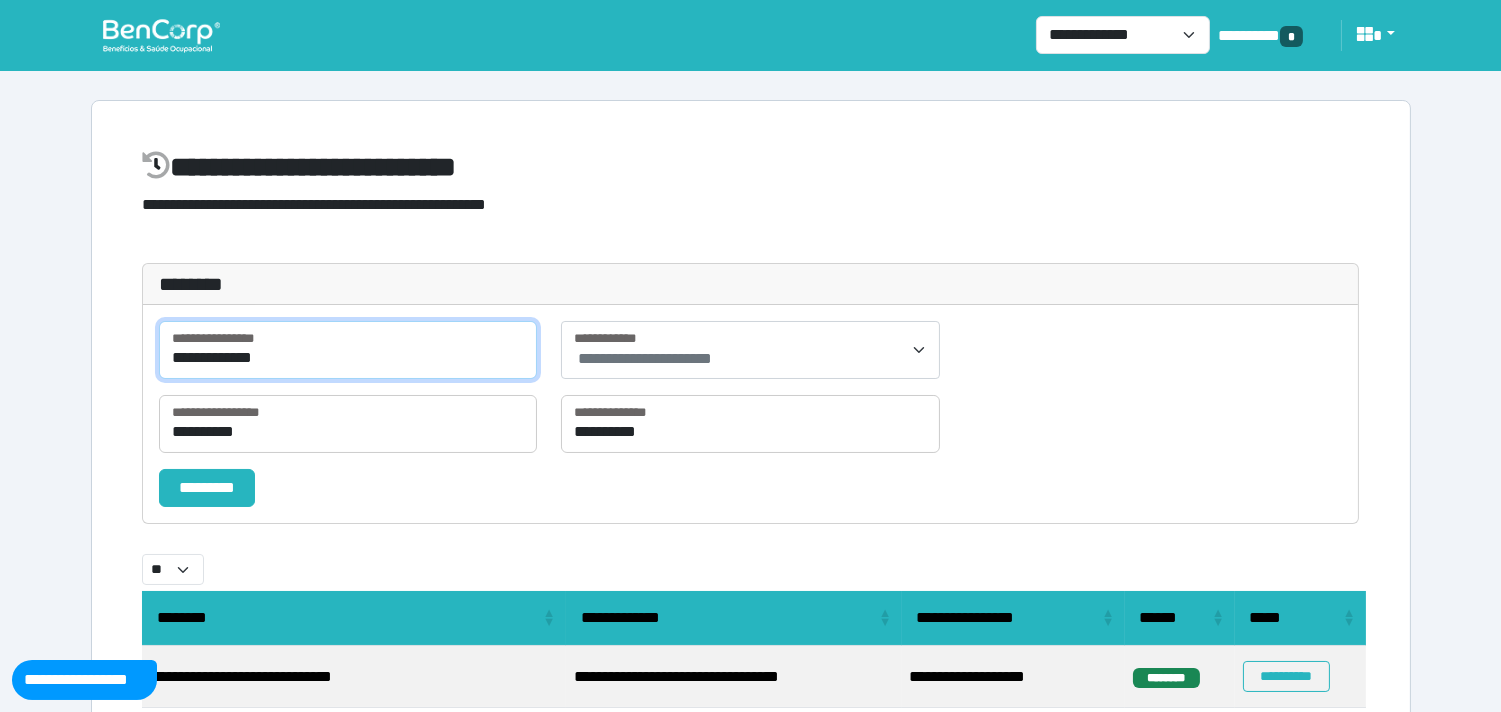 type on "**********" 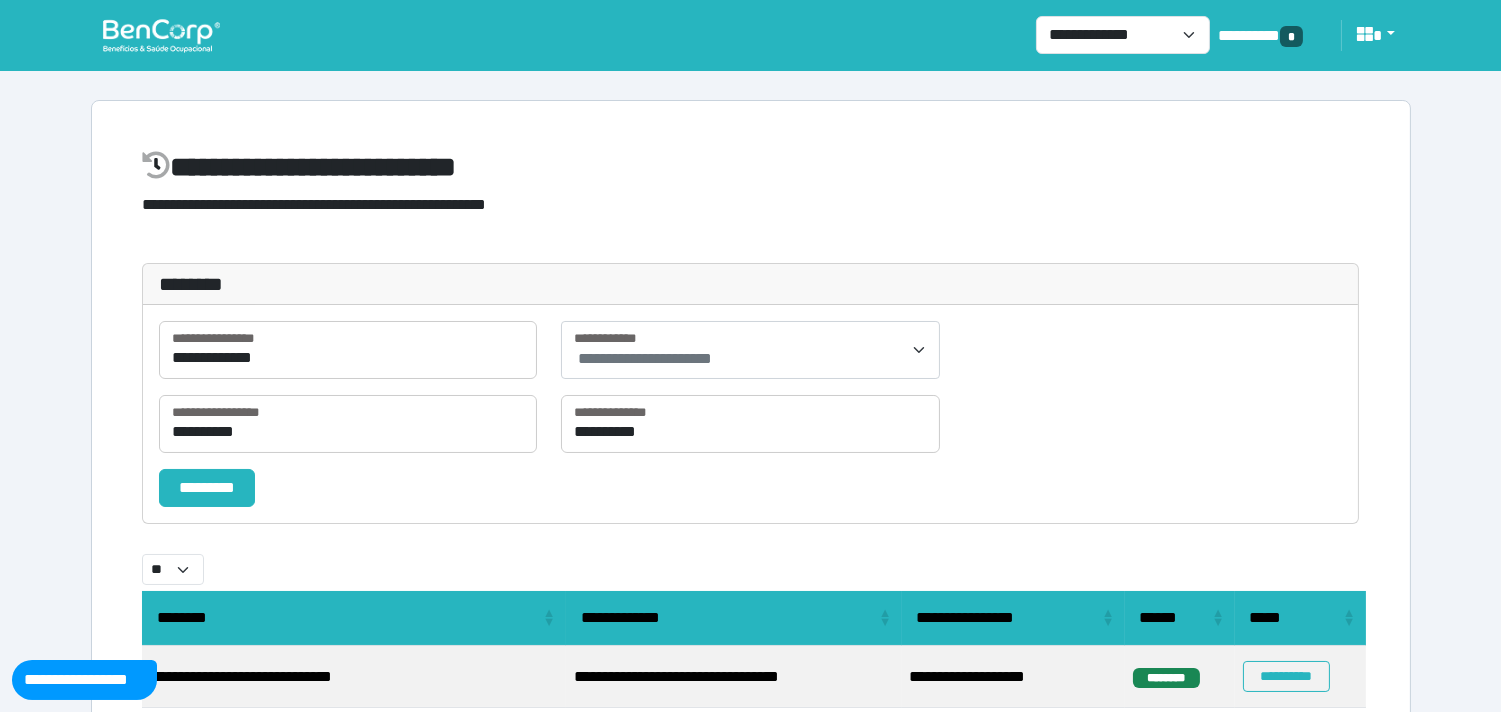 click on "*********" at bounding box center (207, 488) 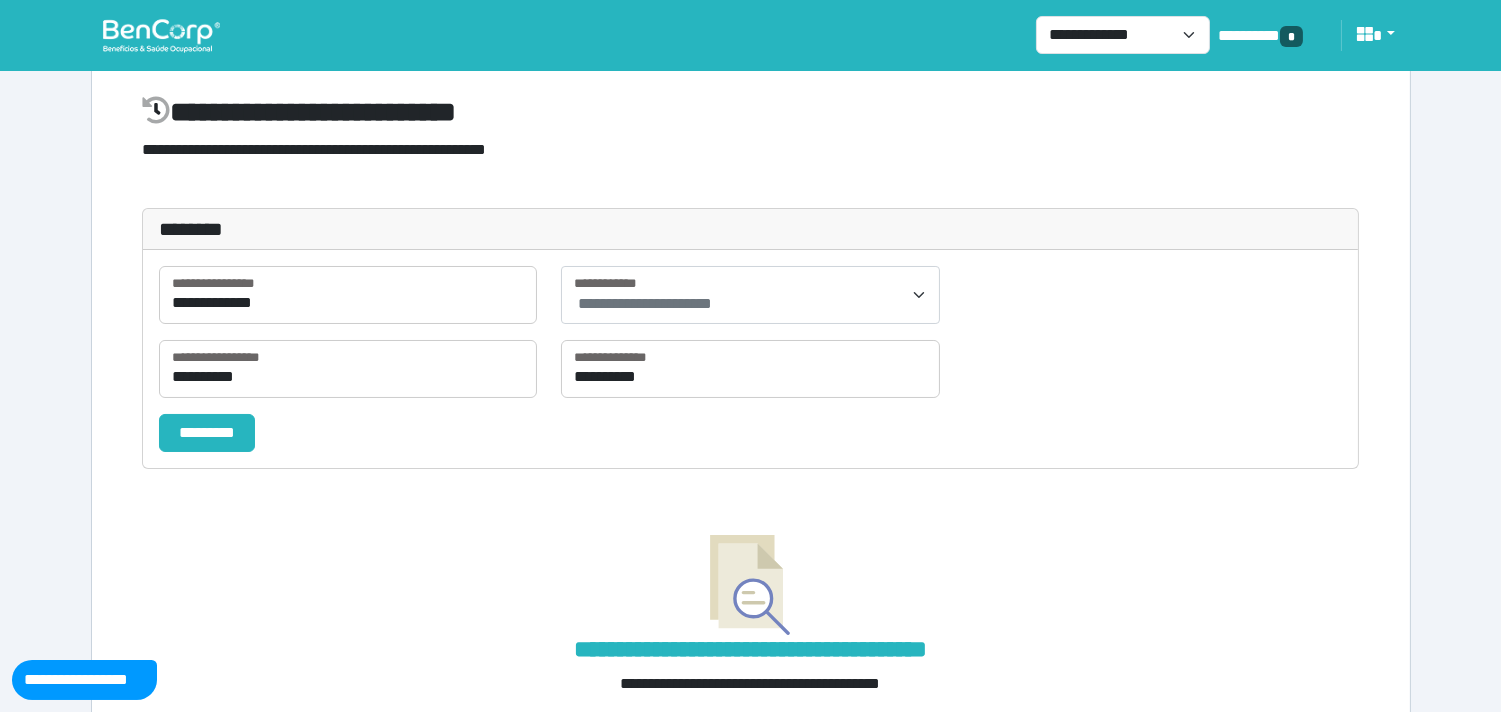 scroll, scrollTop: 0, scrollLeft: 0, axis: both 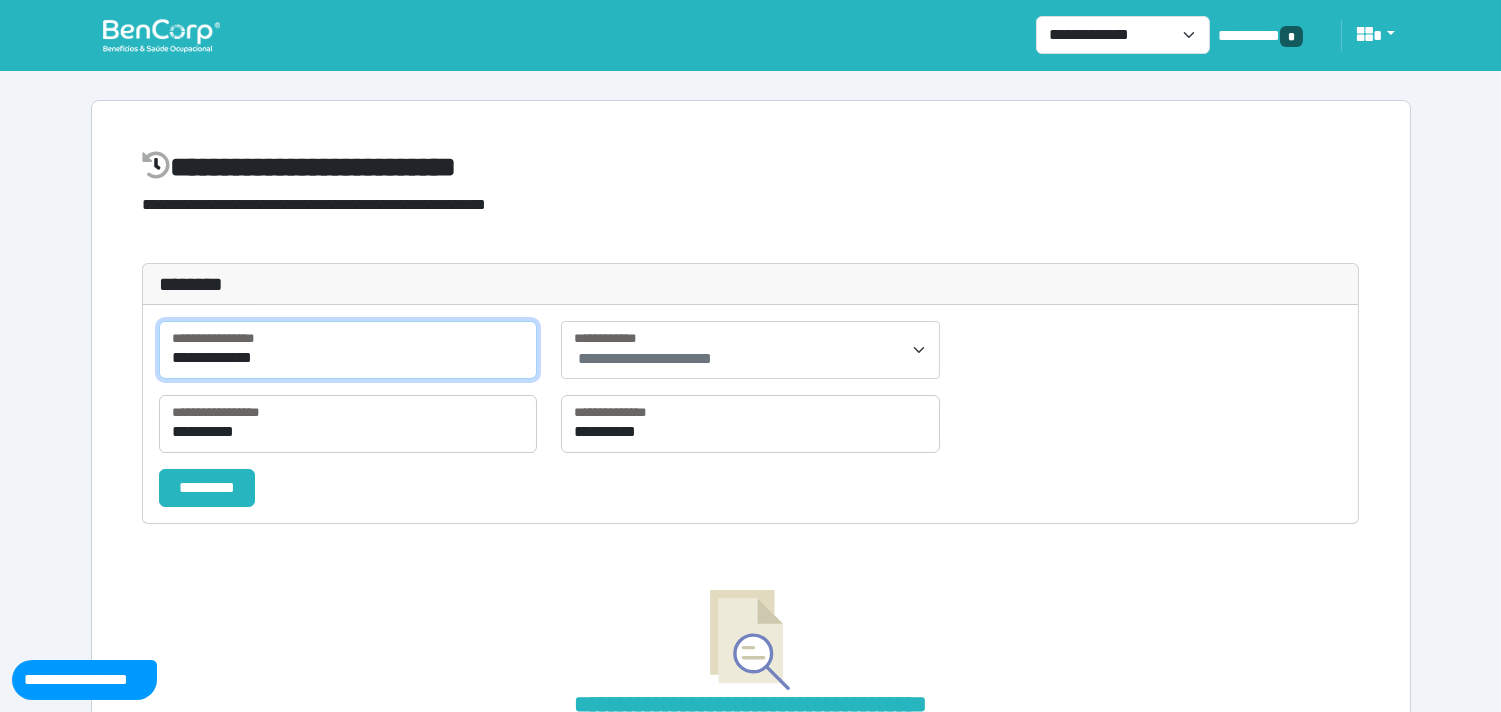drag, startPoint x: 383, startPoint y: 356, endPoint x: 80, endPoint y: 352, distance: 303.0264 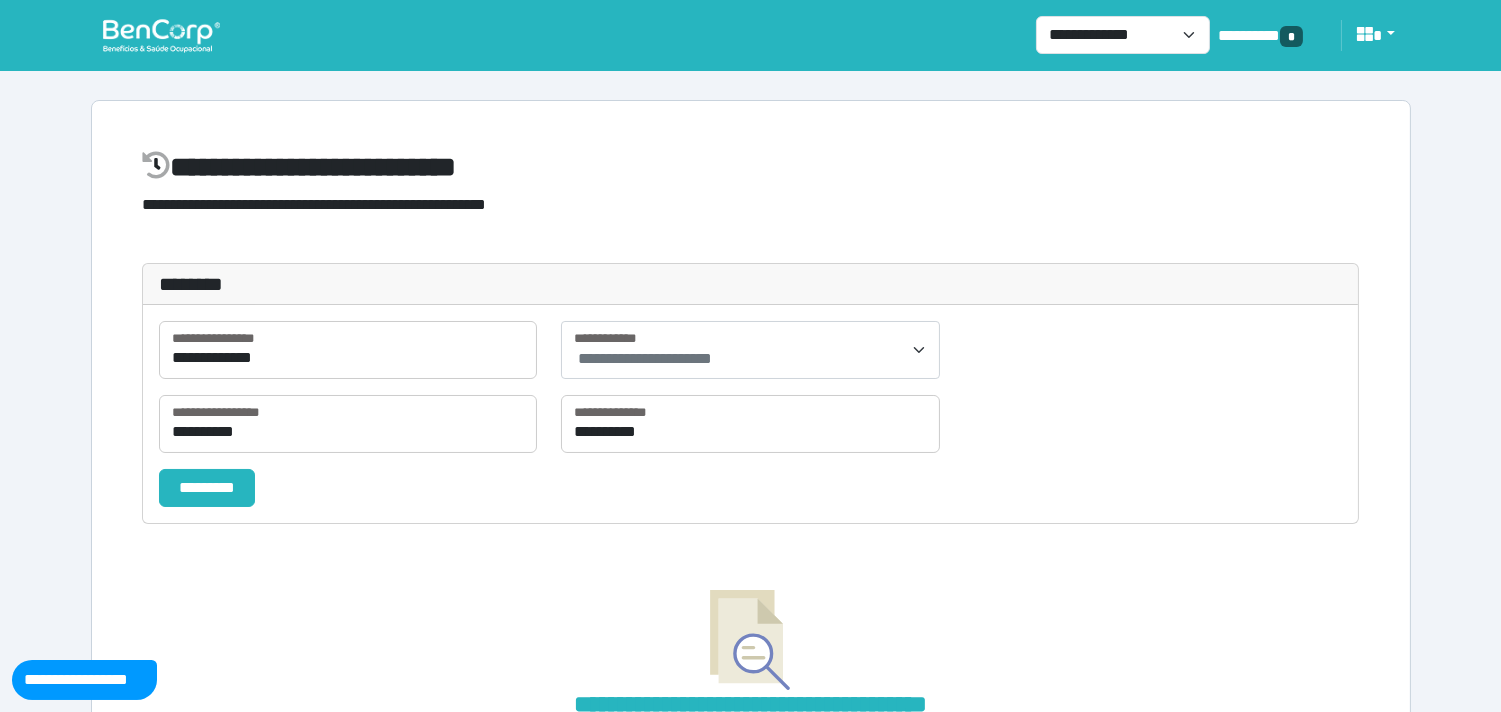 click at bounding box center [161, 35] 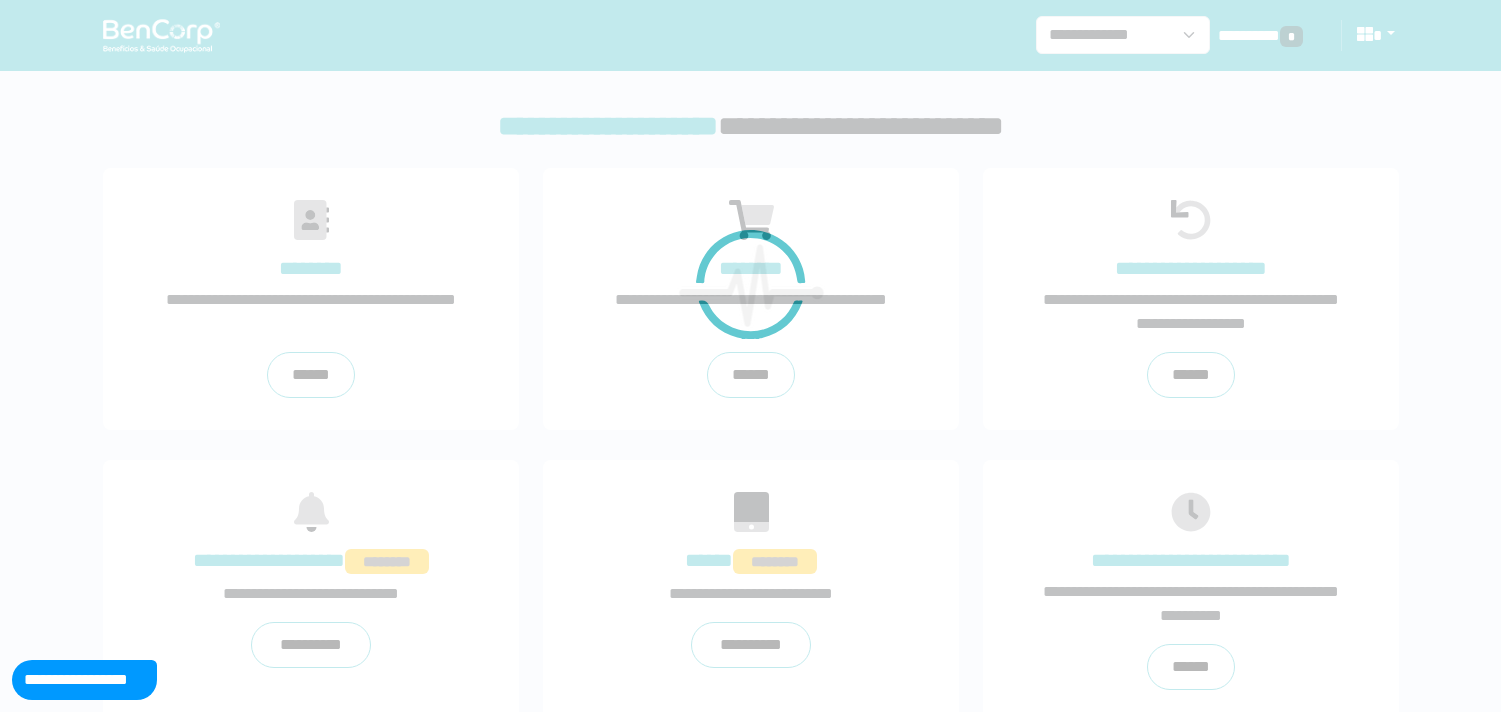 scroll, scrollTop: 0, scrollLeft: 0, axis: both 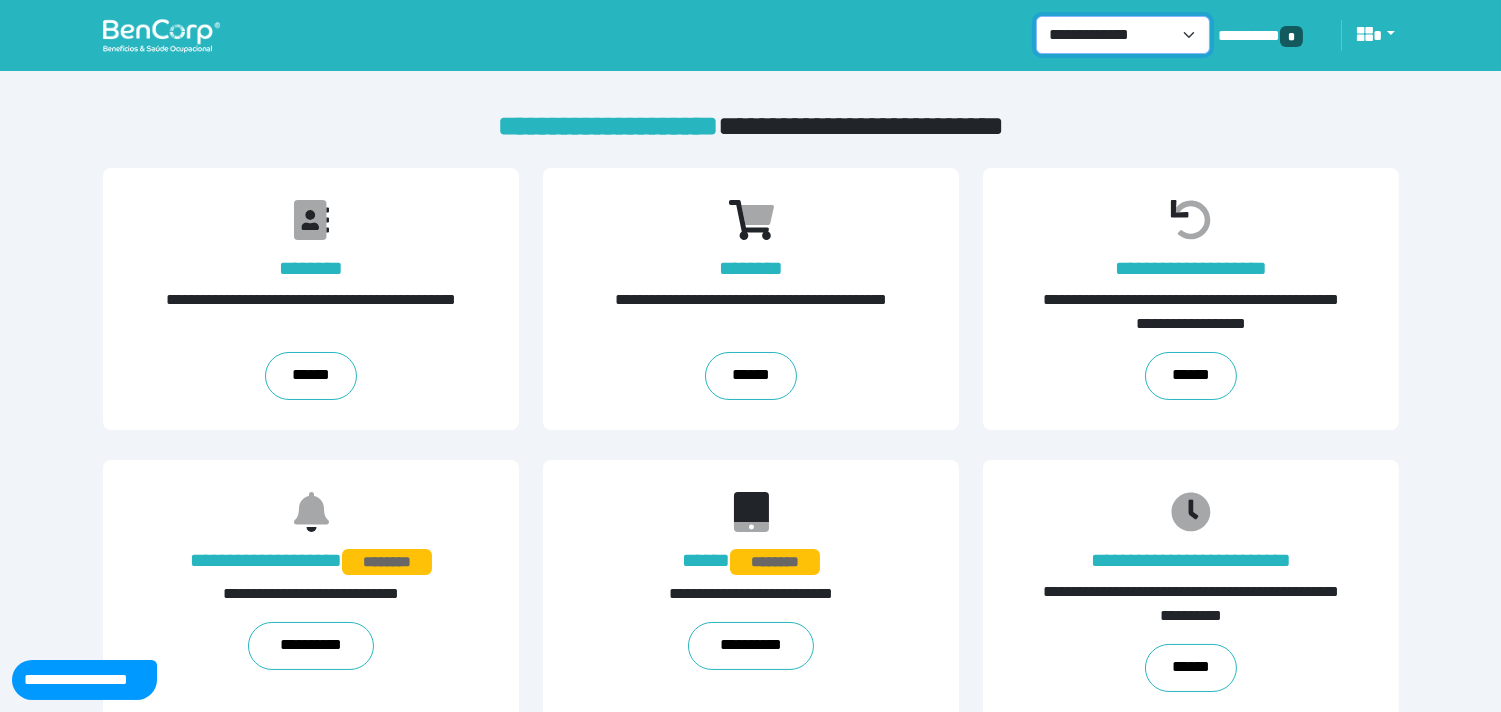 click on "**********" at bounding box center [1123, 35] 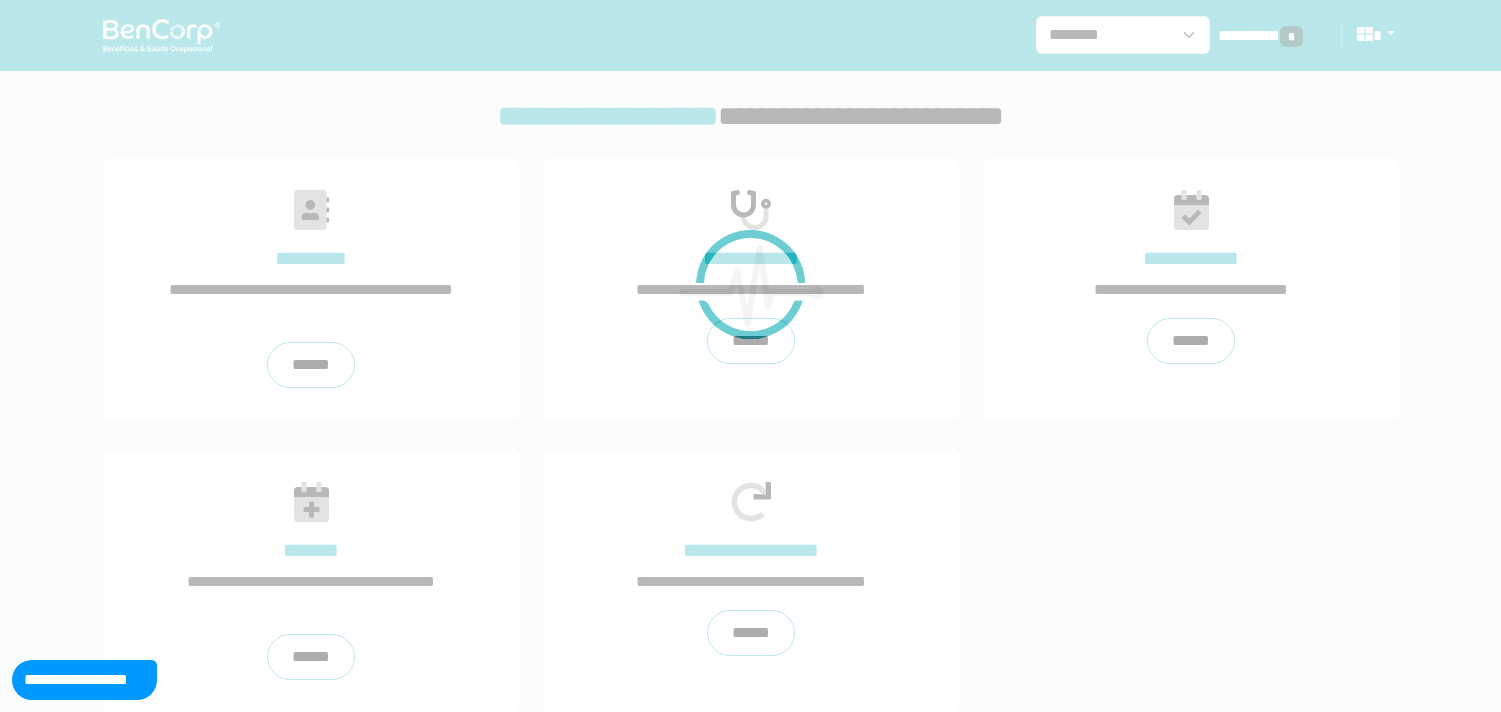 scroll, scrollTop: 0, scrollLeft: 0, axis: both 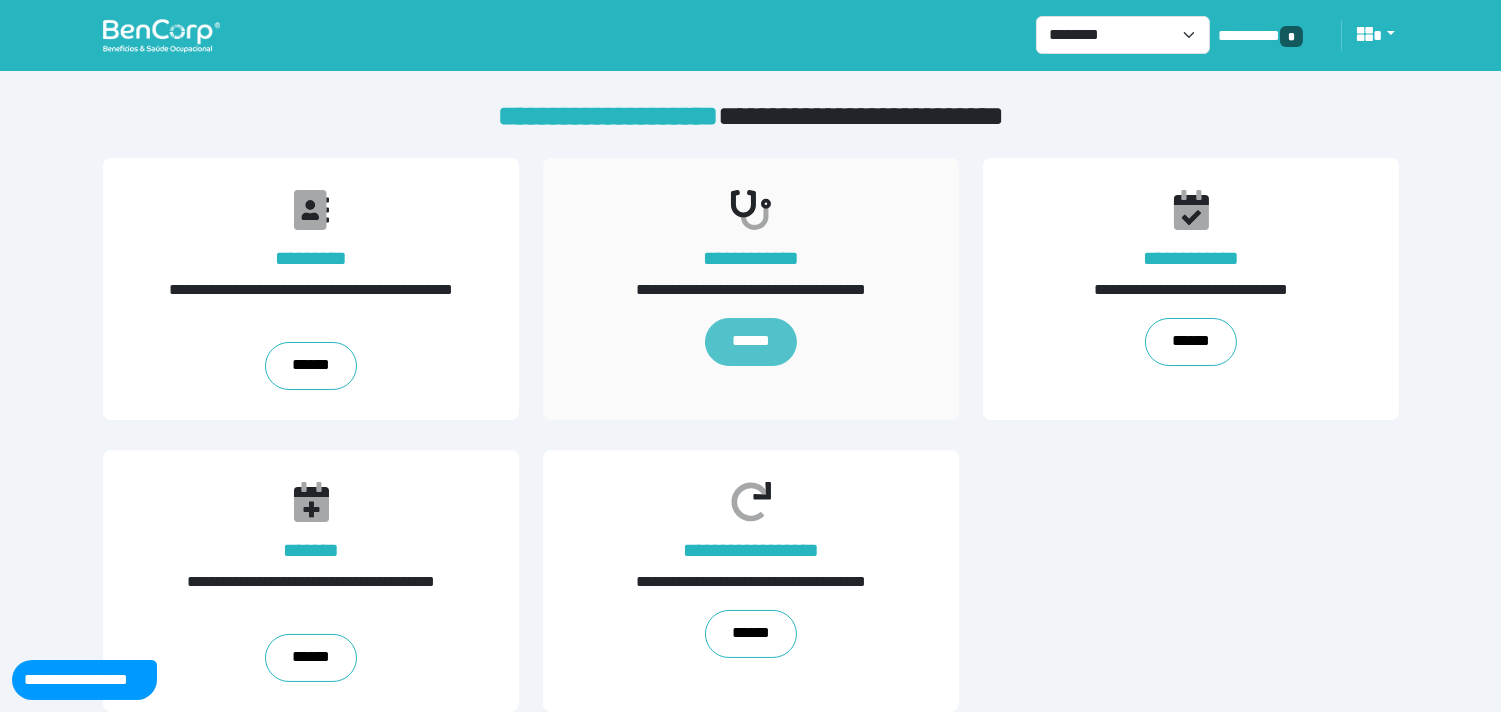 click on "******" at bounding box center [750, 342] 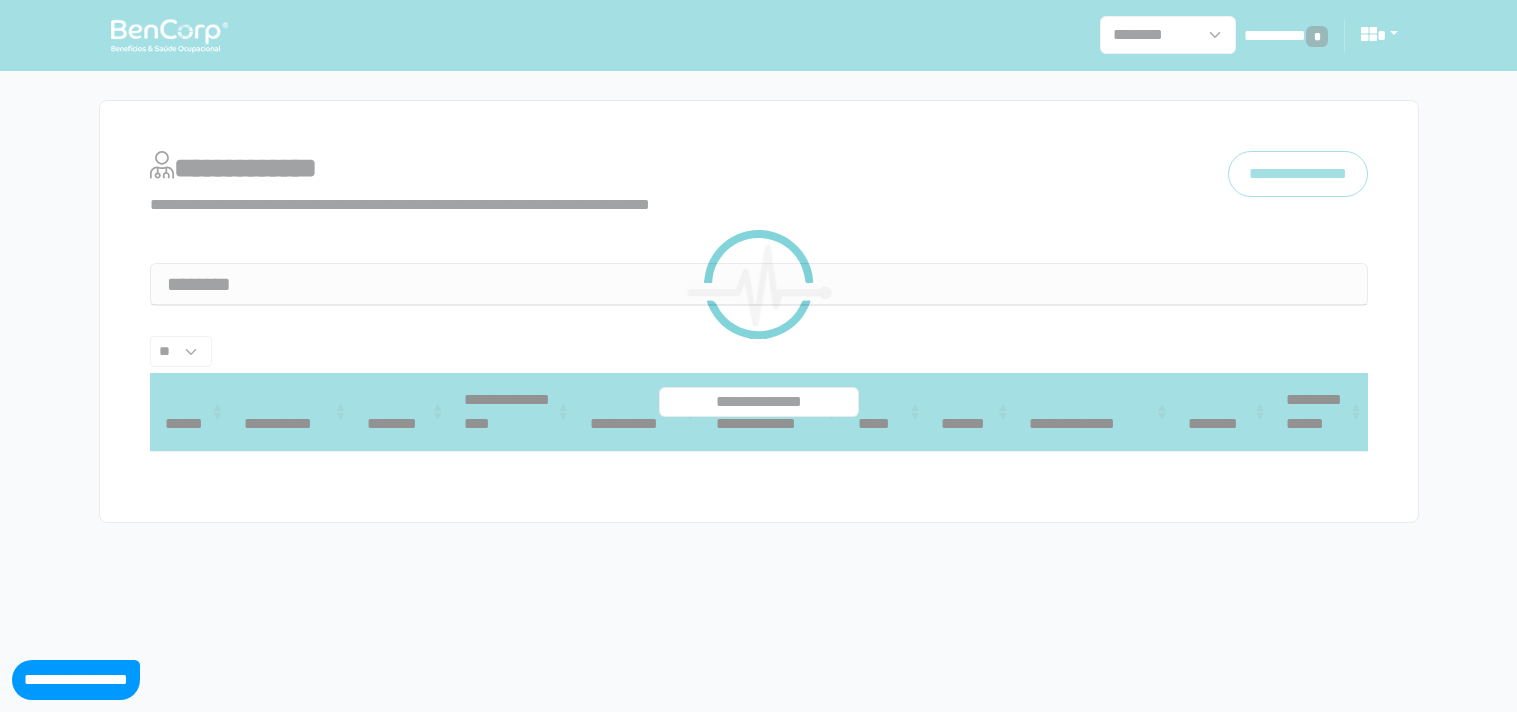 select on "**" 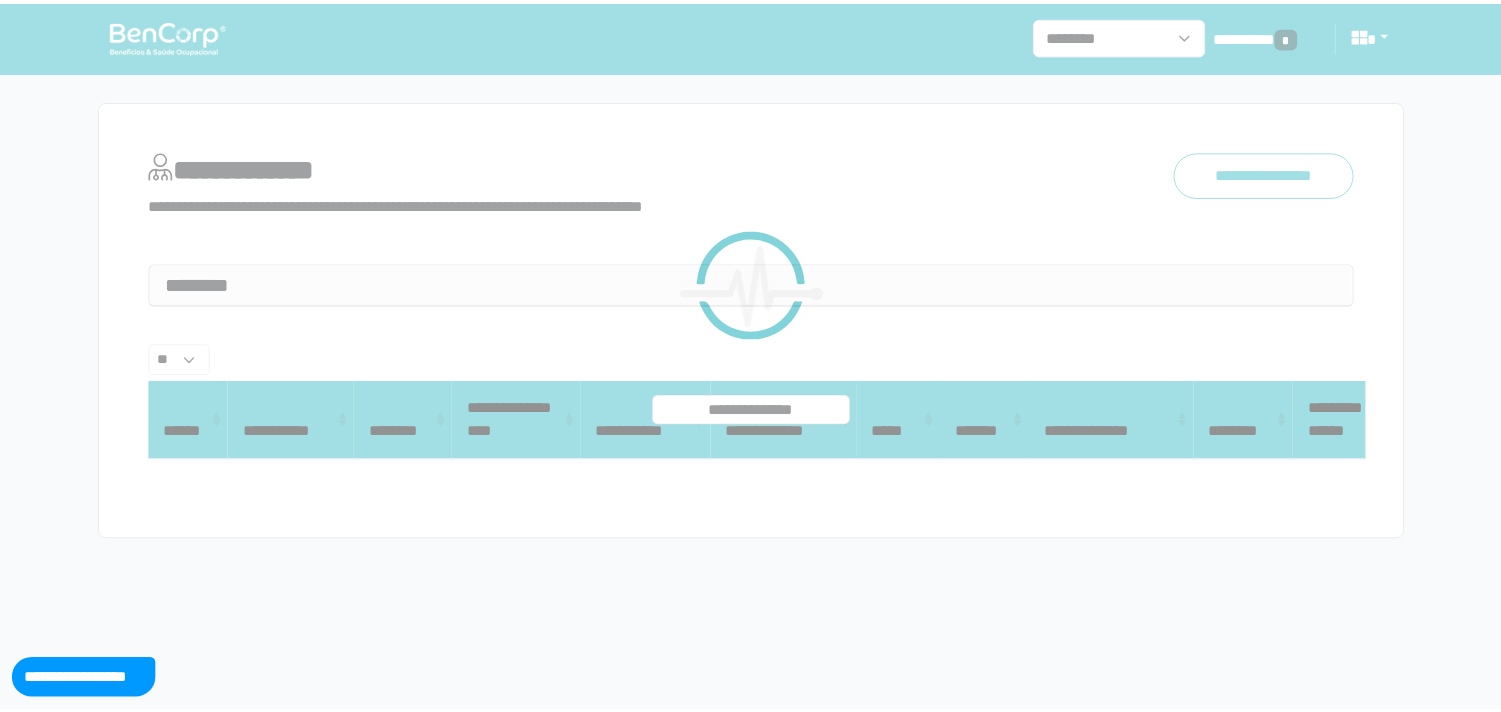 scroll, scrollTop: 0, scrollLeft: 0, axis: both 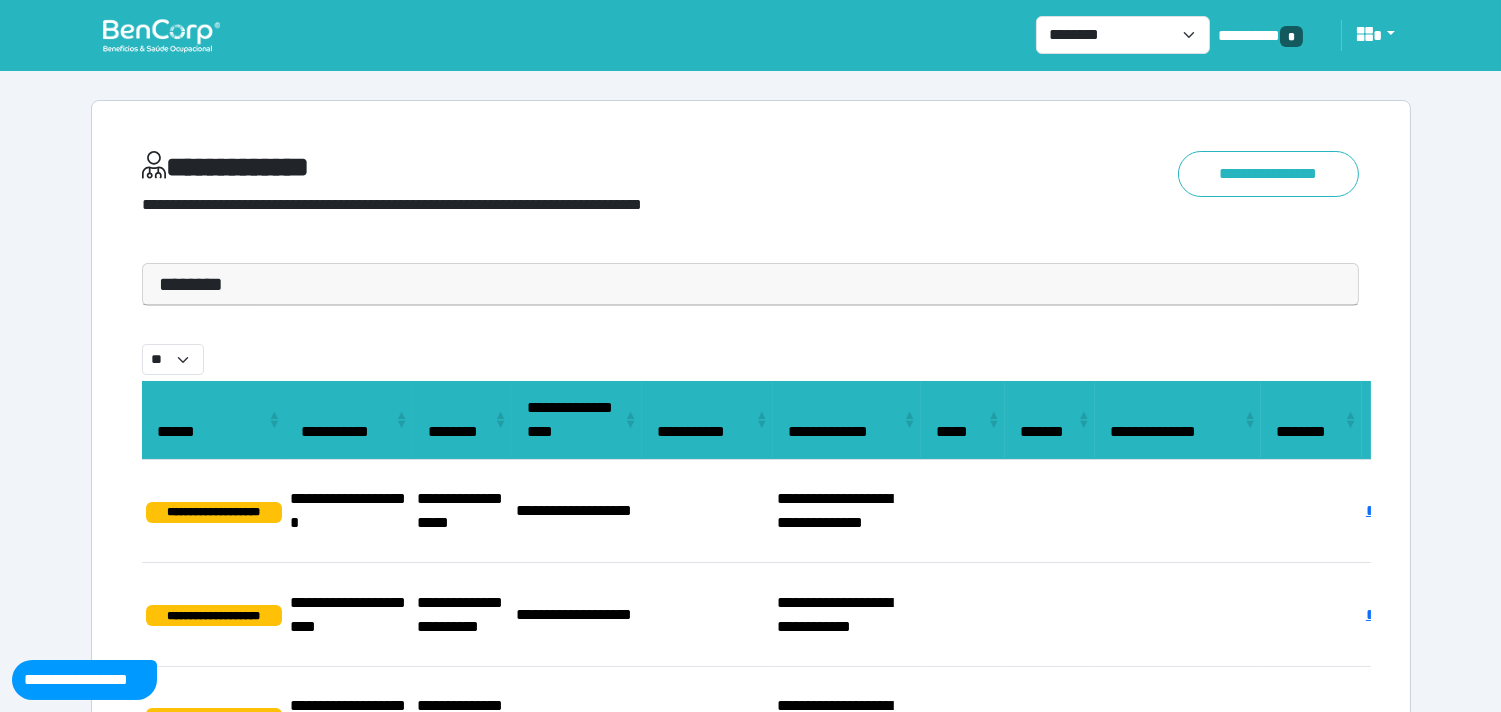 click at bounding box center [161, 35] 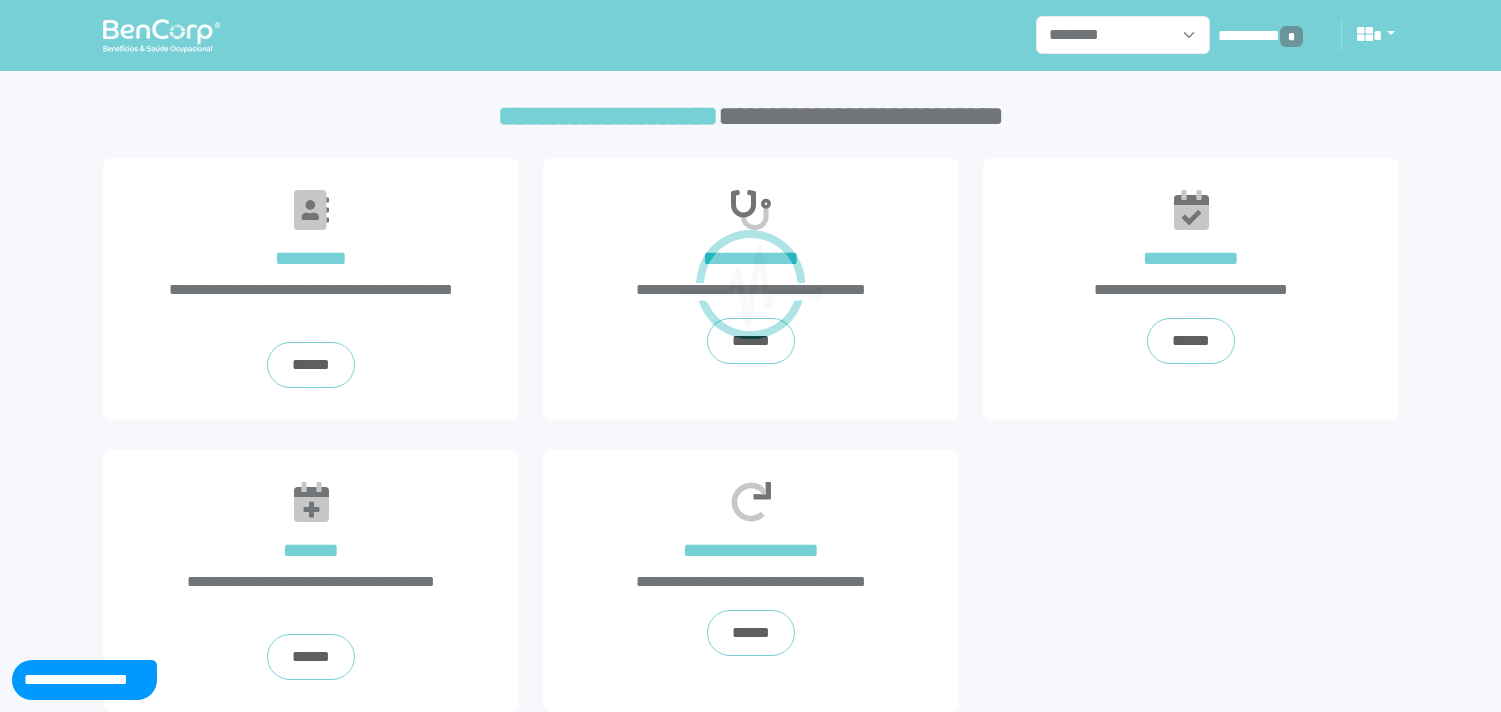 scroll, scrollTop: 0, scrollLeft: 0, axis: both 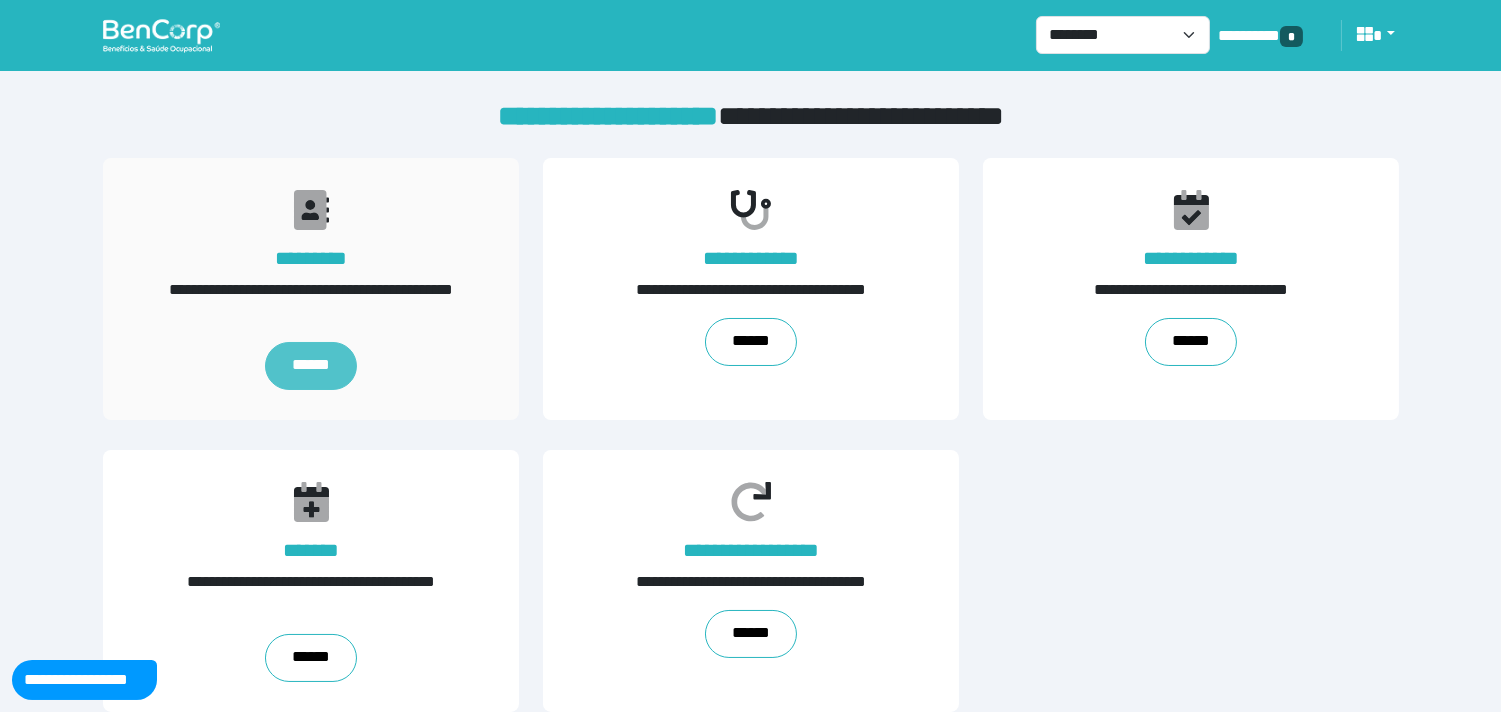 click on "******" at bounding box center [311, 366] 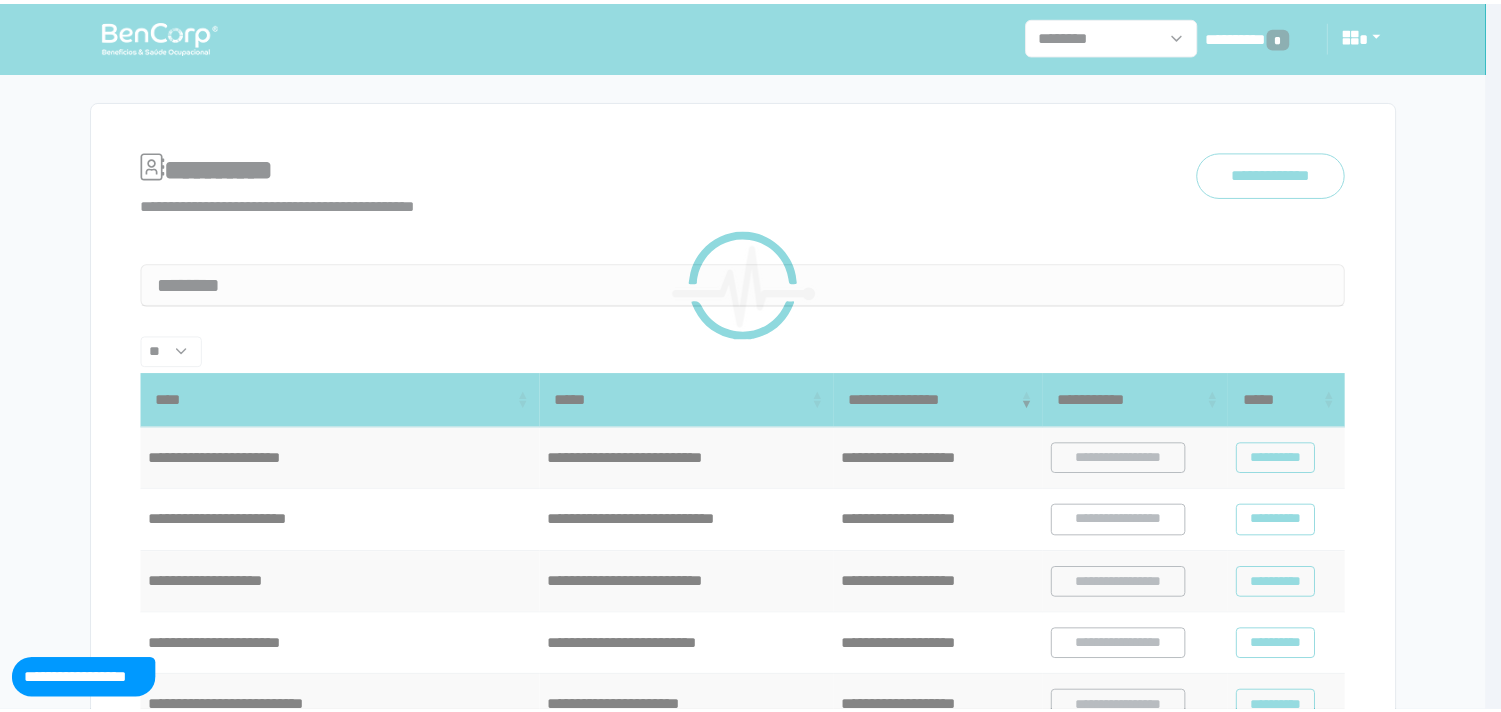 scroll, scrollTop: 0, scrollLeft: 0, axis: both 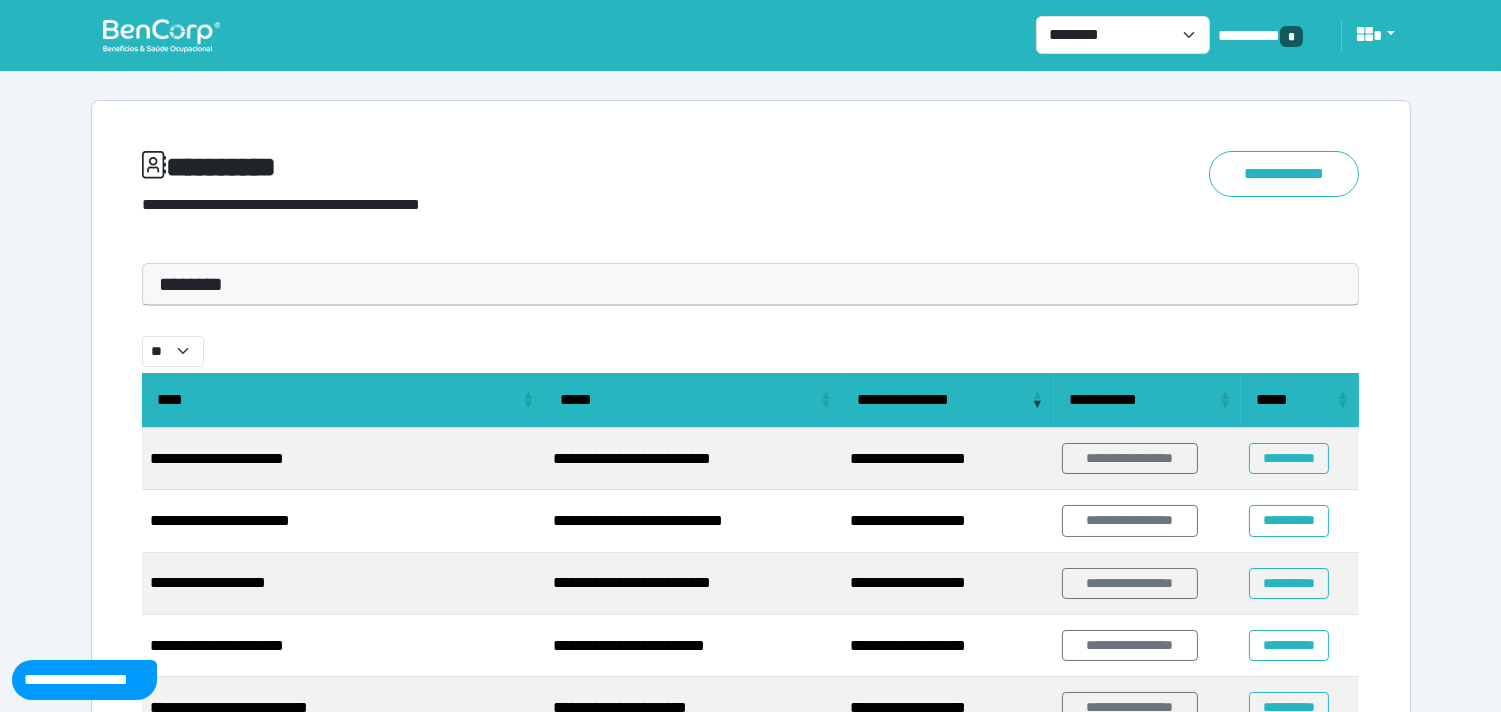 click on "********" at bounding box center [751, 284] 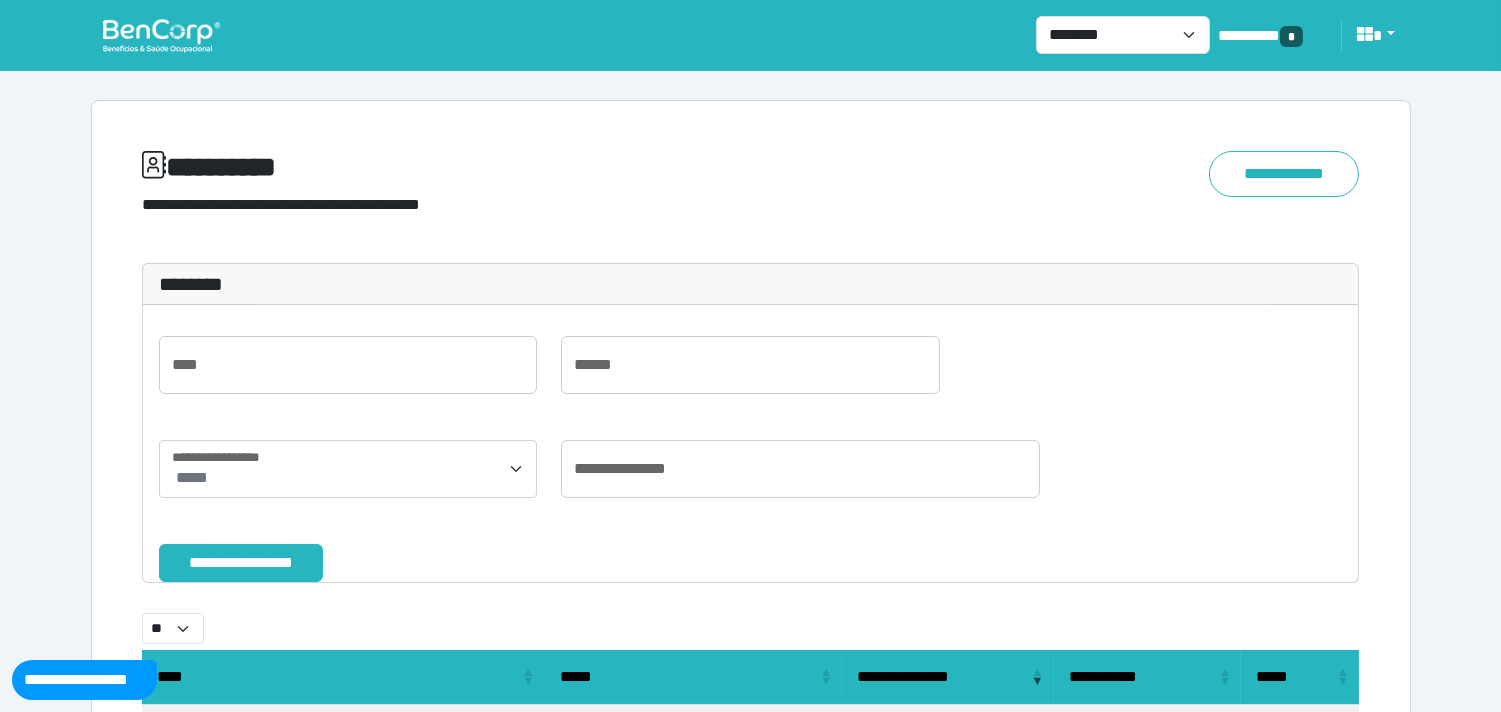 click on "**********" at bounding box center (751, 443) 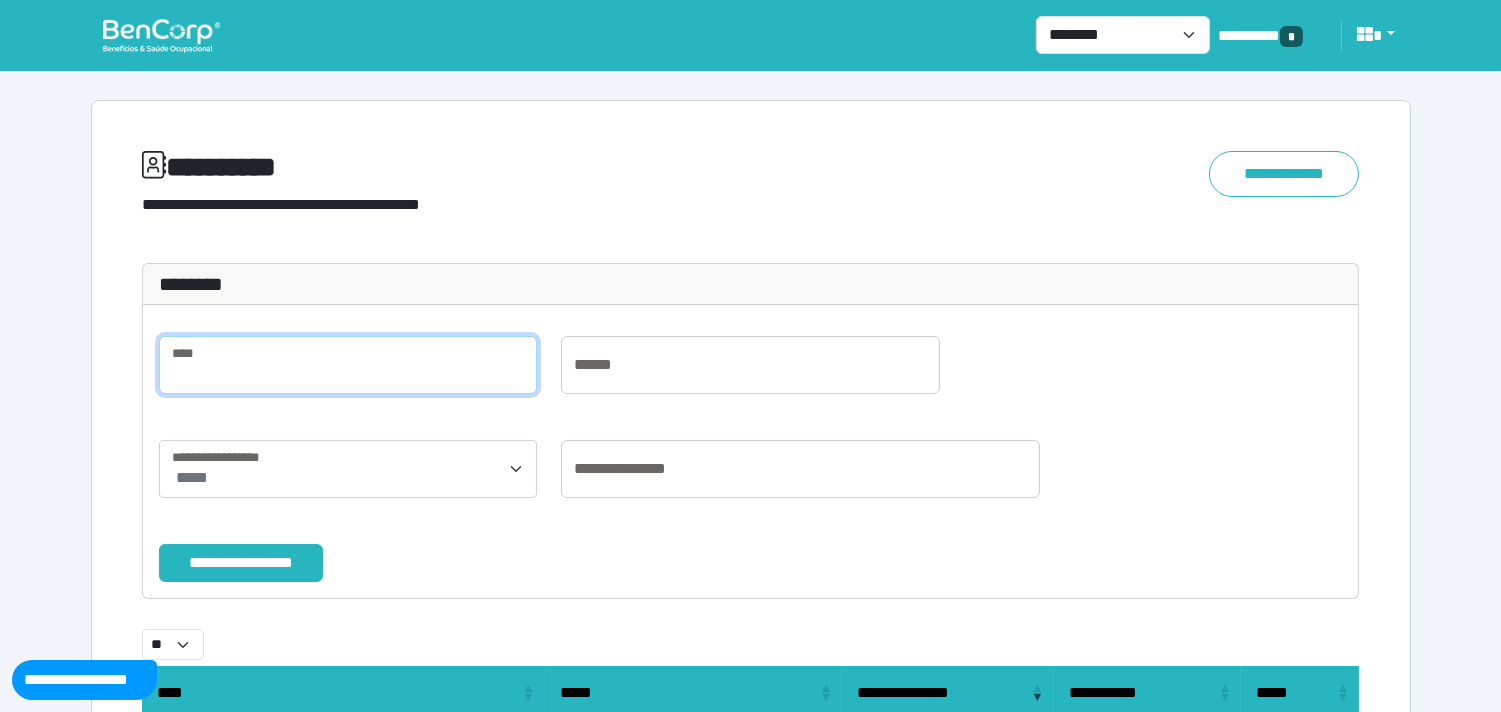 click at bounding box center [348, 365] 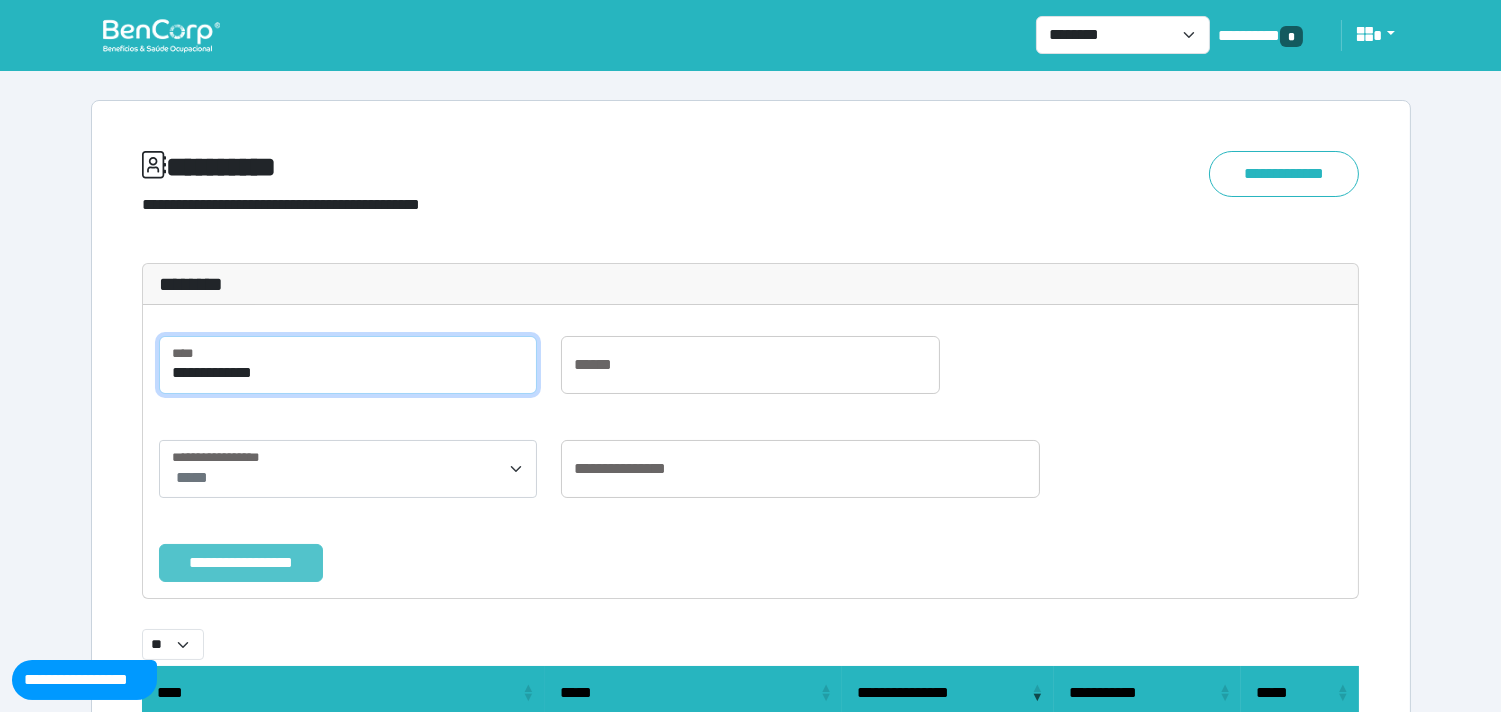 type on "**********" 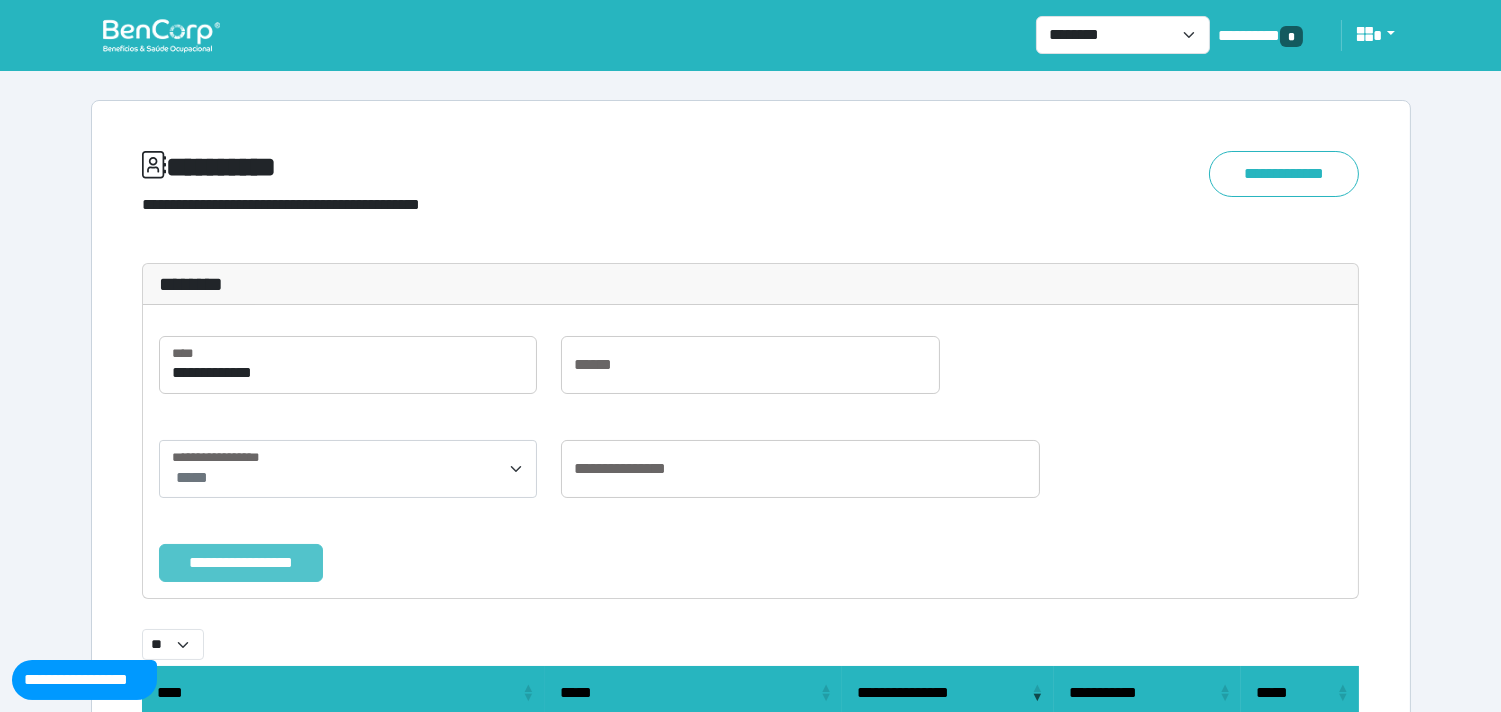 click on "**********" at bounding box center (241, 563) 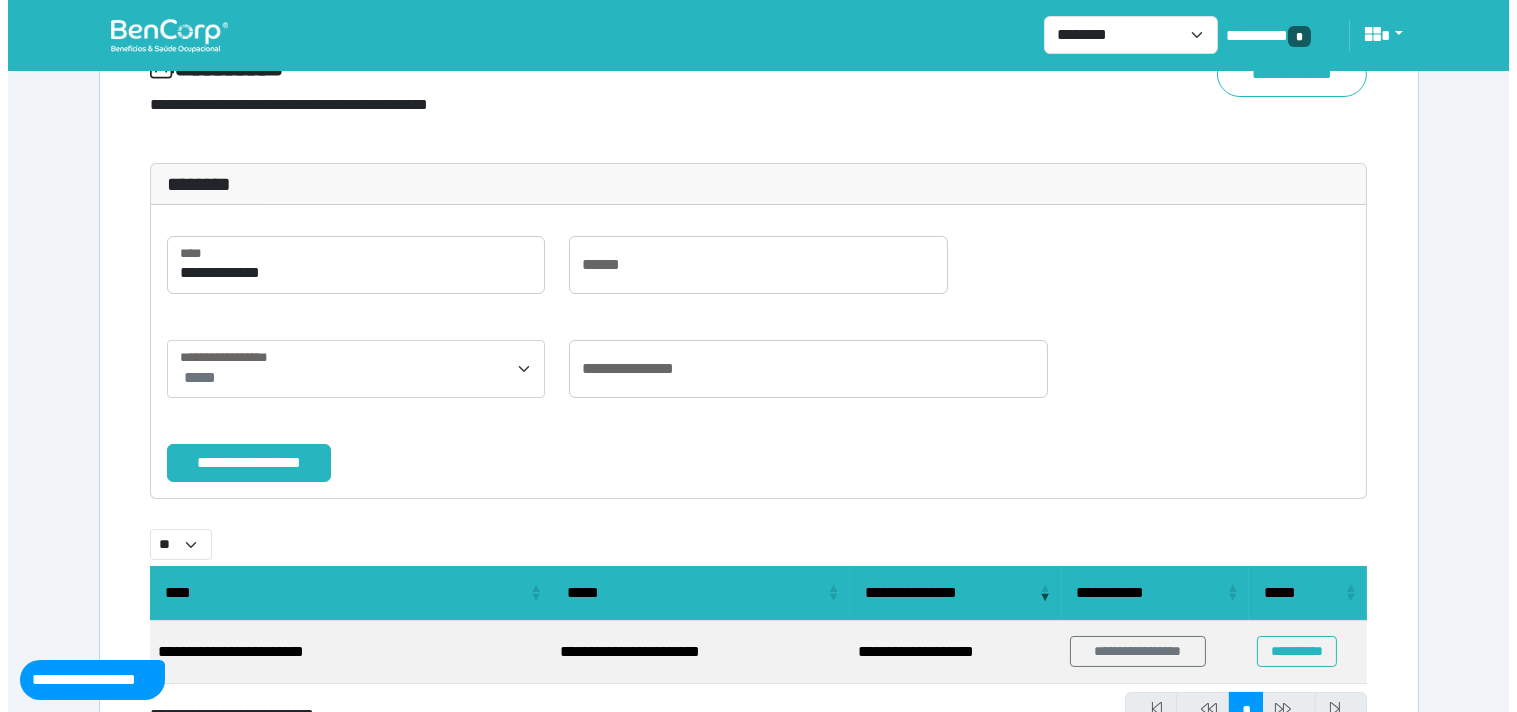 scroll, scrollTop: 191, scrollLeft: 0, axis: vertical 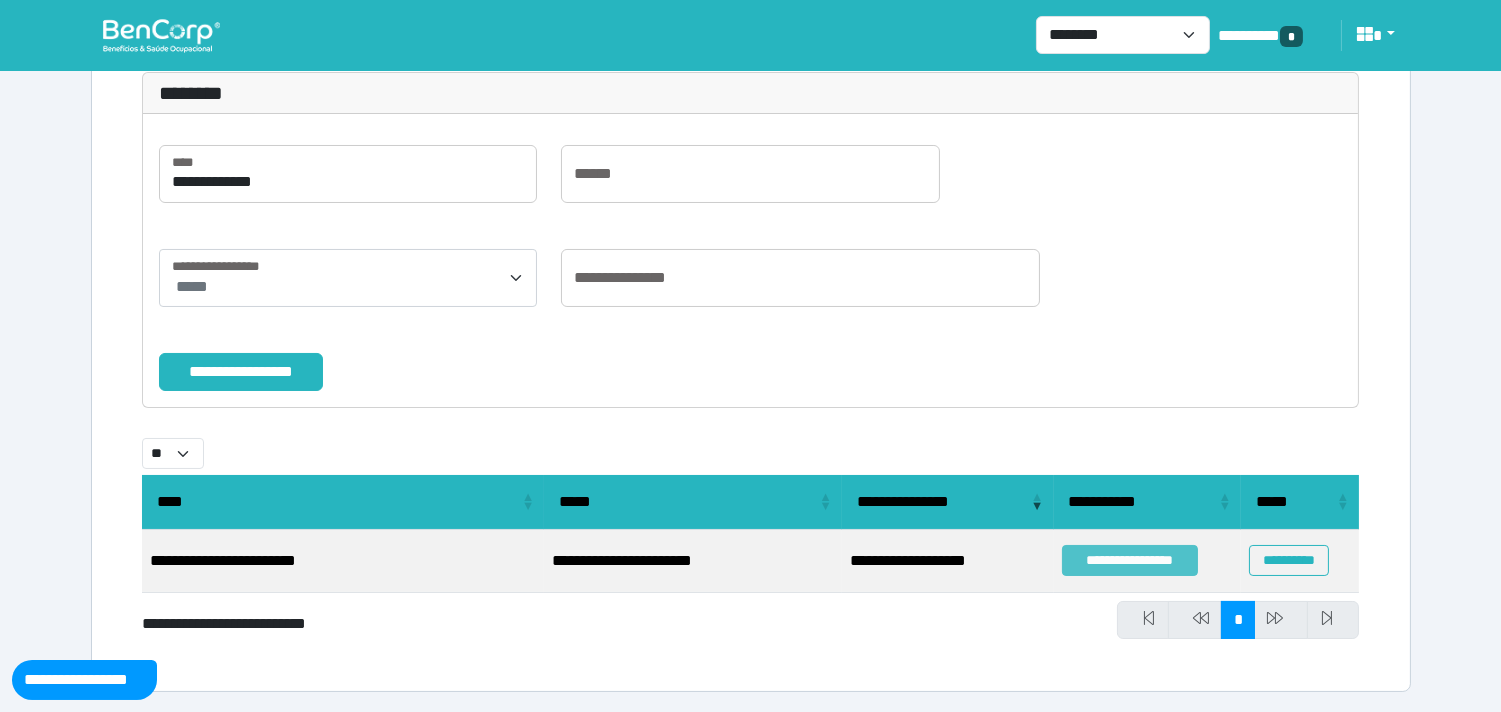 click on "**********" at bounding box center [1130, 560] 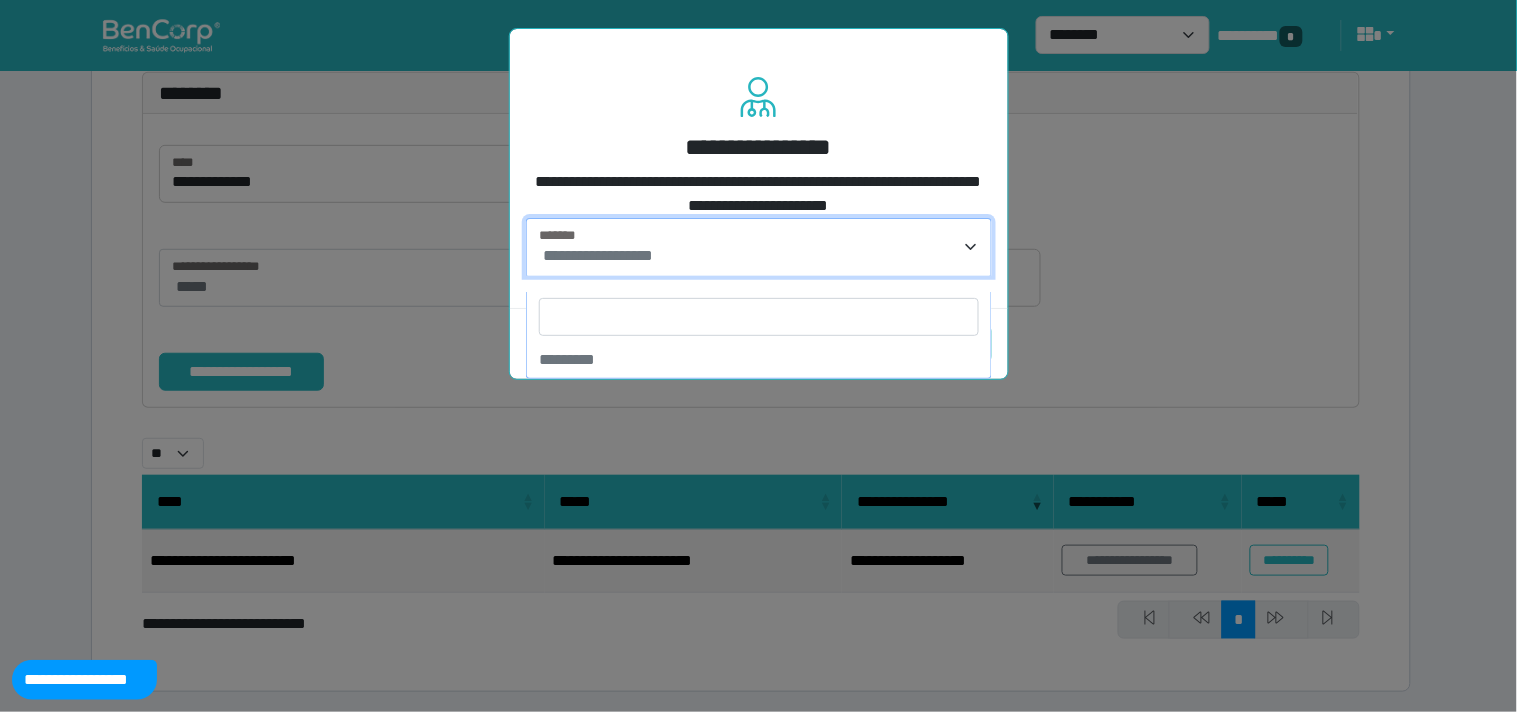 click on "**********" at bounding box center (761, 256) 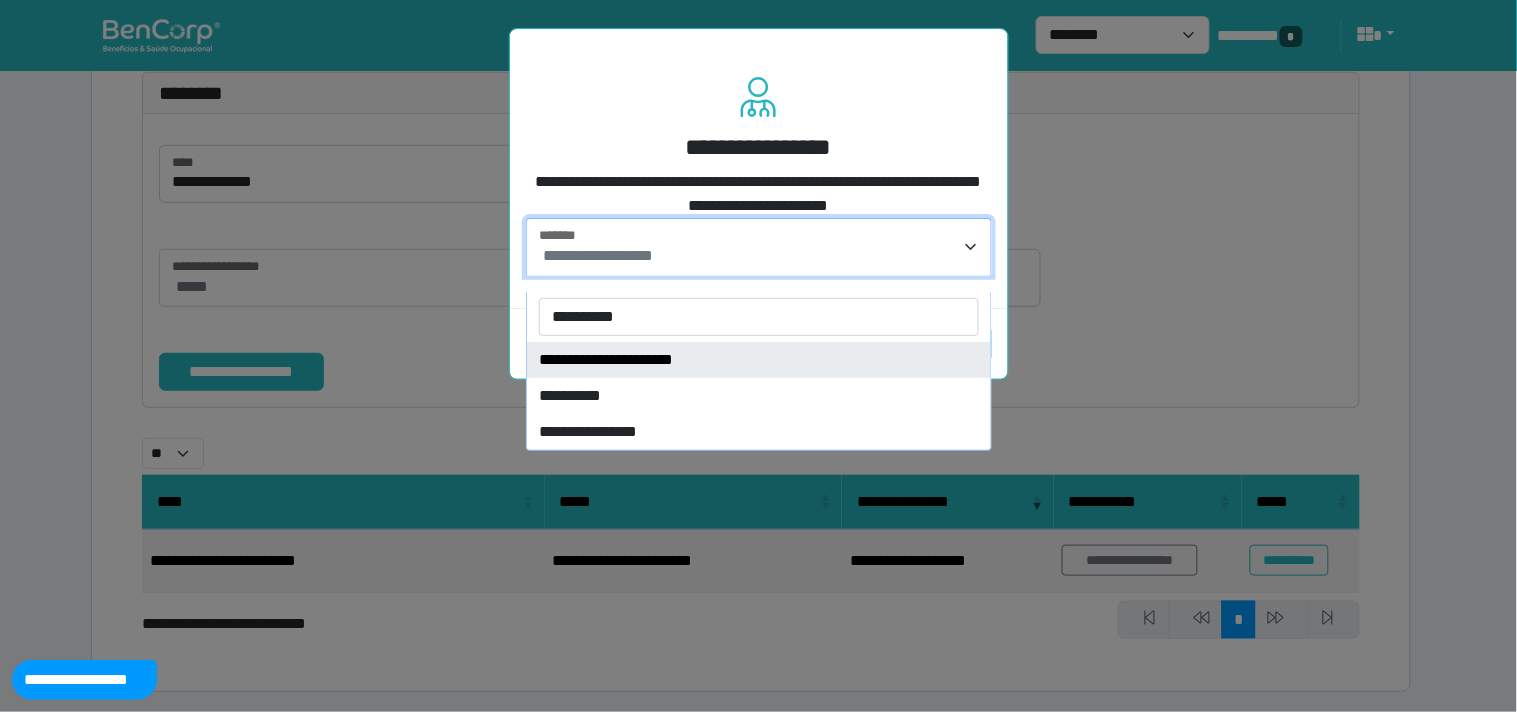 type on "**********" 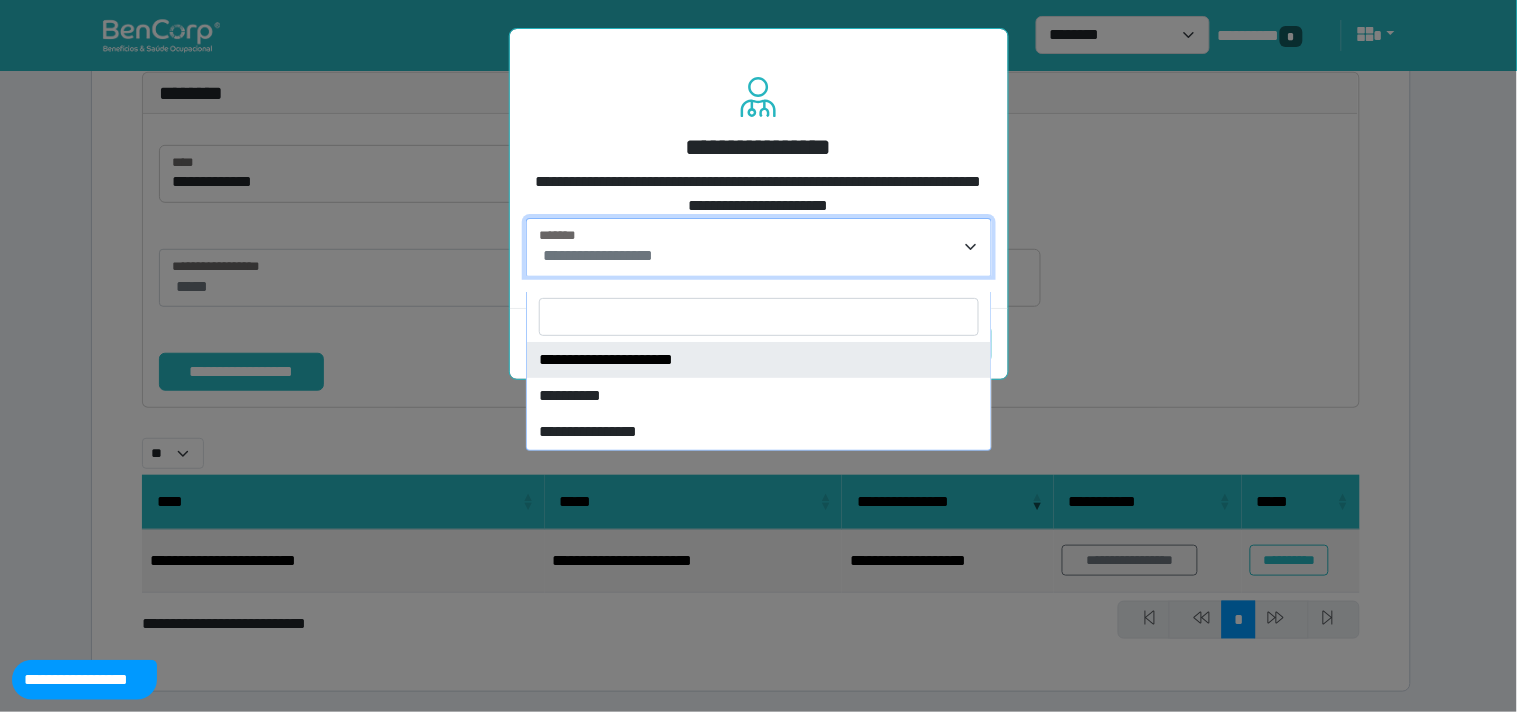 select on "****" 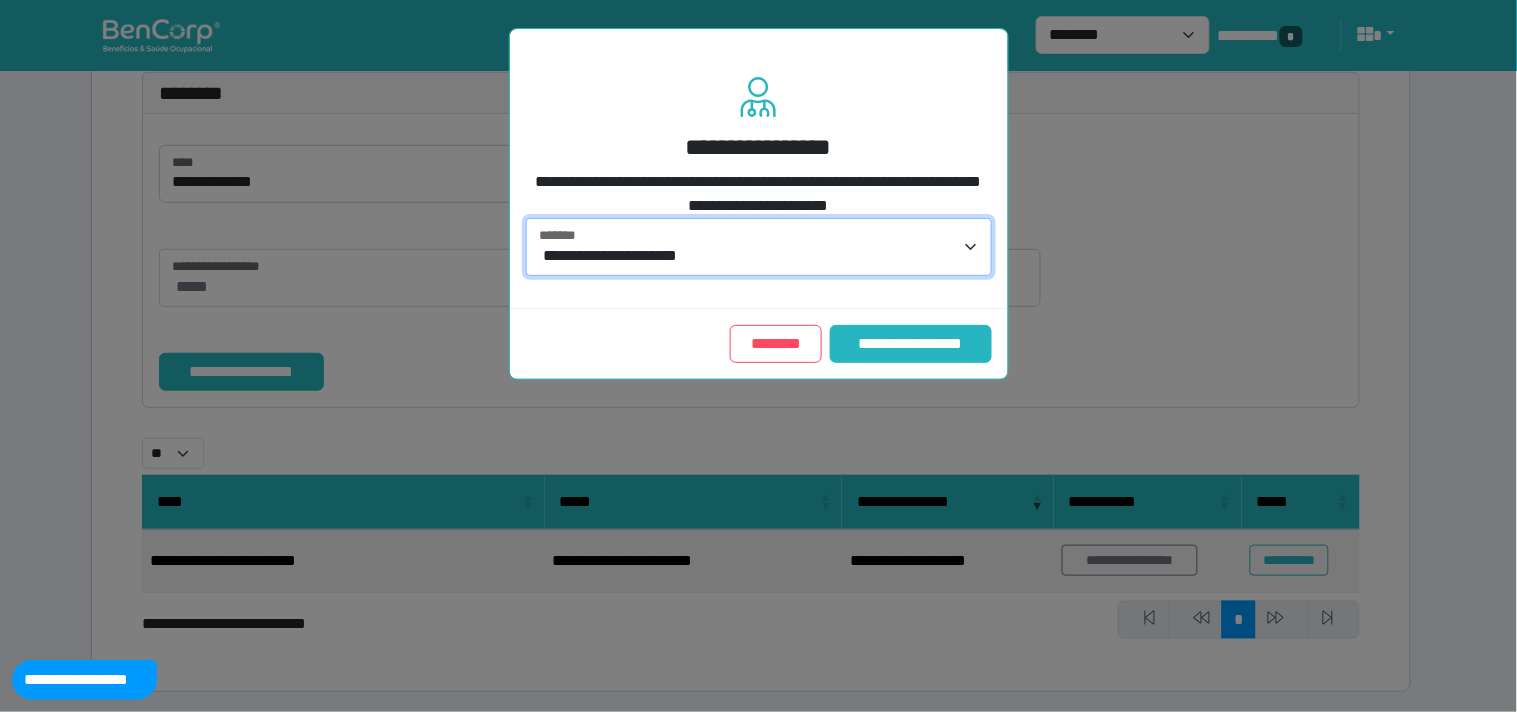 click on "**********" at bounding box center (910, 344) 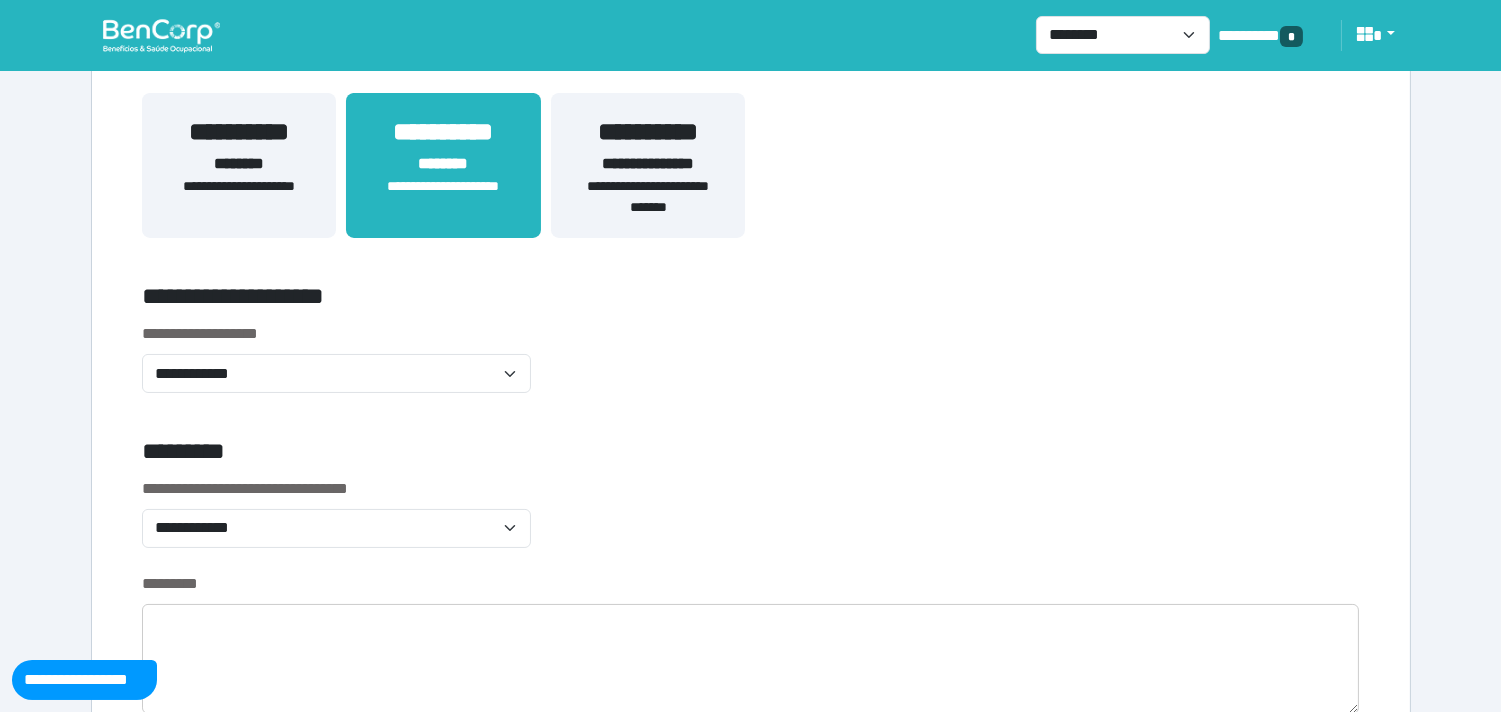 scroll, scrollTop: 444, scrollLeft: 0, axis: vertical 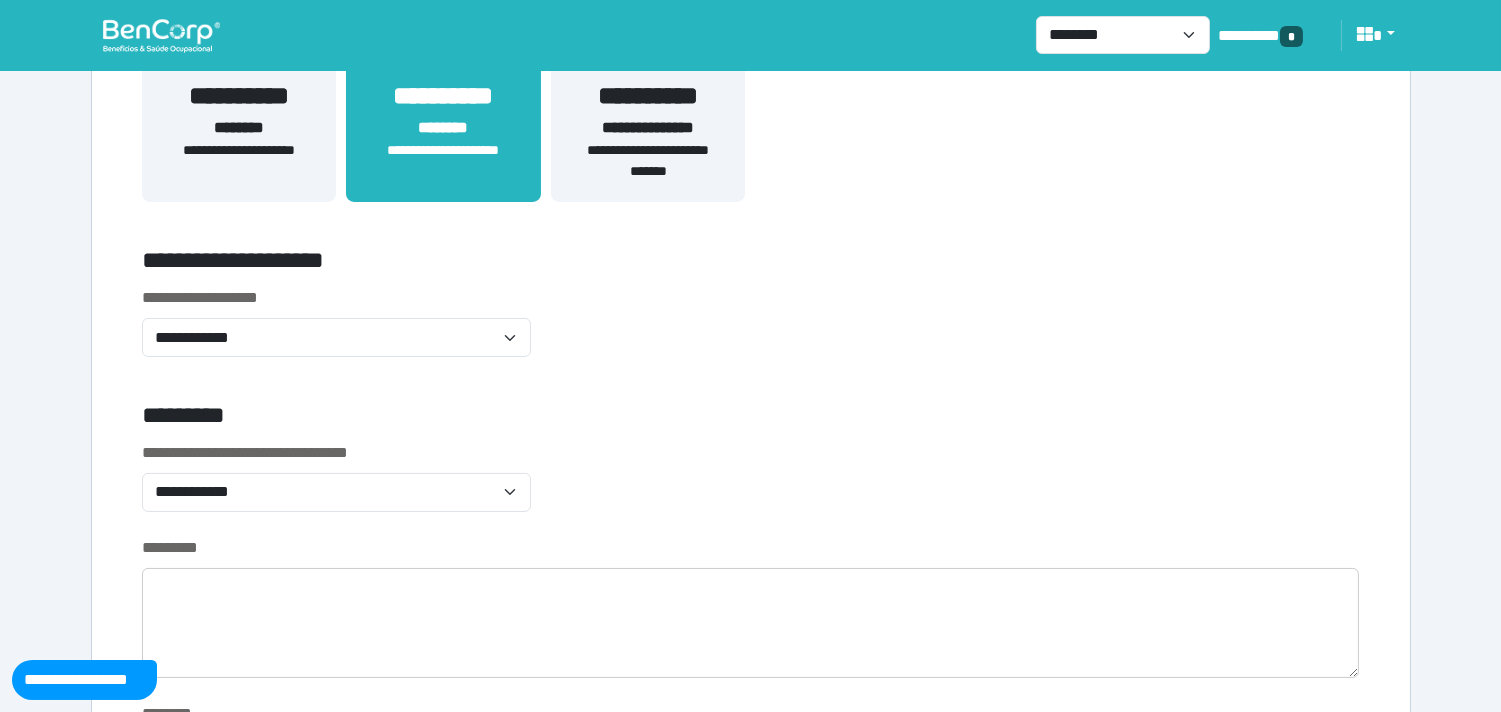 click on "**********" at bounding box center [443, 161] 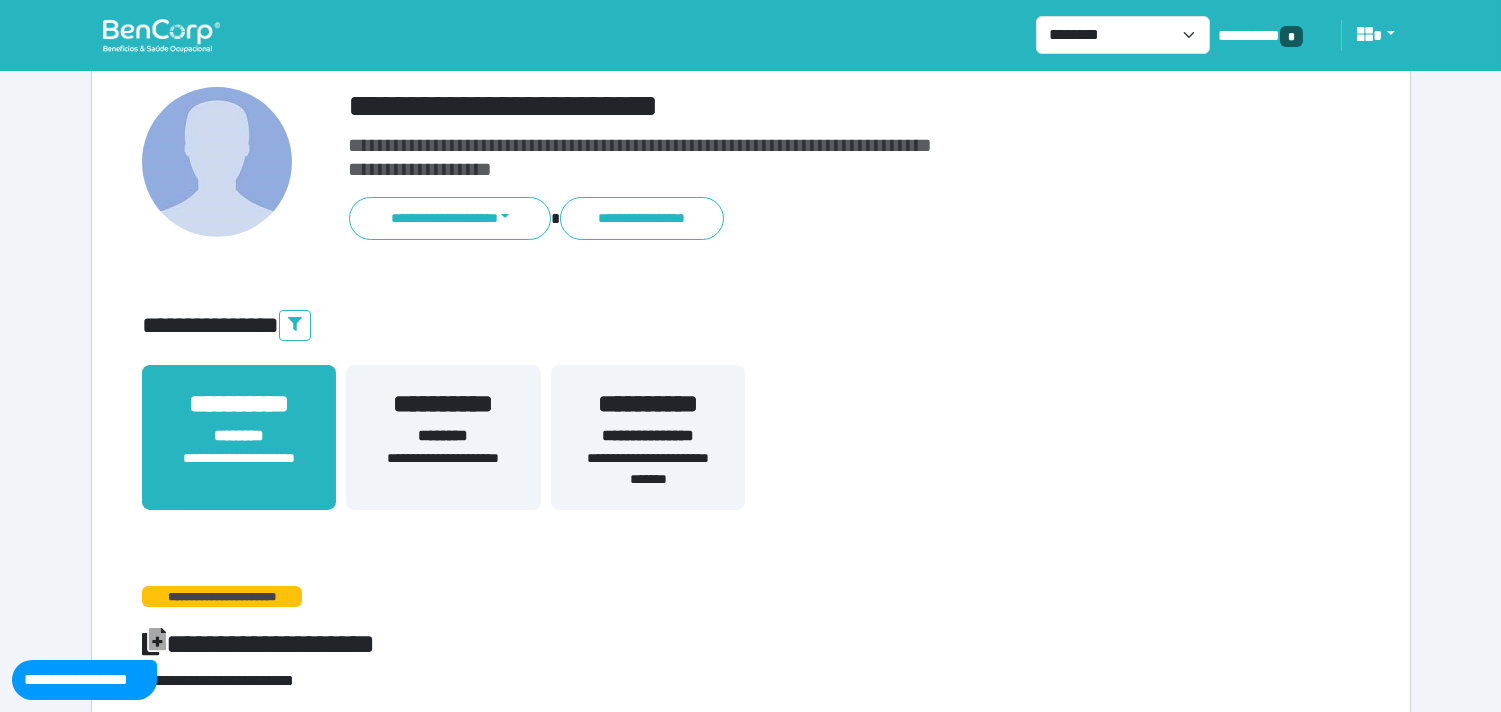scroll, scrollTop: 0, scrollLeft: 0, axis: both 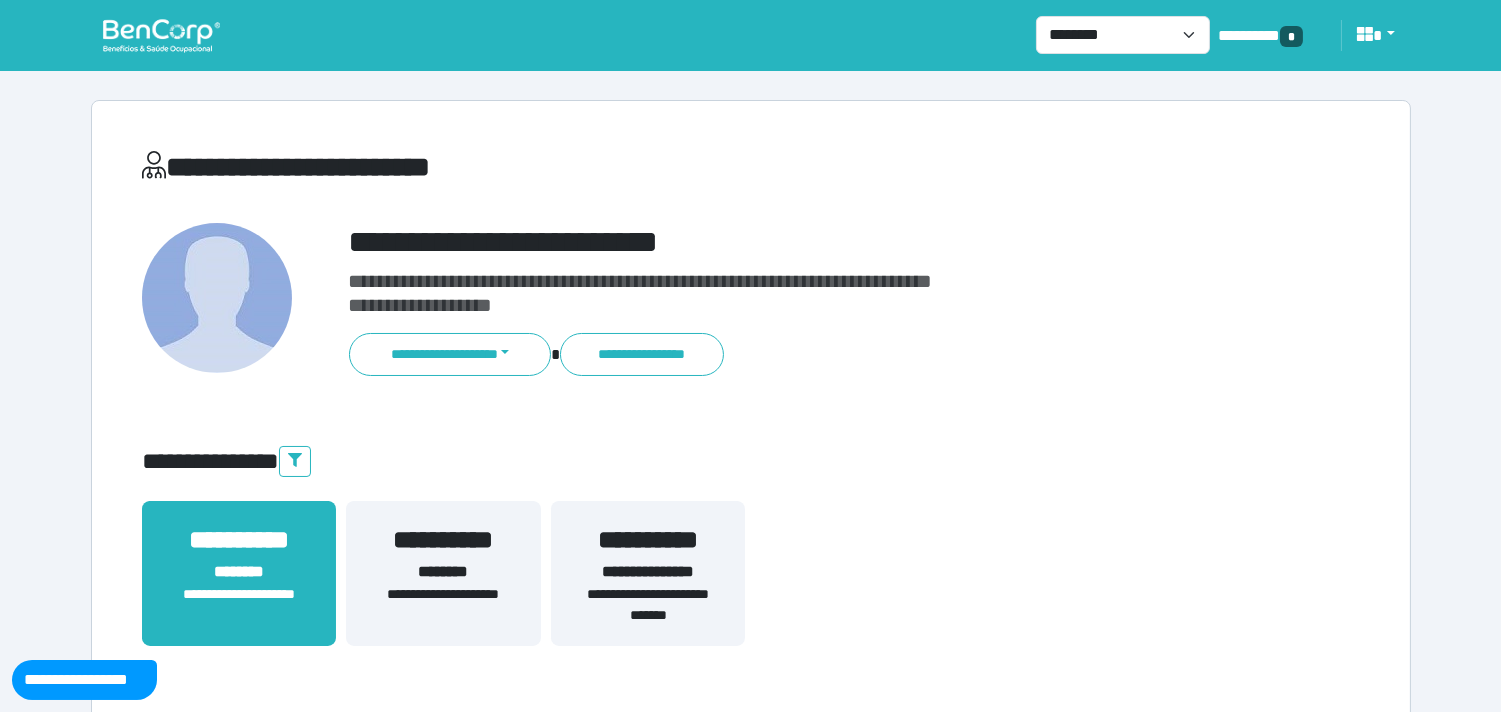 click on "********" at bounding box center (443, 572) 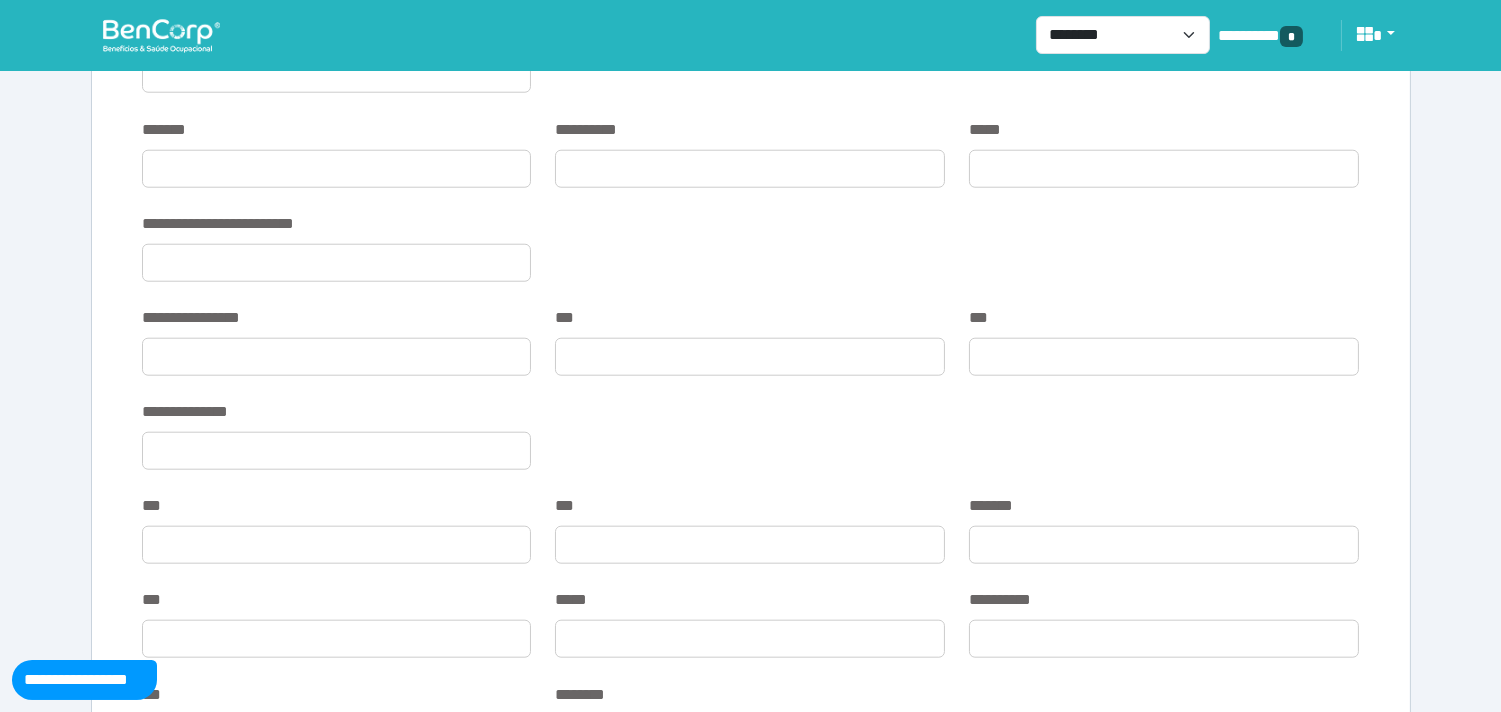 scroll, scrollTop: 3458, scrollLeft: 0, axis: vertical 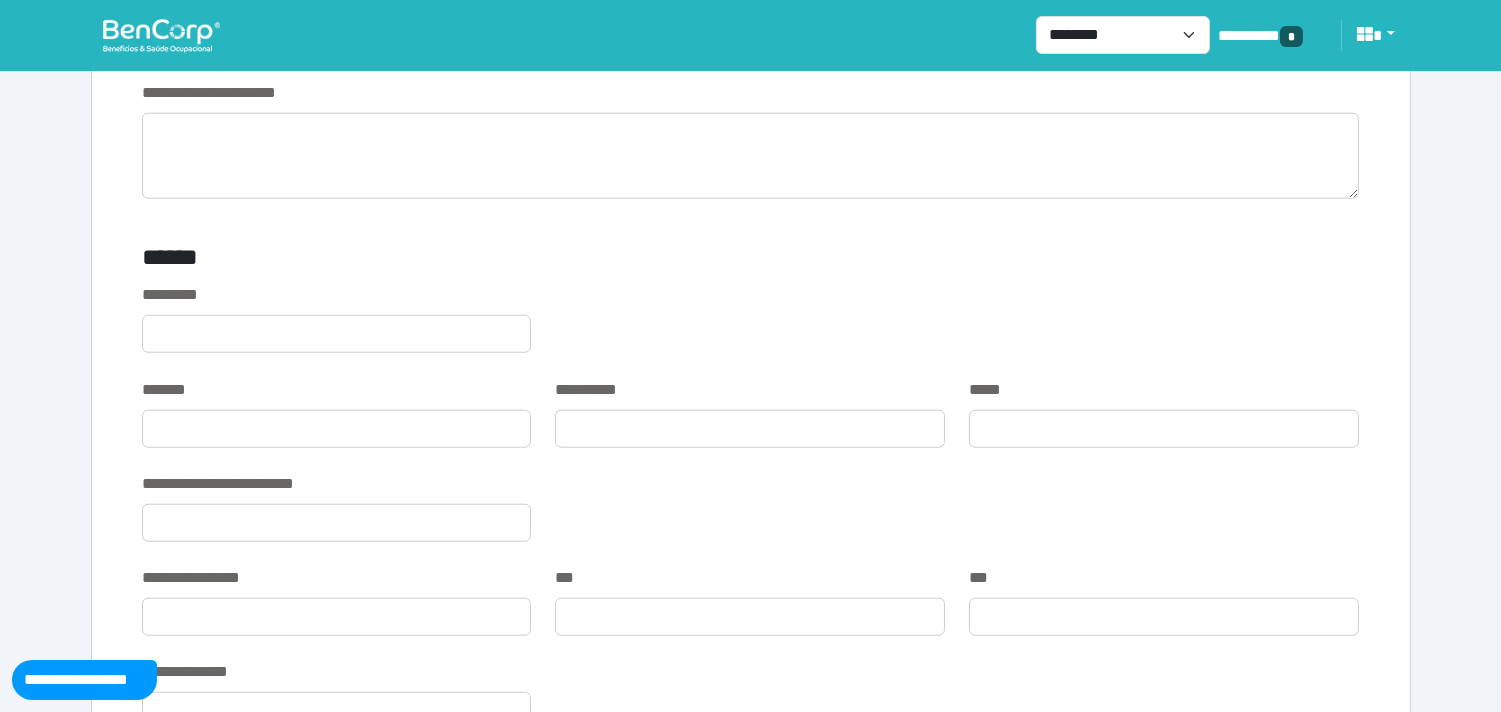 click at bounding box center [161, 35] 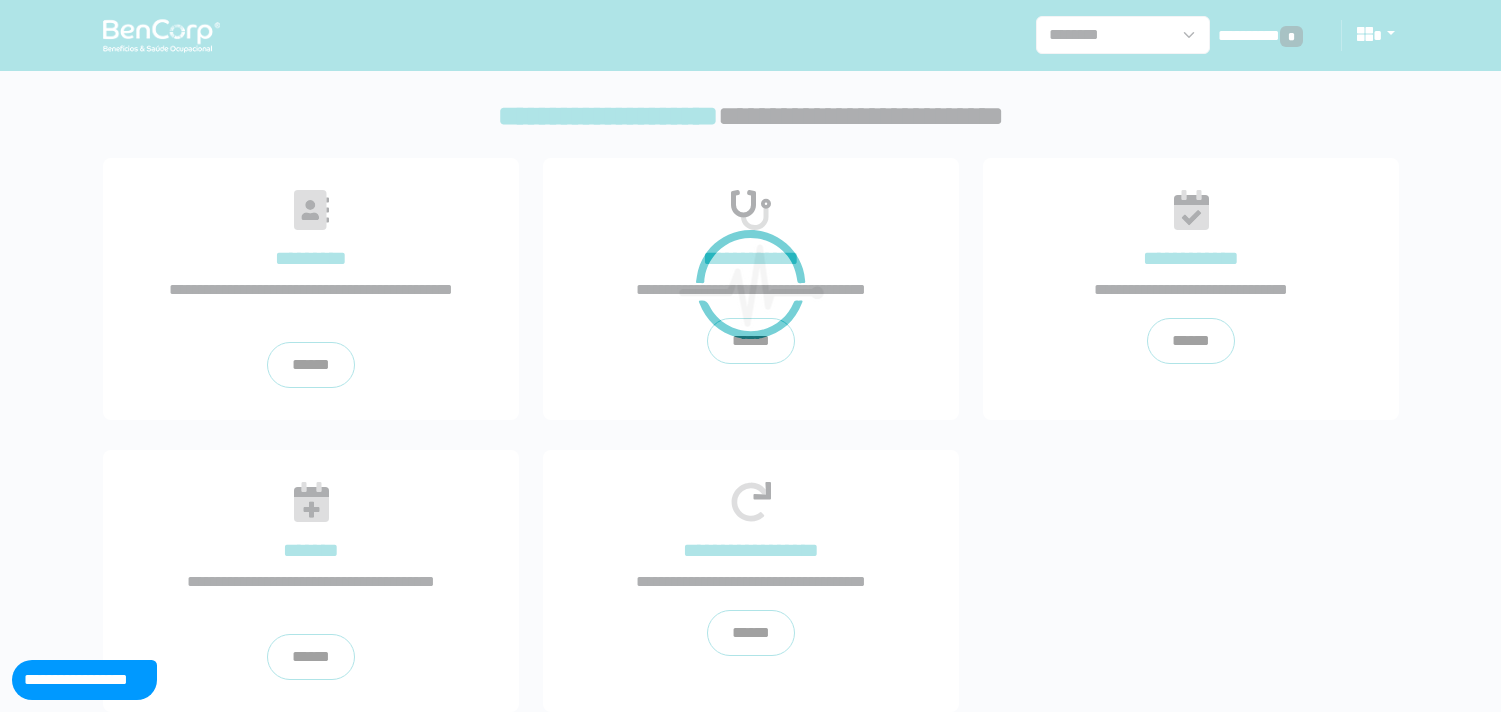 scroll, scrollTop: 0, scrollLeft: 0, axis: both 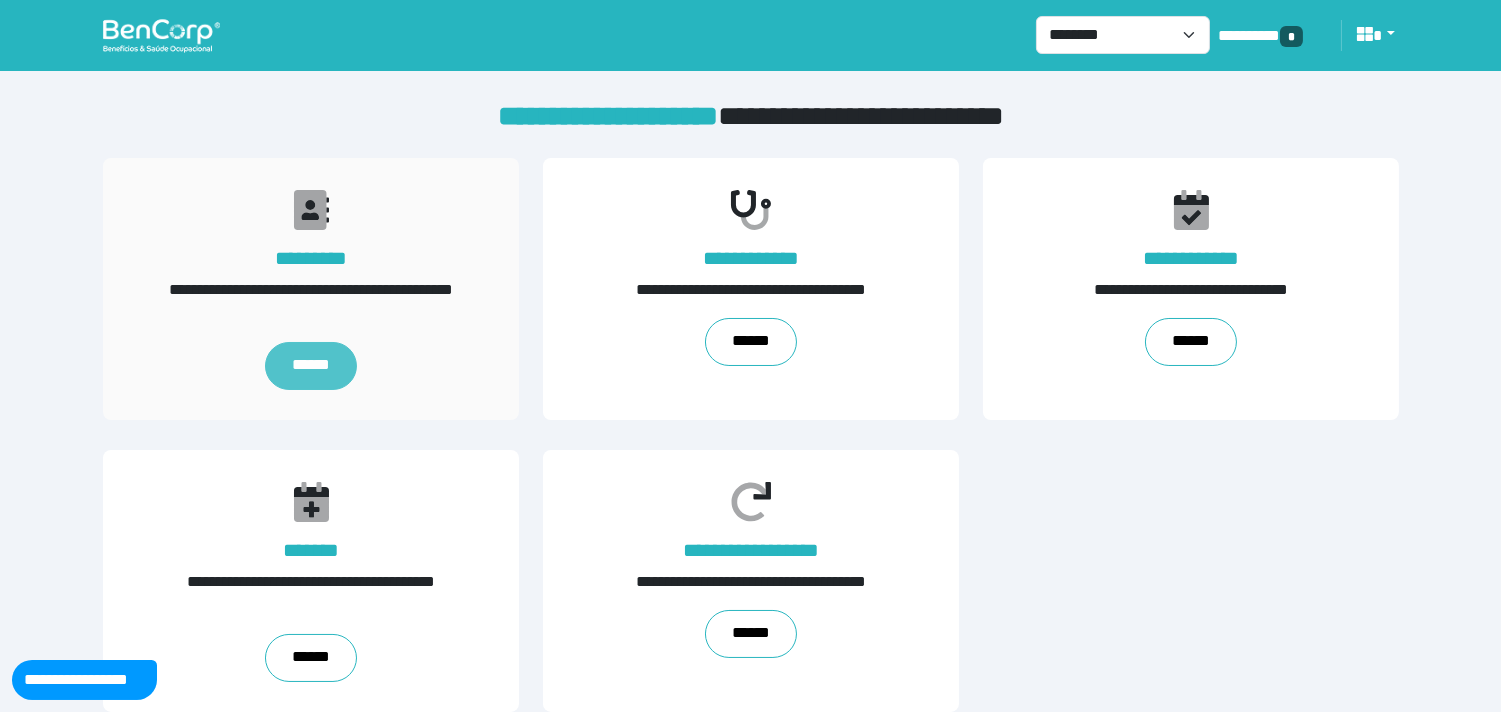 click on "******" at bounding box center (311, 366) 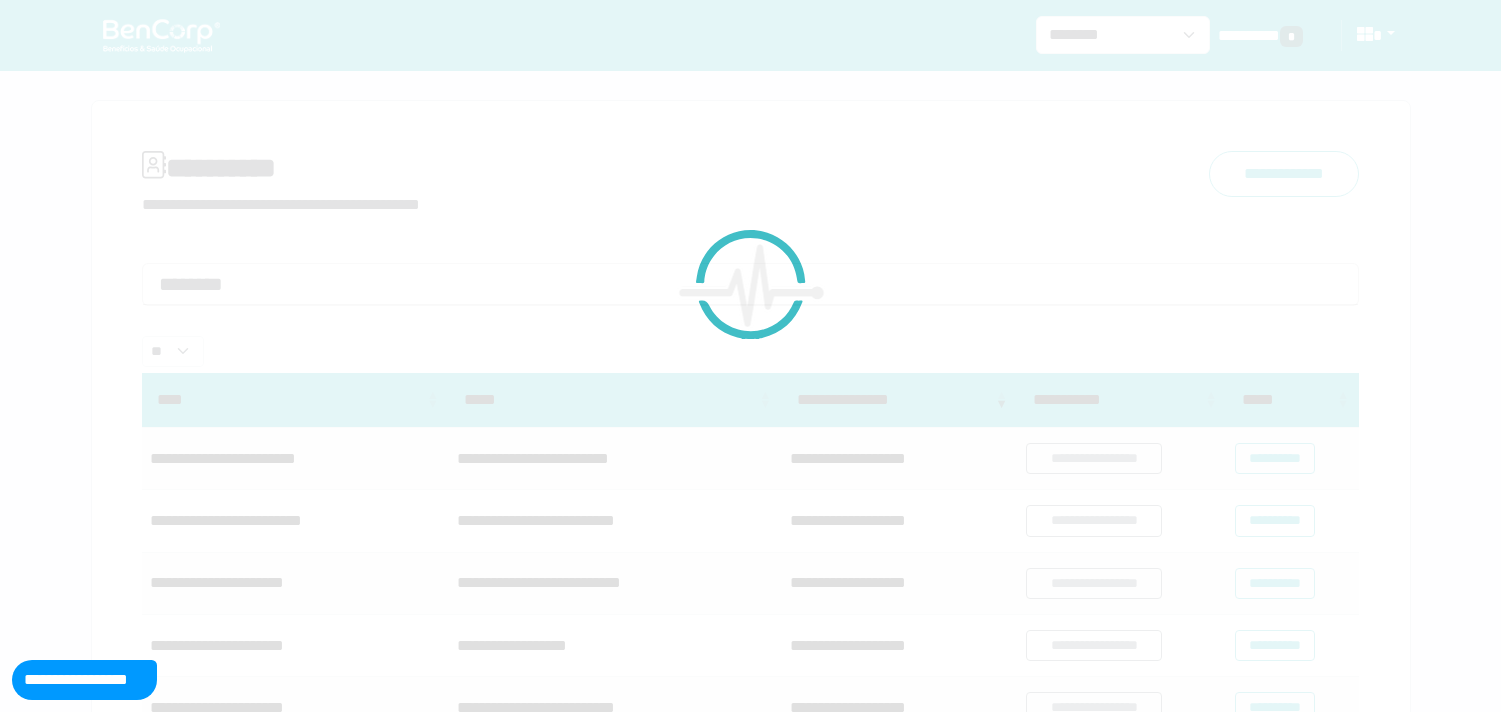 scroll, scrollTop: 0, scrollLeft: 0, axis: both 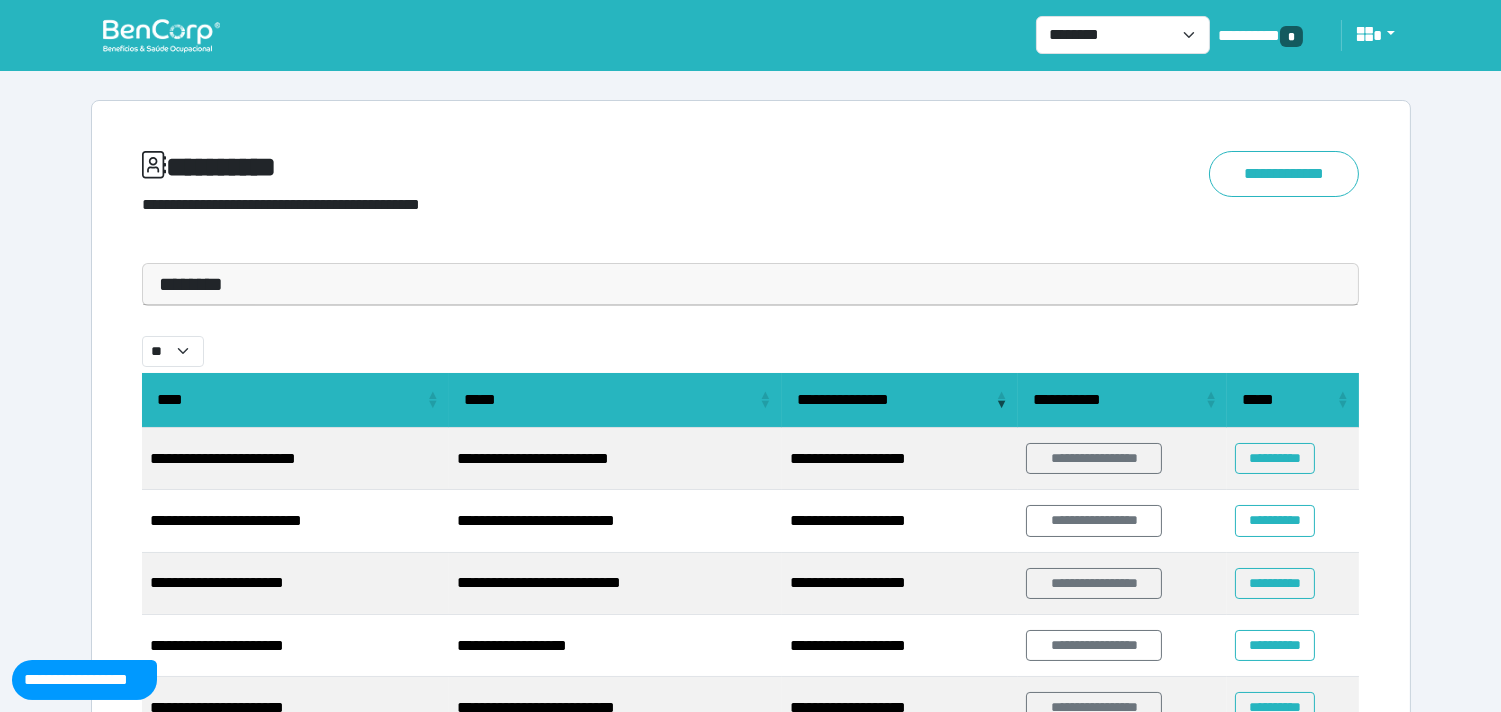 click on "********" at bounding box center [751, 284] 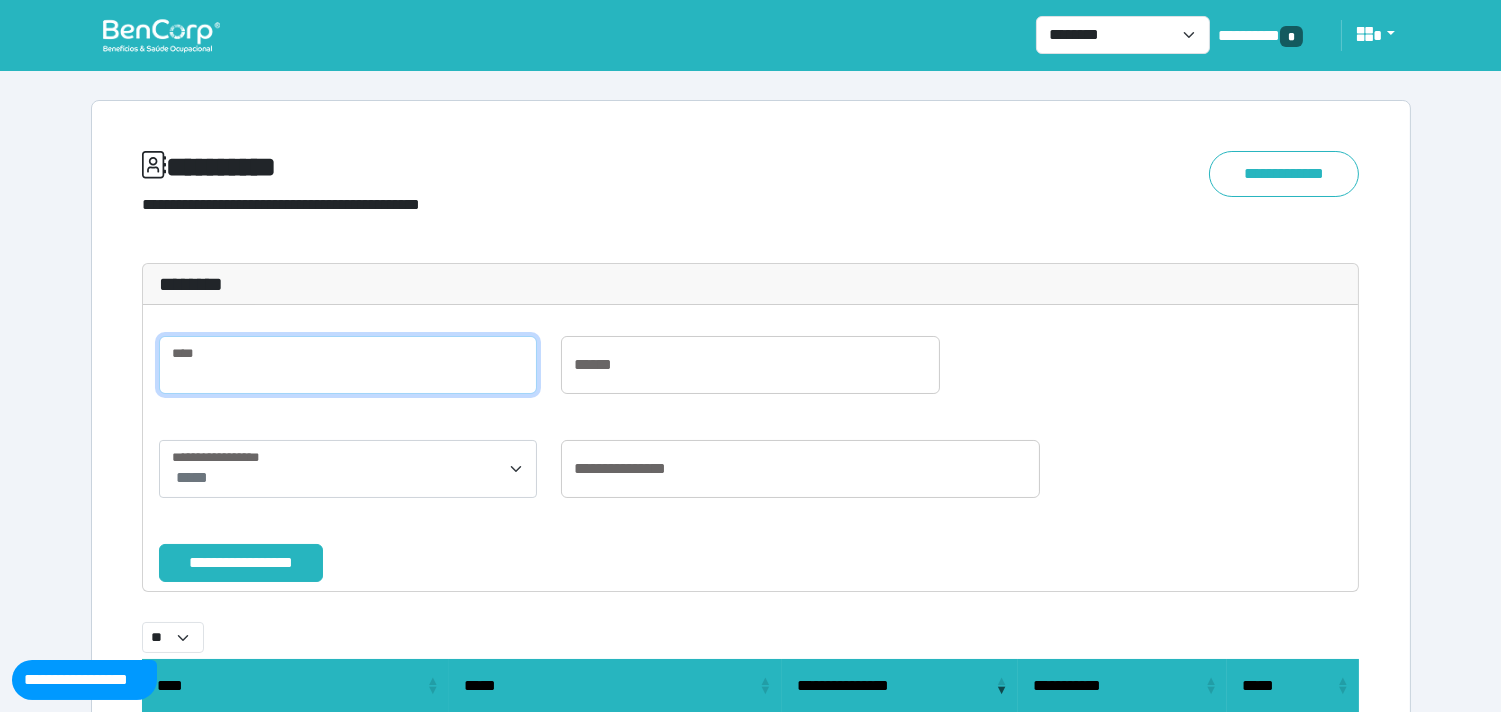 click at bounding box center [348, 365] 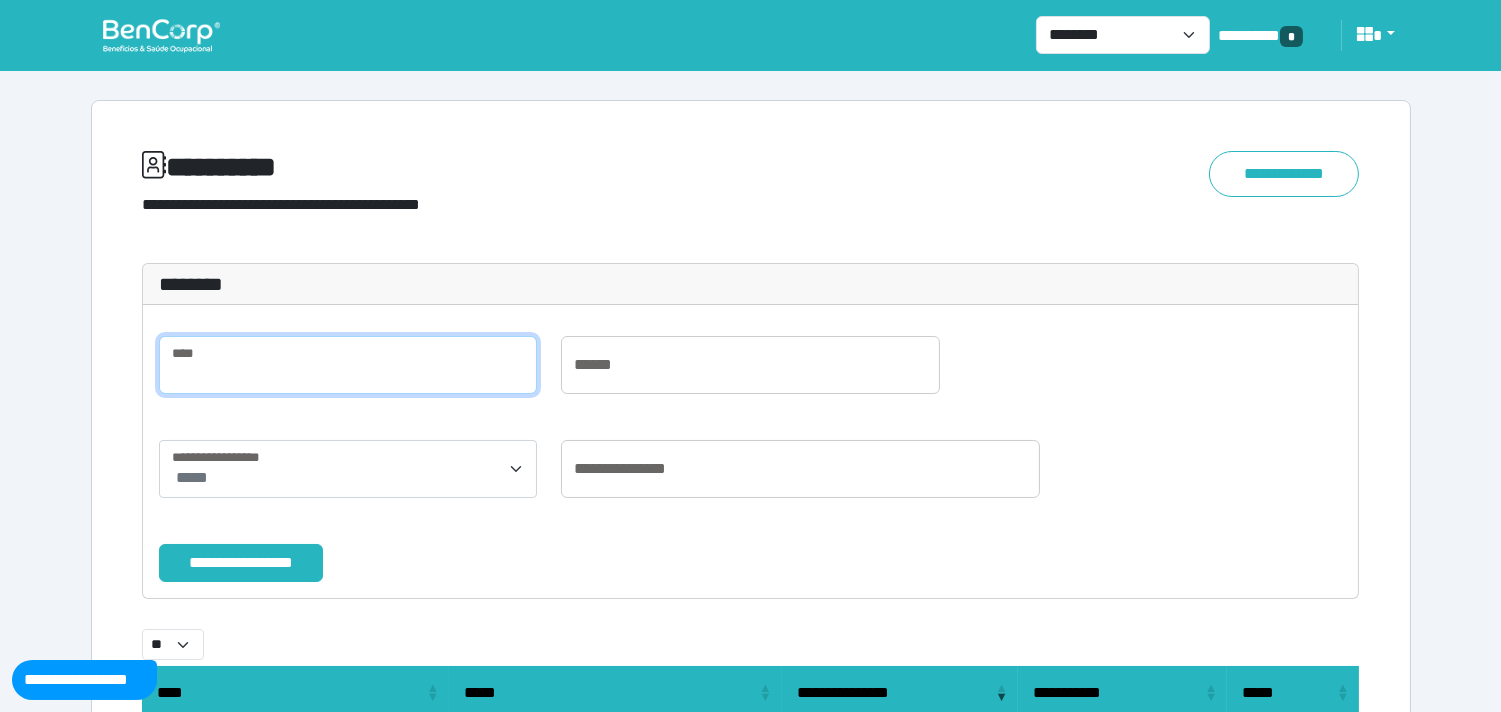 paste on "**********" 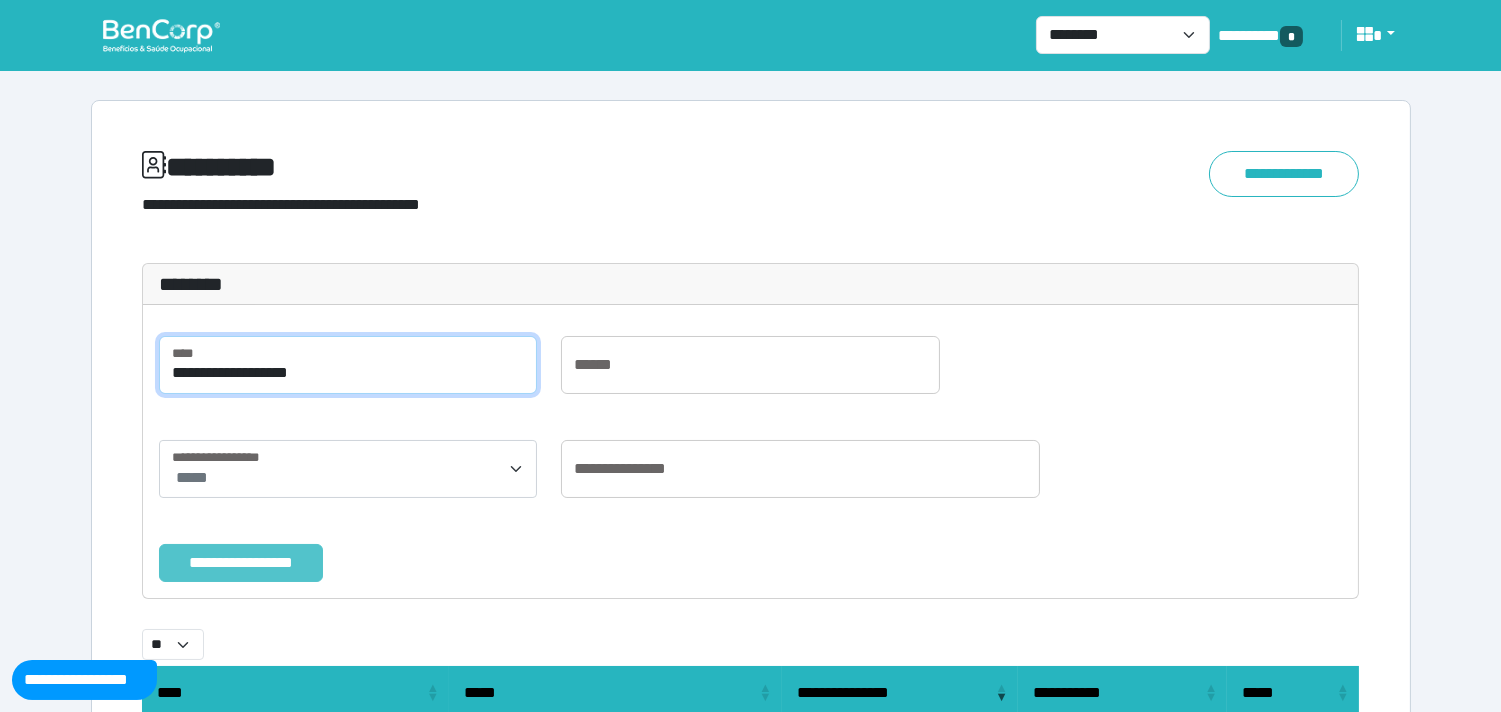 type on "**********" 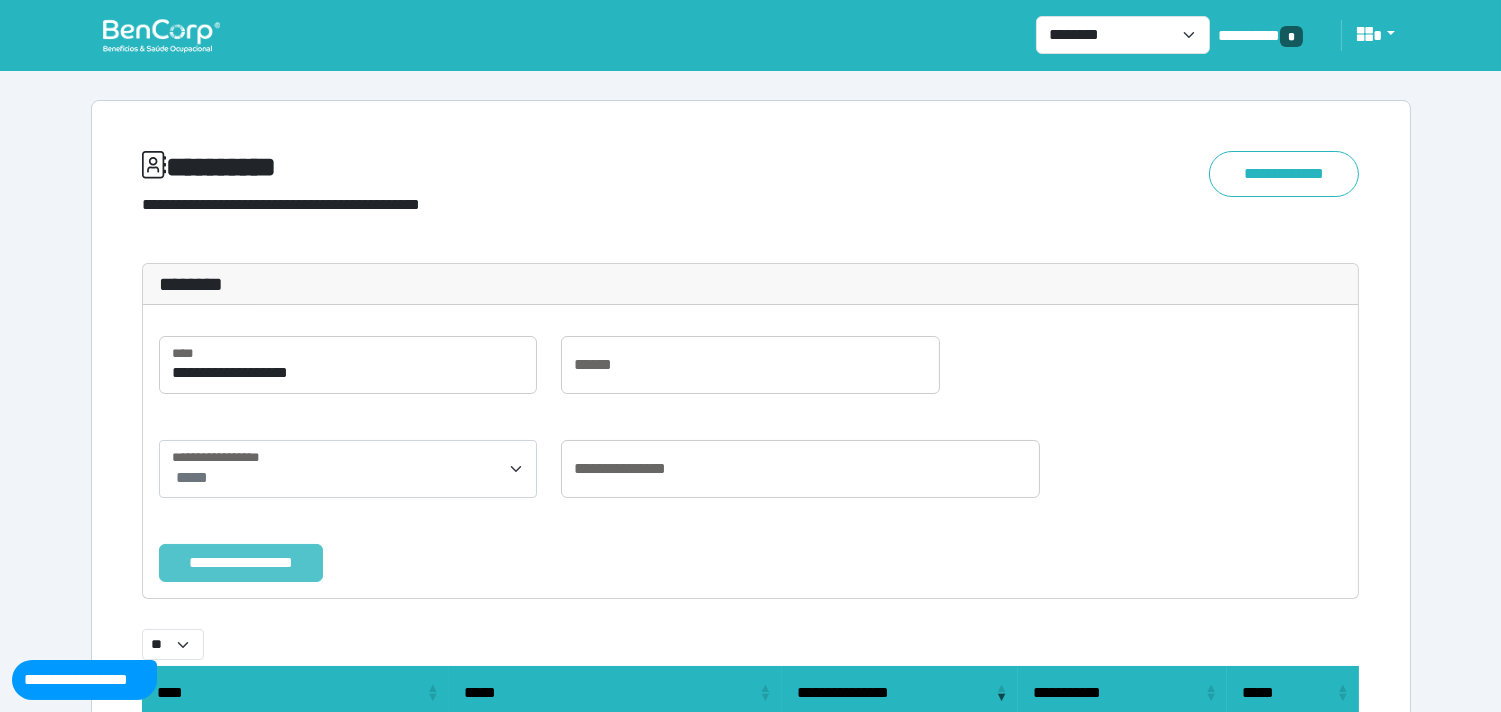 click on "**********" at bounding box center [241, 563] 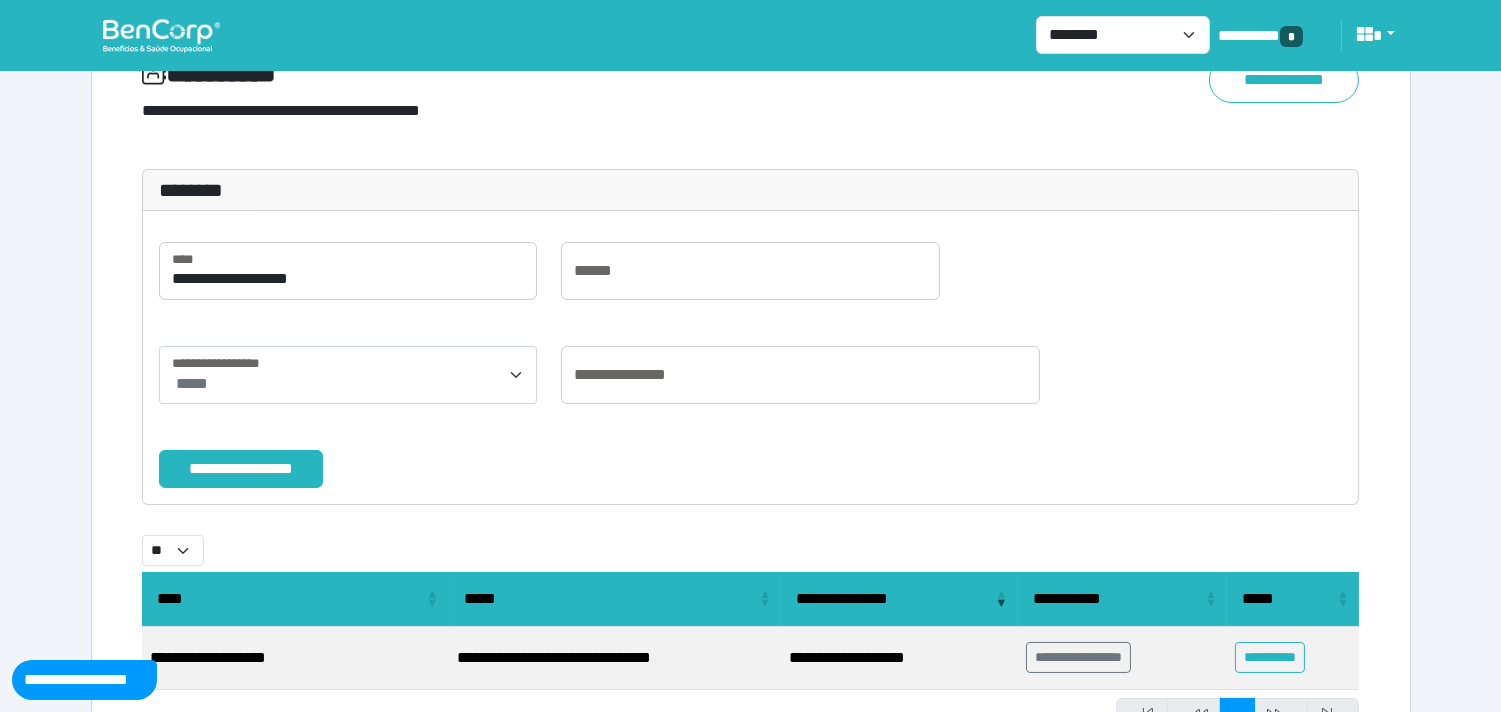 scroll, scrollTop: 191, scrollLeft: 0, axis: vertical 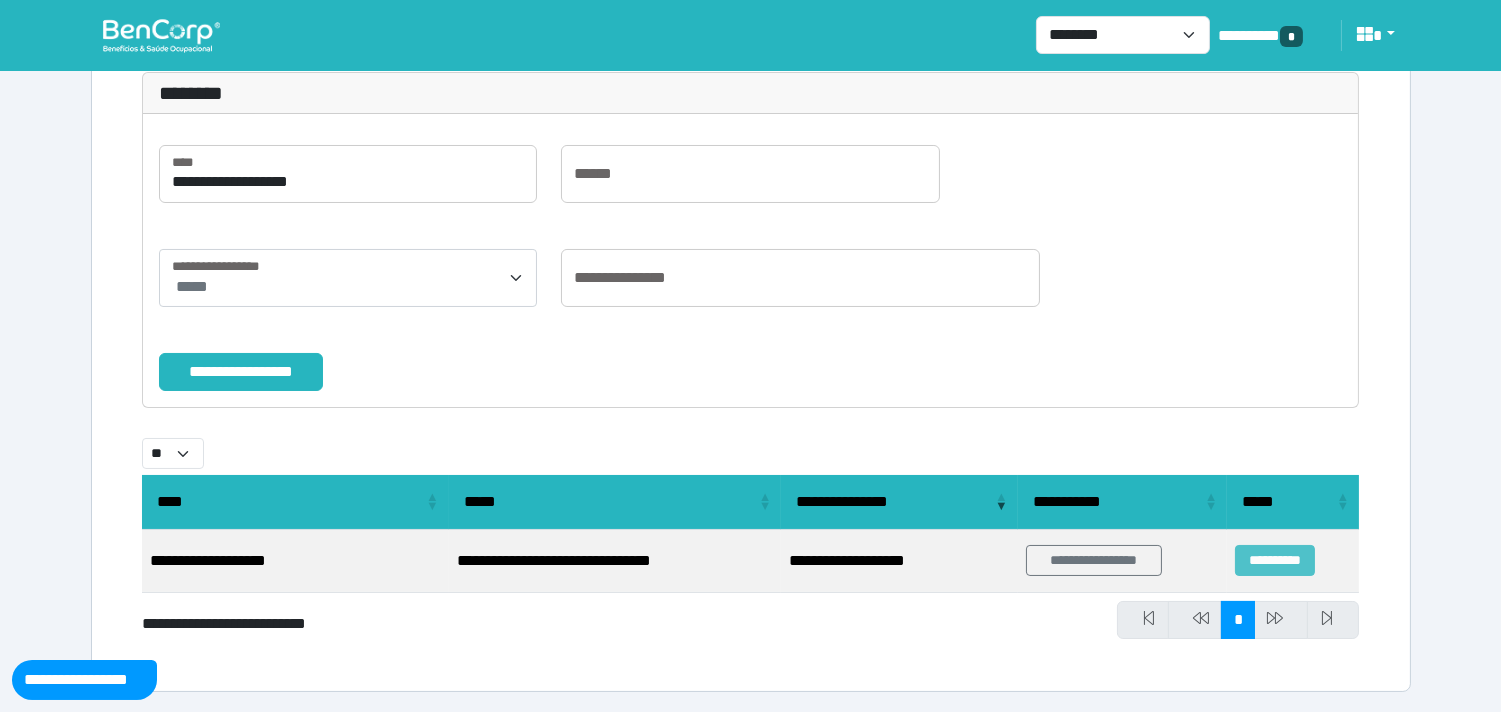 click on "**********" at bounding box center (1275, 560) 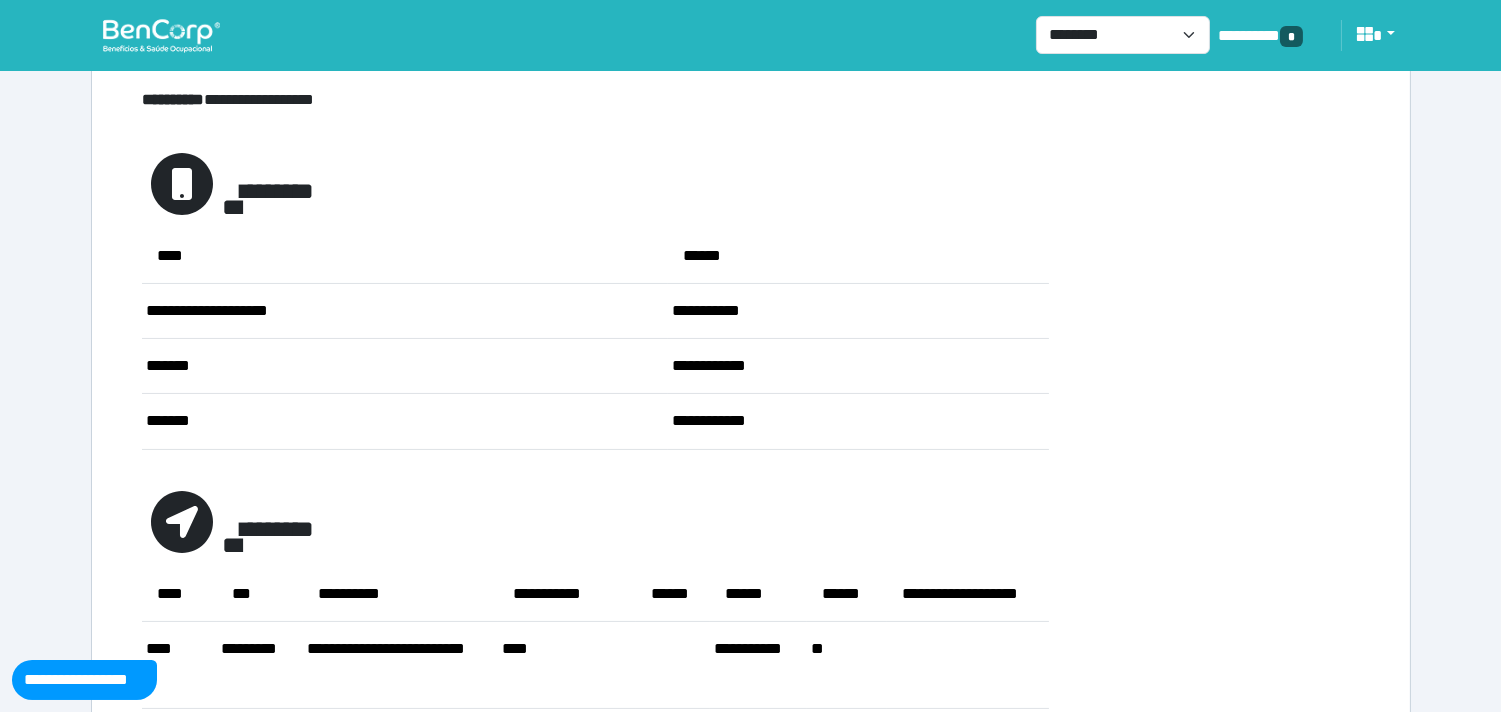 scroll, scrollTop: 0, scrollLeft: 0, axis: both 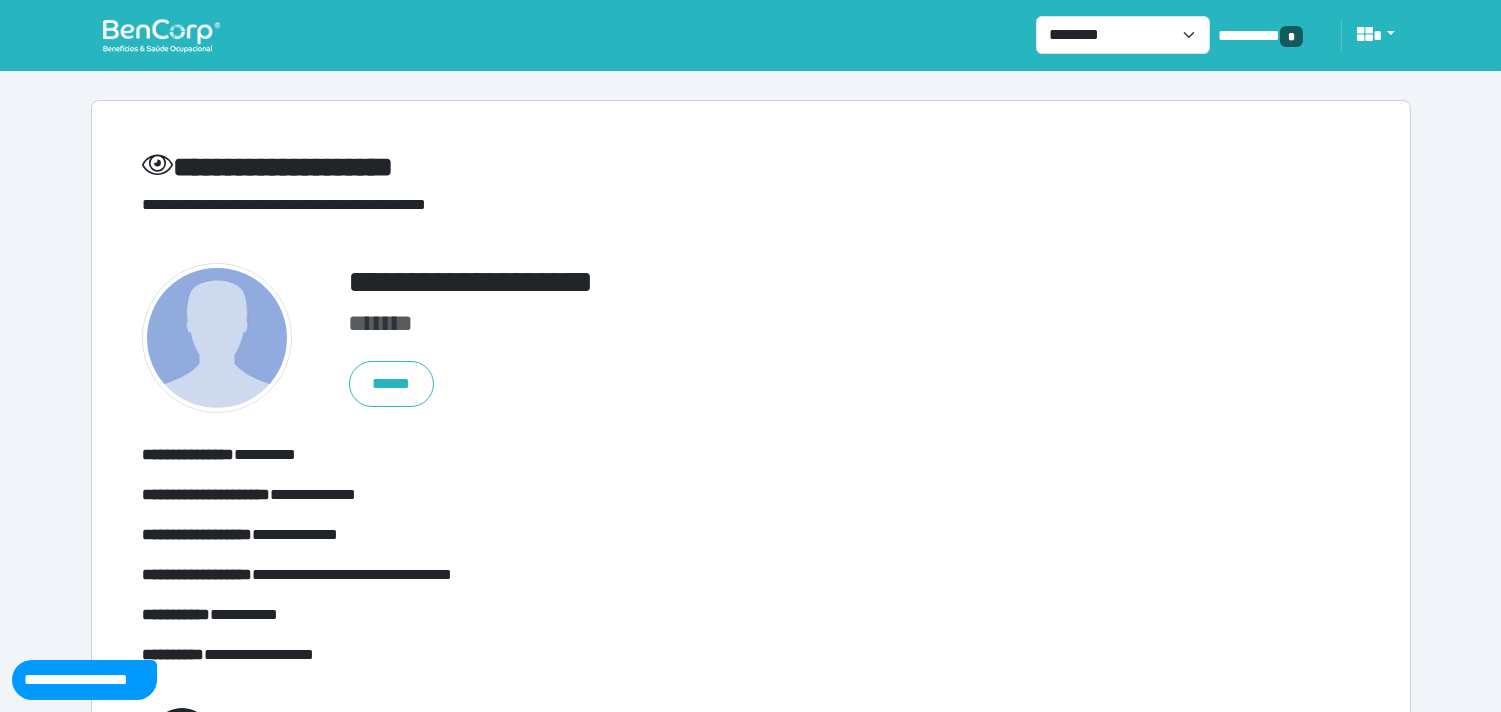 click at bounding box center (161, 35) 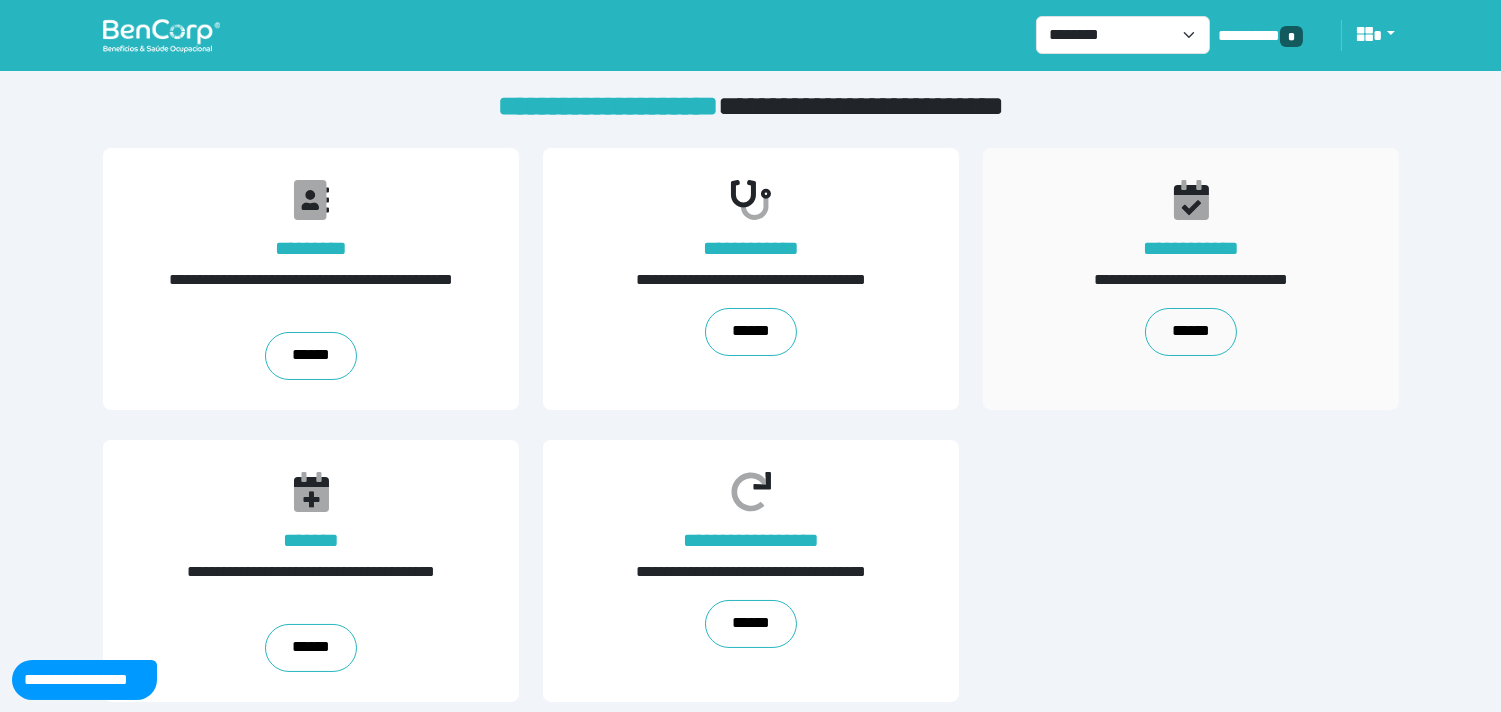 scroll, scrollTop: 0, scrollLeft: 0, axis: both 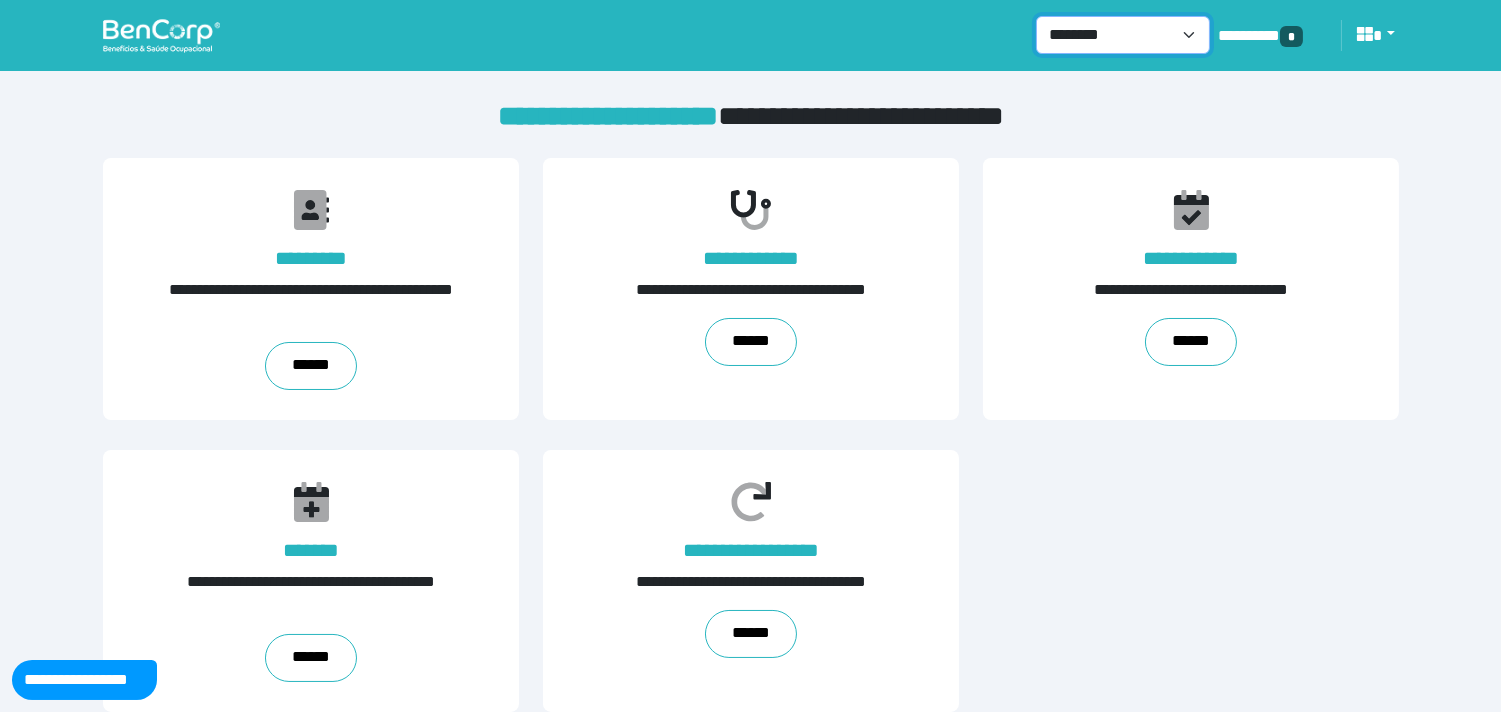 click on "**********" at bounding box center (1123, 35) 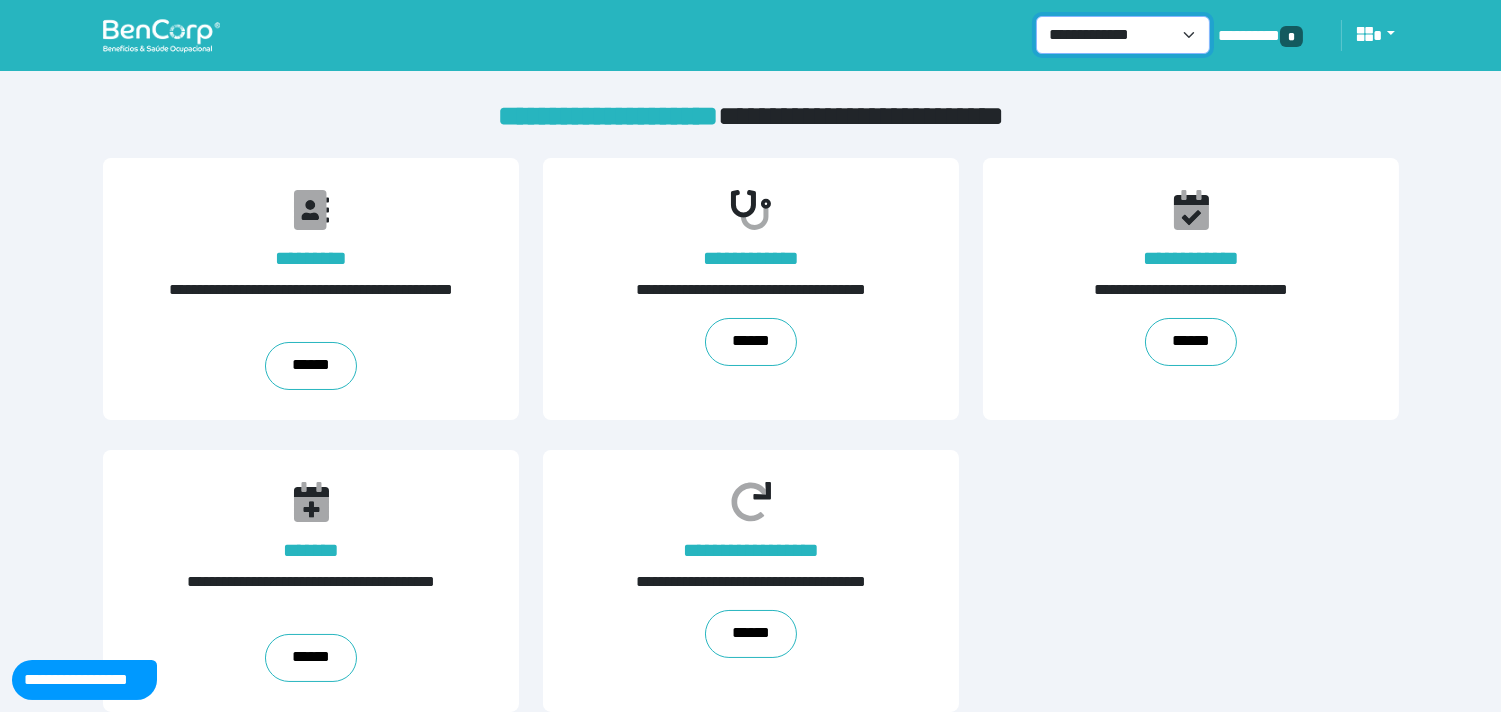 click on "**********" at bounding box center (1123, 35) 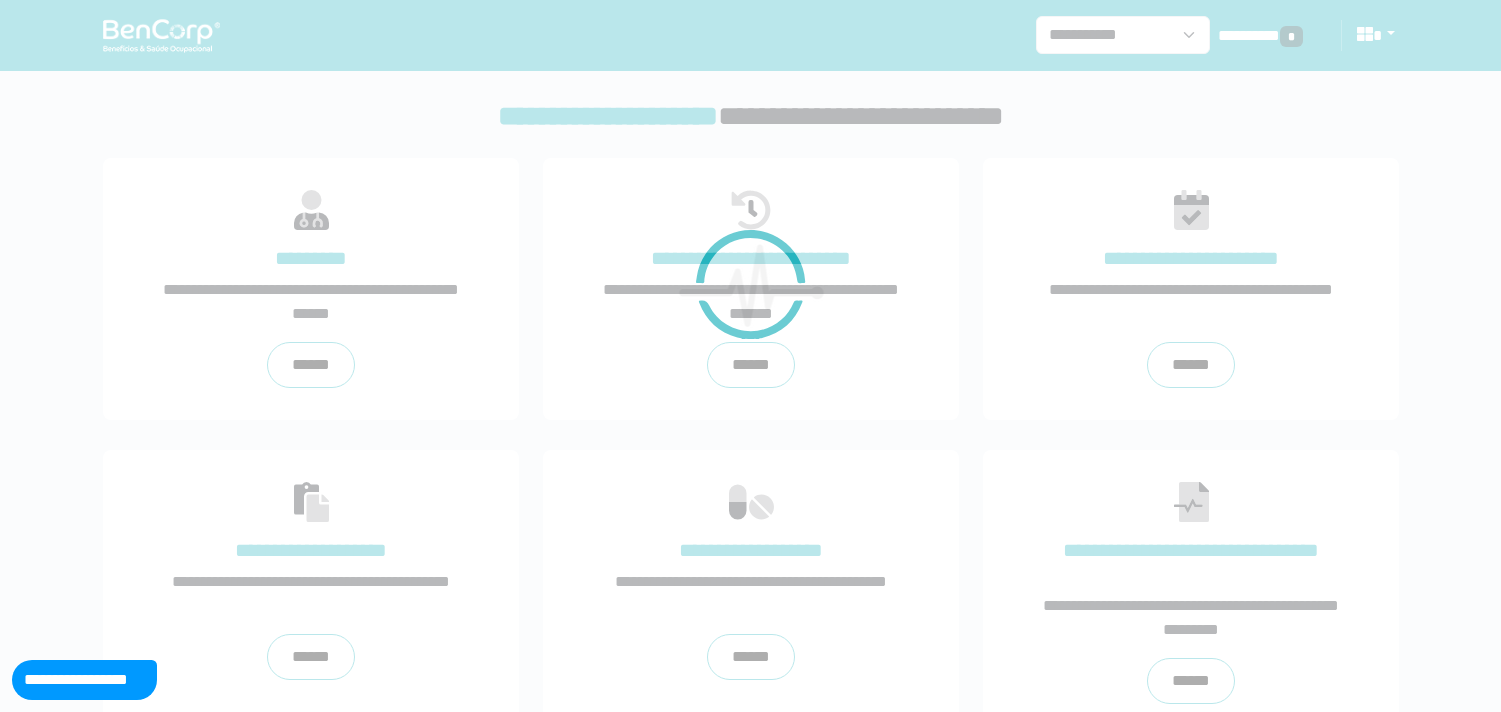 scroll, scrollTop: 0, scrollLeft: 0, axis: both 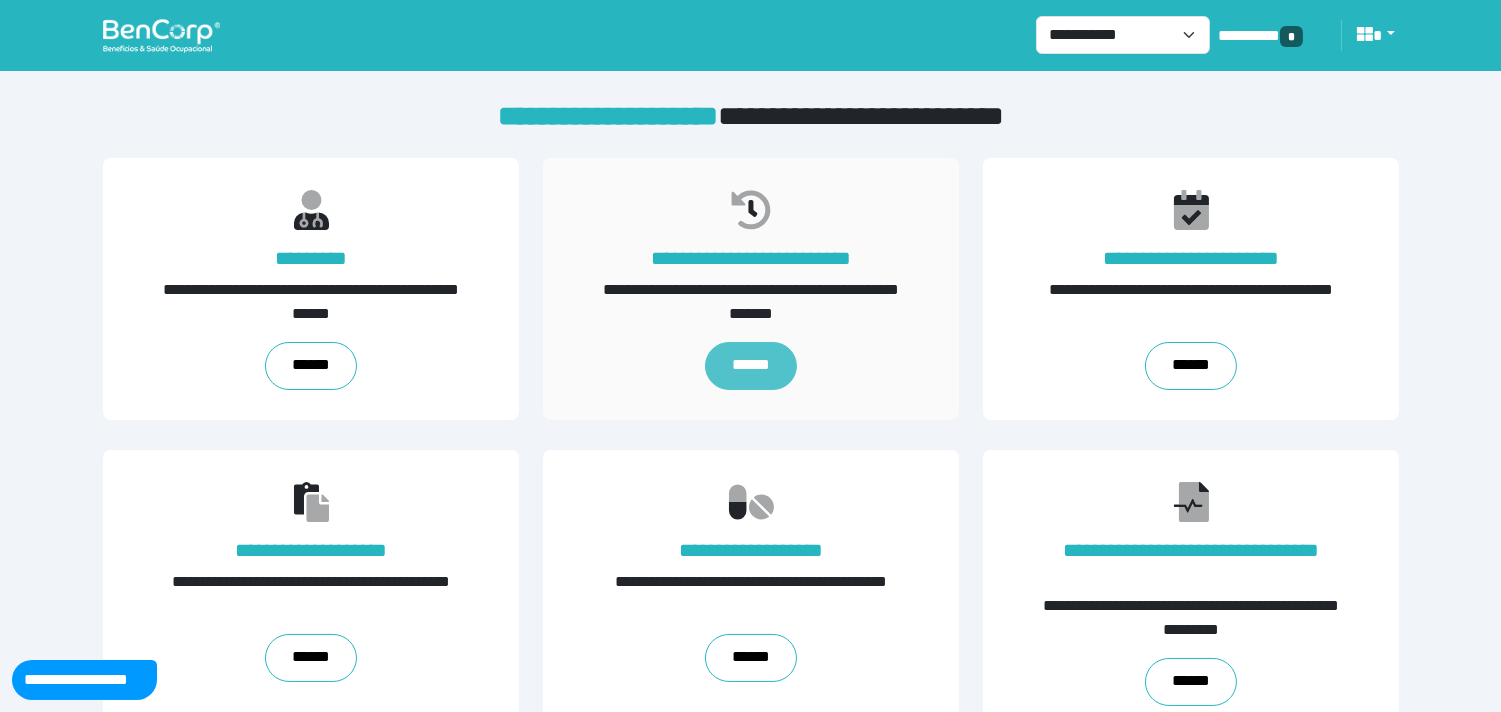 click on "******" at bounding box center (750, 366) 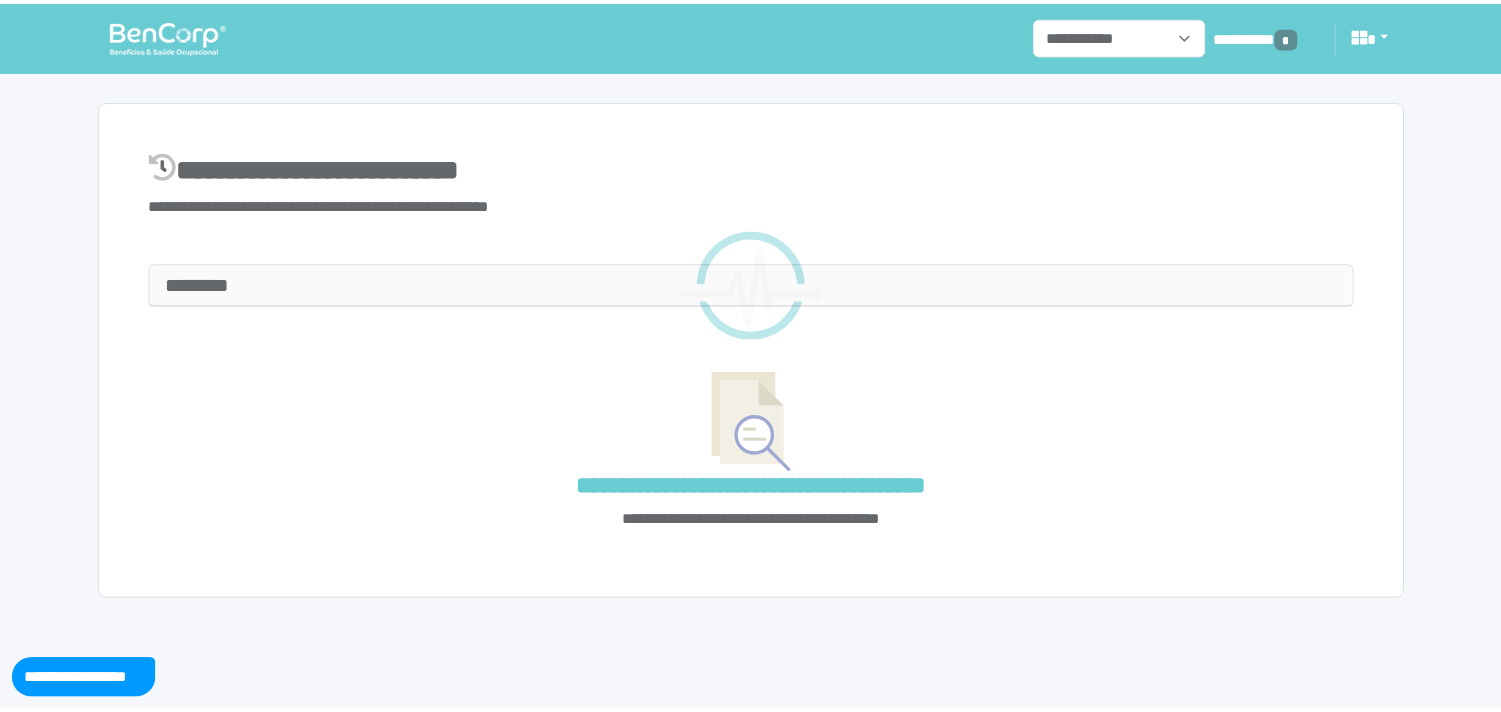 scroll, scrollTop: 0, scrollLeft: 0, axis: both 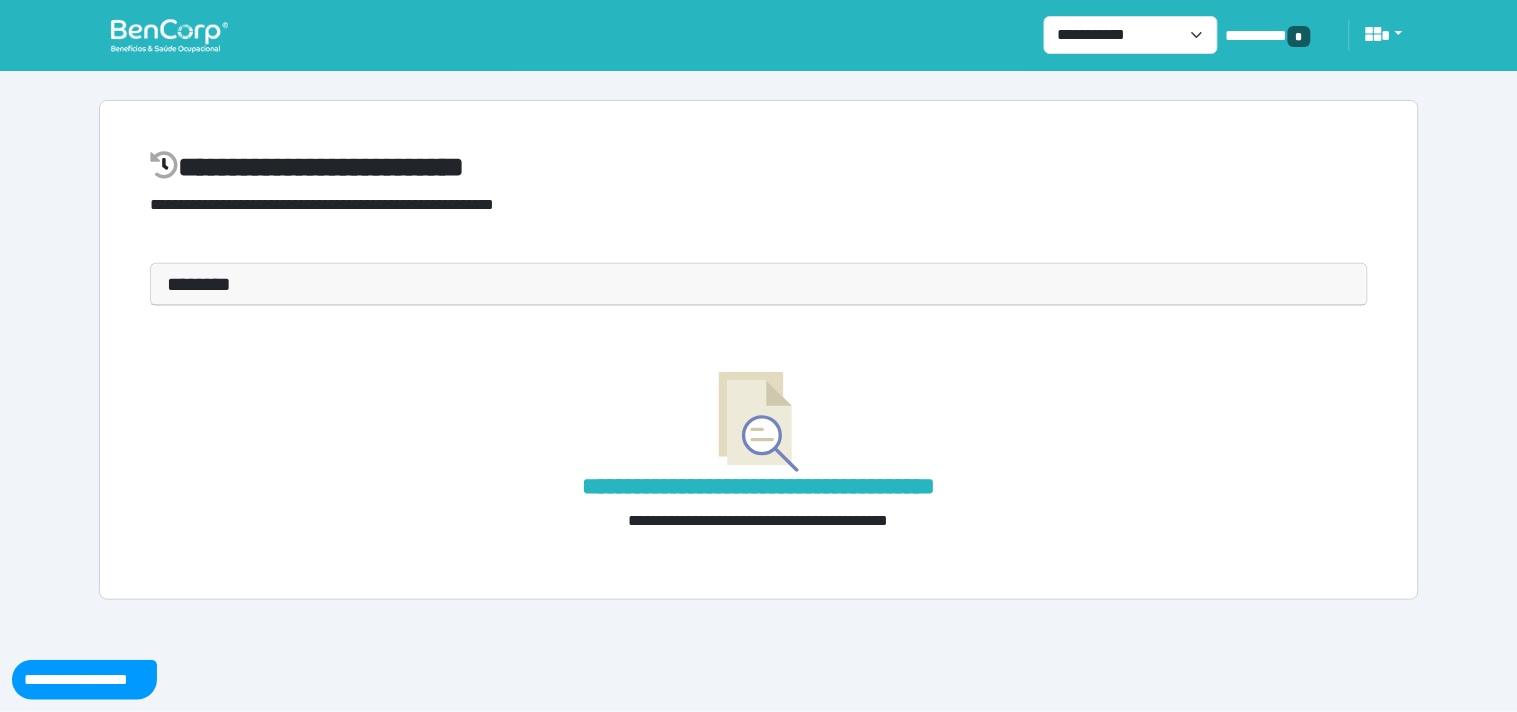click on "********" at bounding box center (759, 284) 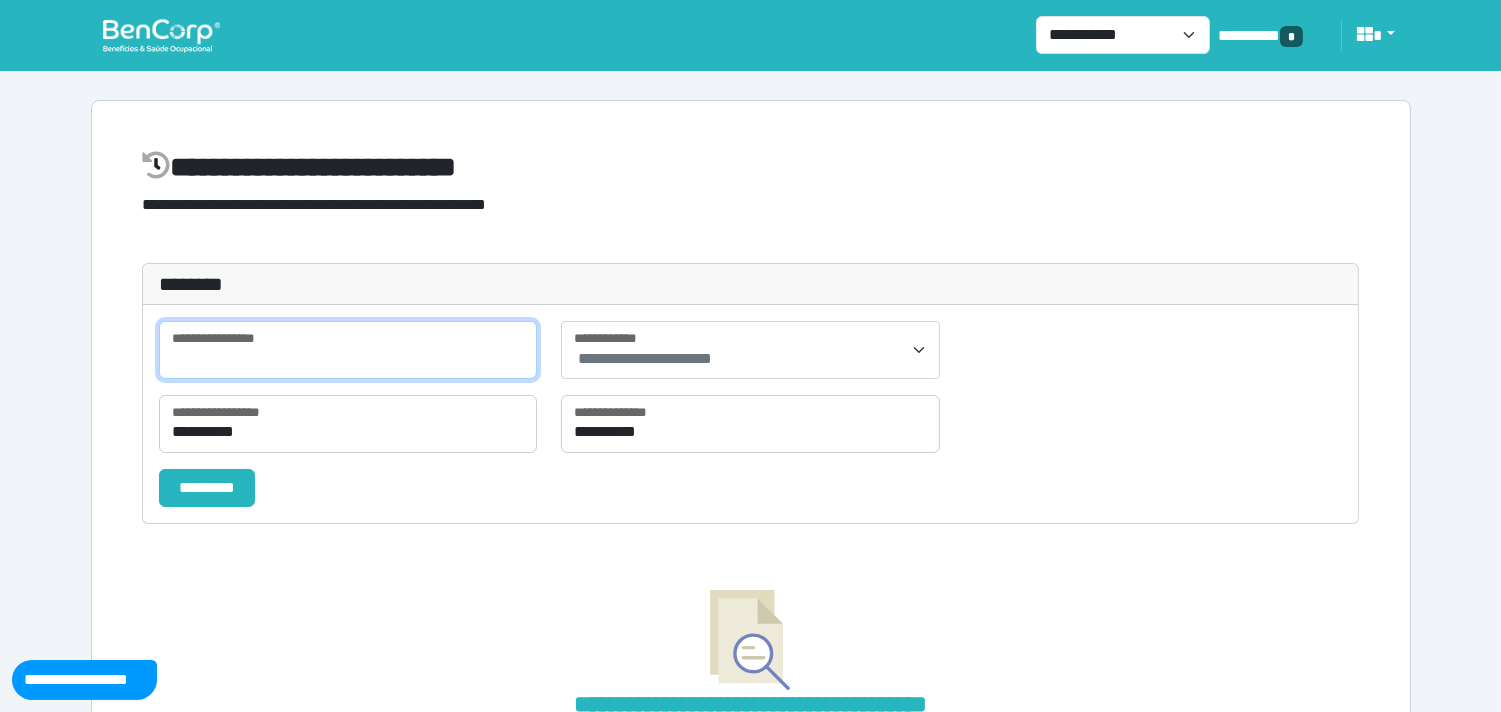 click at bounding box center [348, 350] 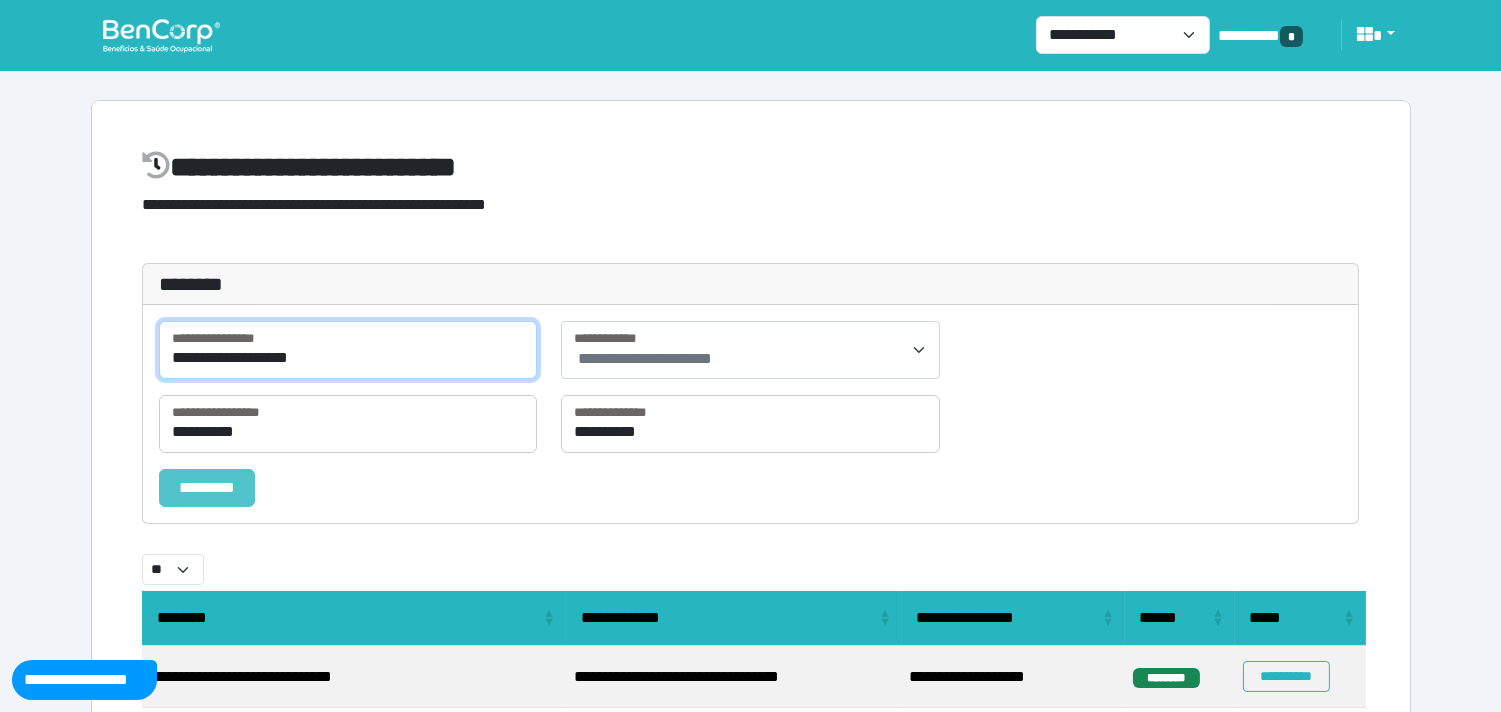 type on "**********" 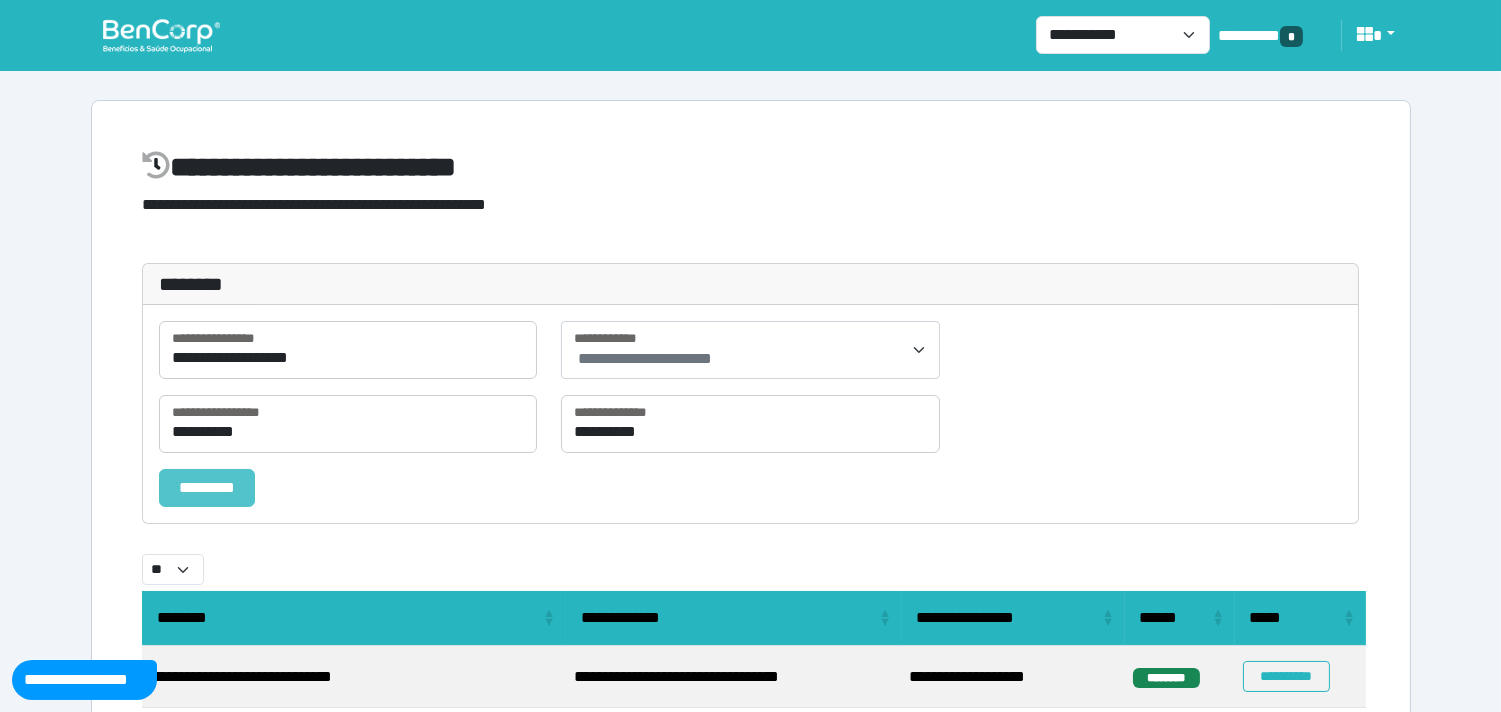 click on "*********" at bounding box center (207, 488) 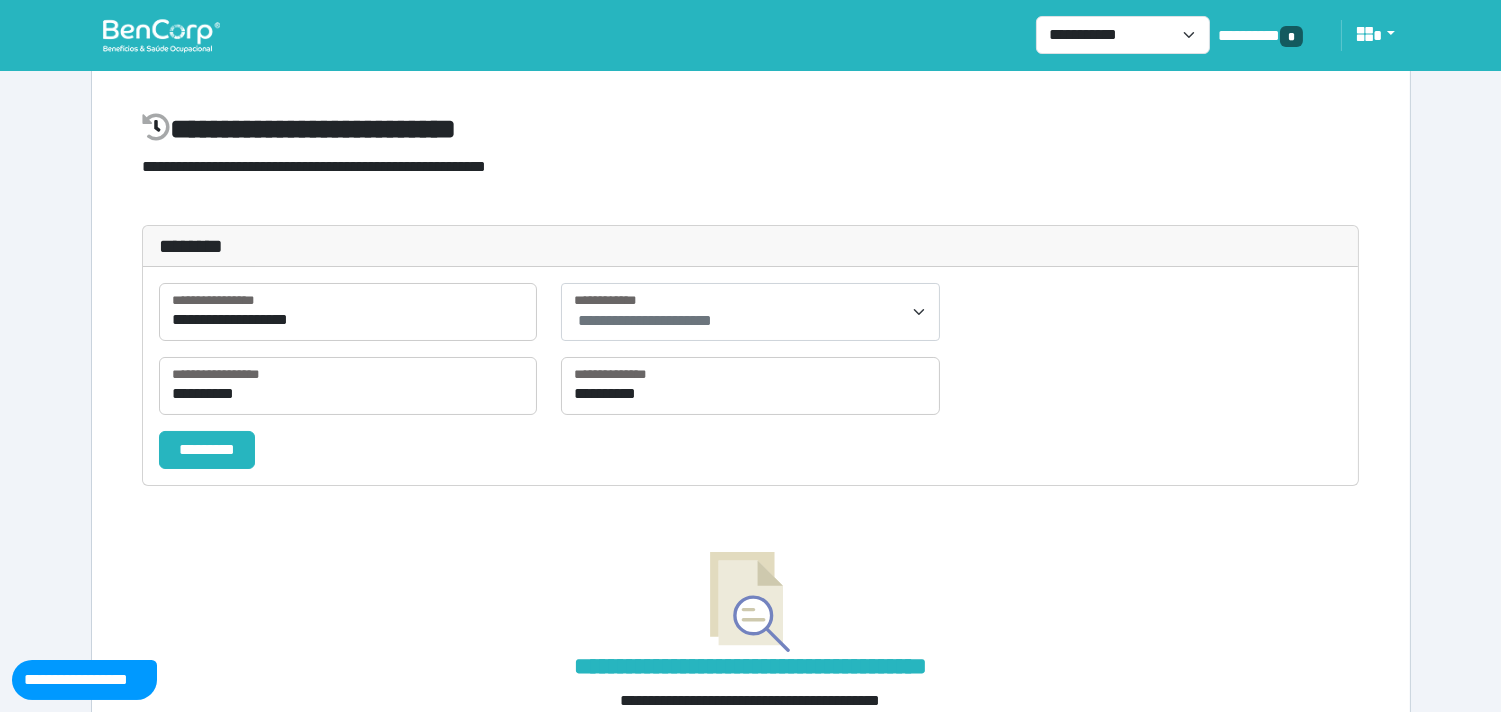 scroll, scrollTop: 0, scrollLeft: 0, axis: both 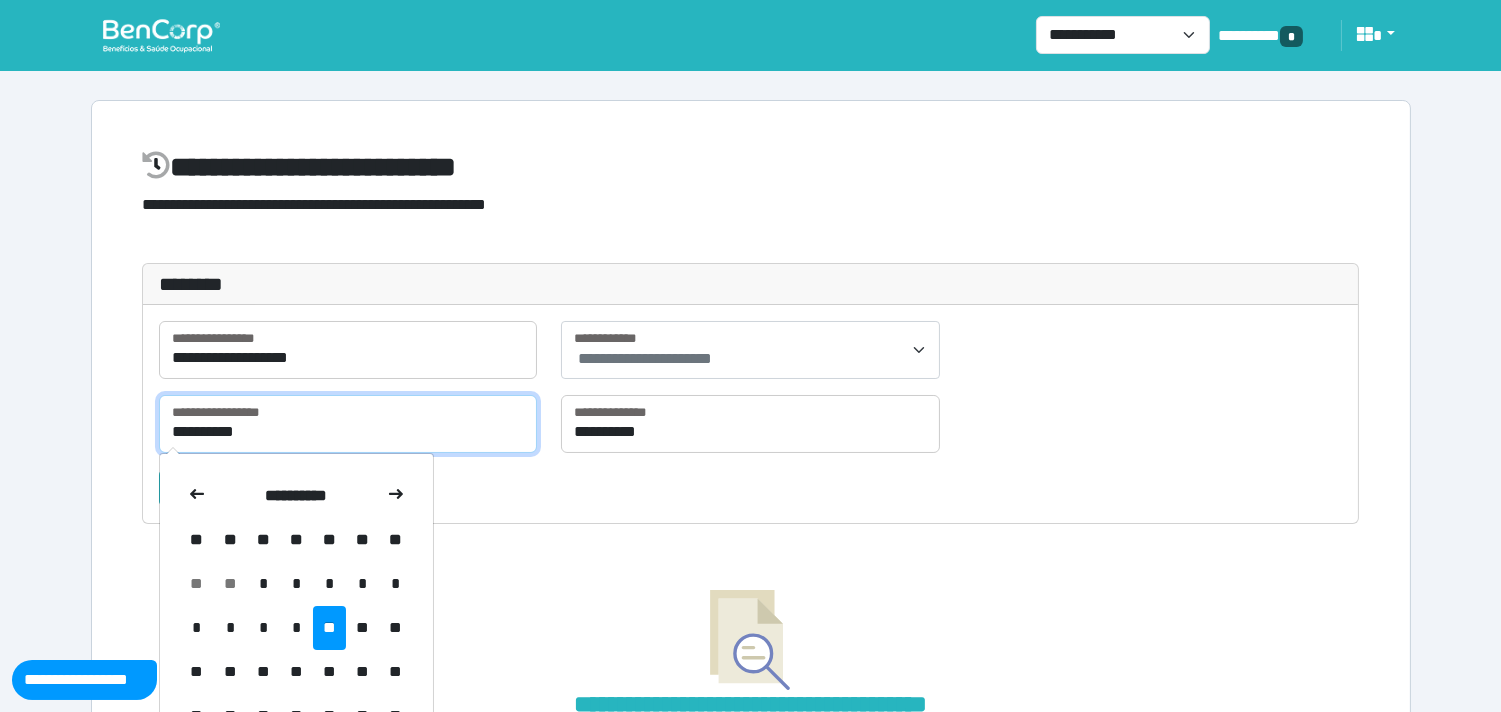 click on "**********" at bounding box center (348, 424) 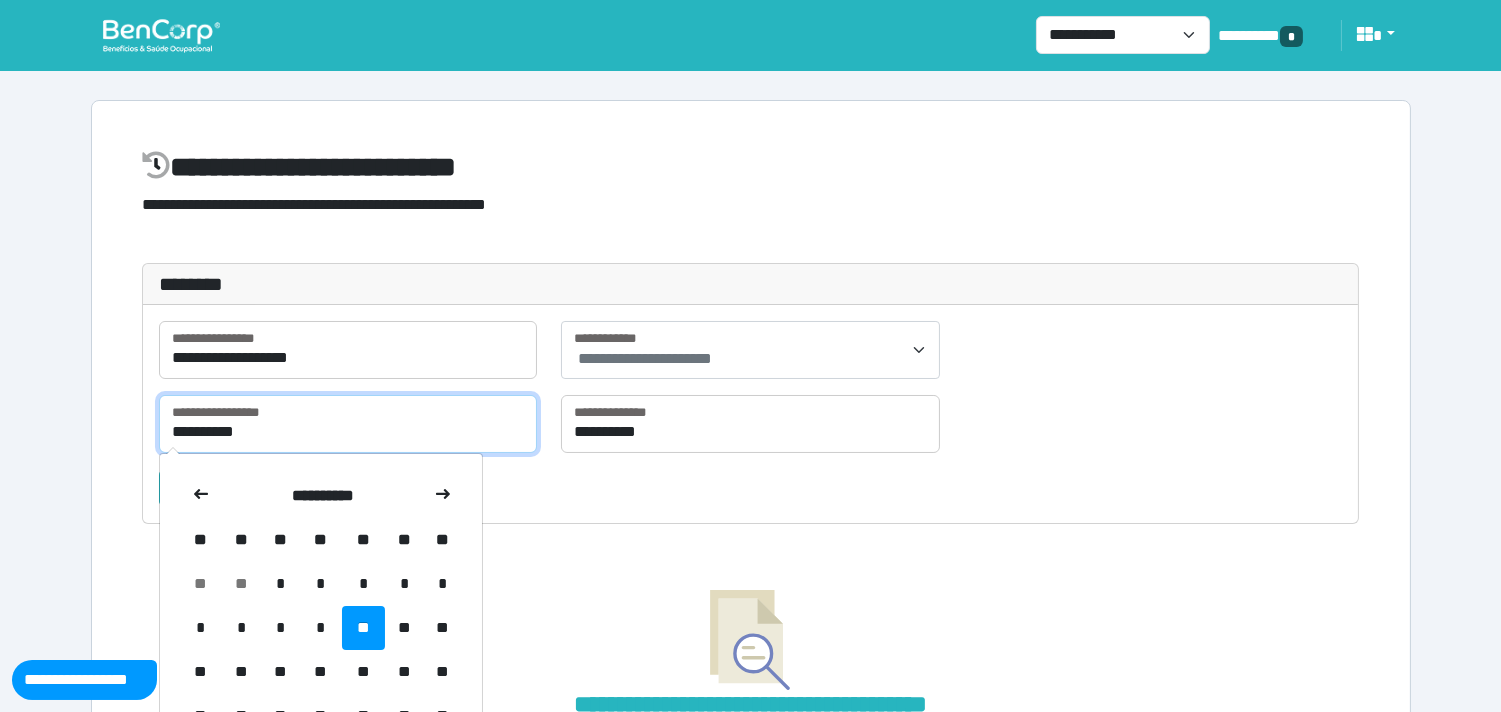 click on "**********" at bounding box center (348, 424) 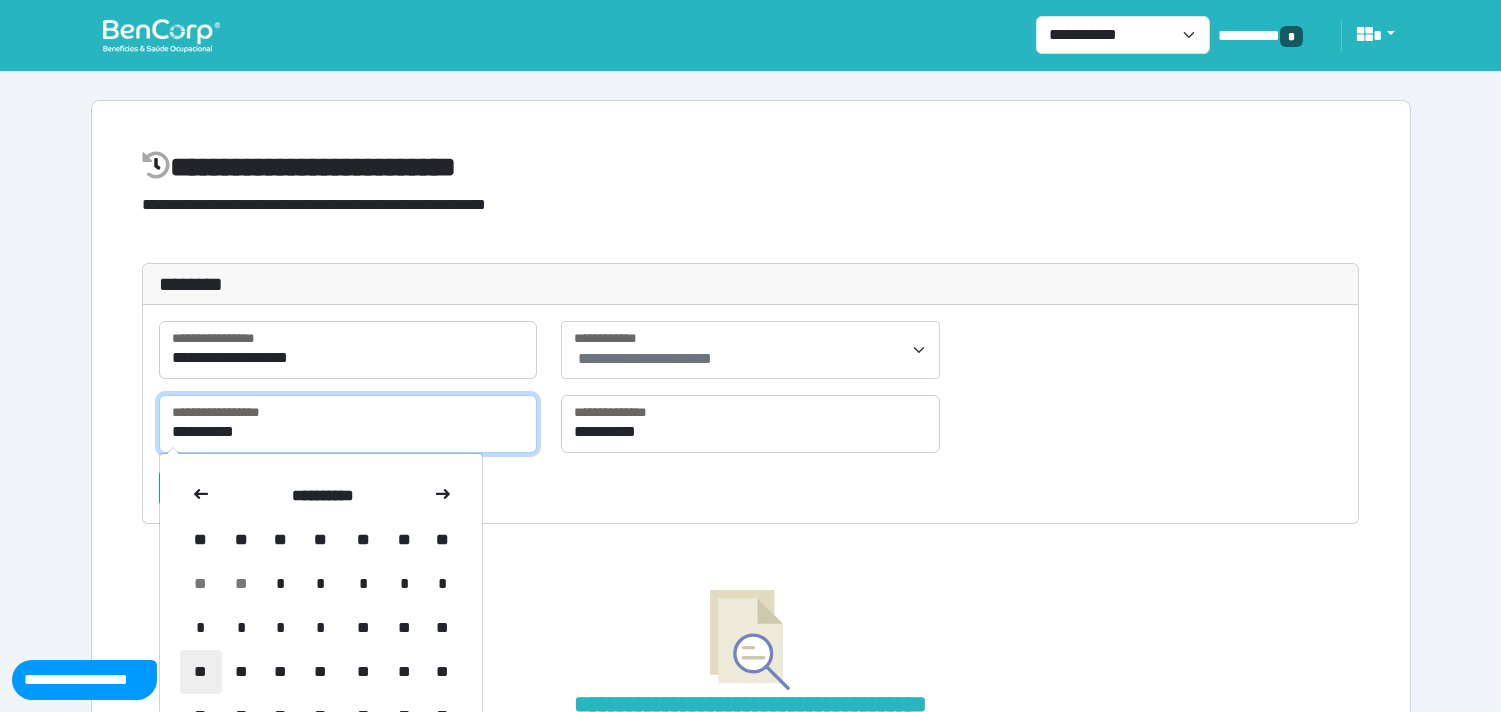 type on "**********" 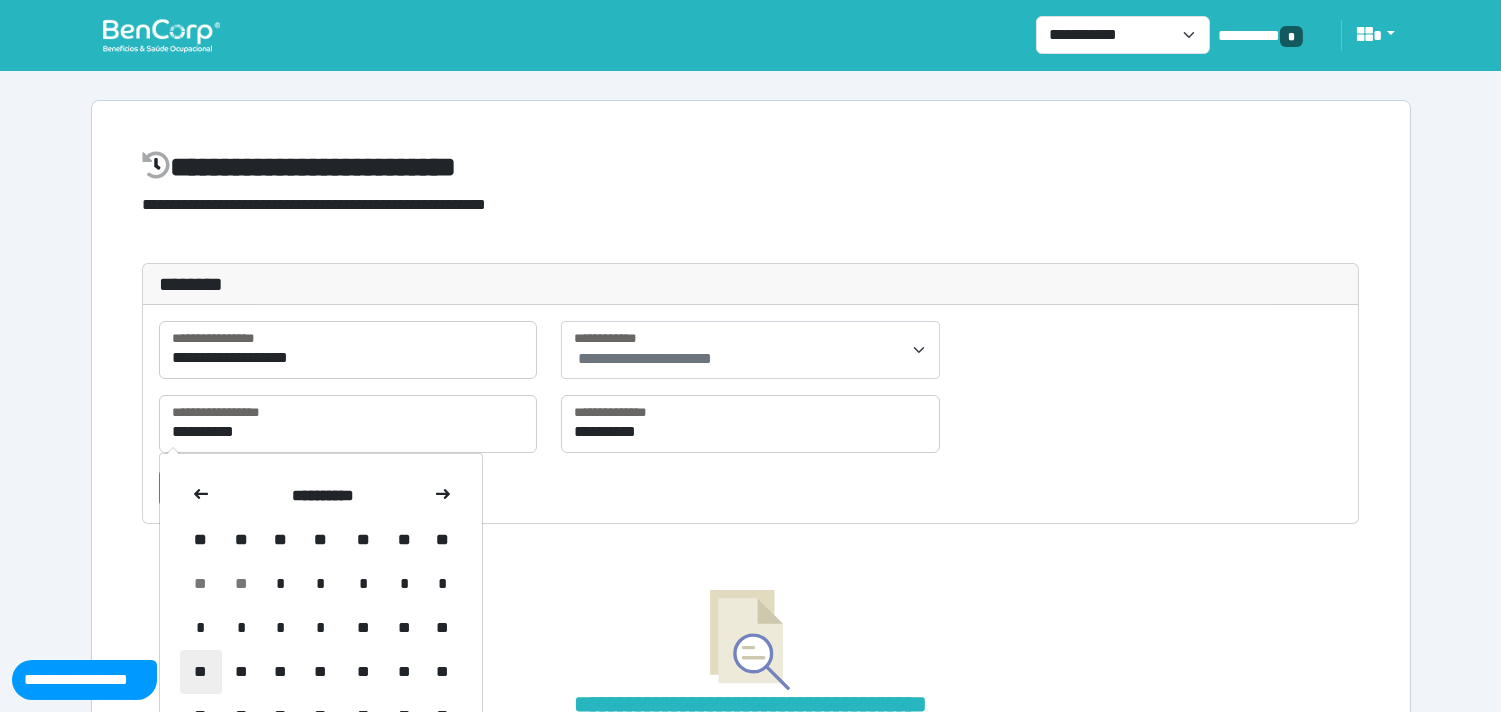 click on "**********" at bounding box center (751, 653) 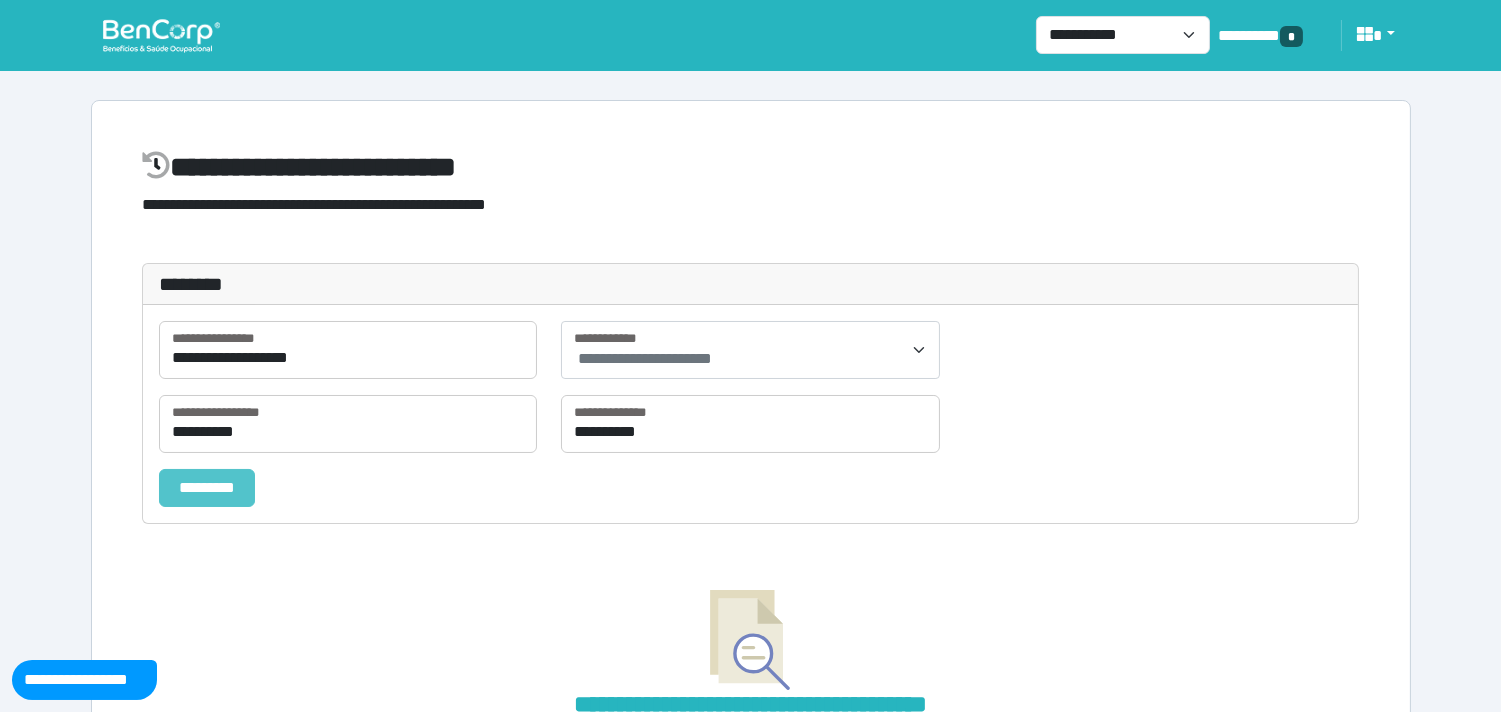 drag, startPoint x: 175, startPoint y: 513, endPoint x: 194, endPoint y: 481, distance: 37.215588 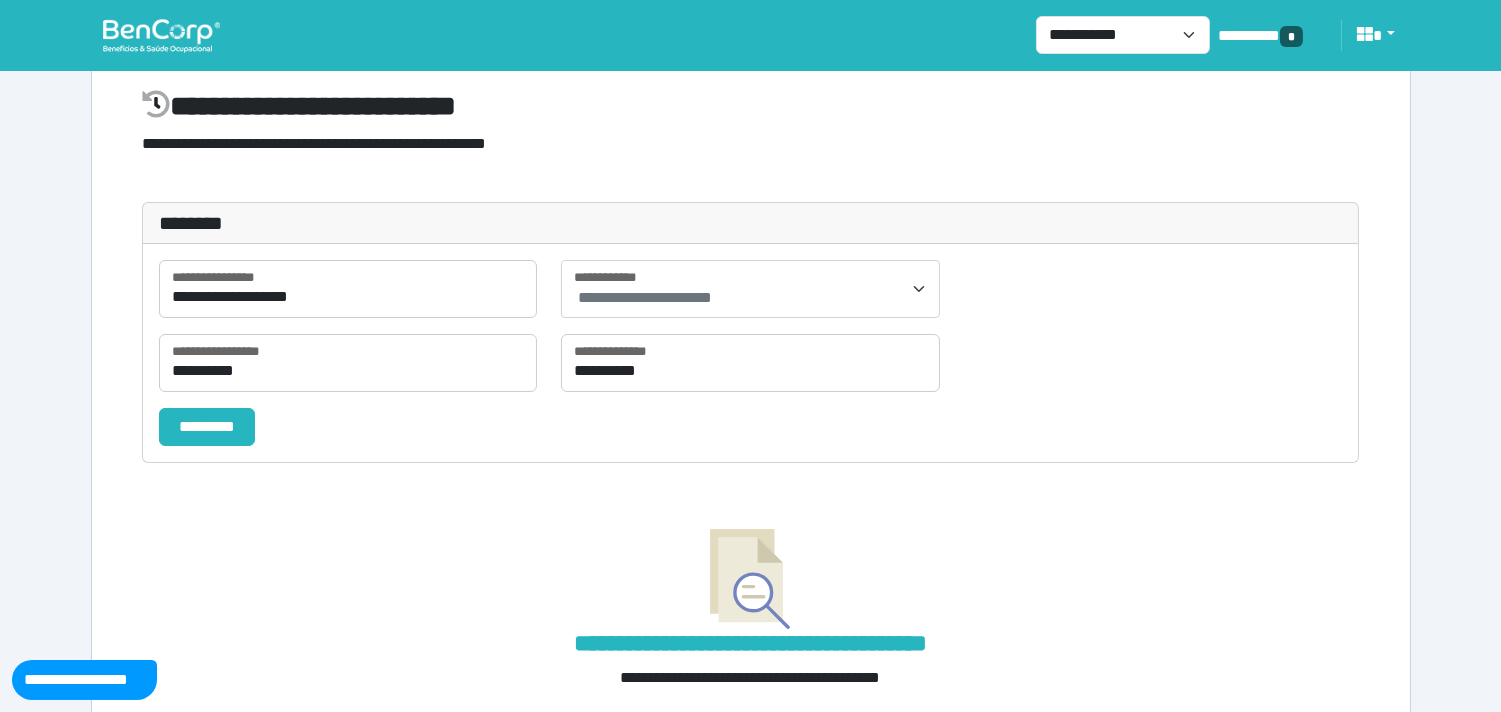 scroll, scrollTop: 0, scrollLeft: 0, axis: both 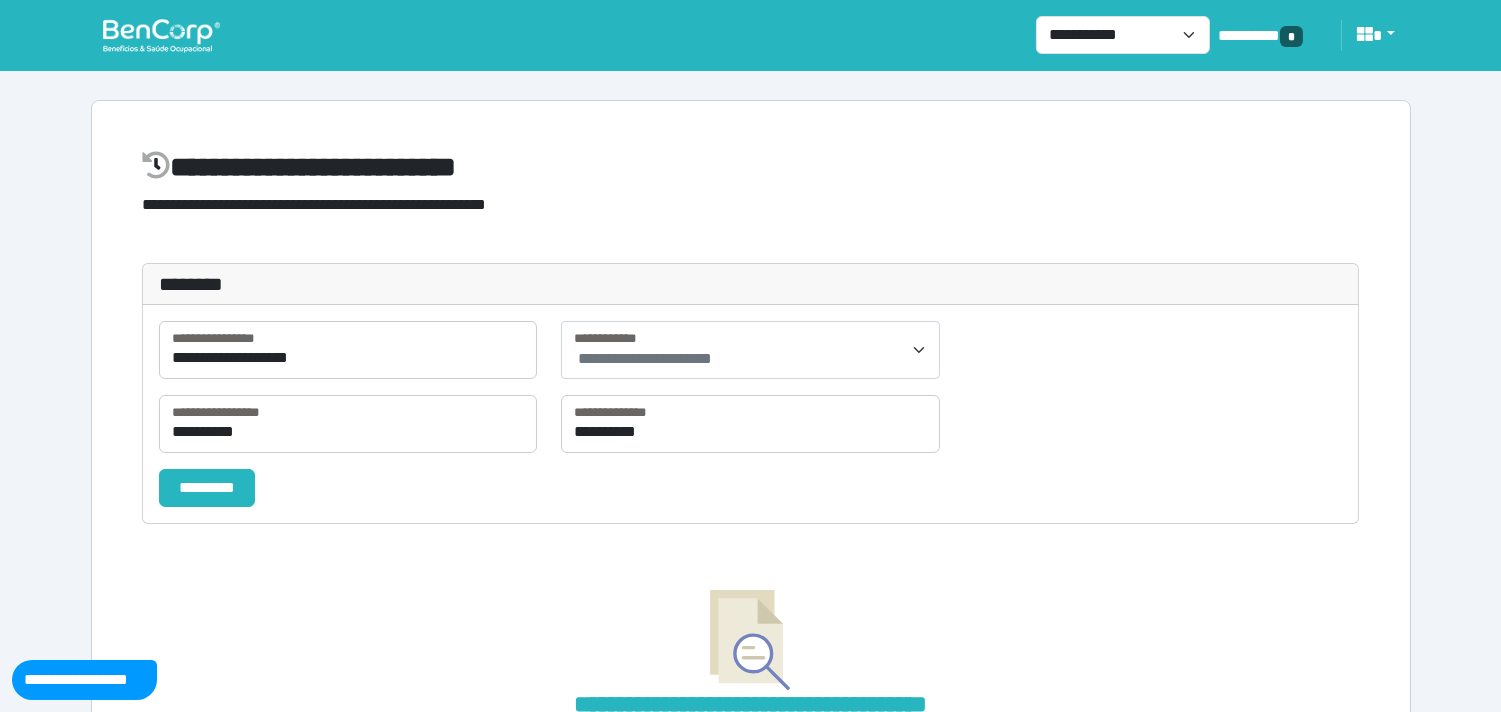 click at bounding box center (161, 35) 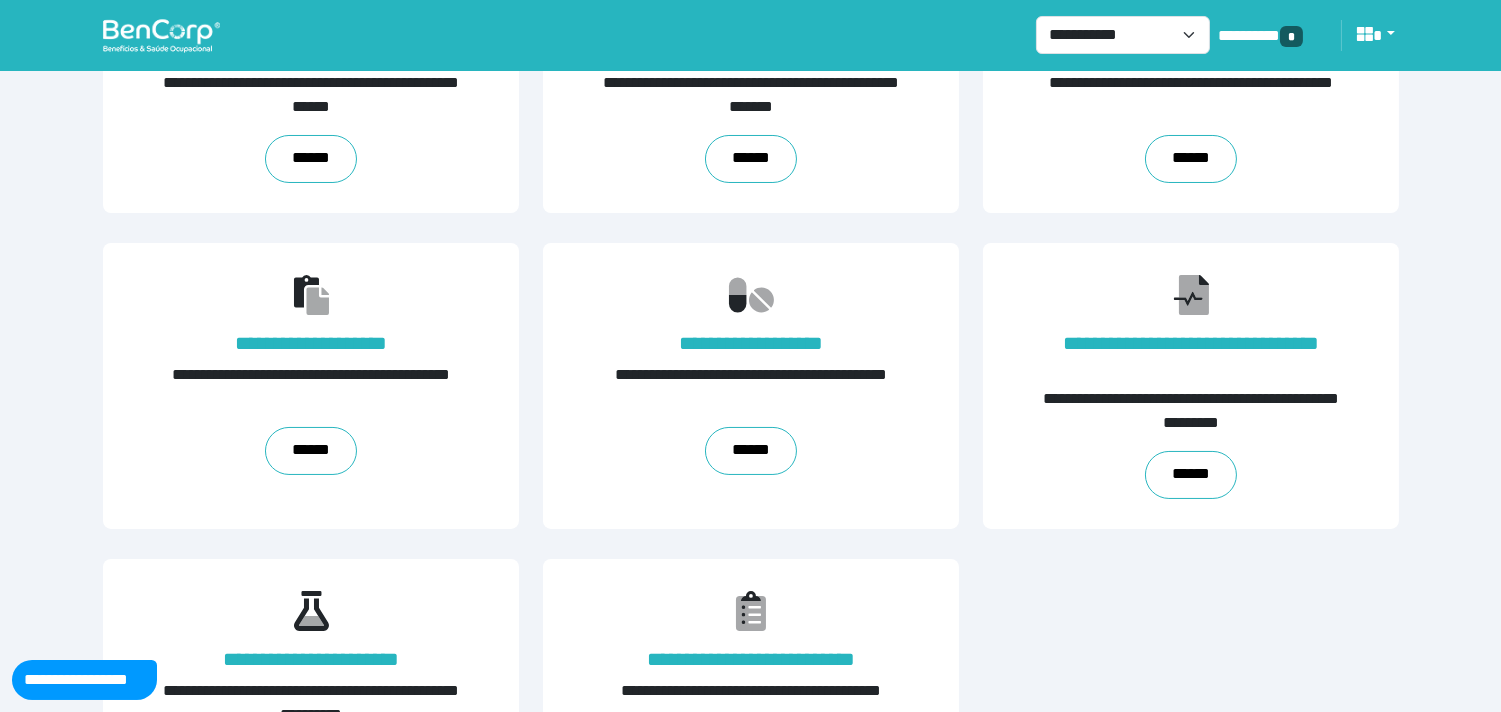 scroll, scrollTop: 0, scrollLeft: 0, axis: both 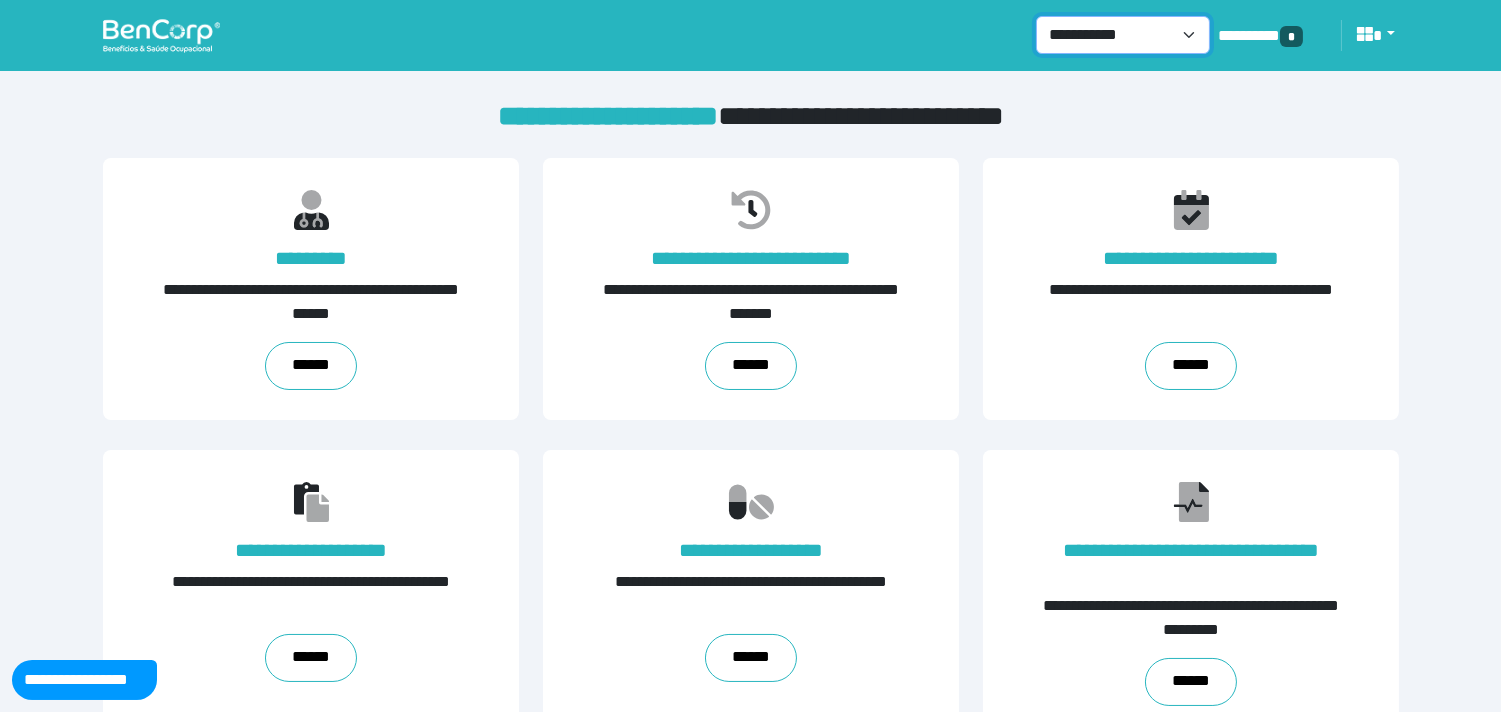 click on "**********" at bounding box center [1123, 35] 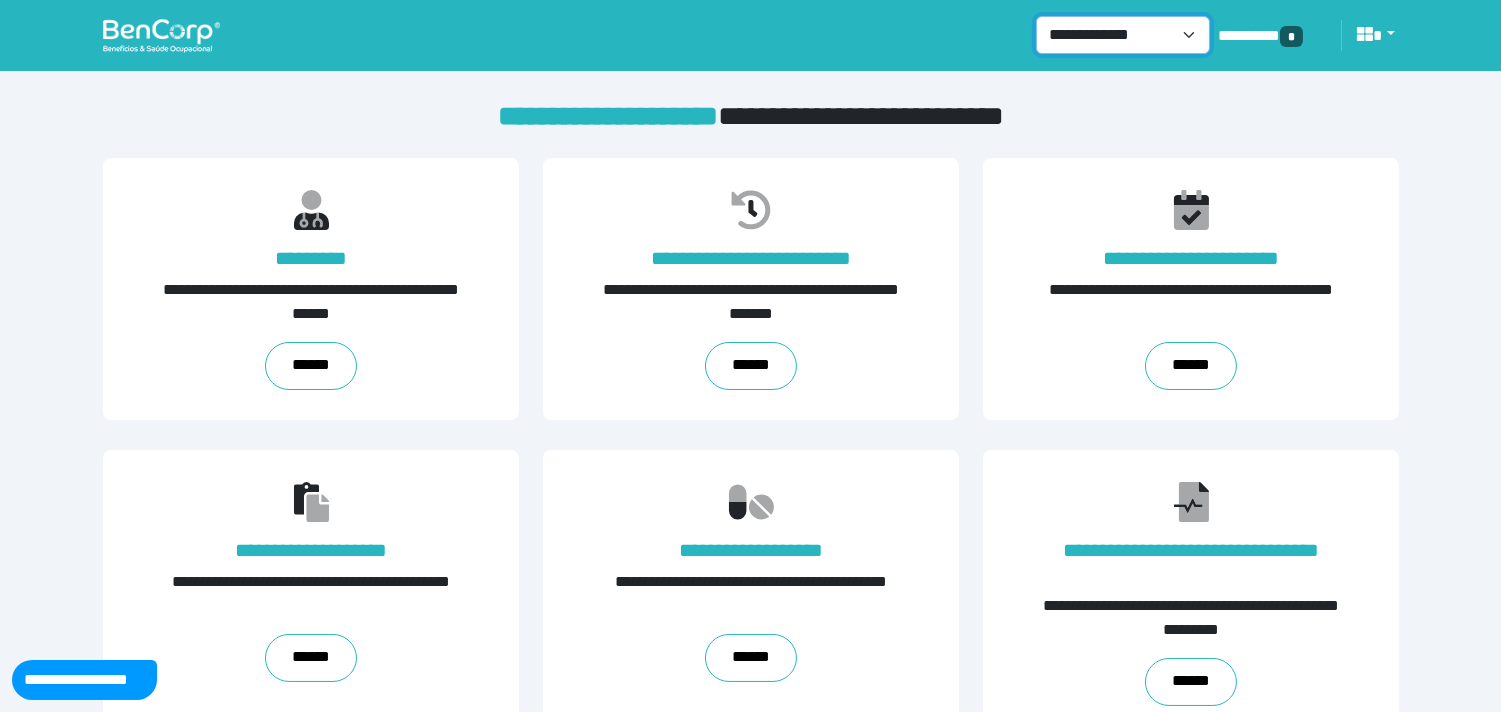 click on "**********" at bounding box center (1123, 35) 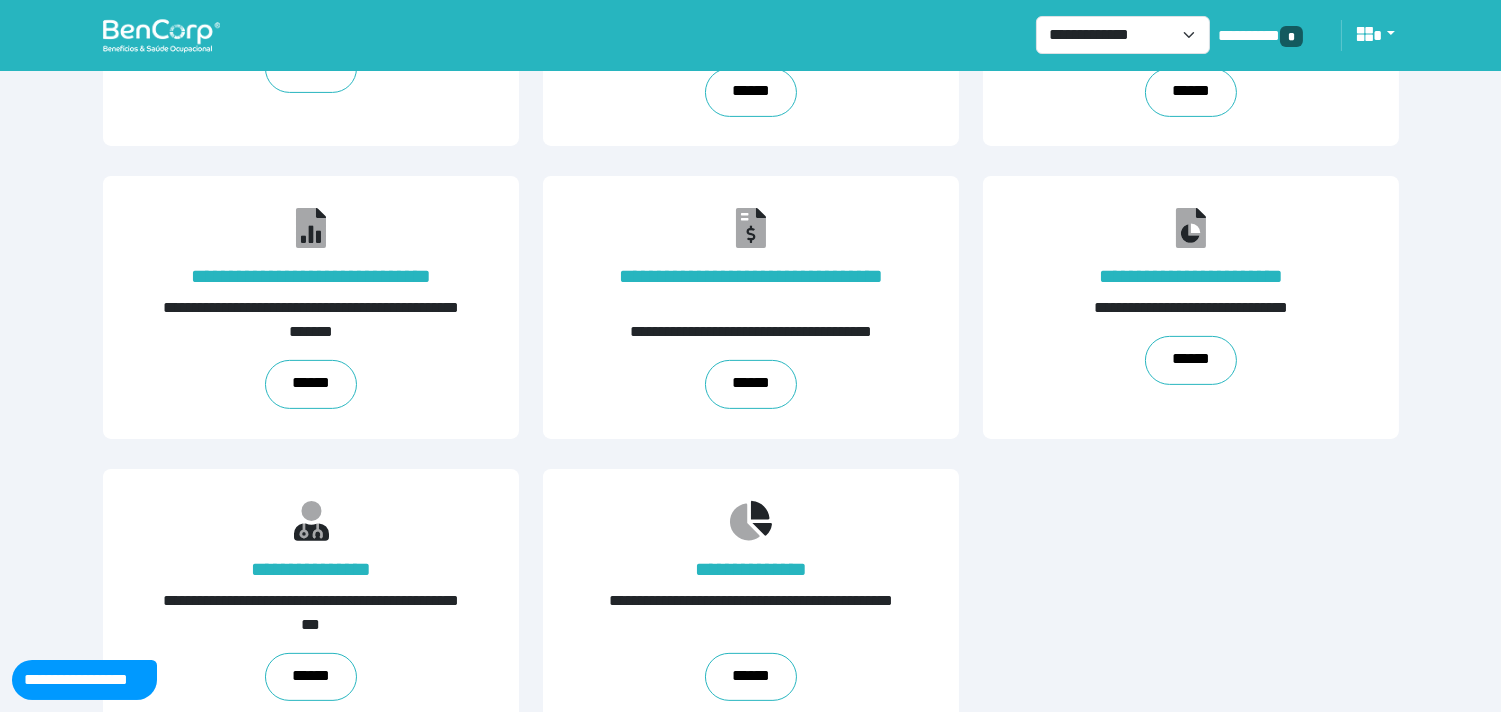 scroll, scrollTop: 1198, scrollLeft: 0, axis: vertical 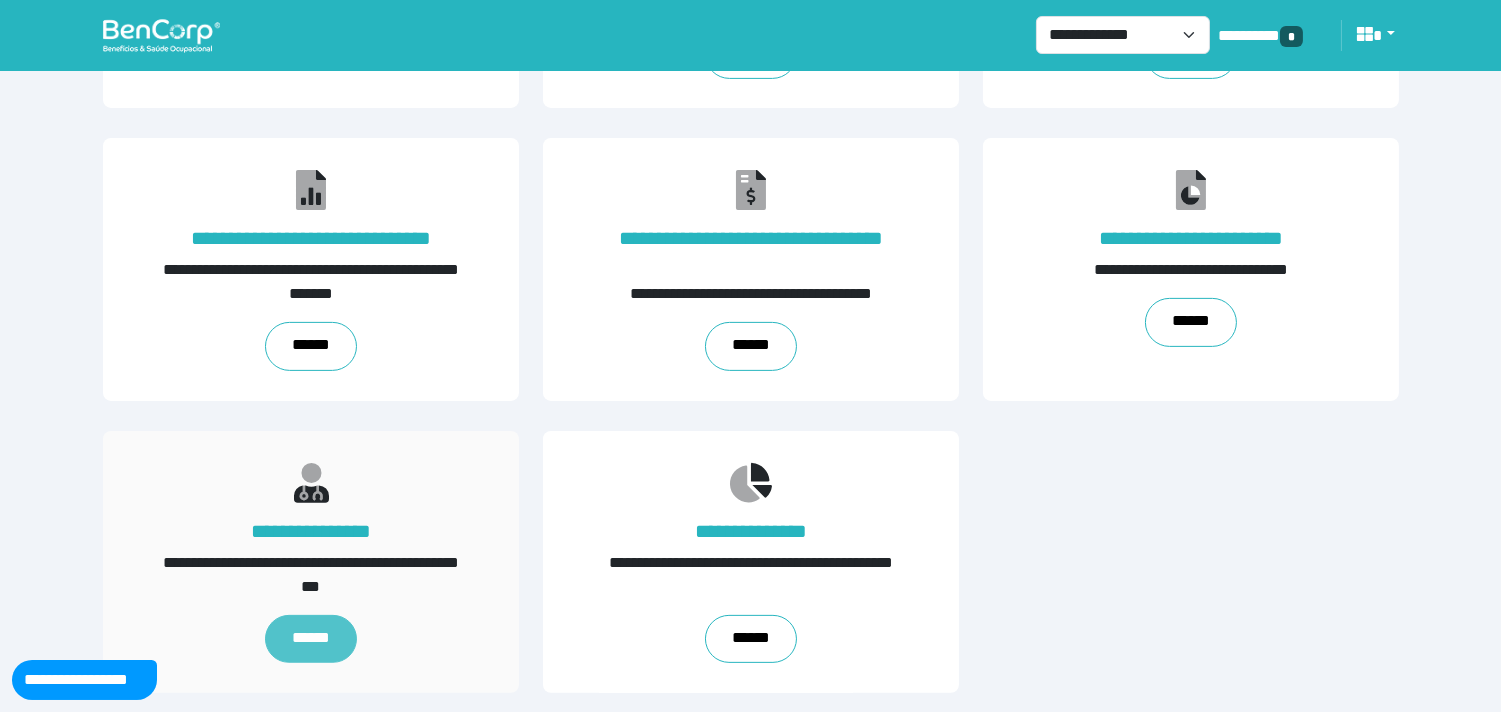 click on "******" at bounding box center [310, 639] 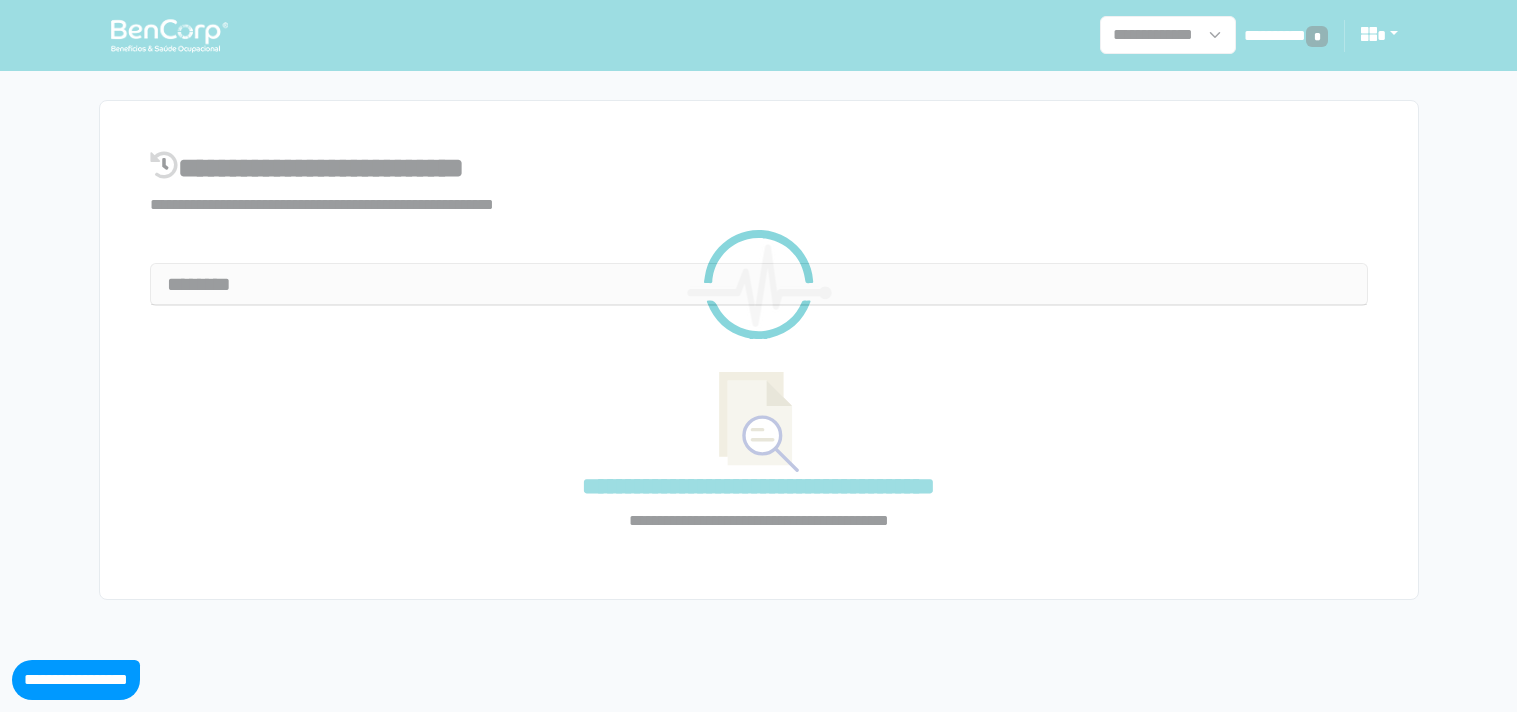 select on "**" 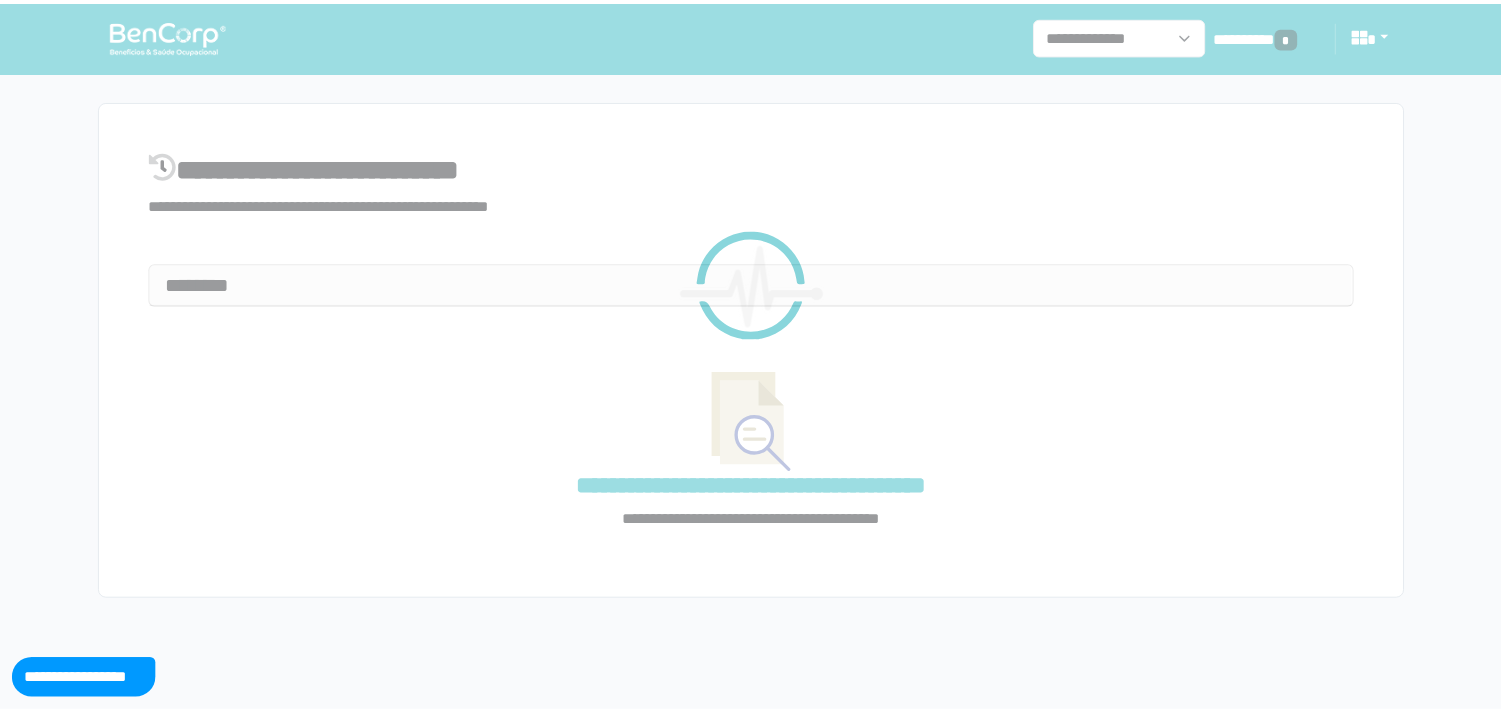 scroll, scrollTop: 0, scrollLeft: 0, axis: both 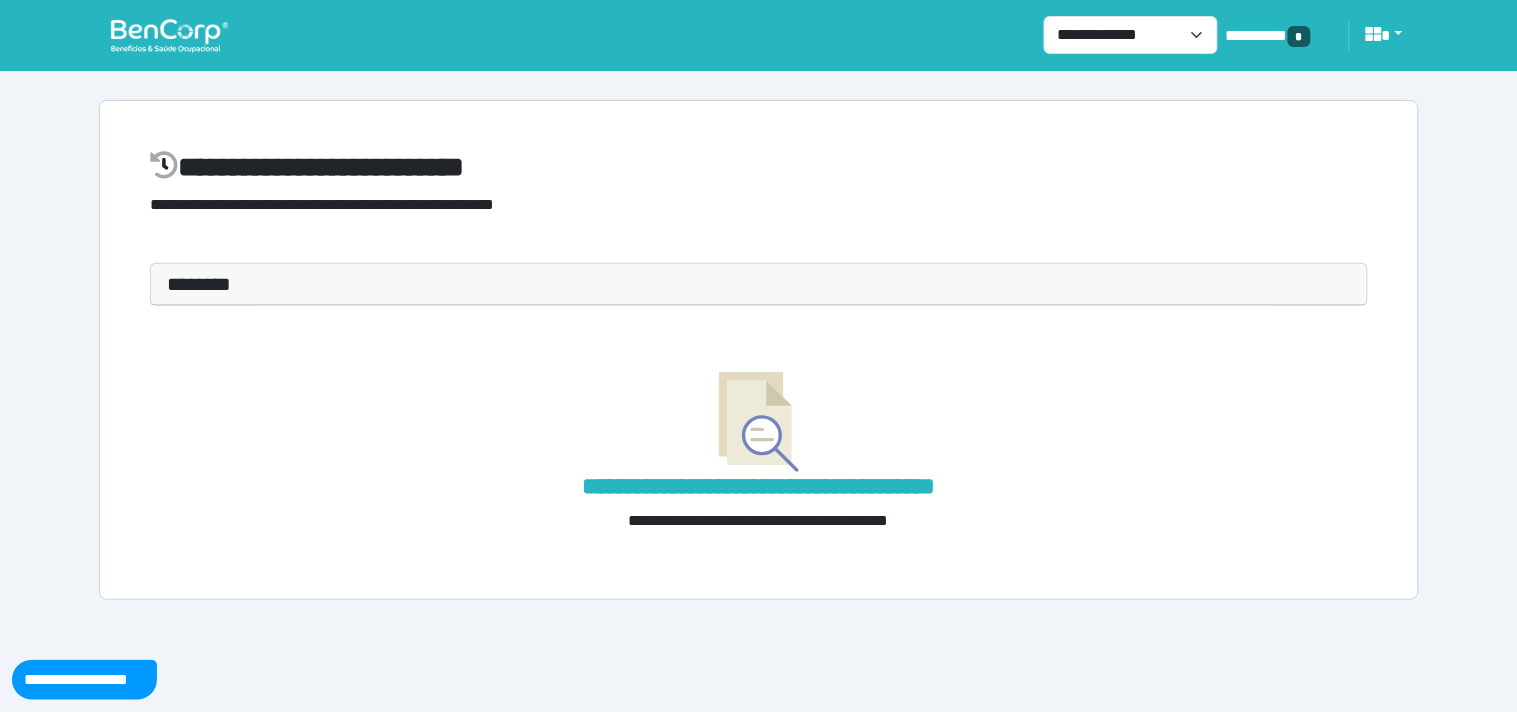 click on "**********" at bounding box center [759, 284] 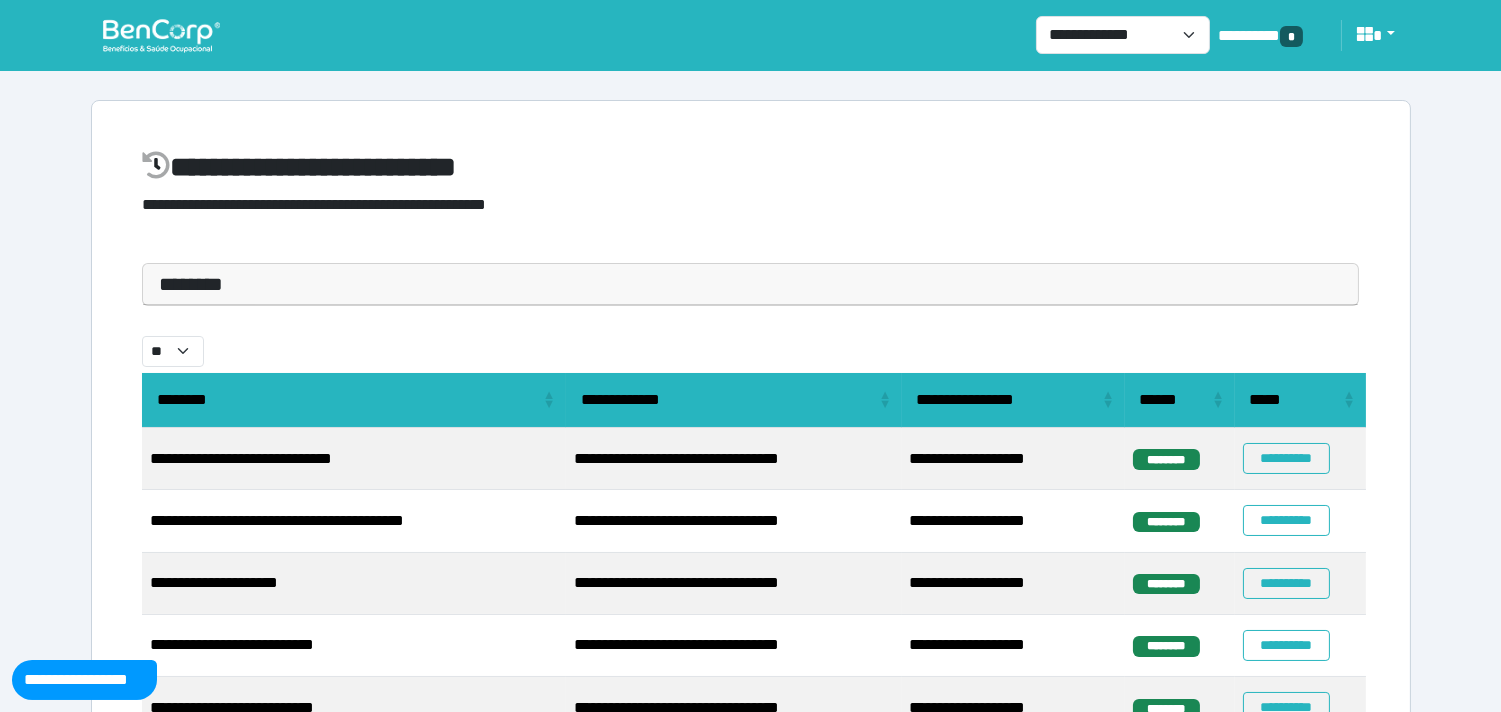click on "********" at bounding box center [751, 284] 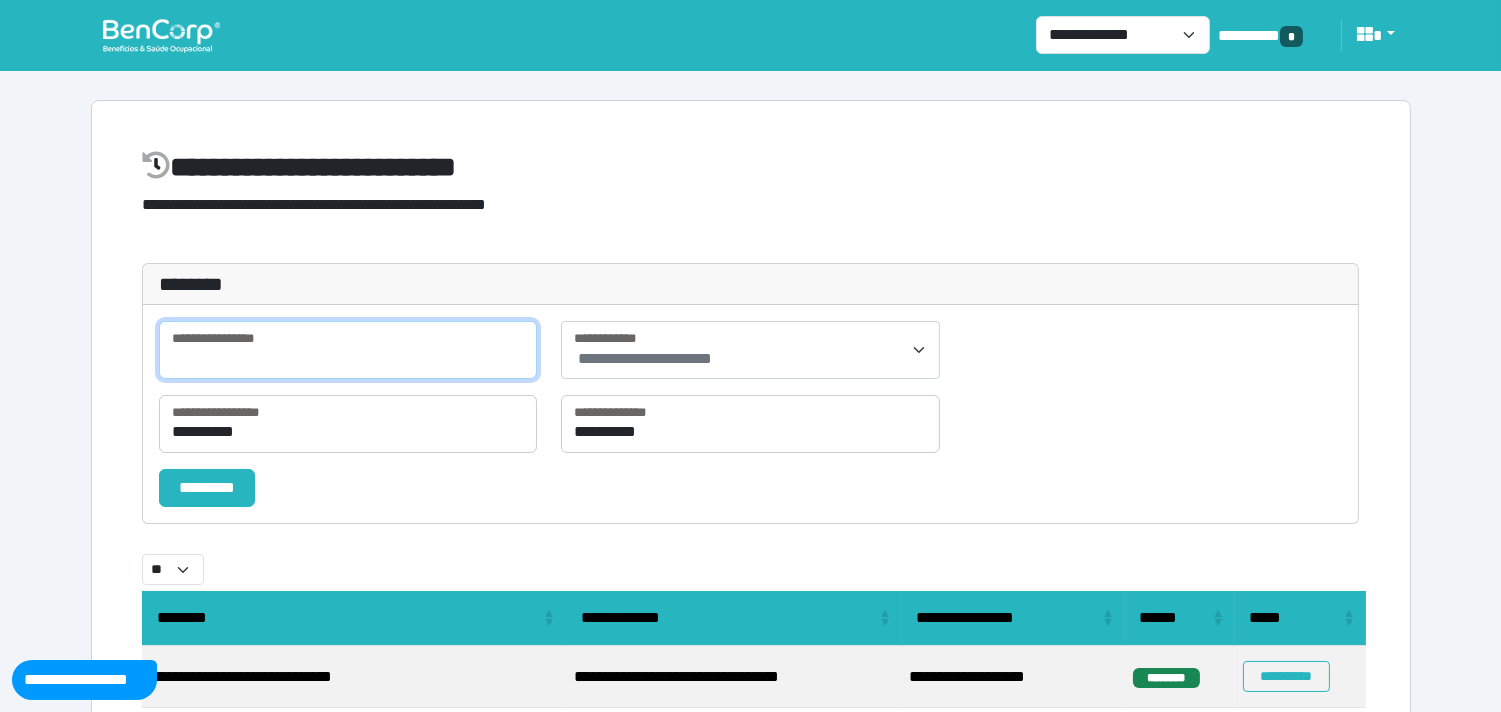 click at bounding box center (348, 350) 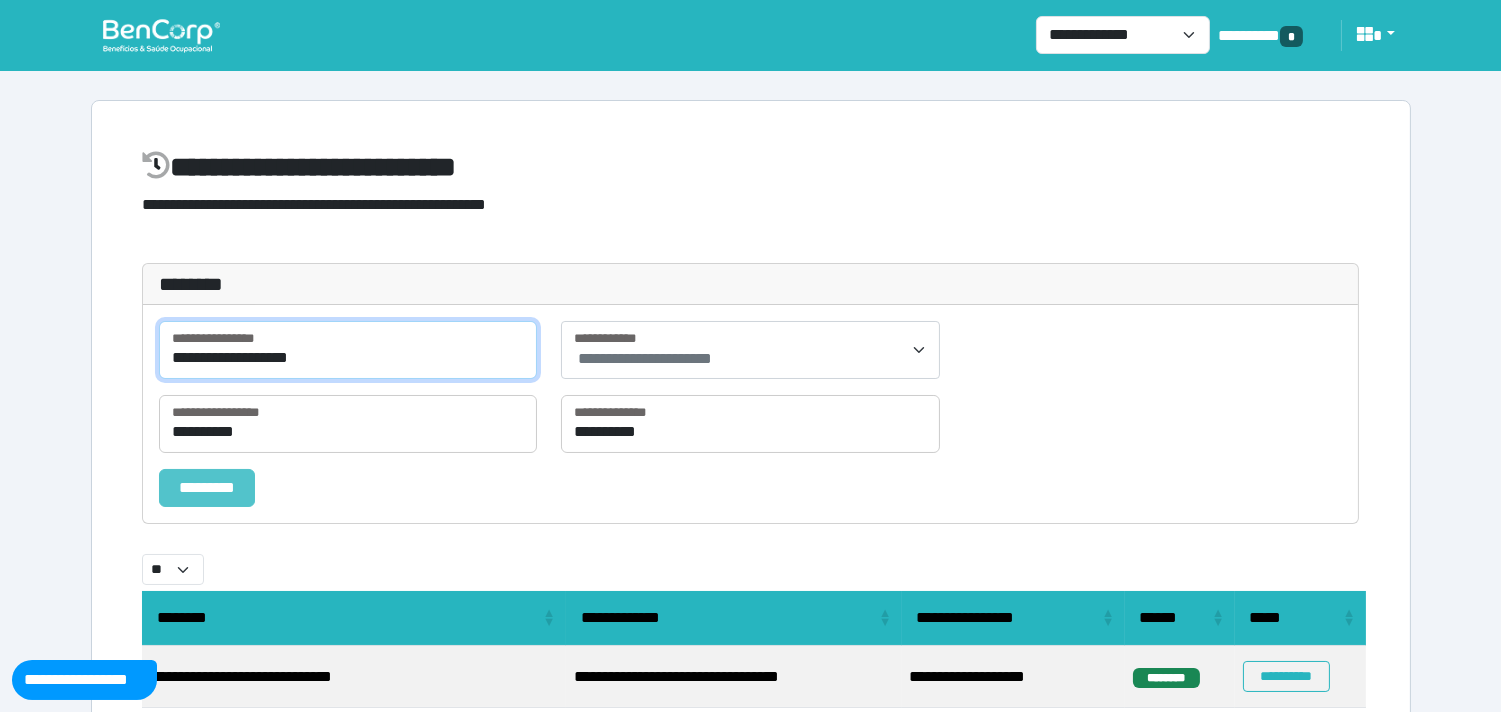 type on "**********" 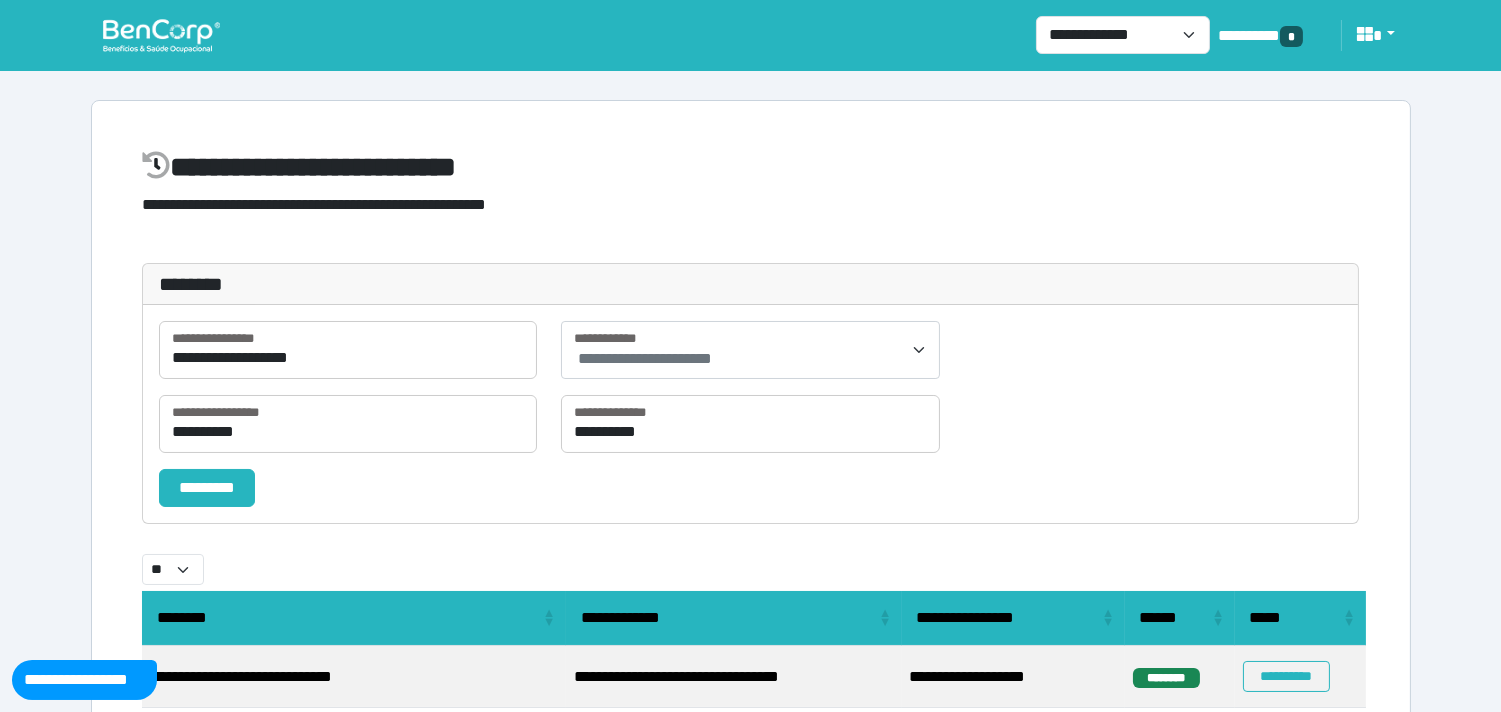 drag, startPoint x: 238, startPoint y: 490, endPoint x: 351, endPoint y: 477, distance: 113.74533 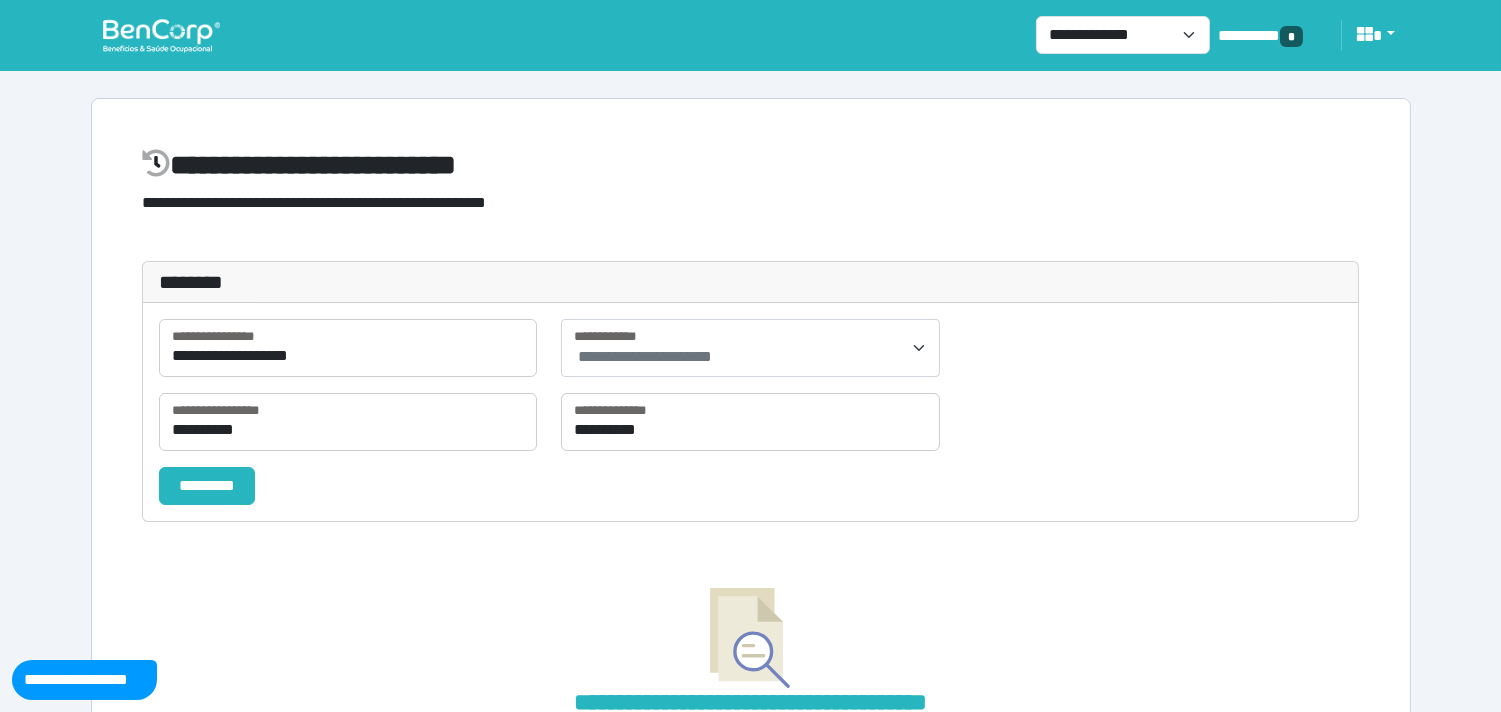 scroll, scrollTop: 0, scrollLeft: 0, axis: both 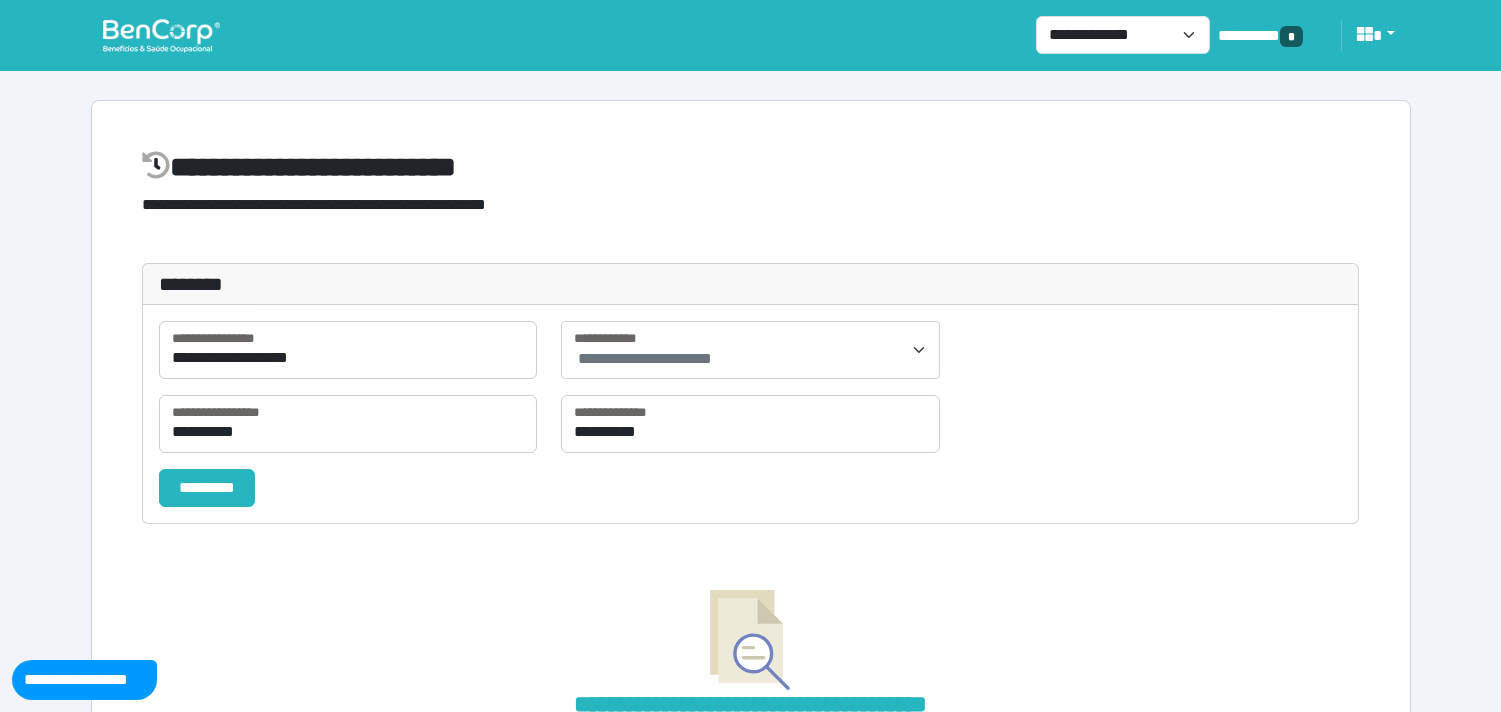 click at bounding box center [161, 35] 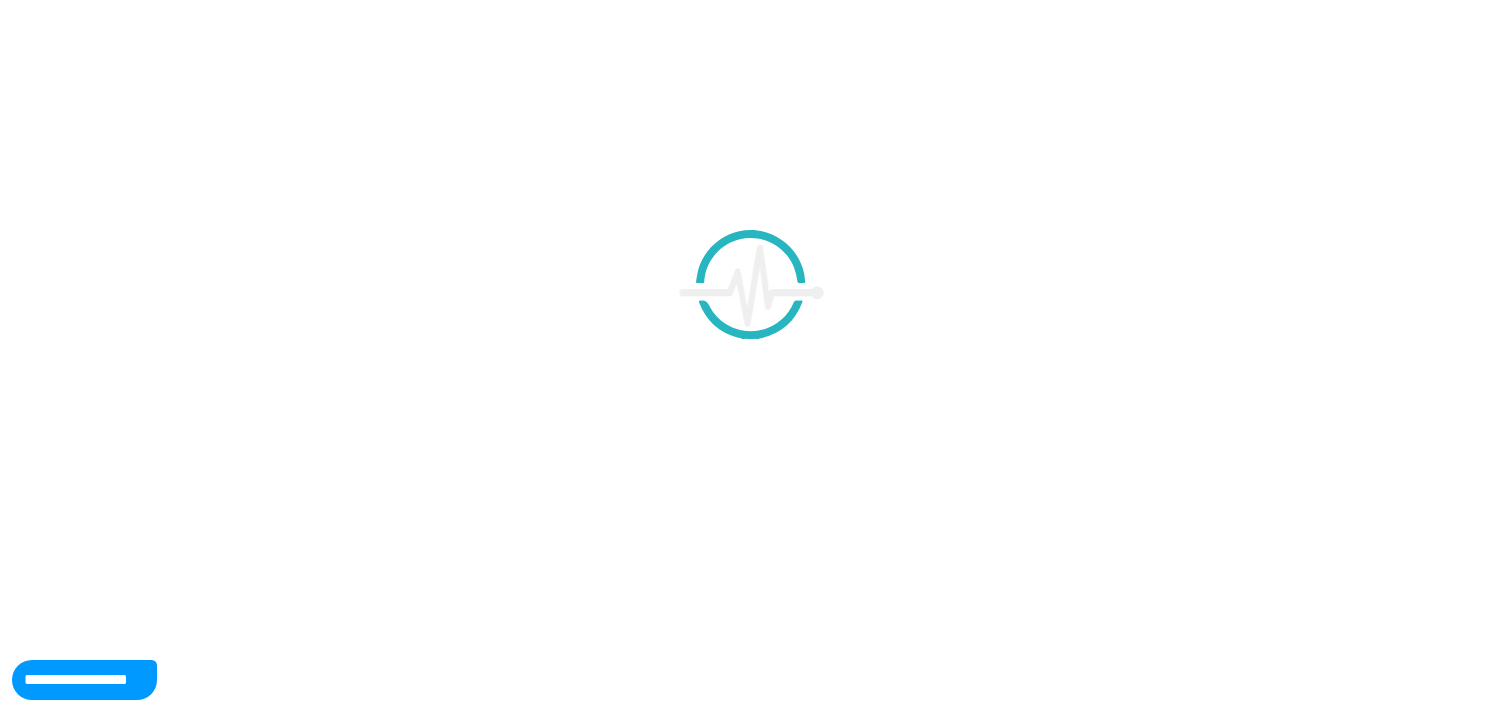 scroll, scrollTop: 0, scrollLeft: 0, axis: both 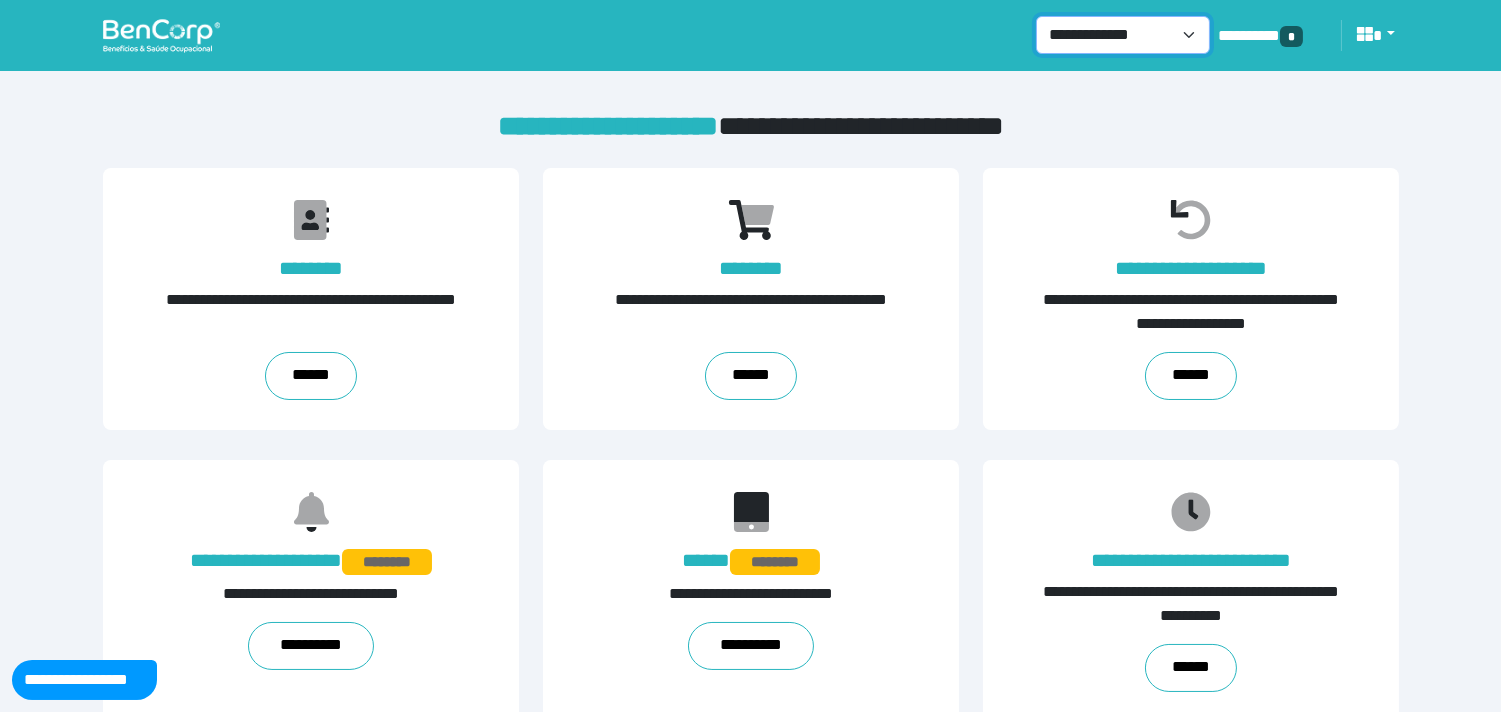click on "**********" at bounding box center [1123, 35] 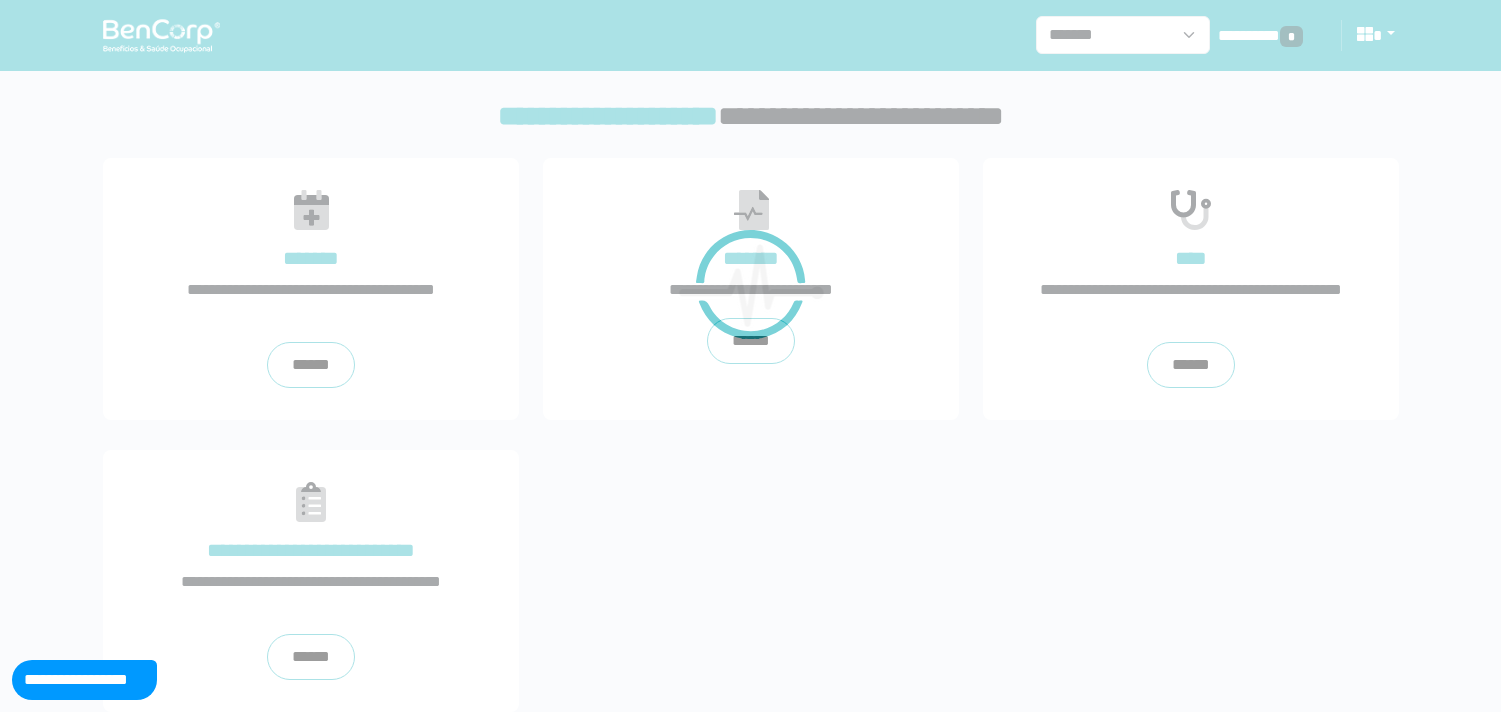 scroll, scrollTop: 0, scrollLeft: 0, axis: both 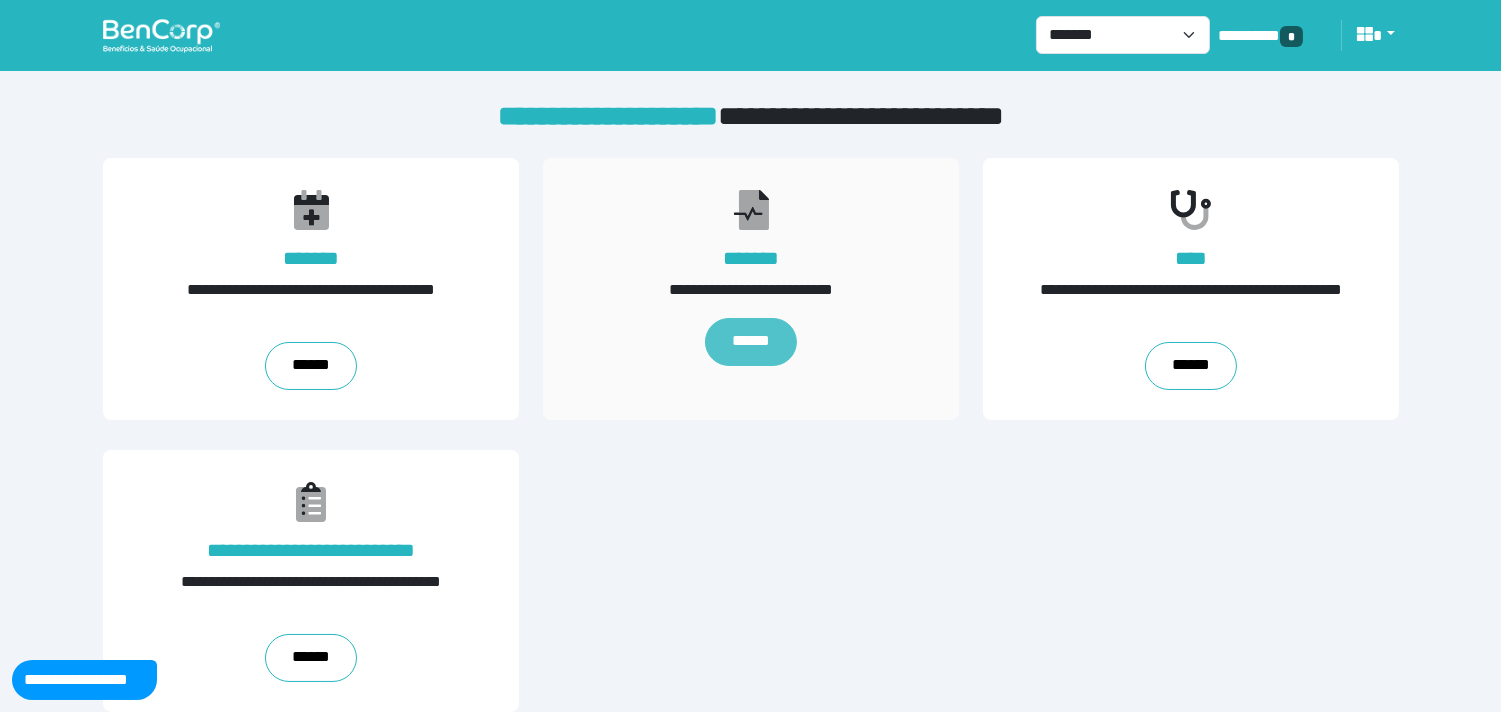 click on "******" at bounding box center (751, 342) 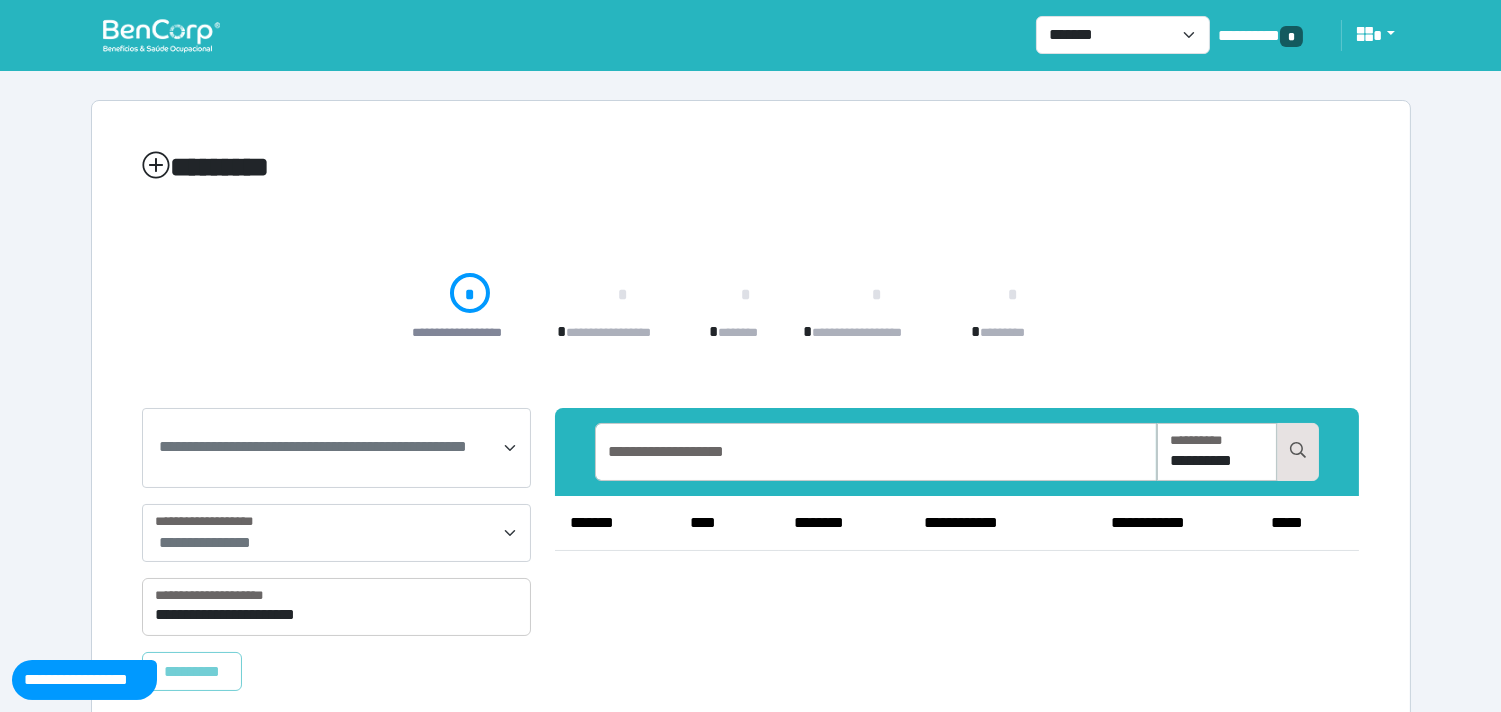 scroll, scrollTop: 50, scrollLeft: 0, axis: vertical 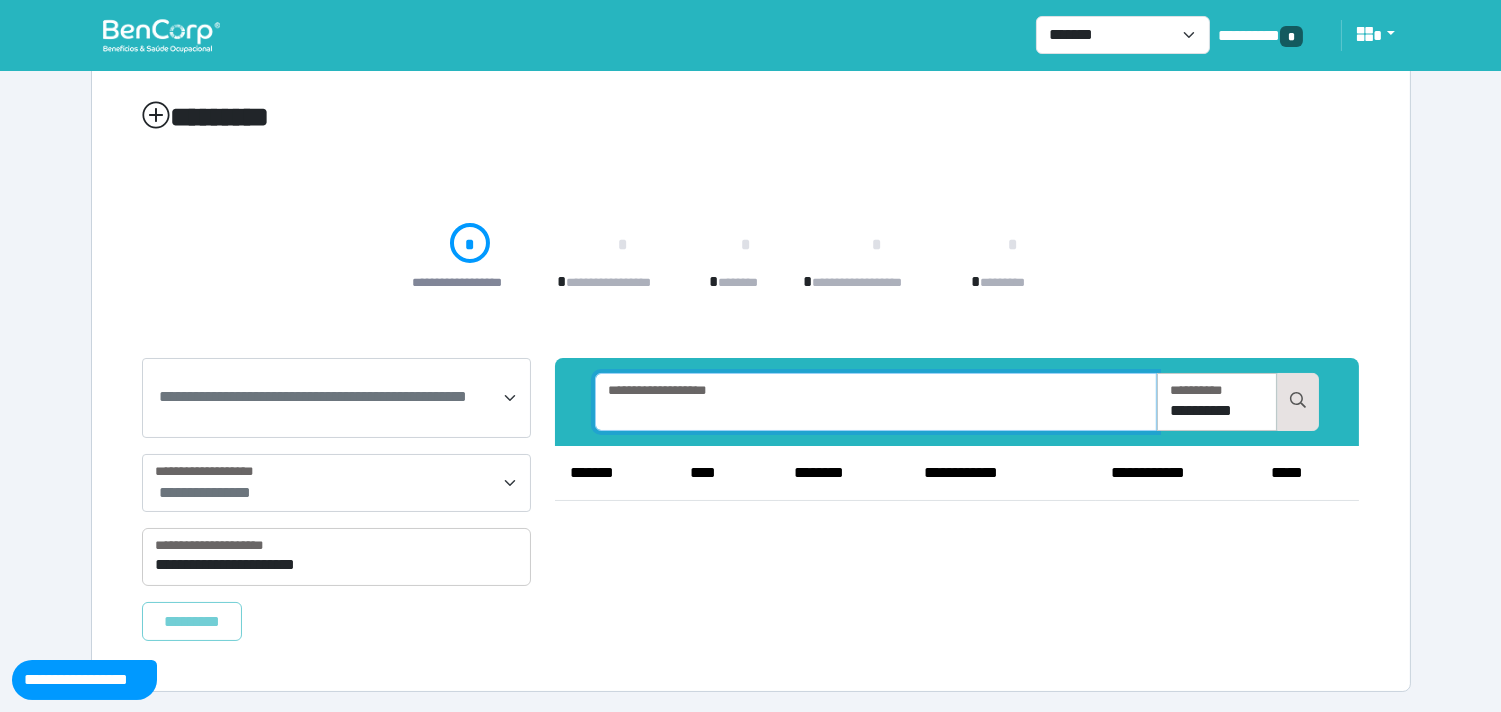 click at bounding box center (876, 402) 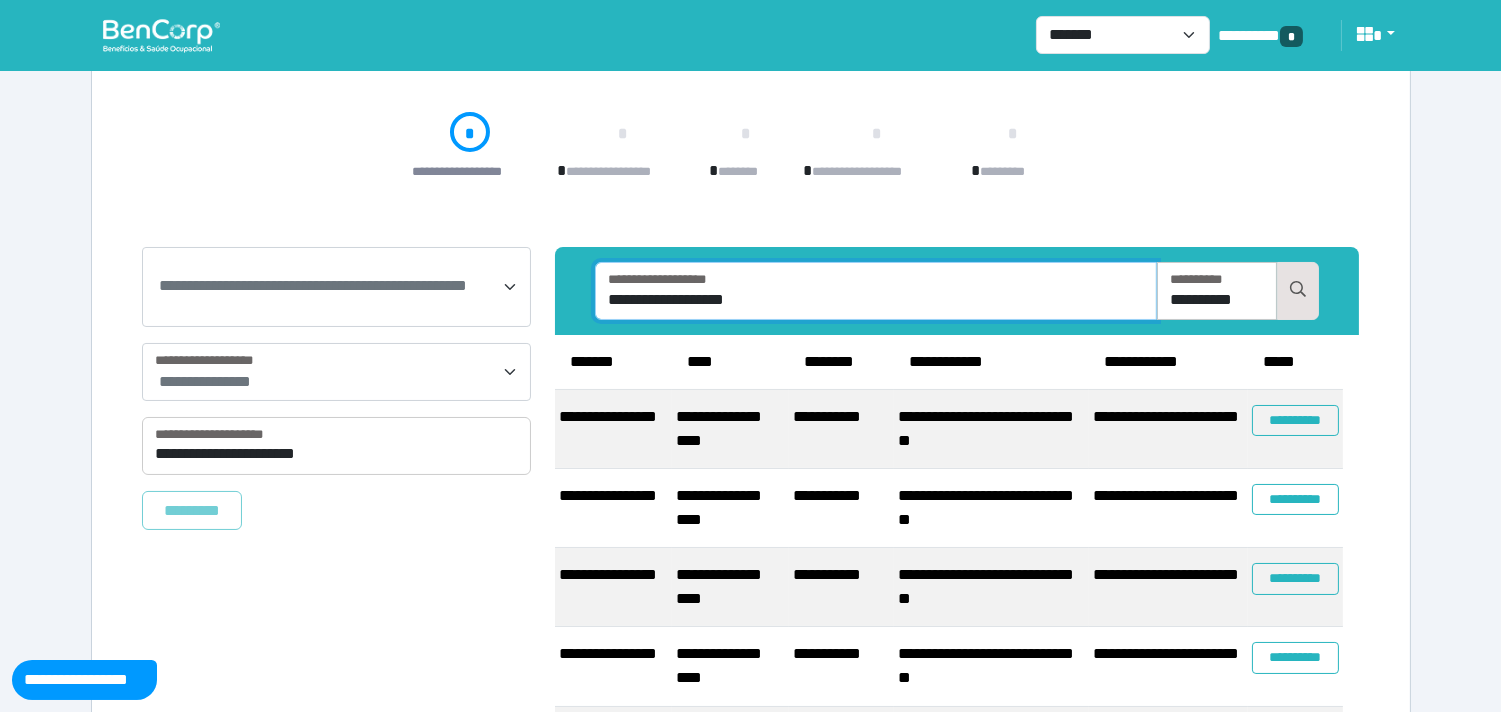 scroll, scrollTop: 0, scrollLeft: 0, axis: both 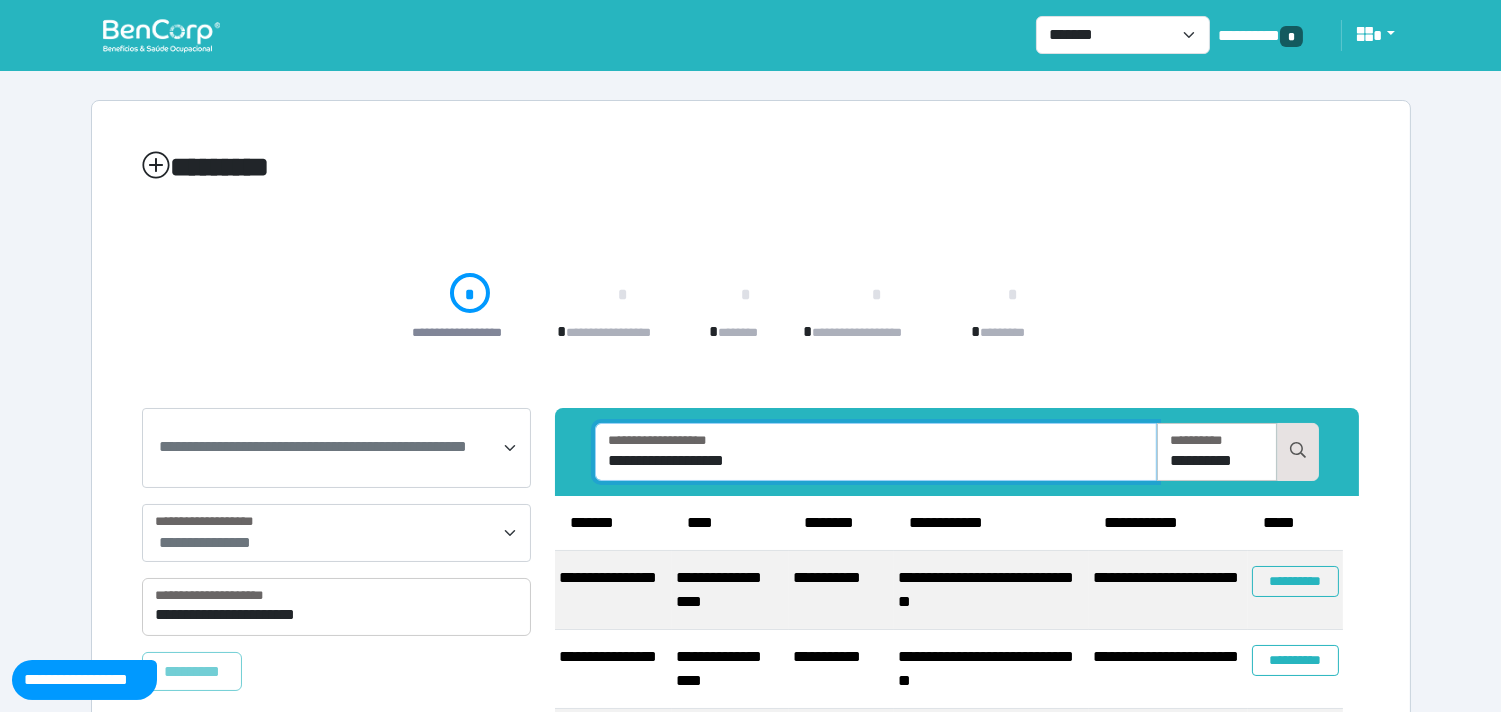 type on "**********" 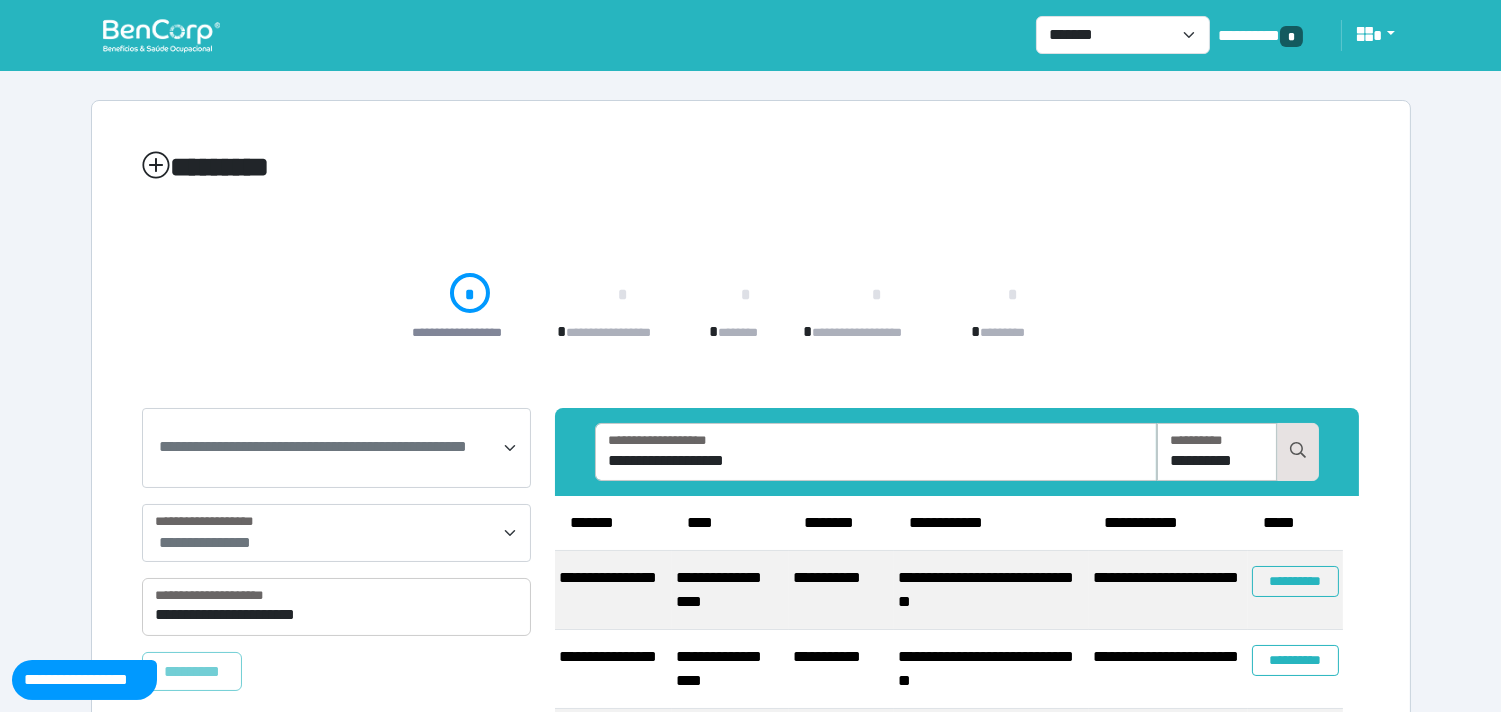 click at bounding box center [161, 35] 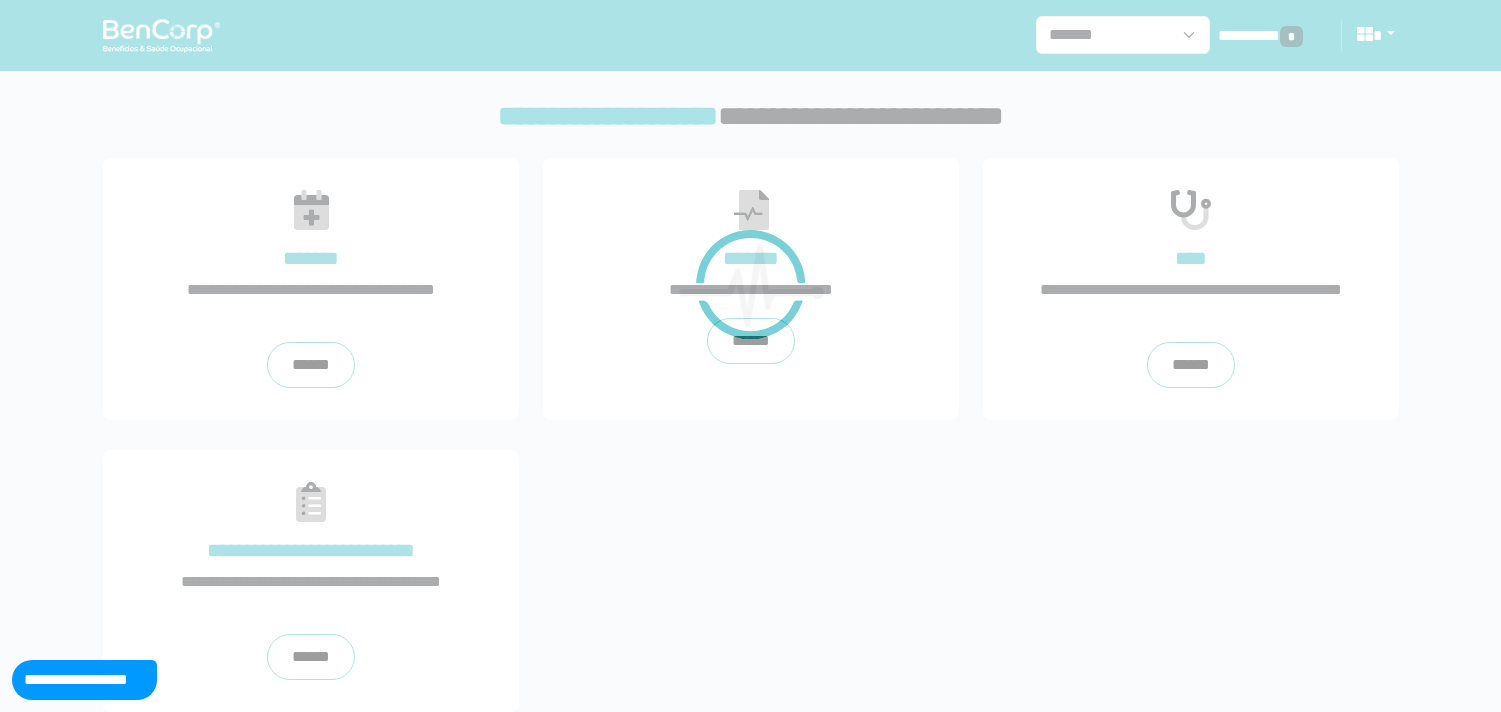 scroll, scrollTop: 0, scrollLeft: 0, axis: both 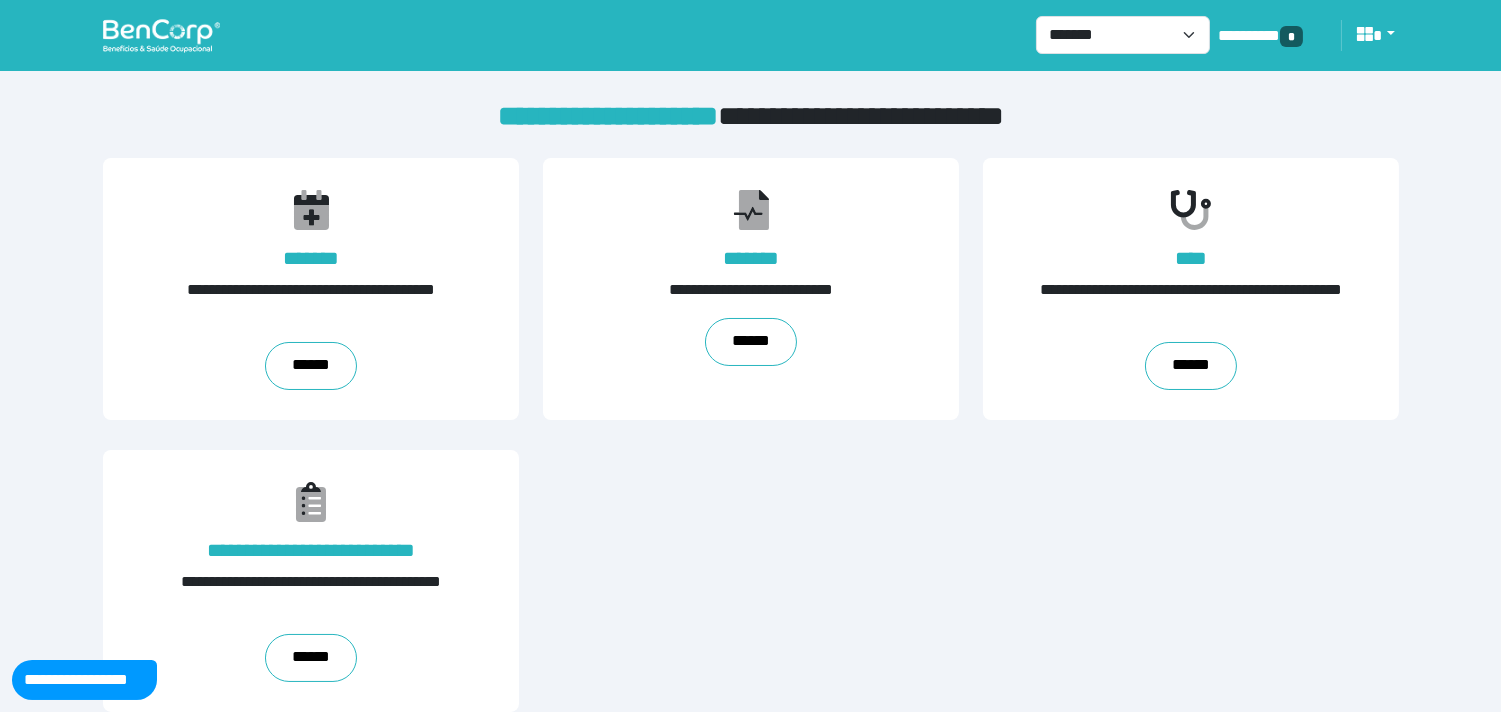 click on "**********" at bounding box center (750, 366) 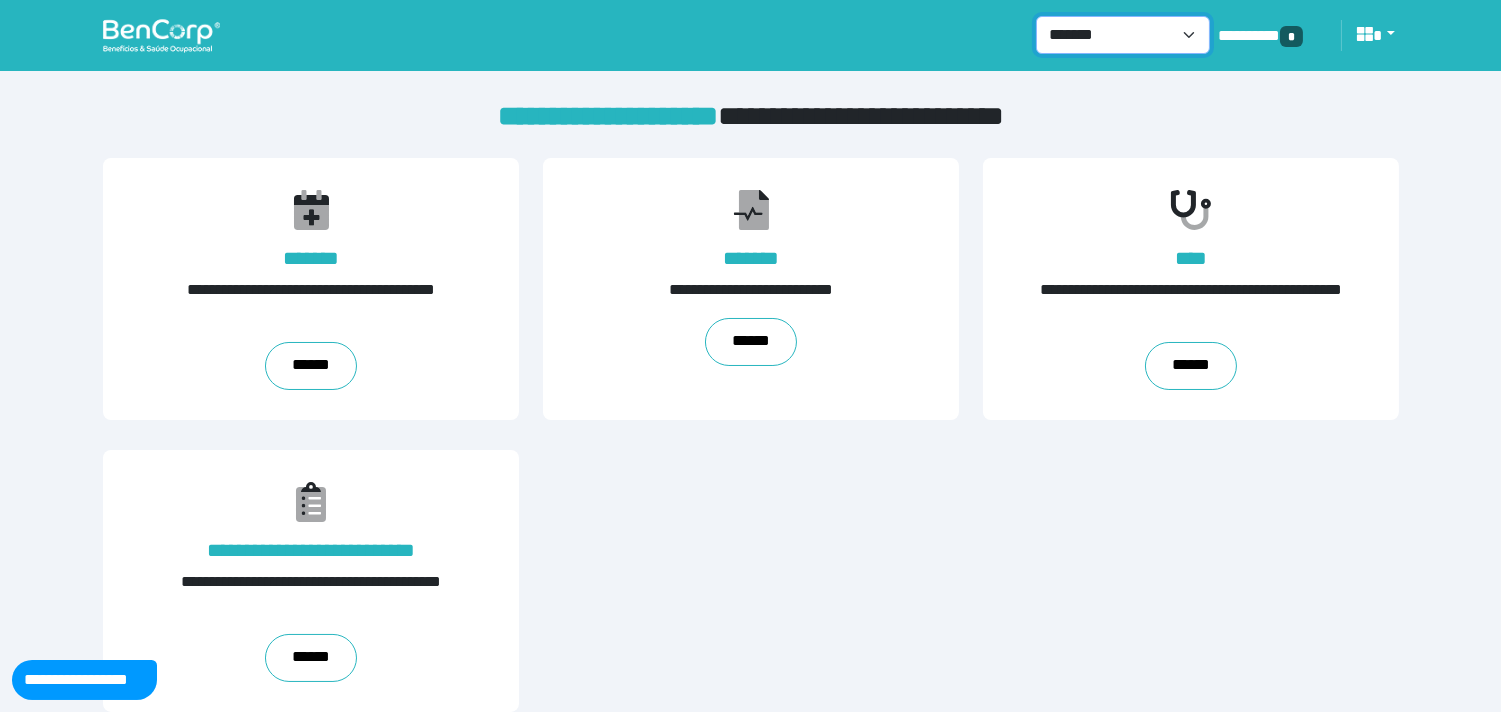 click on "**********" at bounding box center (1123, 35) 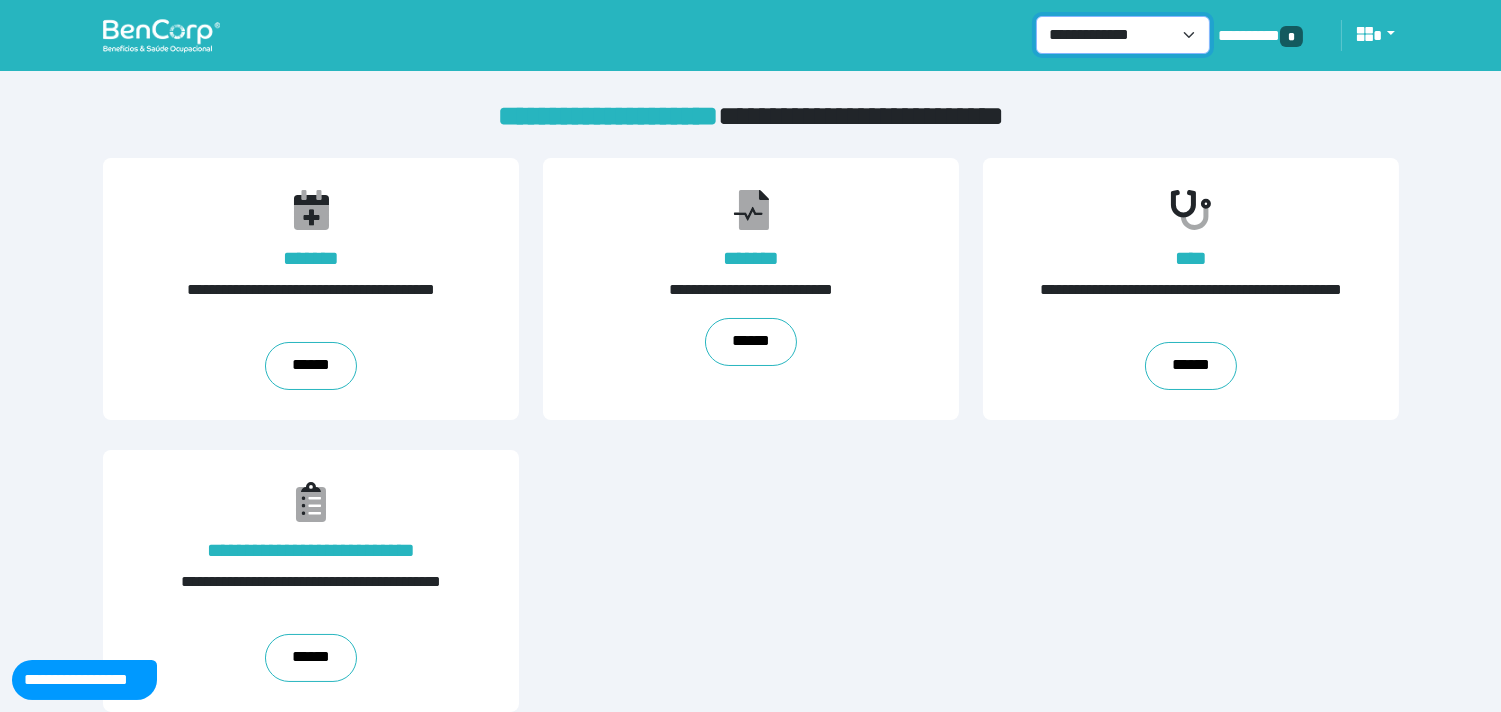 click on "**********" at bounding box center (1123, 35) 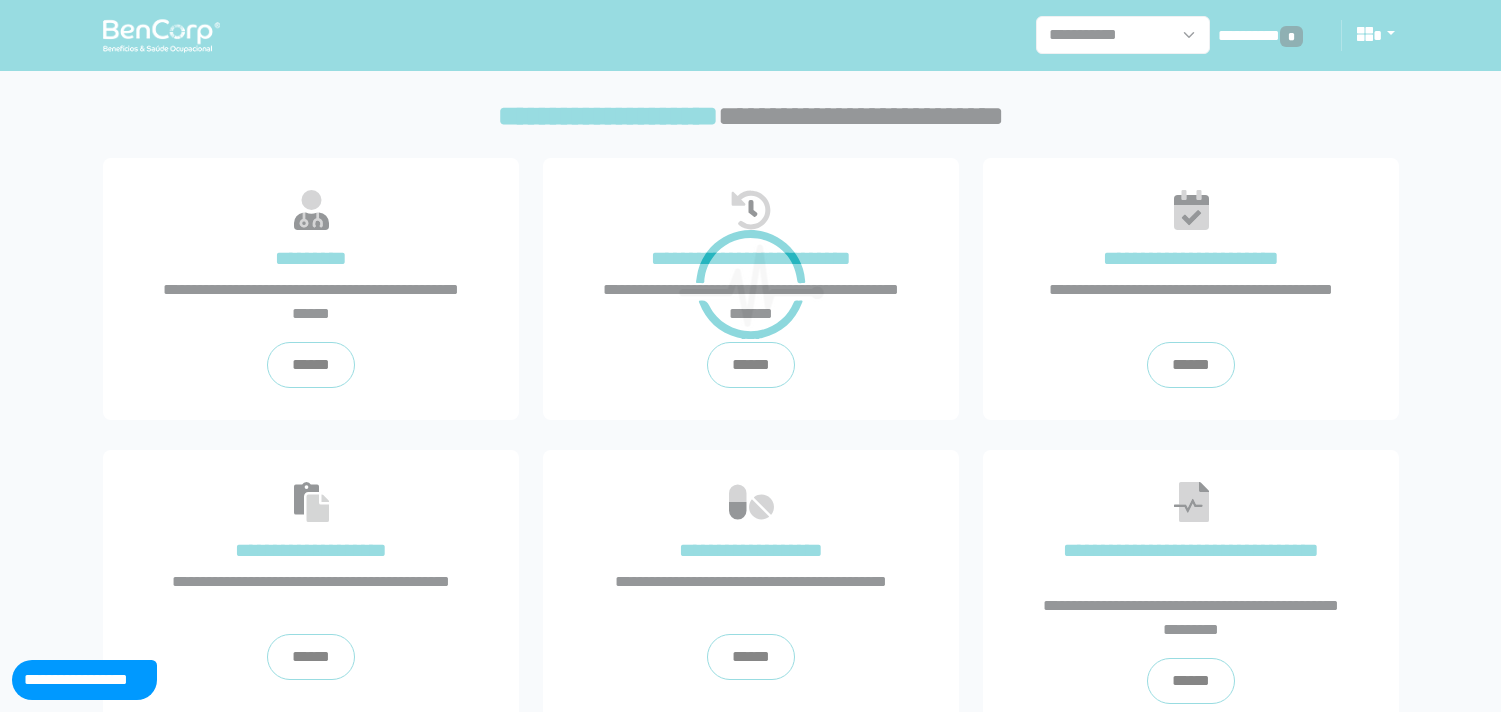scroll, scrollTop: 0, scrollLeft: 0, axis: both 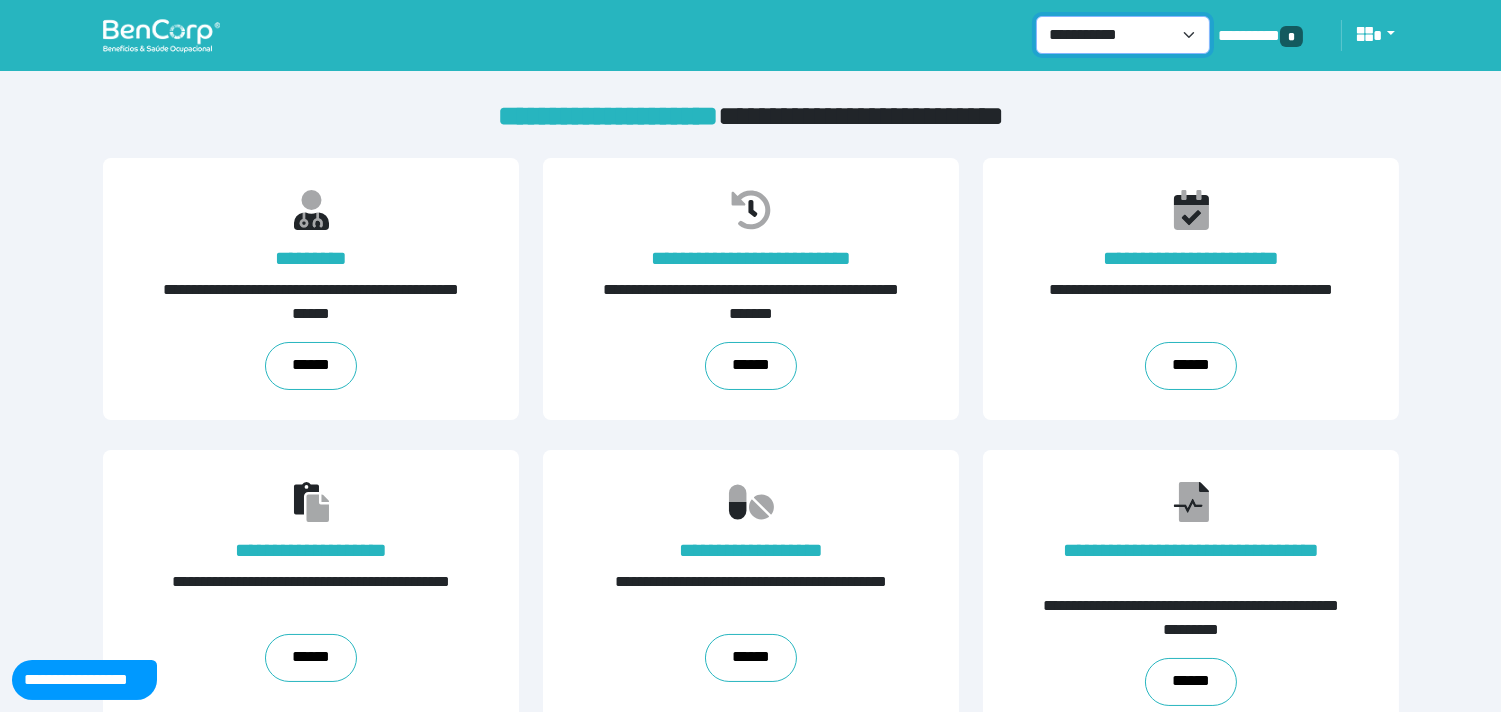 drag, startPoint x: 1100, startPoint y: 40, endPoint x: 1096, endPoint y: 50, distance: 10.770329 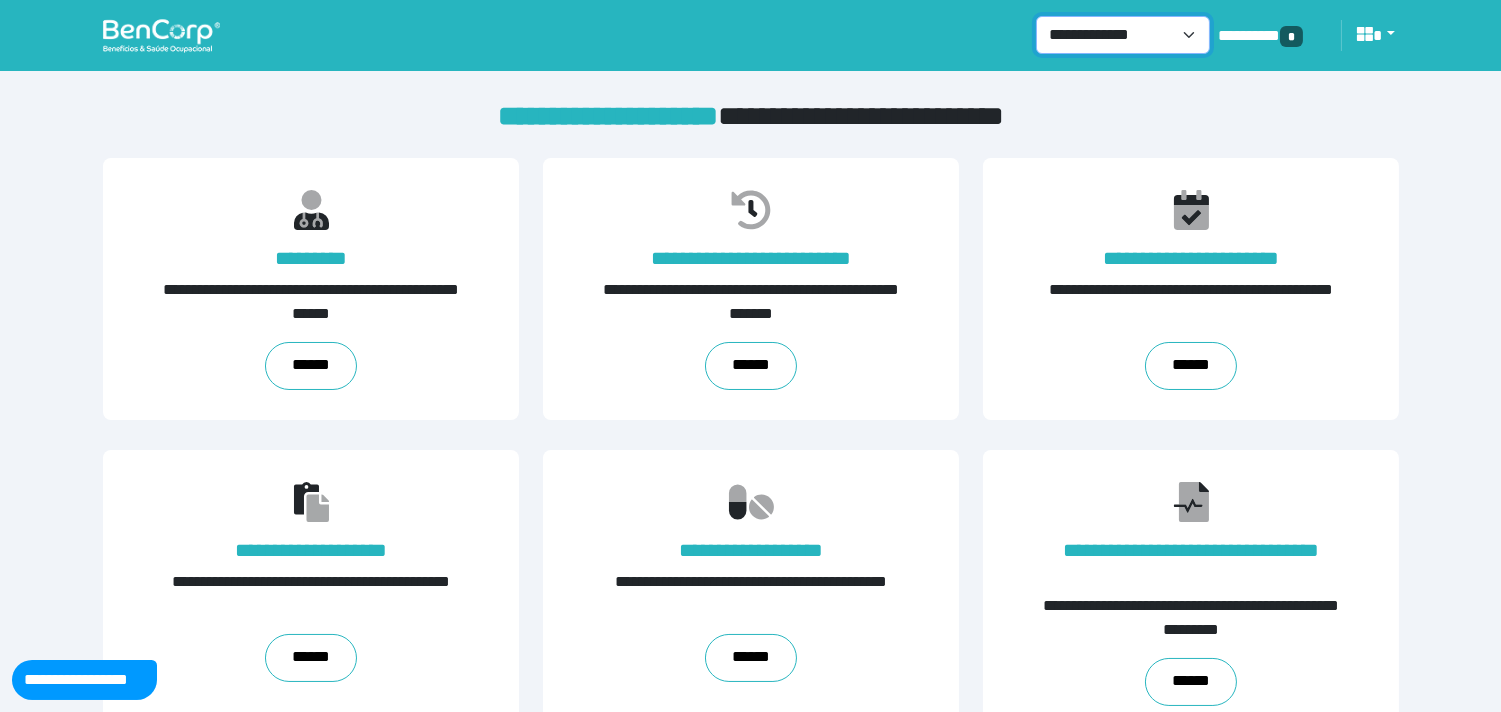 click on "**********" at bounding box center [1123, 35] 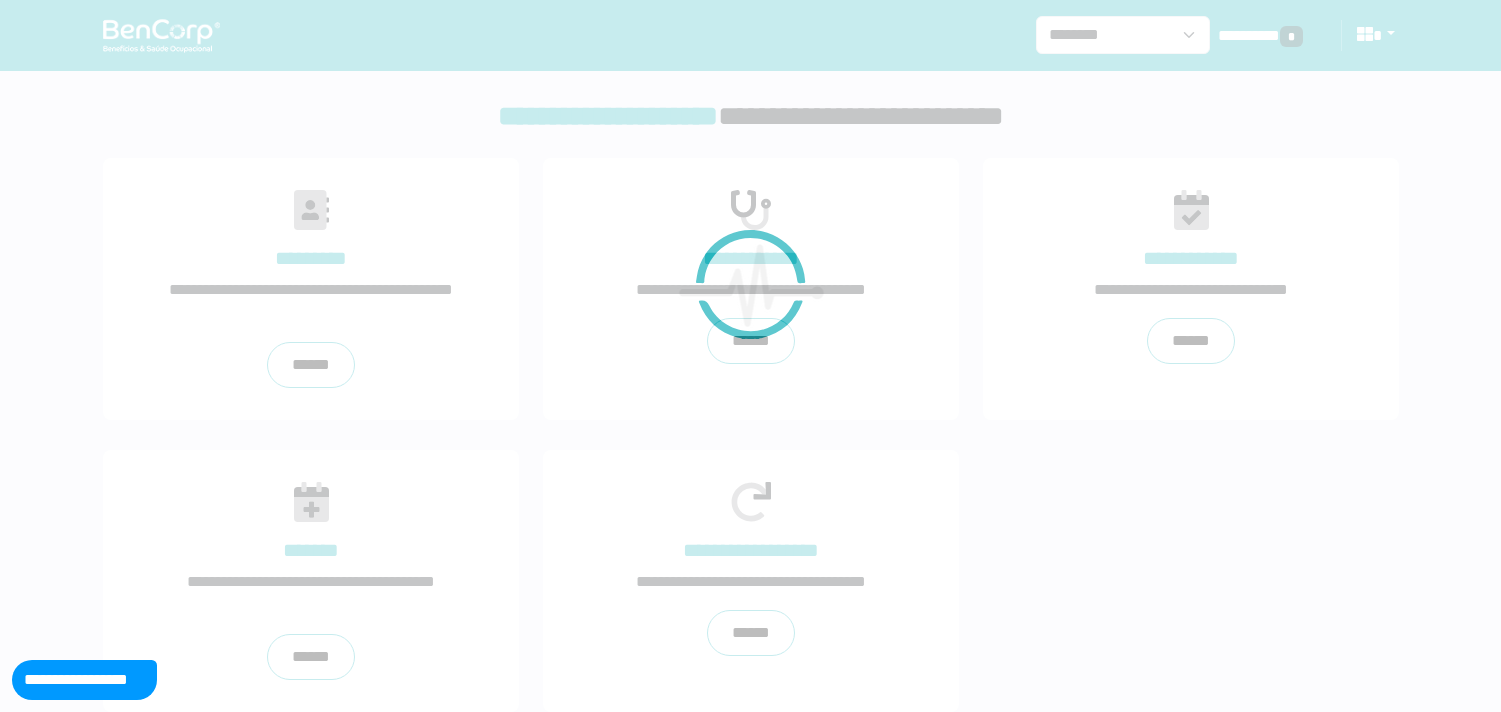 scroll, scrollTop: 0, scrollLeft: 0, axis: both 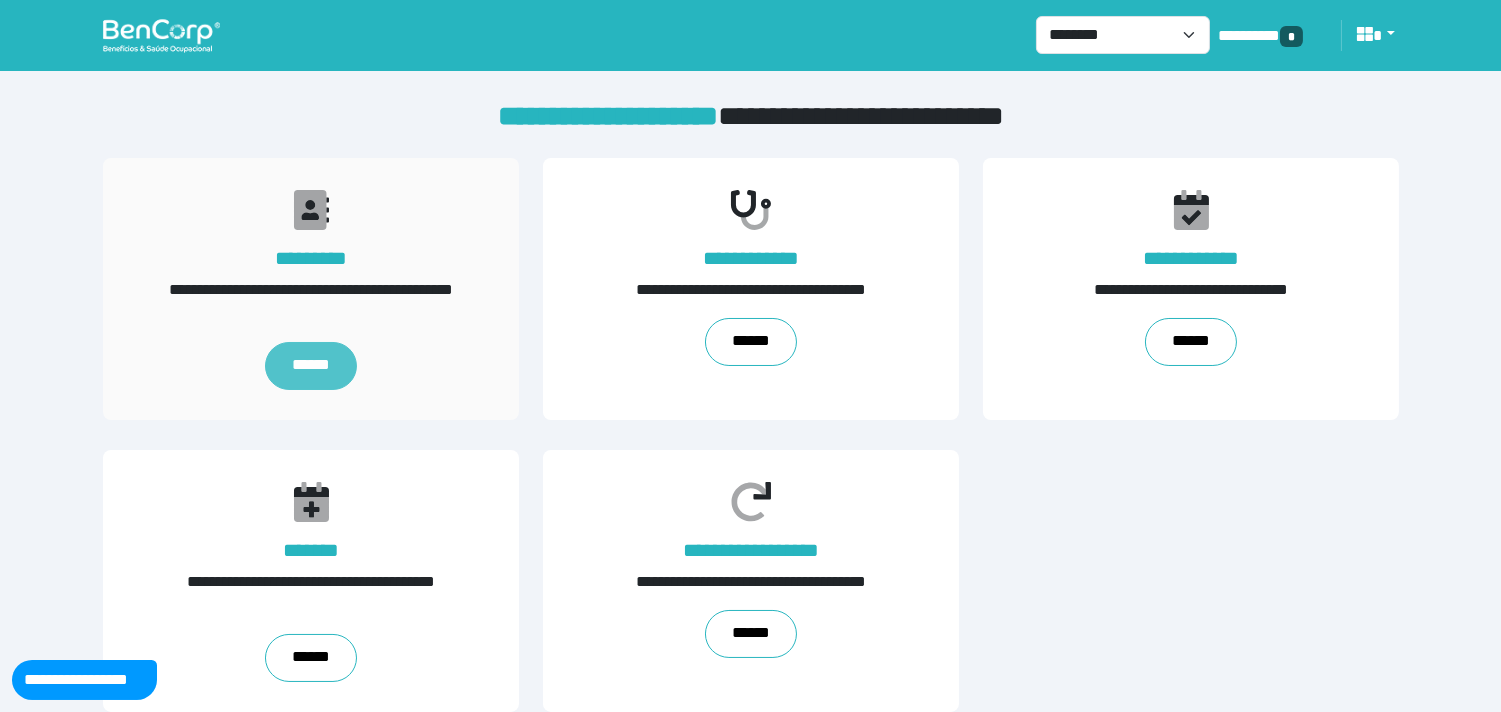 click on "******" at bounding box center [310, 366] 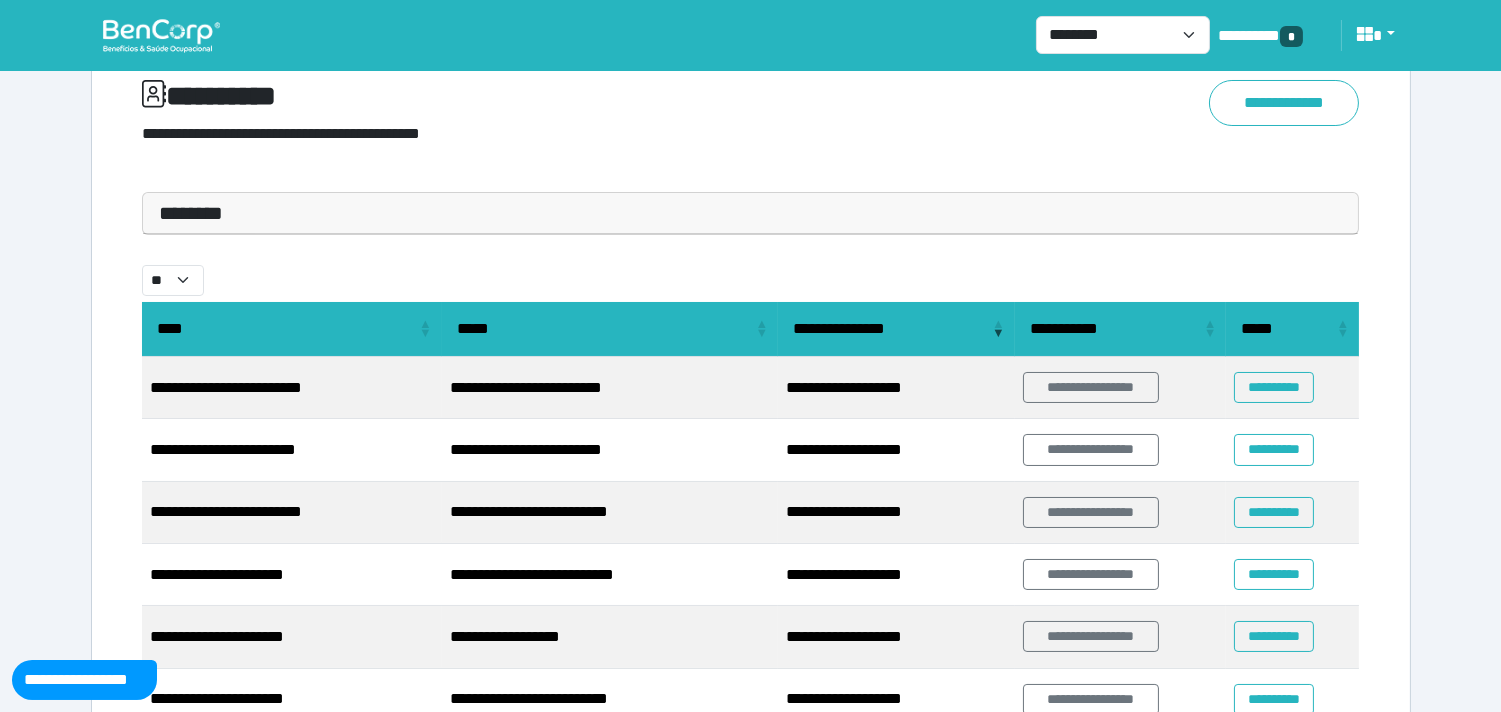 scroll, scrollTop: 111, scrollLeft: 0, axis: vertical 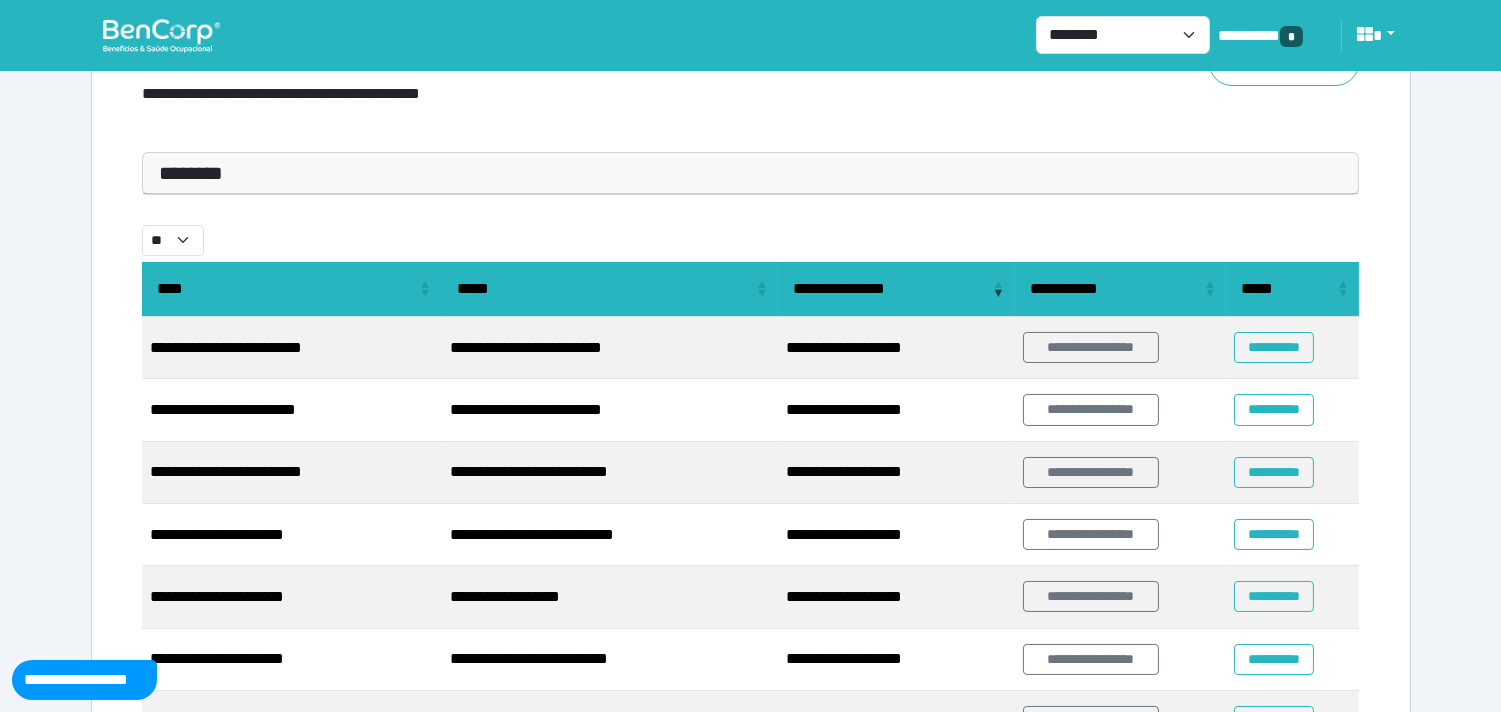 click on "********" at bounding box center [751, 173] 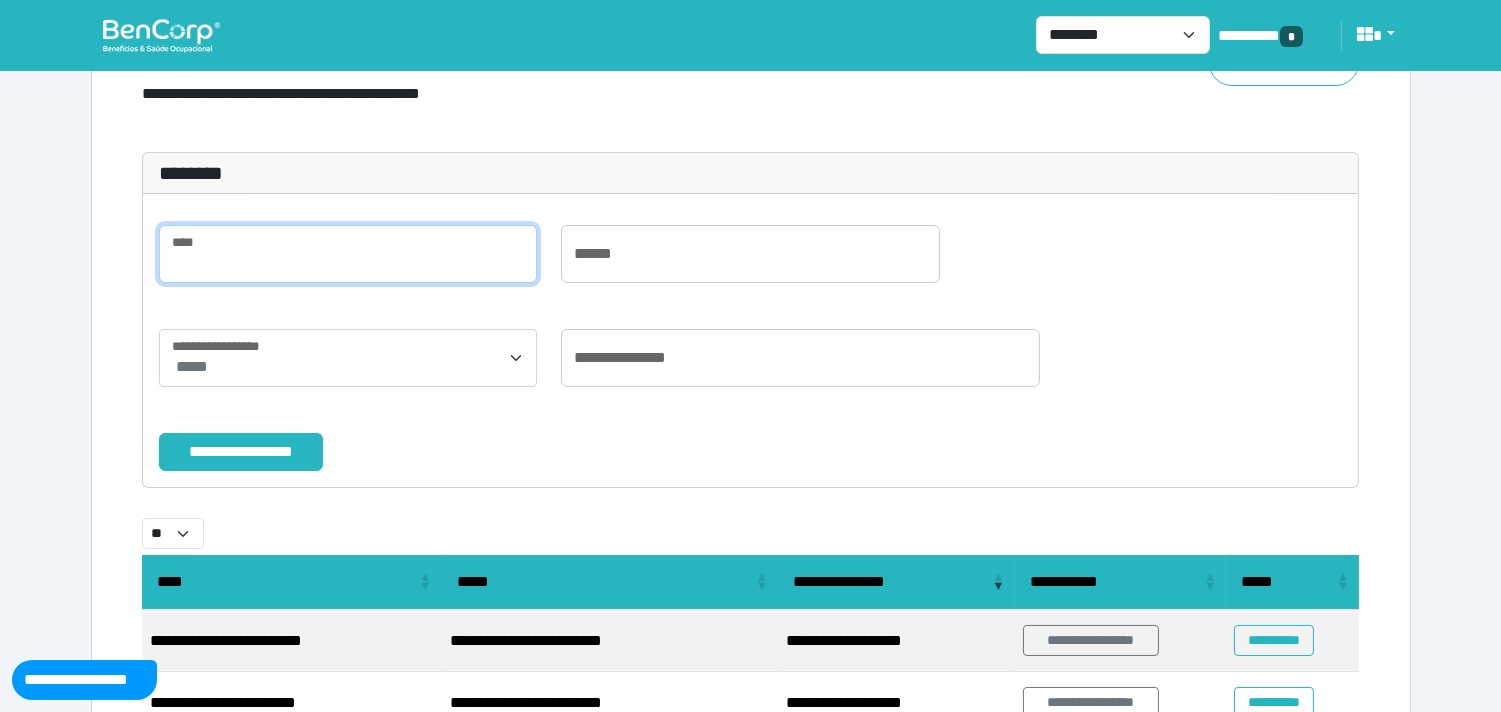 click at bounding box center [348, 254] 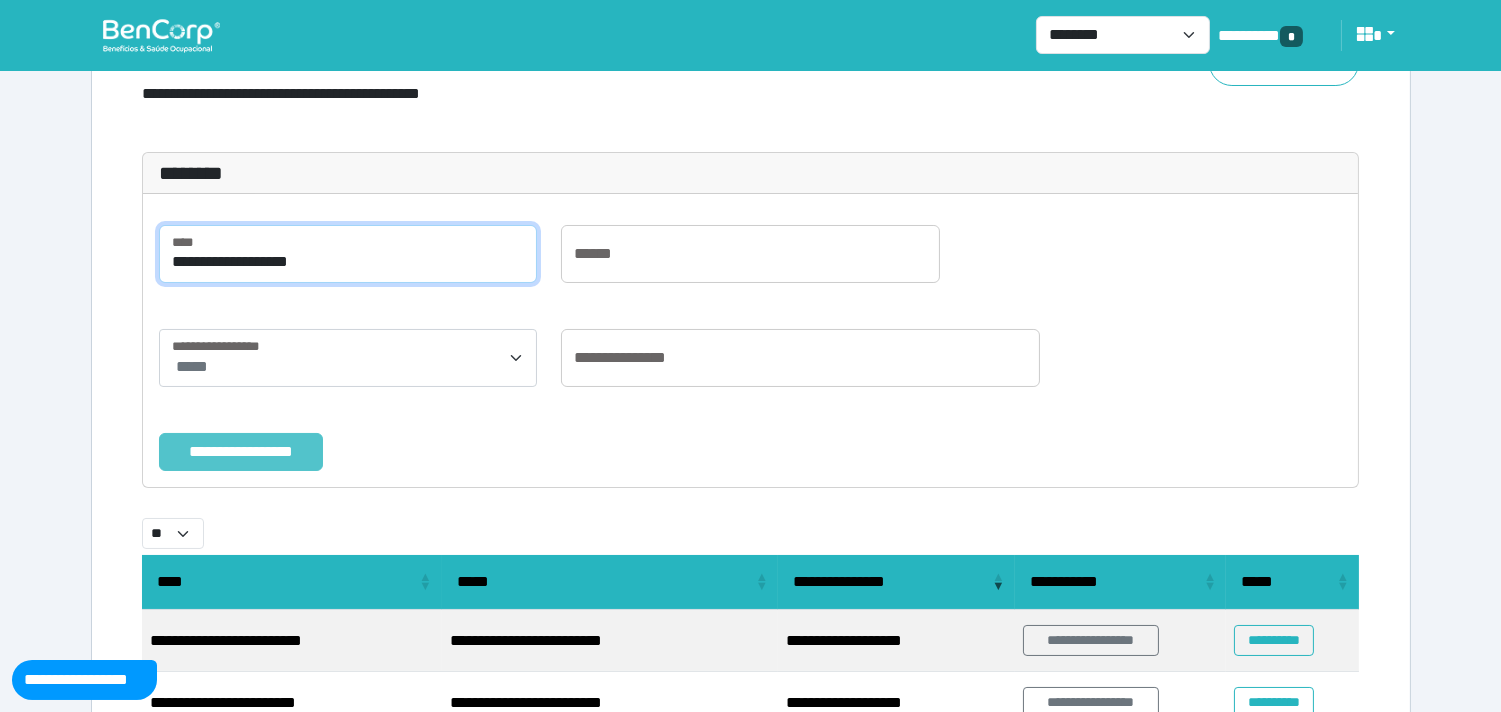 type on "**********" 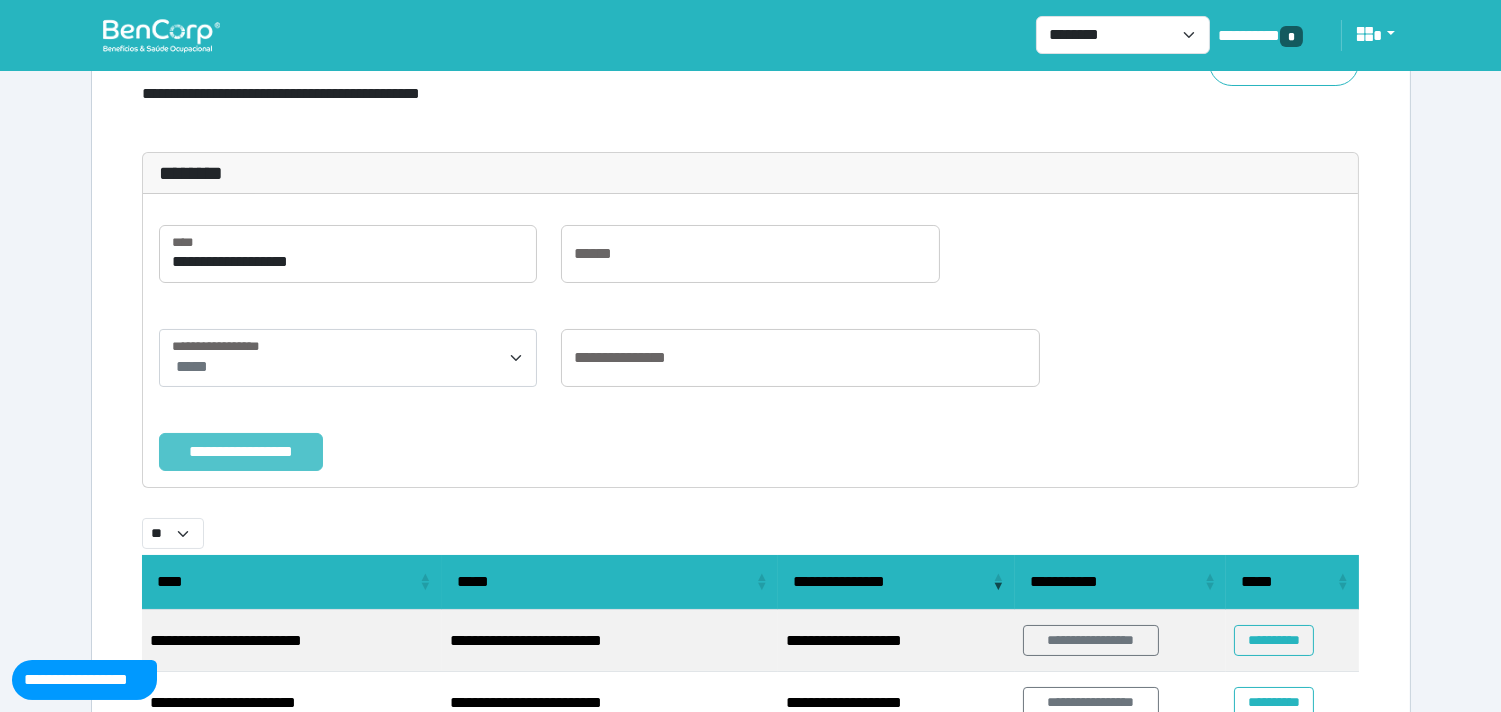 click on "**********" at bounding box center [241, 452] 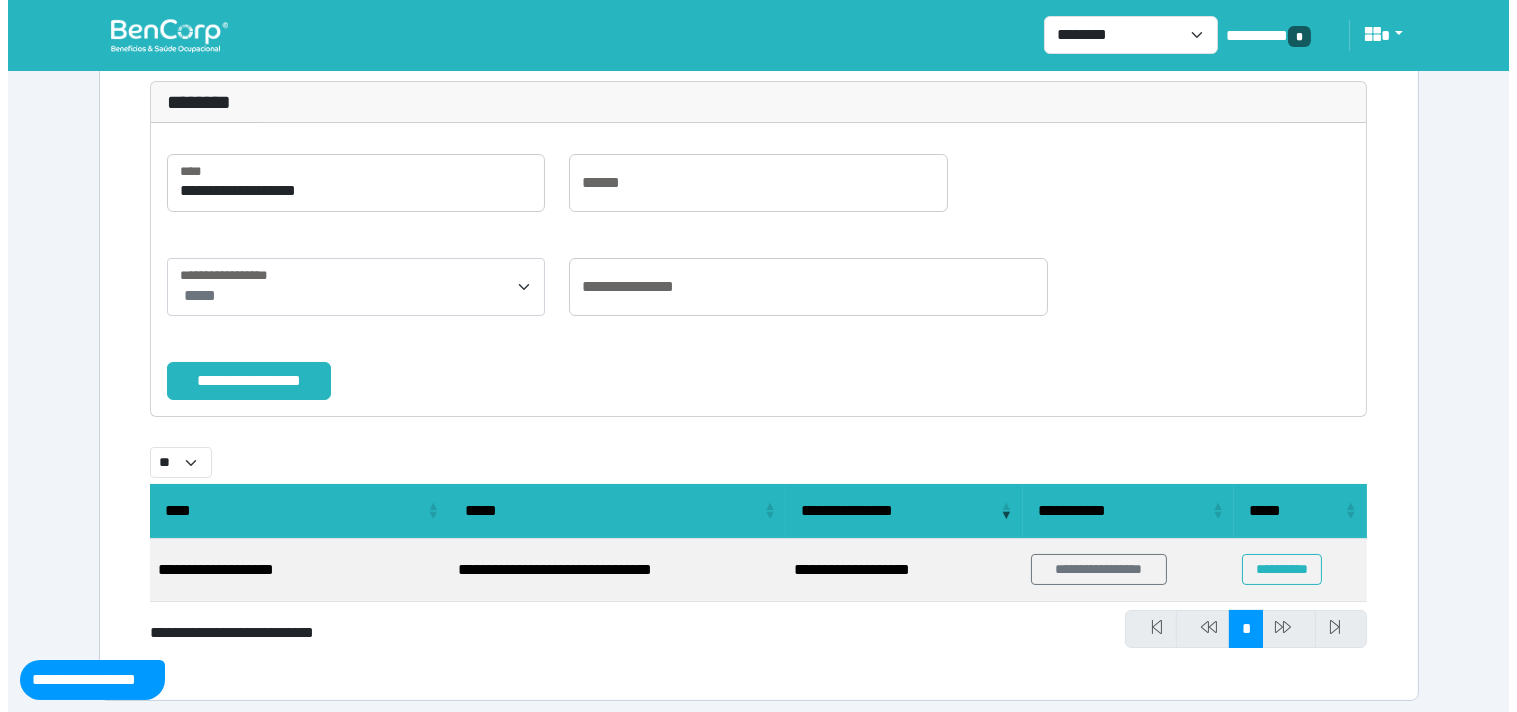 scroll, scrollTop: 191, scrollLeft: 0, axis: vertical 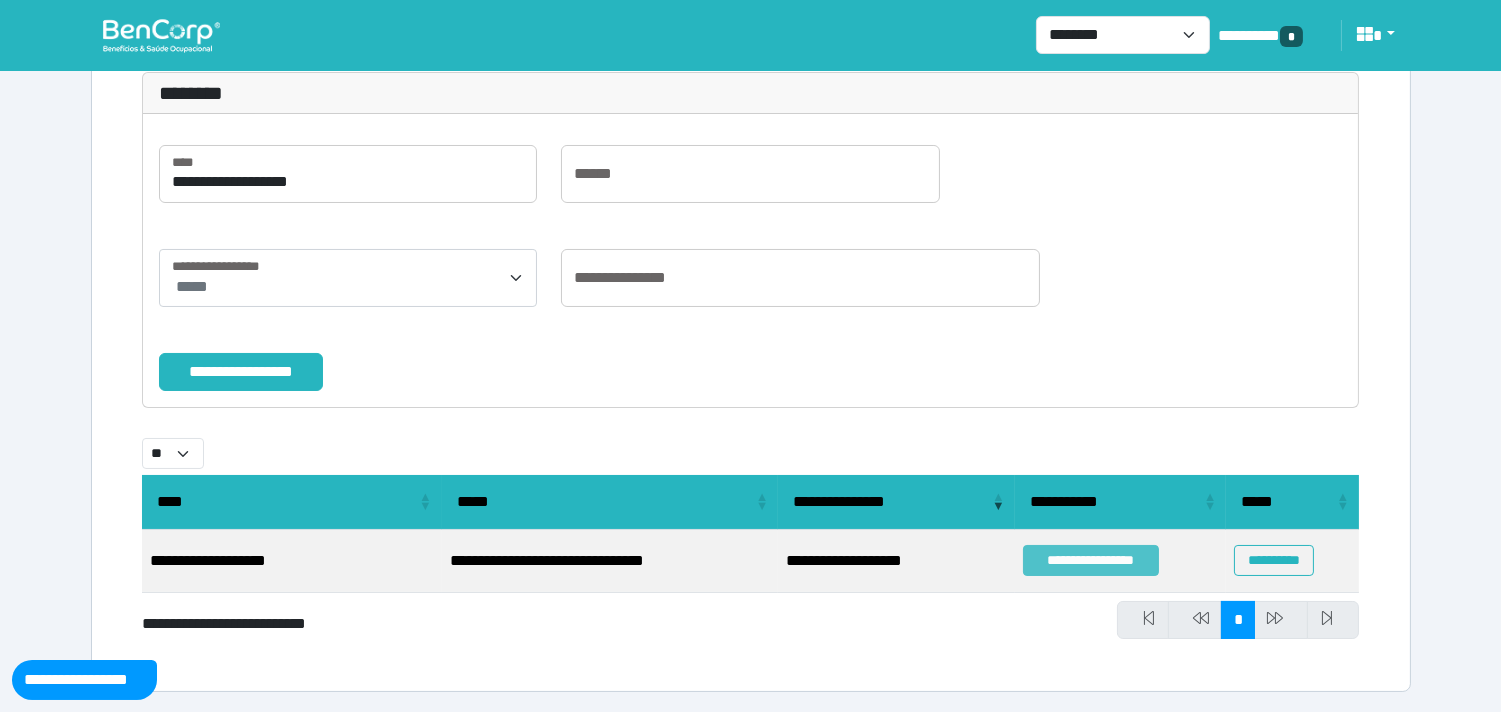click on "**********" at bounding box center [1091, 560] 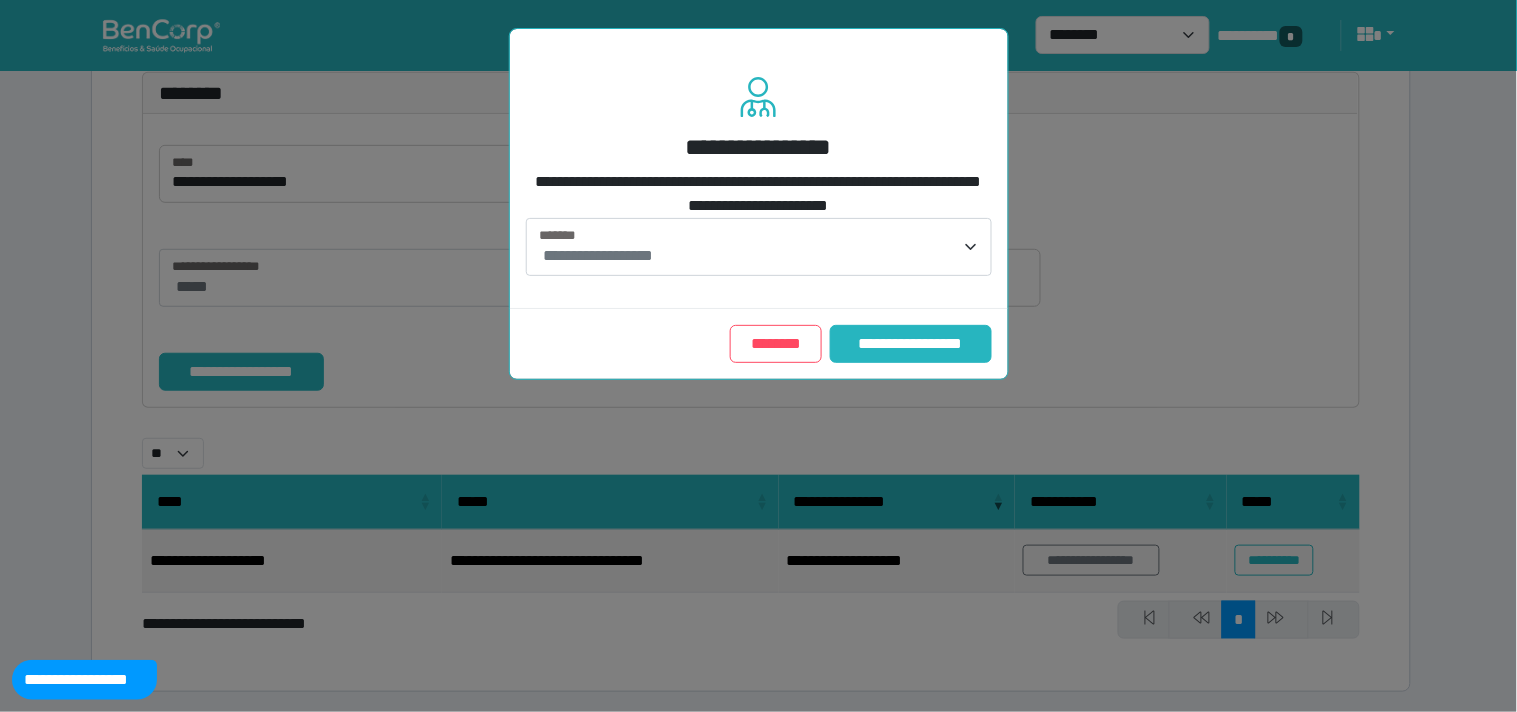 click on "**********" at bounding box center [759, 184] 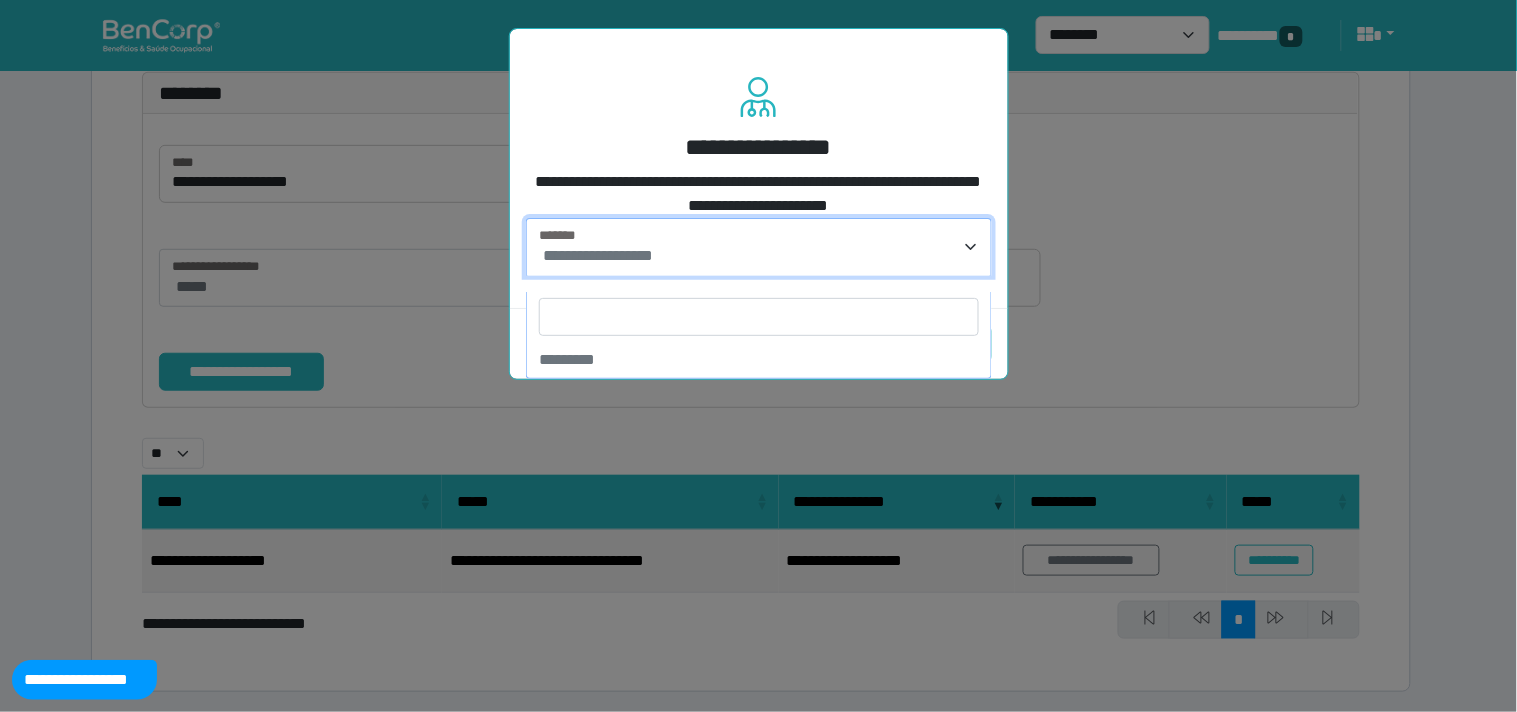 click at bounding box center (759, 317) 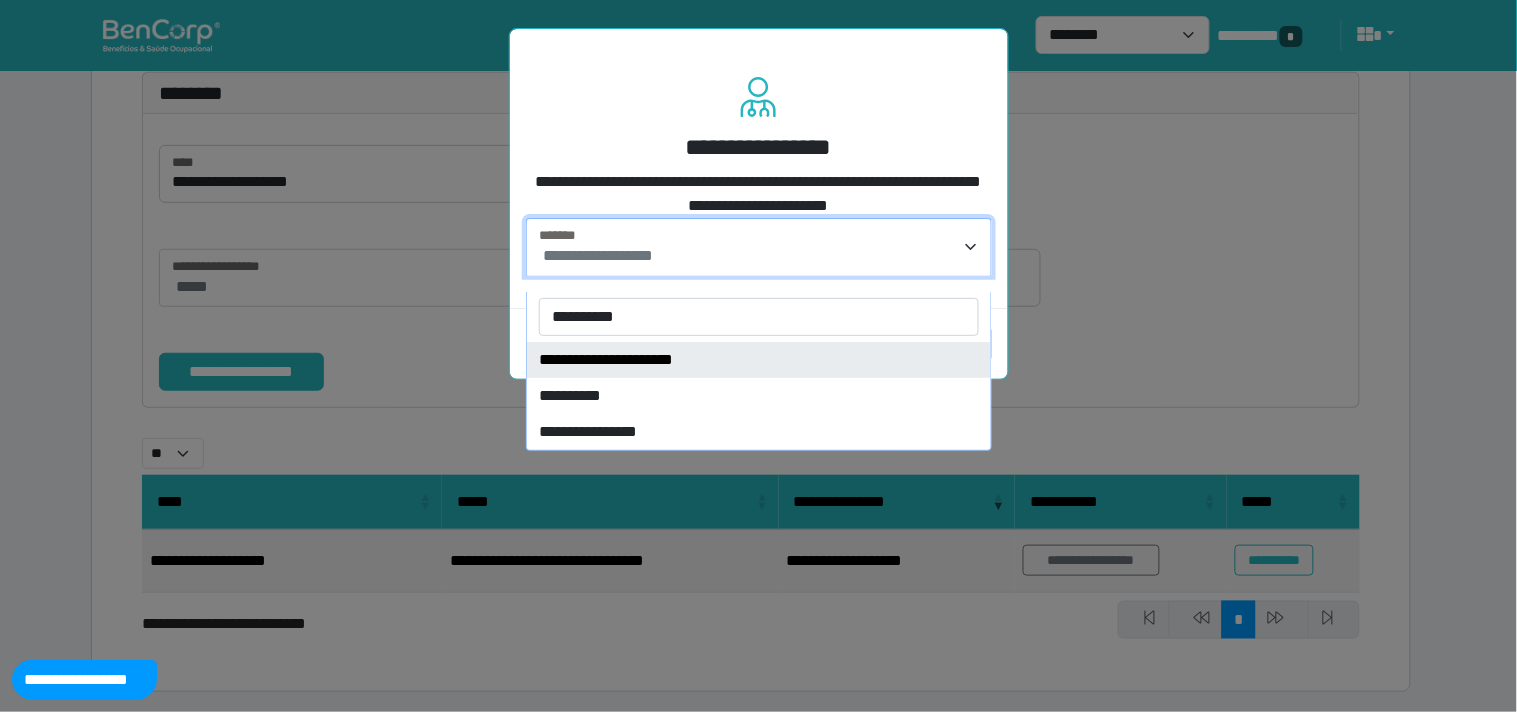 type on "**********" 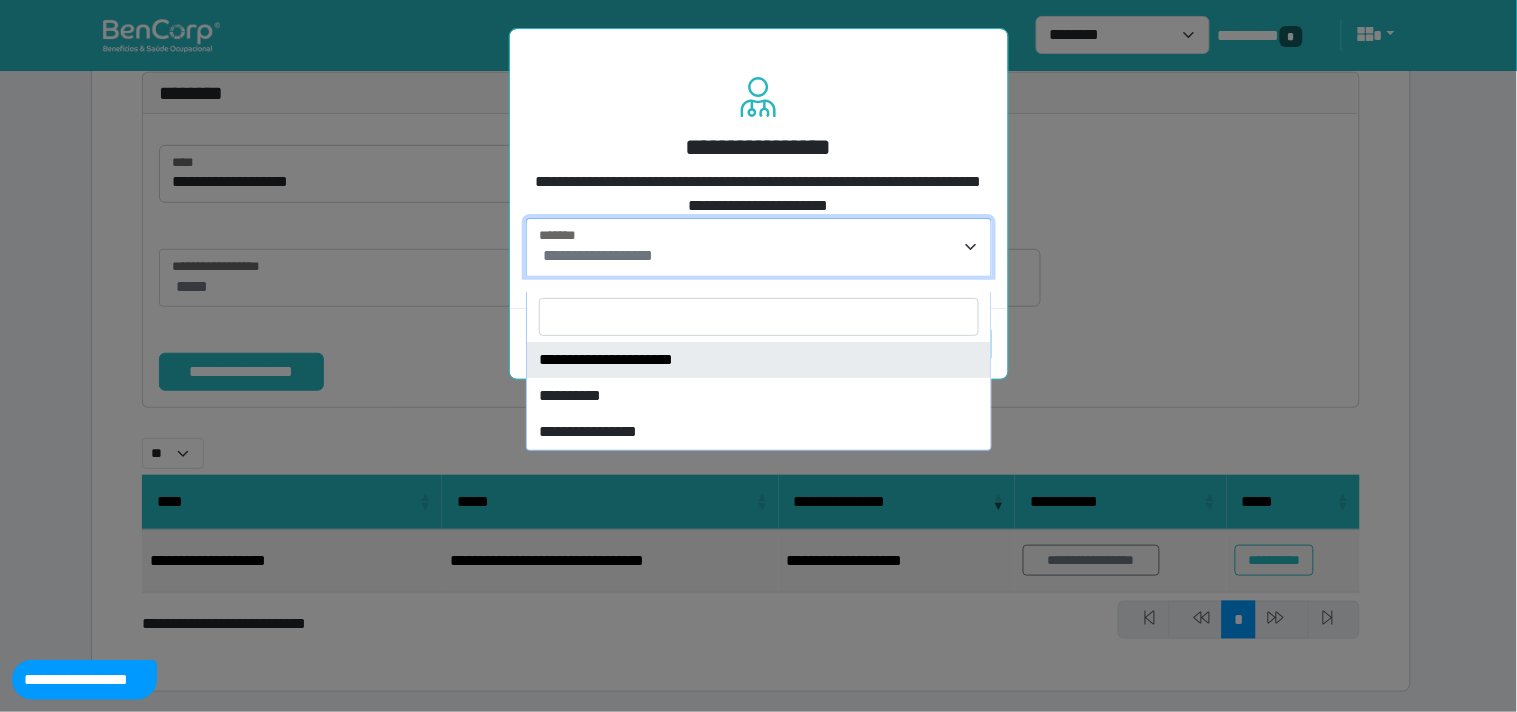 select on "****" 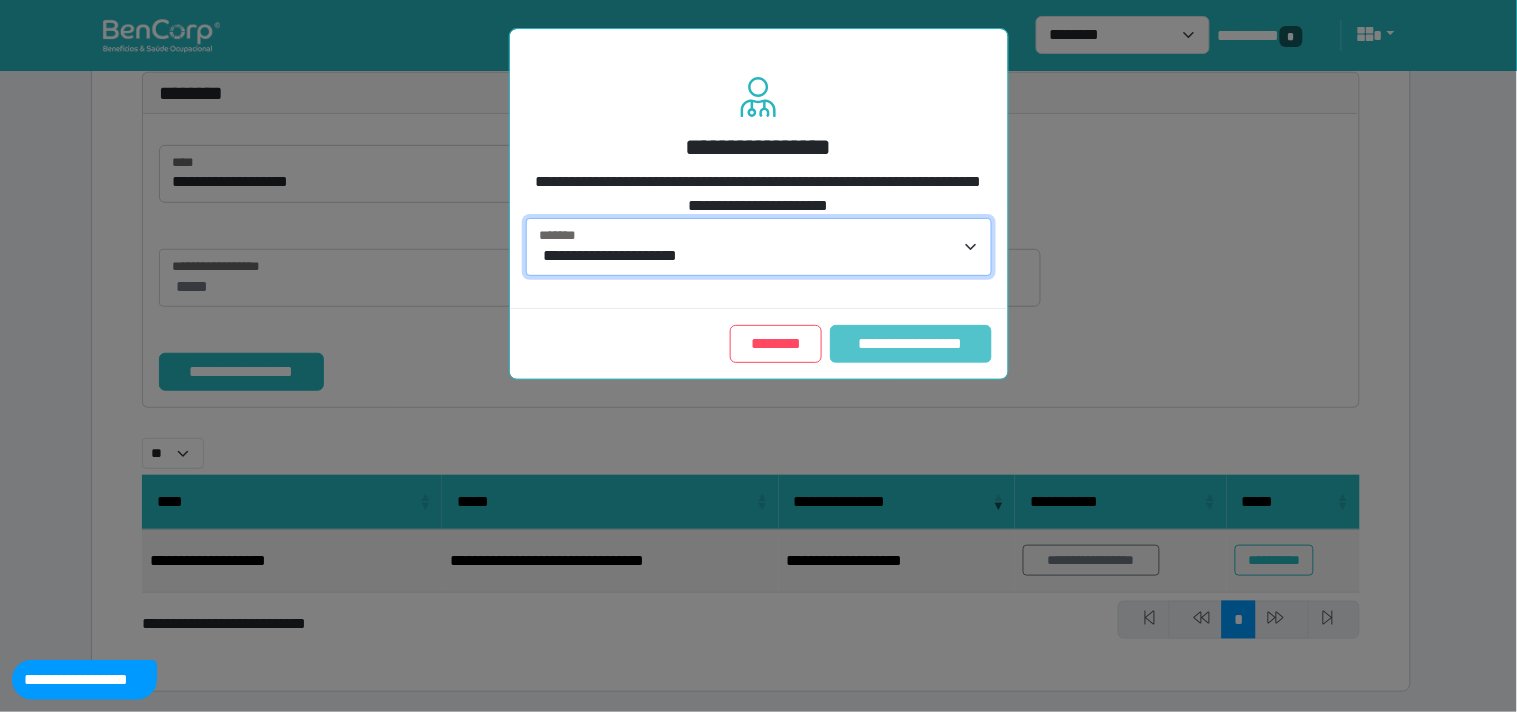 click on "**********" at bounding box center [910, 344] 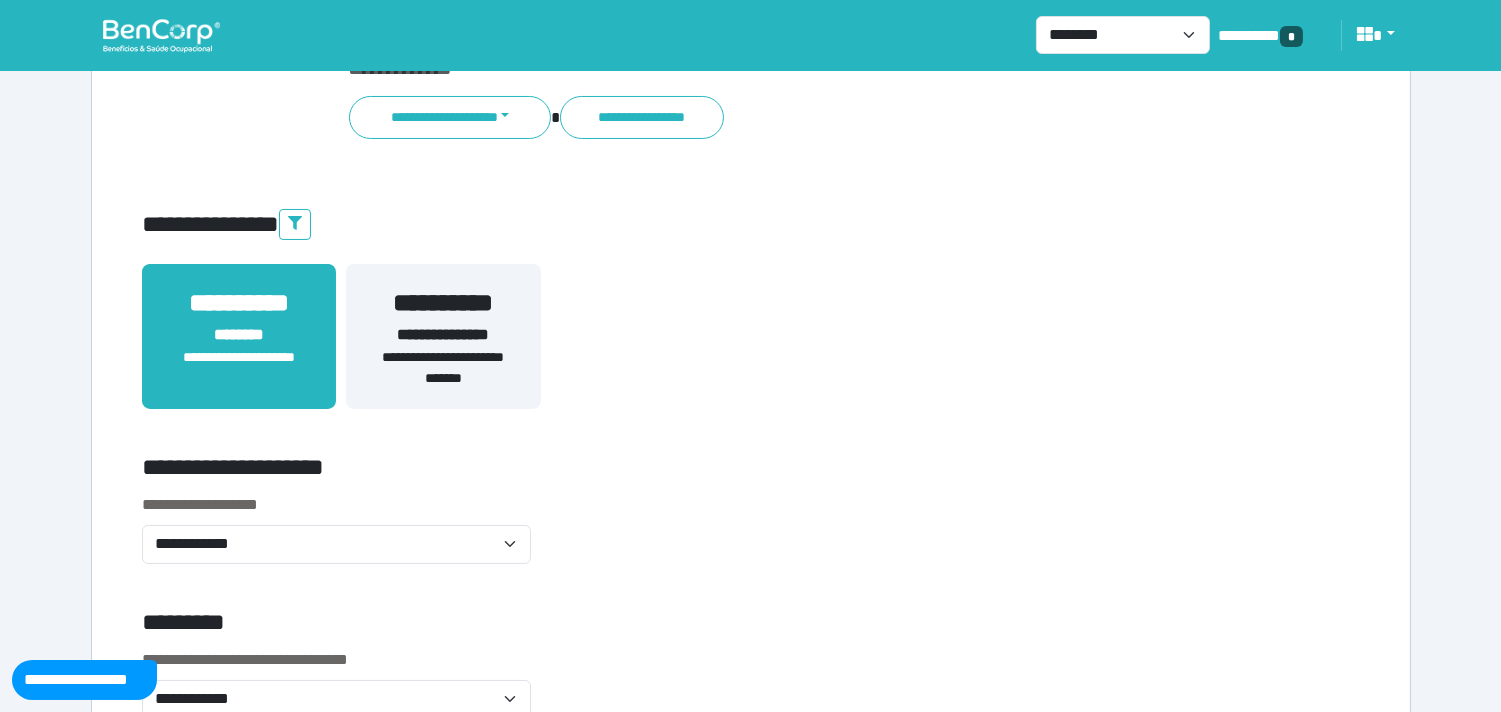 scroll, scrollTop: 444, scrollLeft: 0, axis: vertical 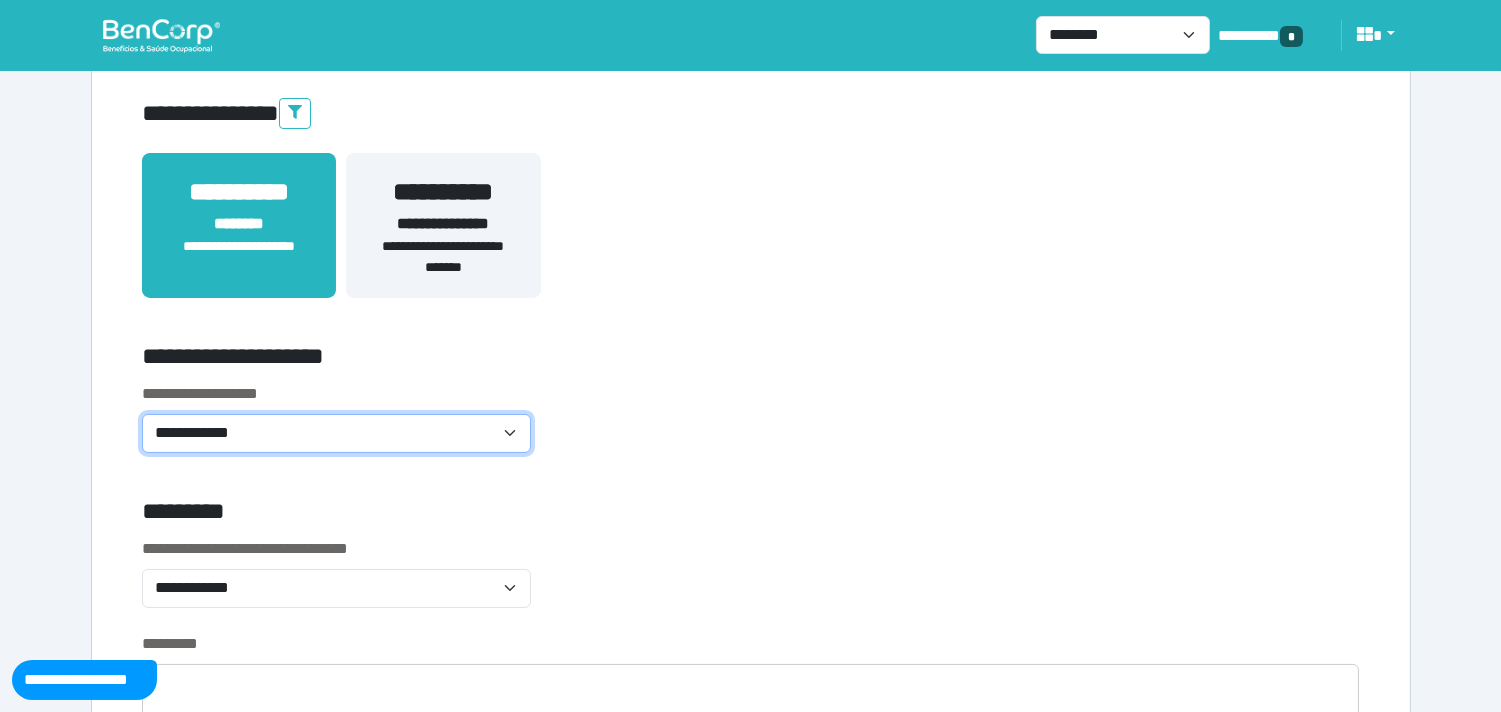 click on "**********" 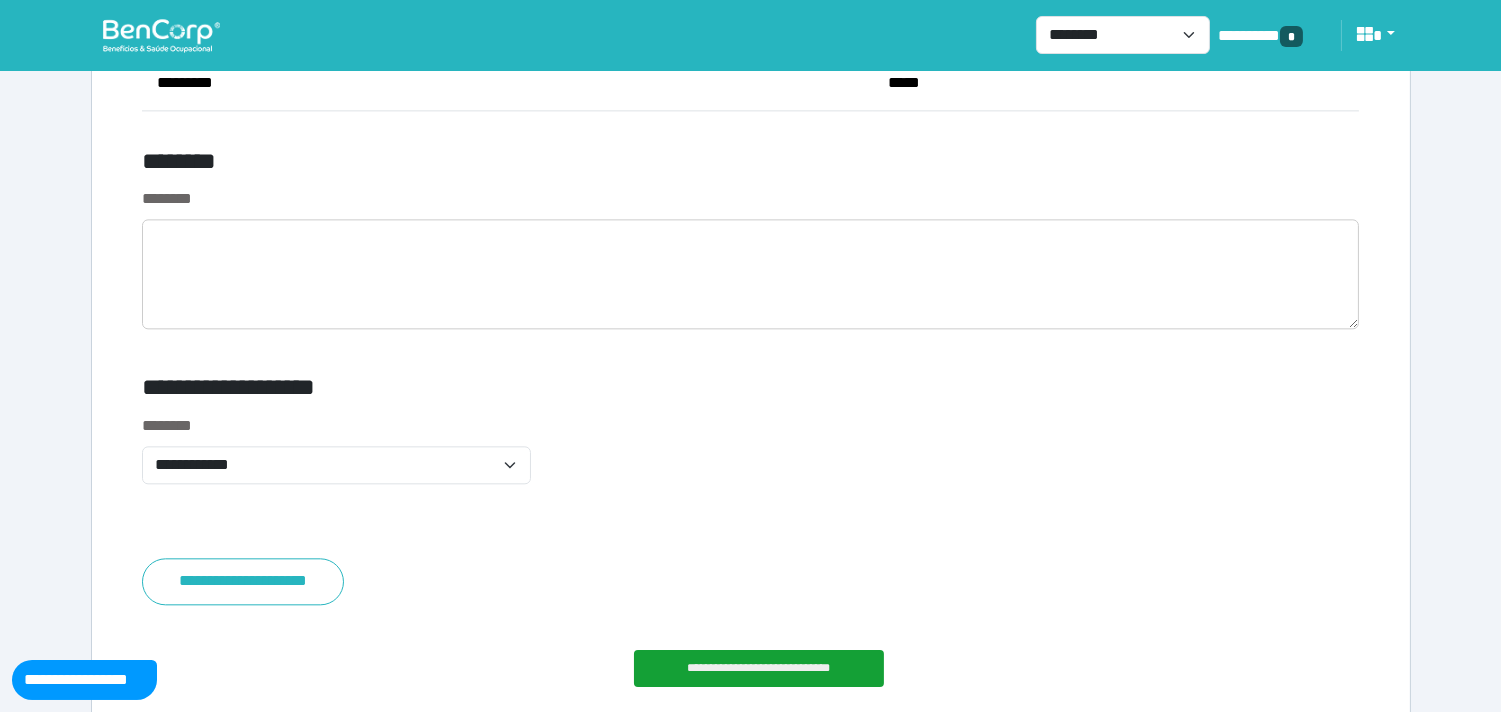 scroll, scrollTop: 8272, scrollLeft: 0, axis: vertical 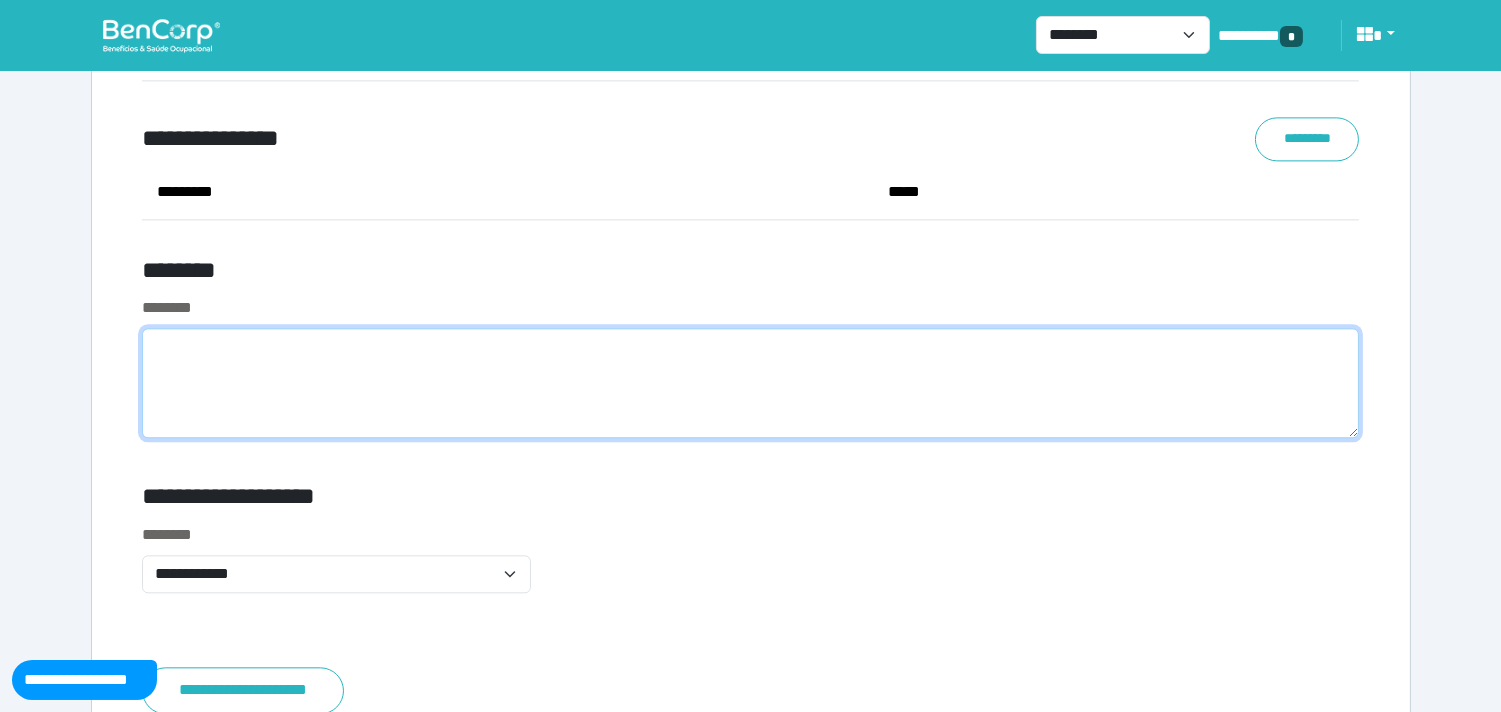 click 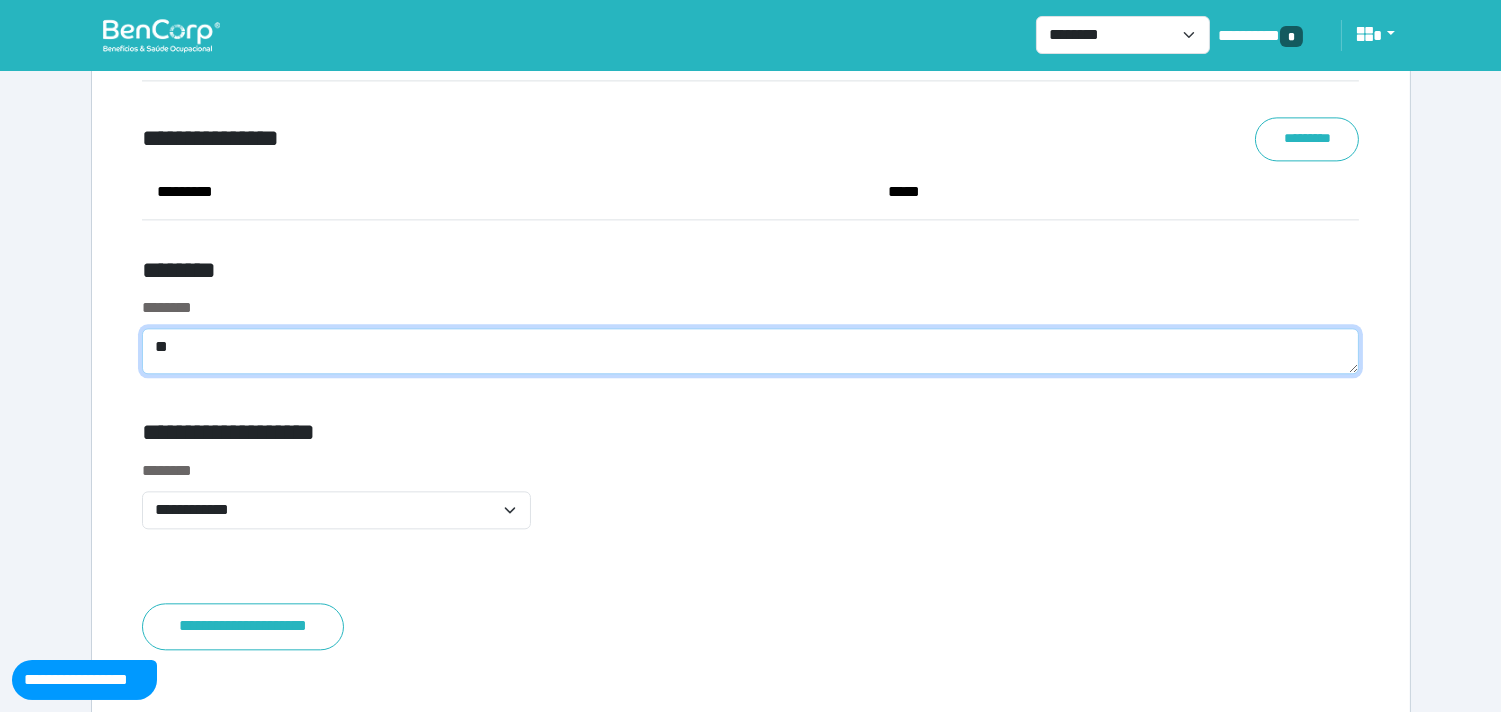 type on "*" 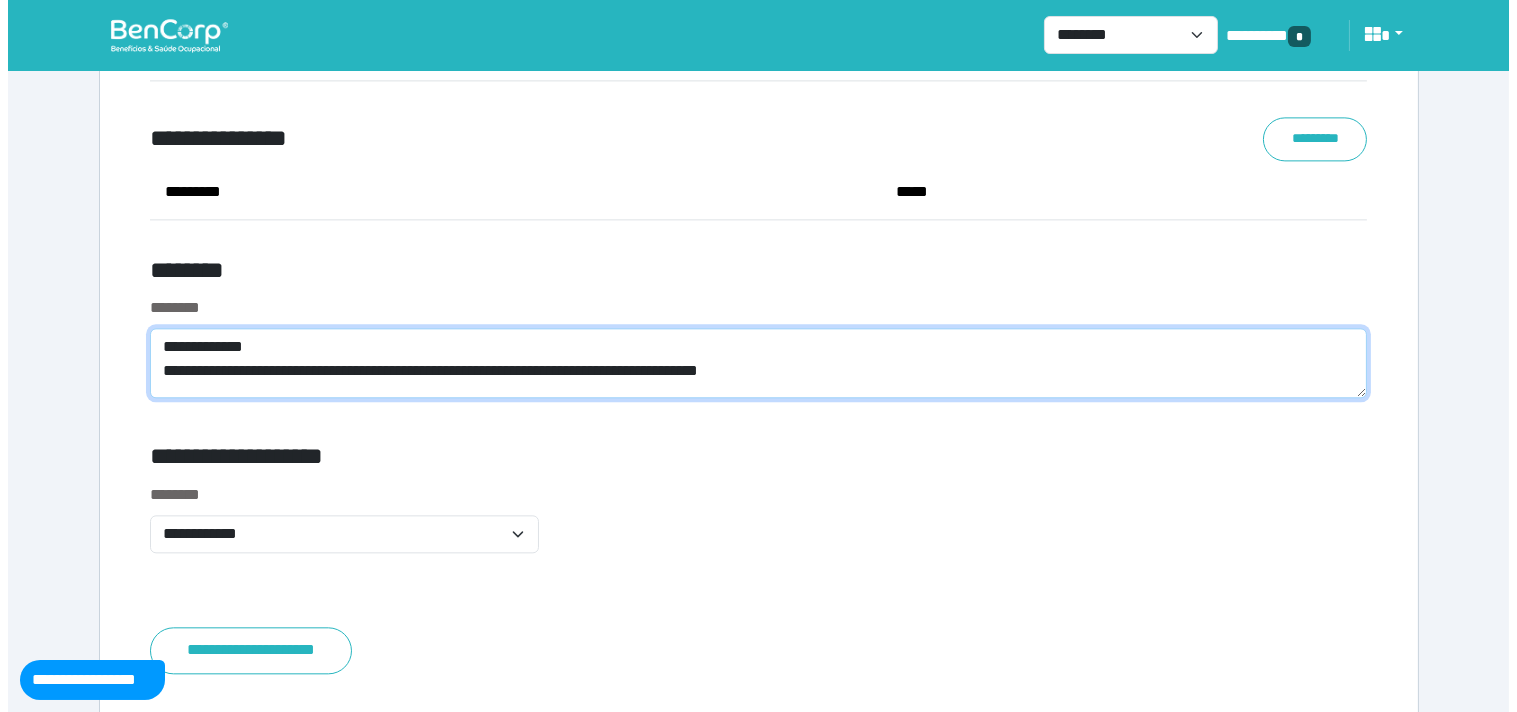 scroll, scrollTop: 0, scrollLeft: 0, axis: both 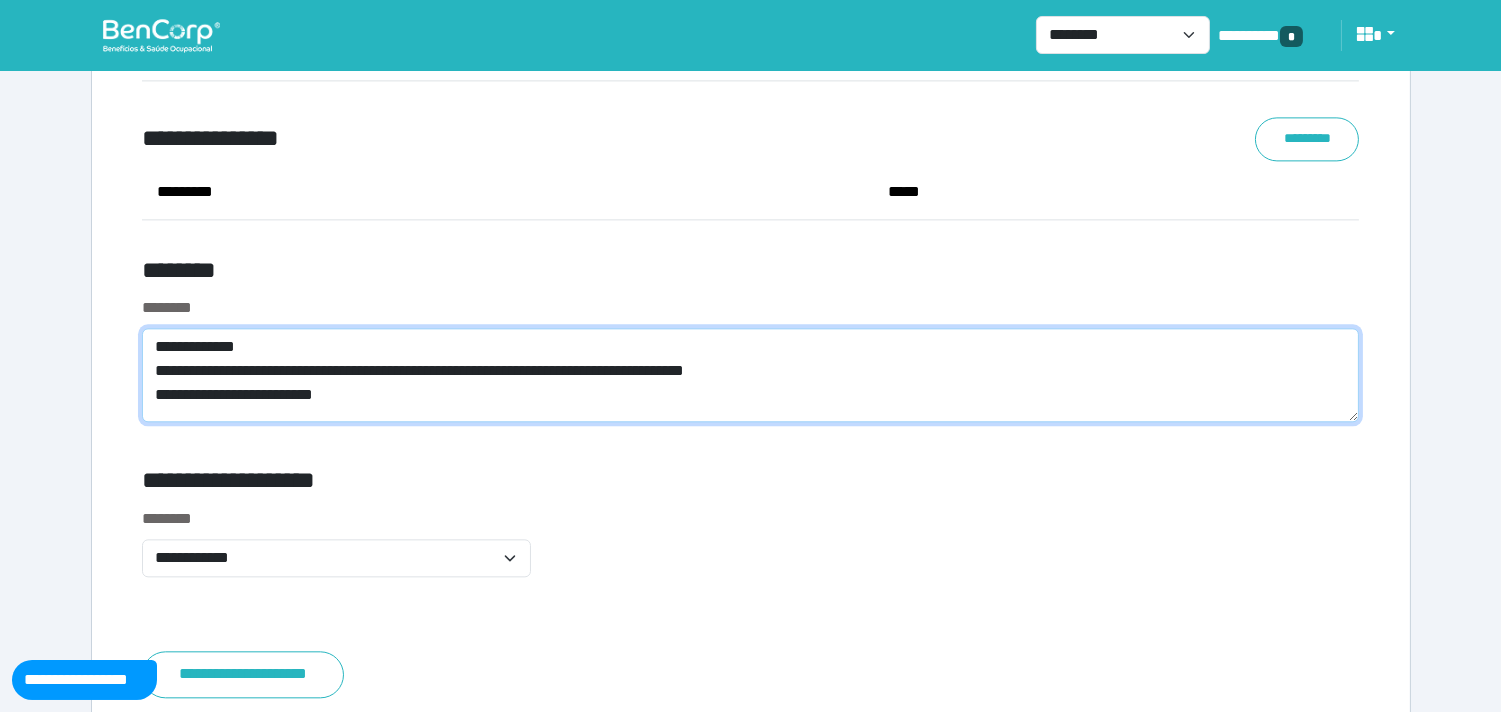type on "**********" 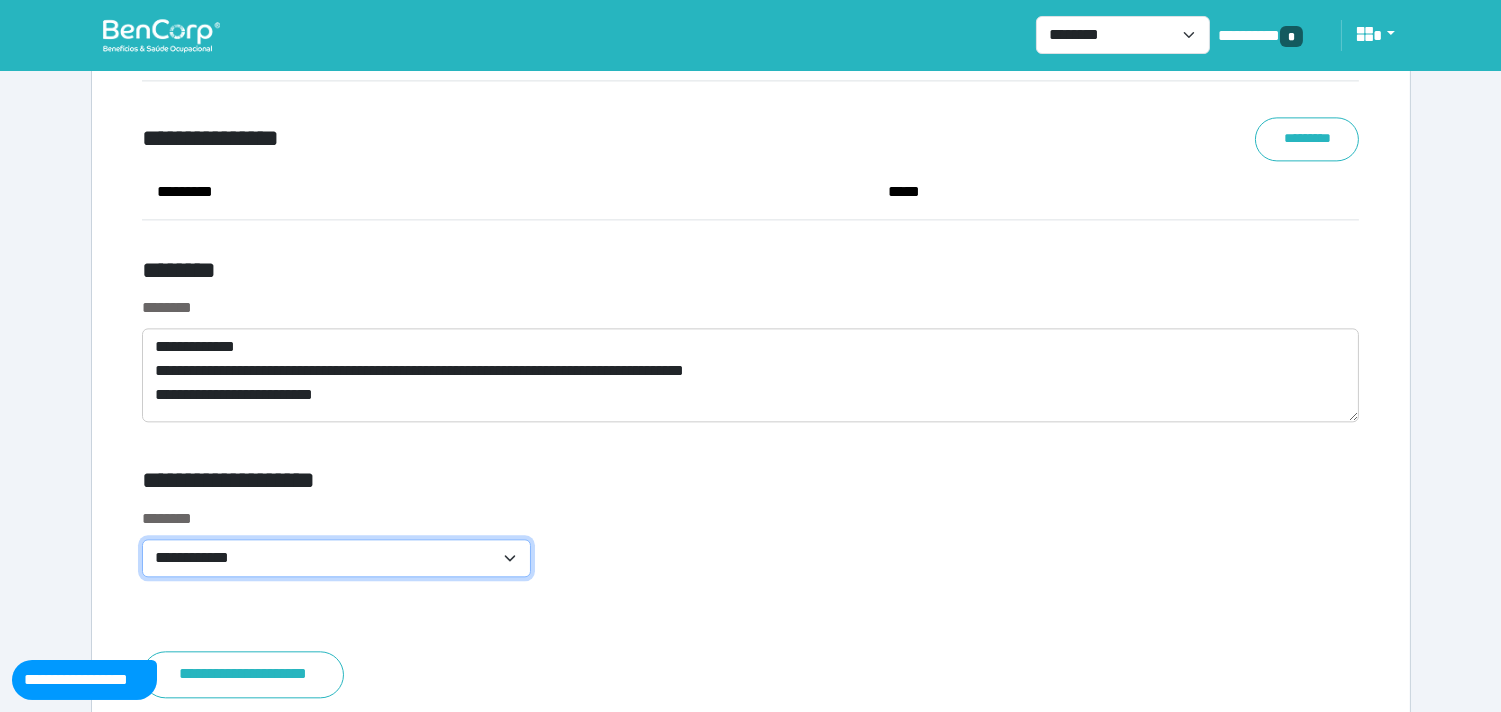 click on "**********" 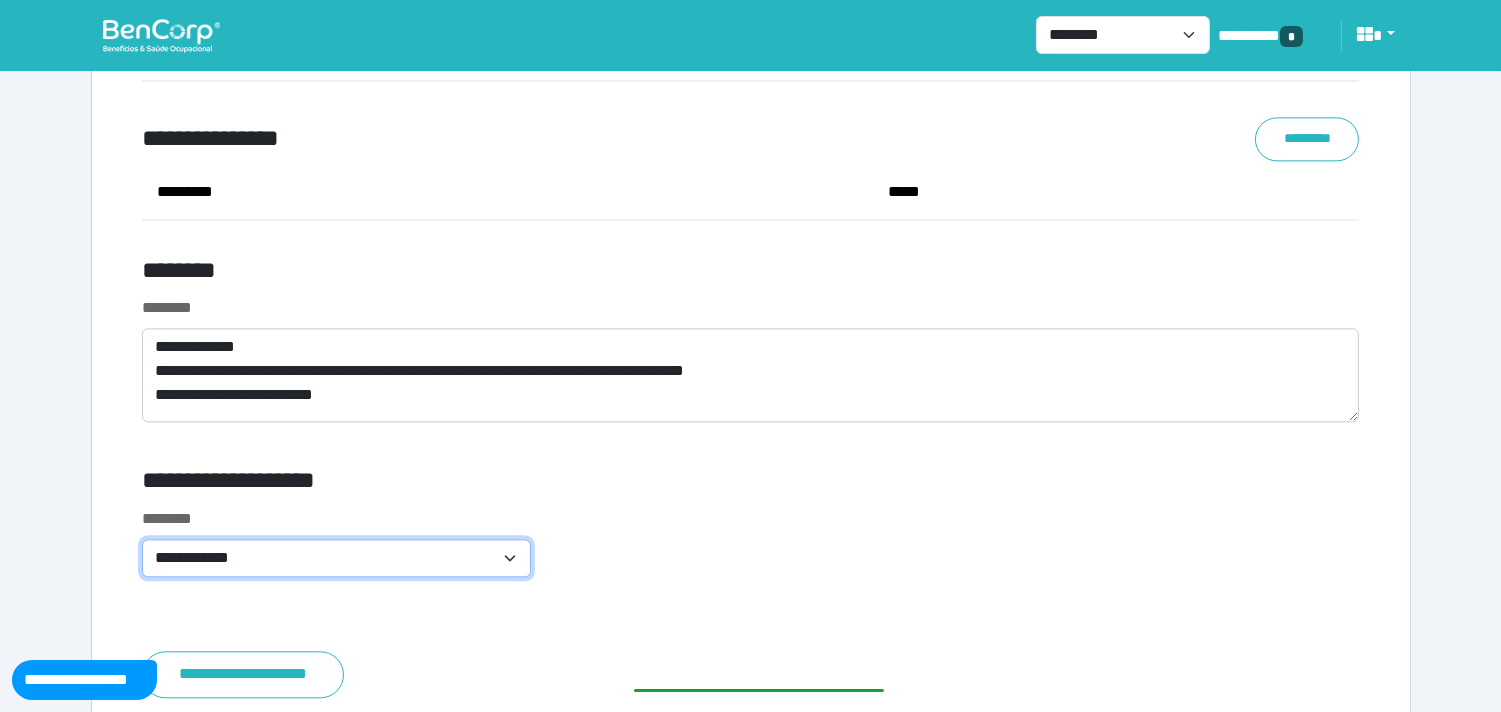 select on "**********" 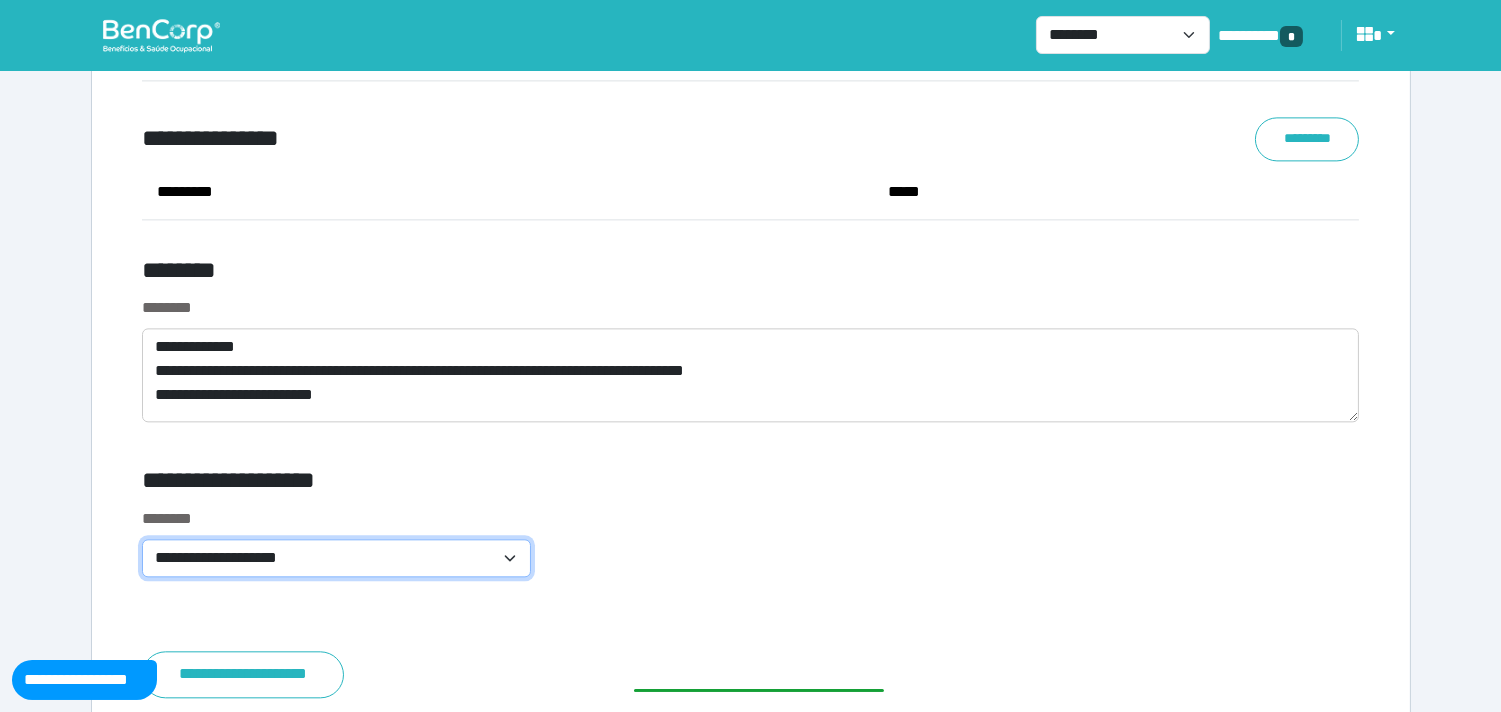 click on "**********" 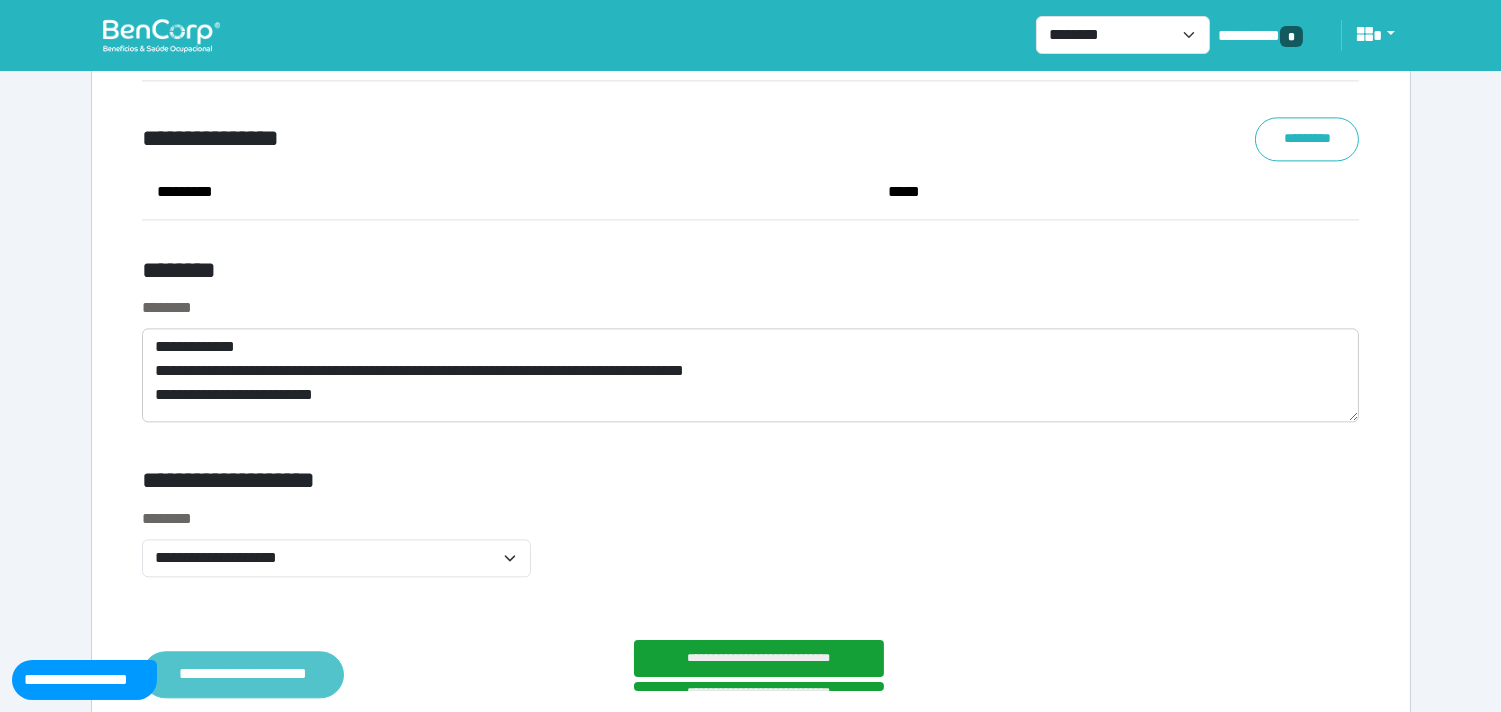 click on "**********" 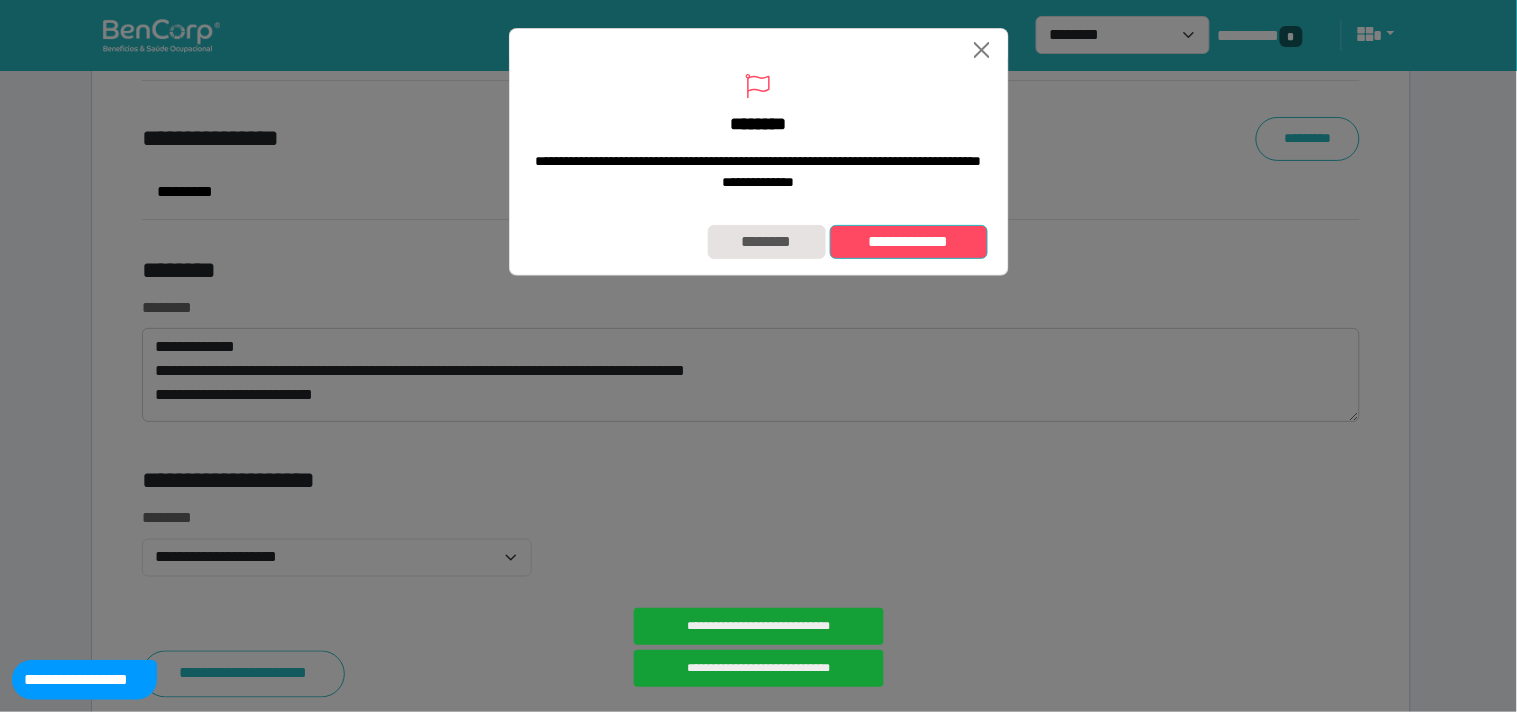 drag, startPoint x: 898, startPoint y: 245, endPoint x: 415, endPoint y: 2, distance: 540.6829 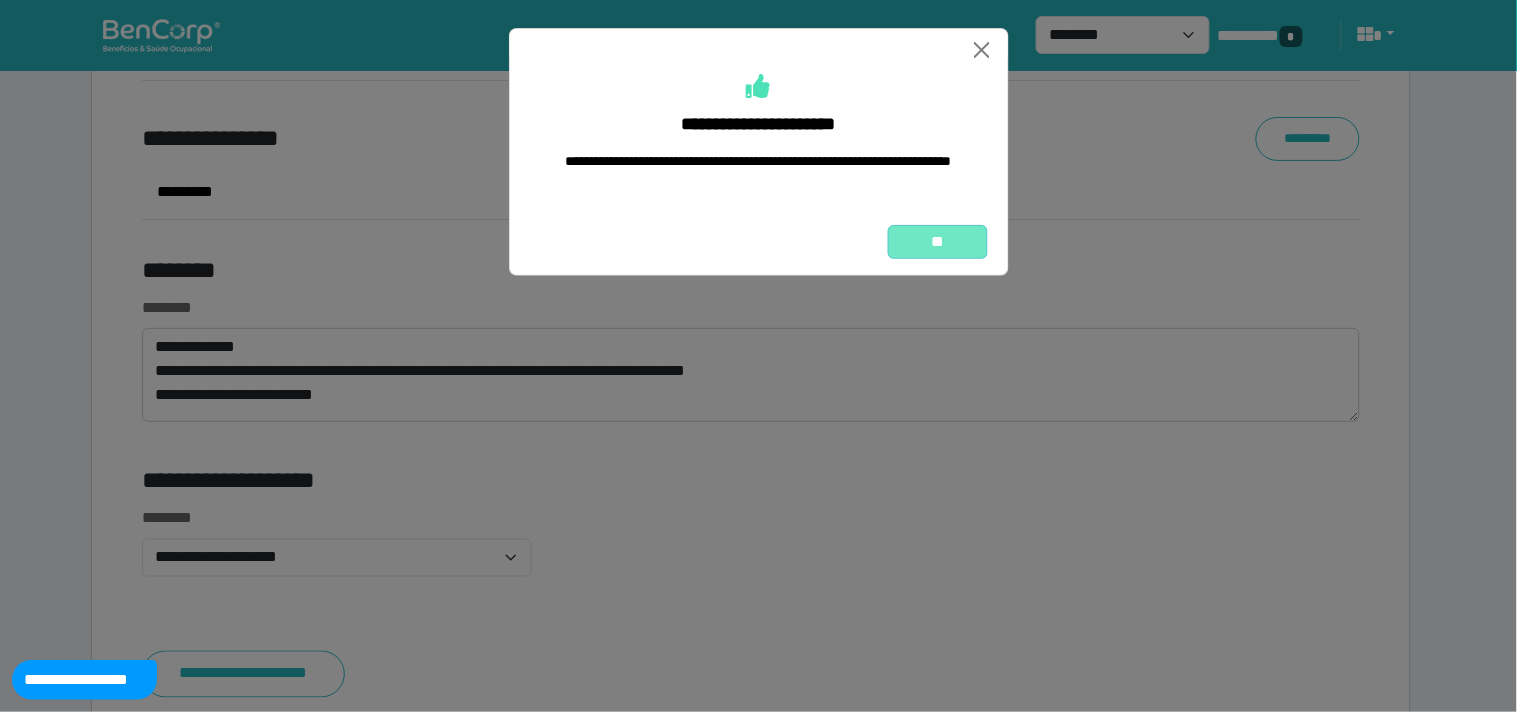 click on "**" at bounding box center (938, 242) 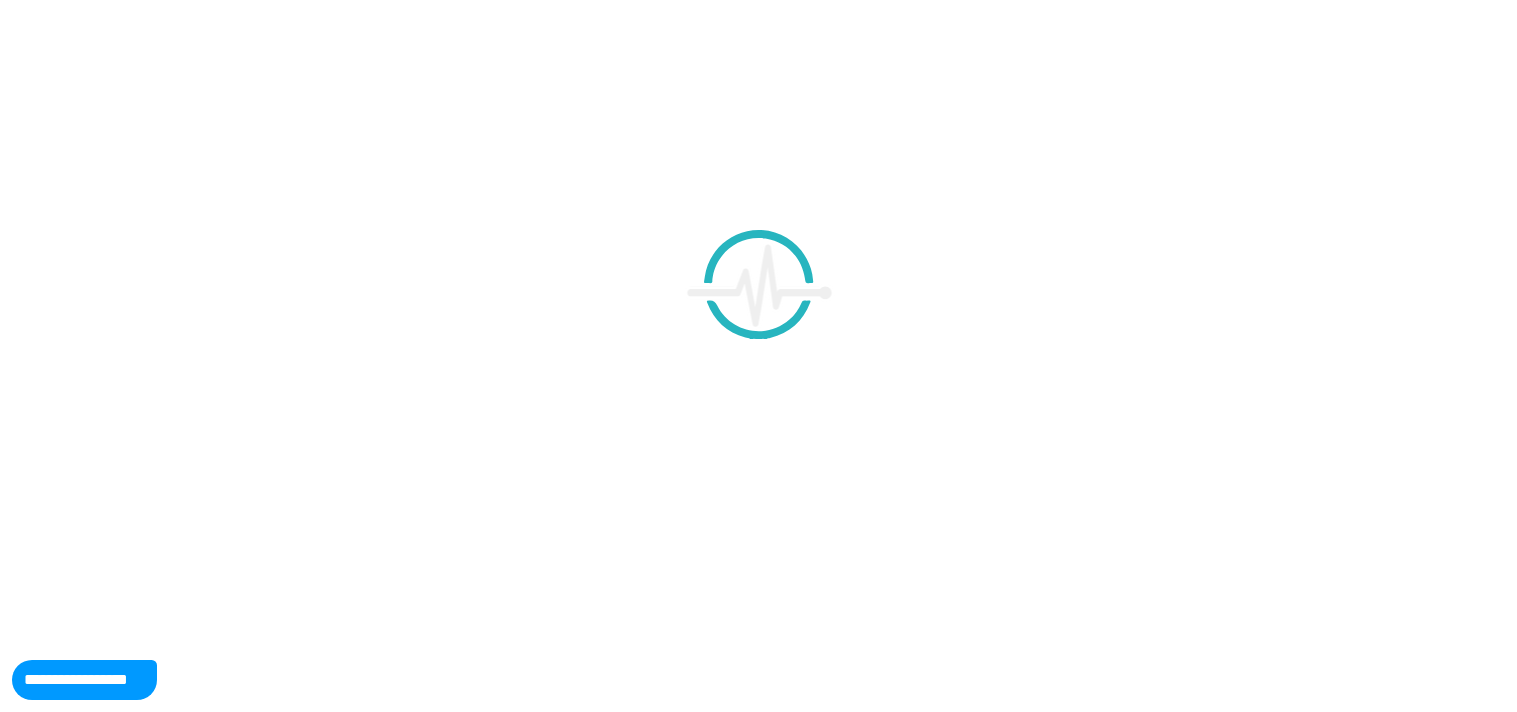 scroll, scrollTop: 0, scrollLeft: 0, axis: both 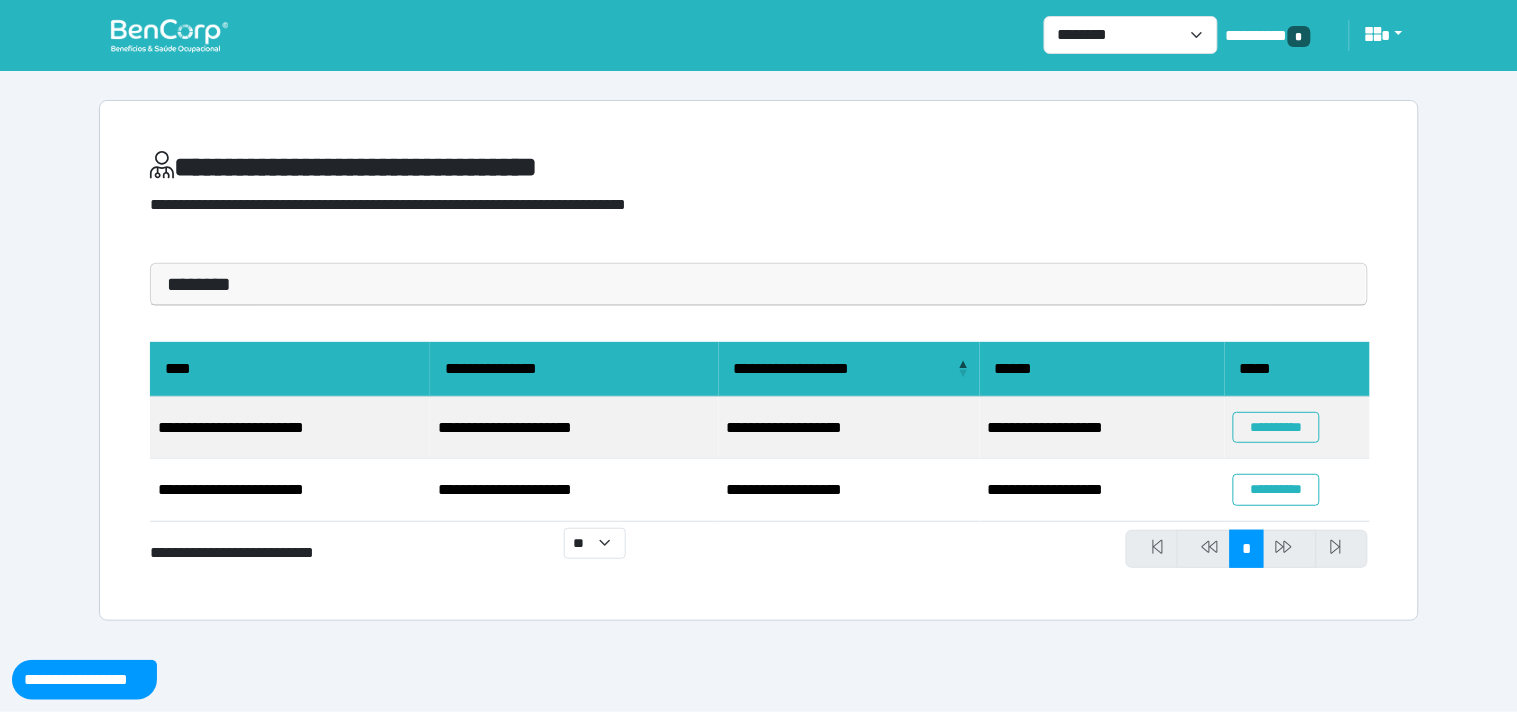 click at bounding box center (169, 35) 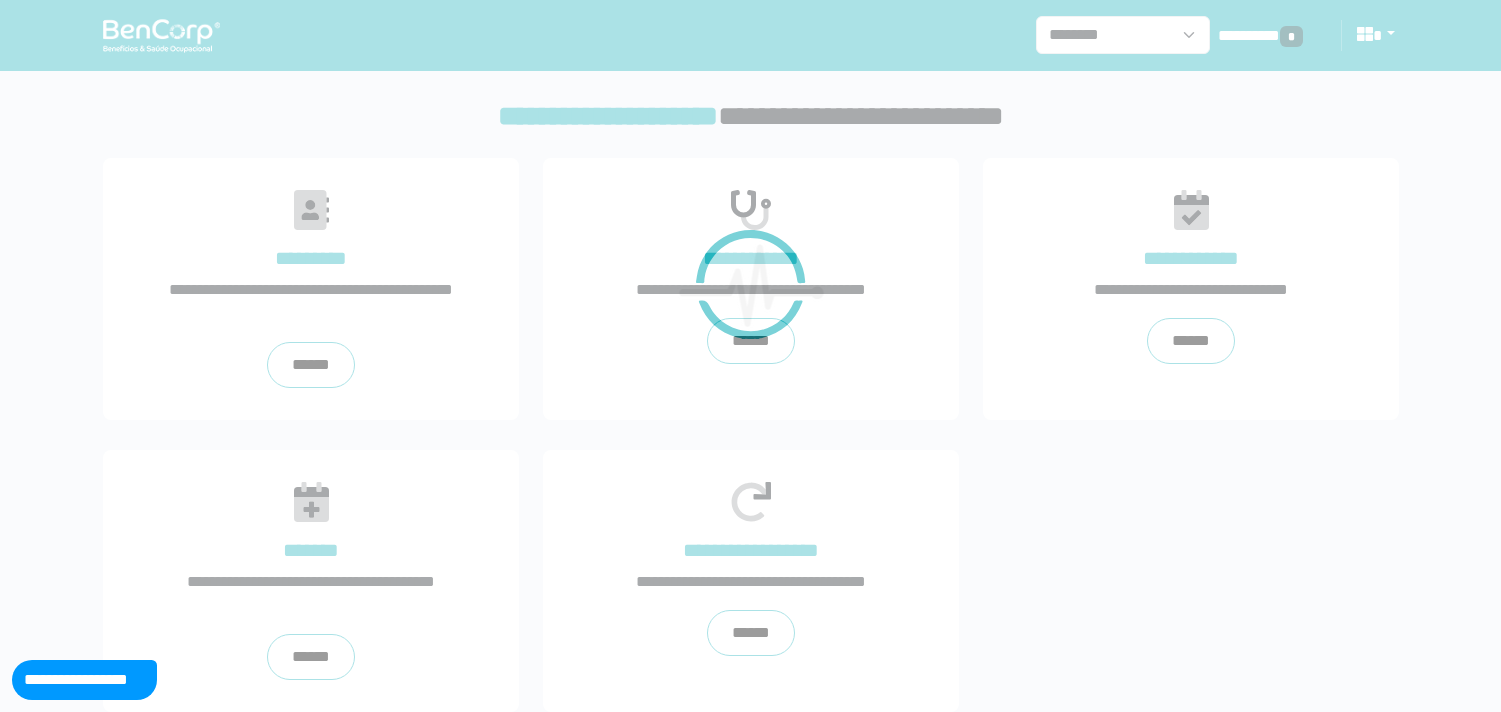 scroll, scrollTop: 0, scrollLeft: 0, axis: both 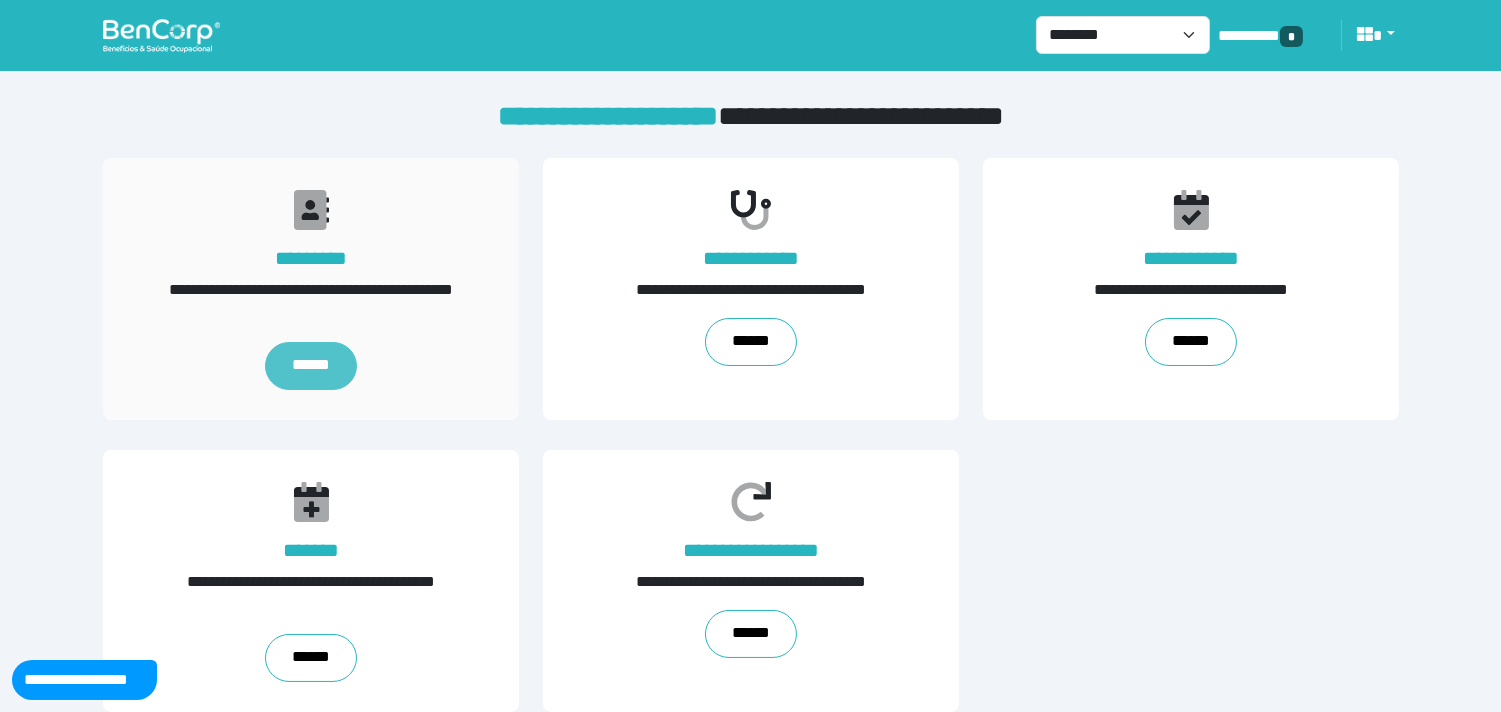 click on "******" at bounding box center [311, 366] 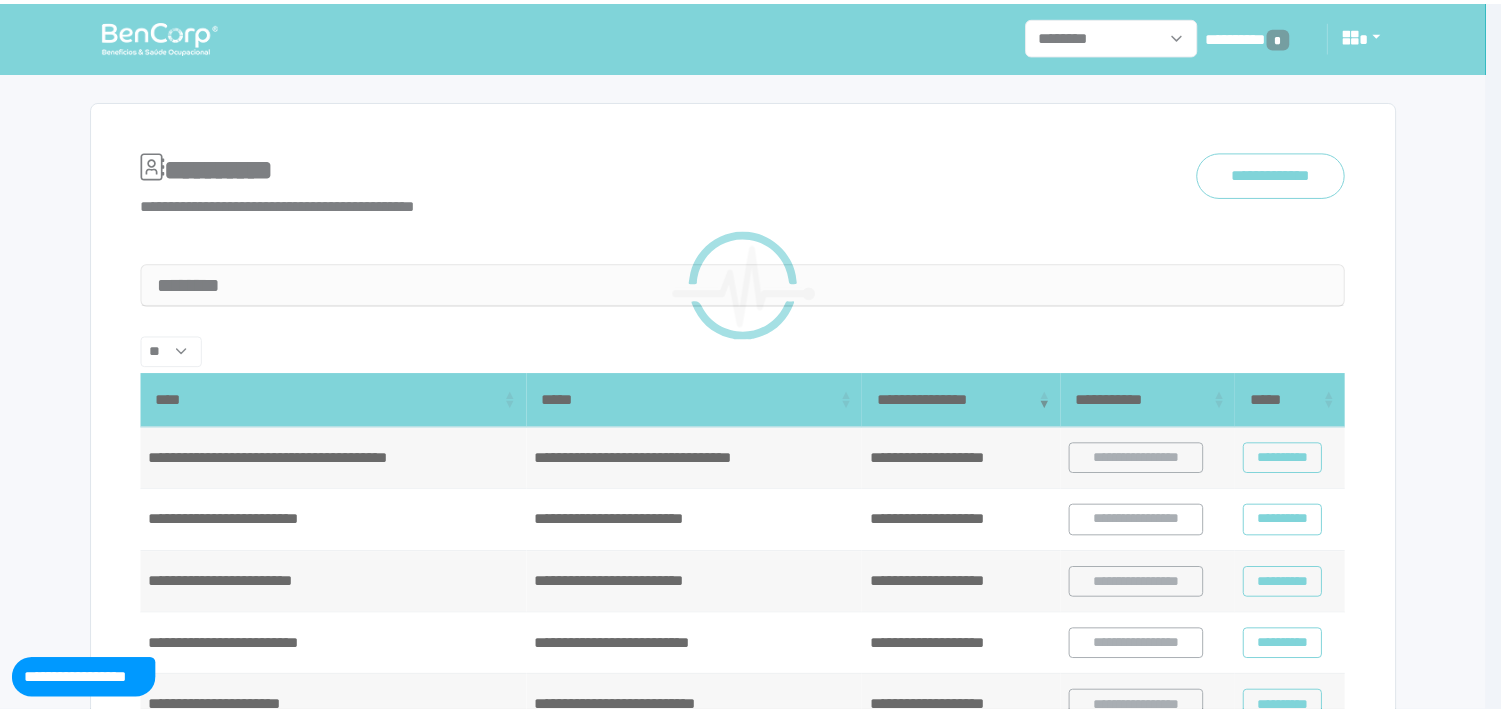 scroll, scrollTop: 0, scrollLeft: 0, axis: both 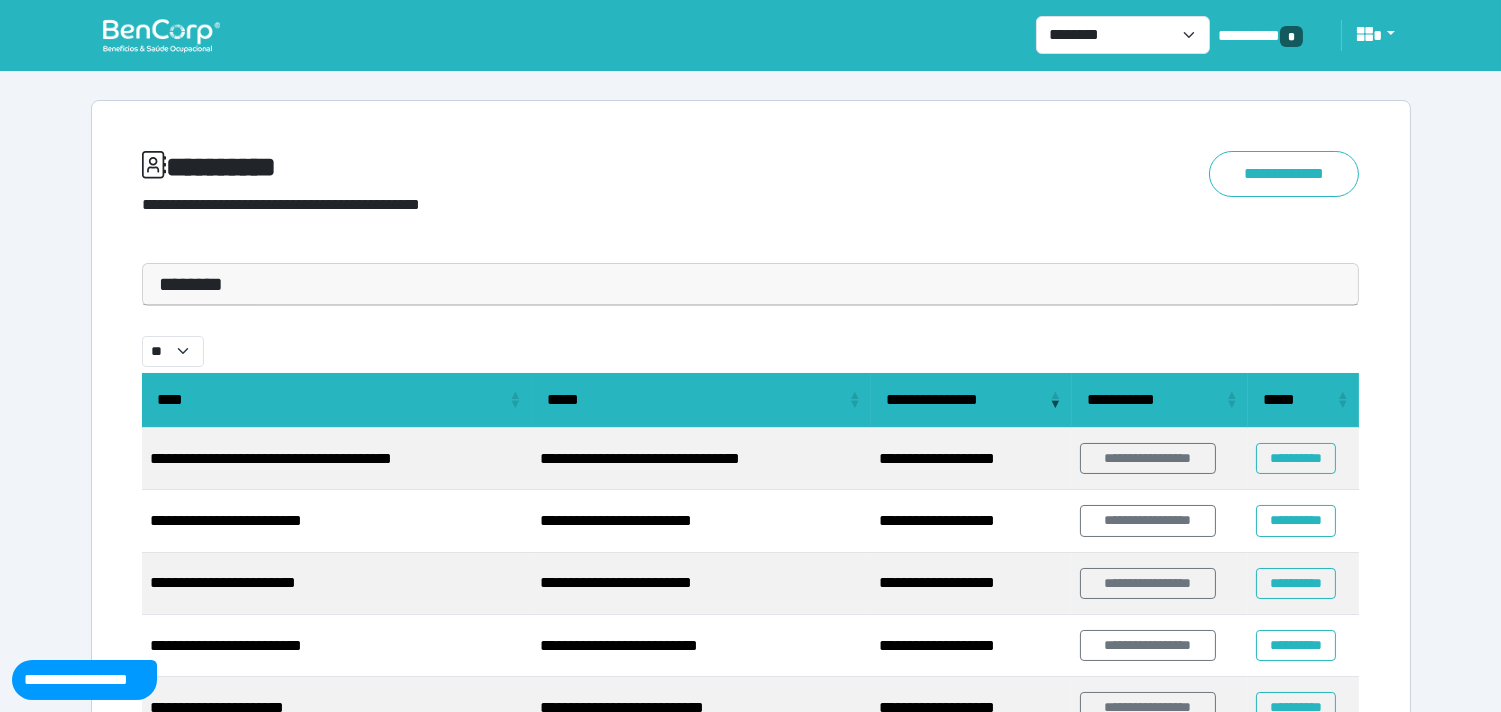 click on "********" at bounding box center [751, 284] 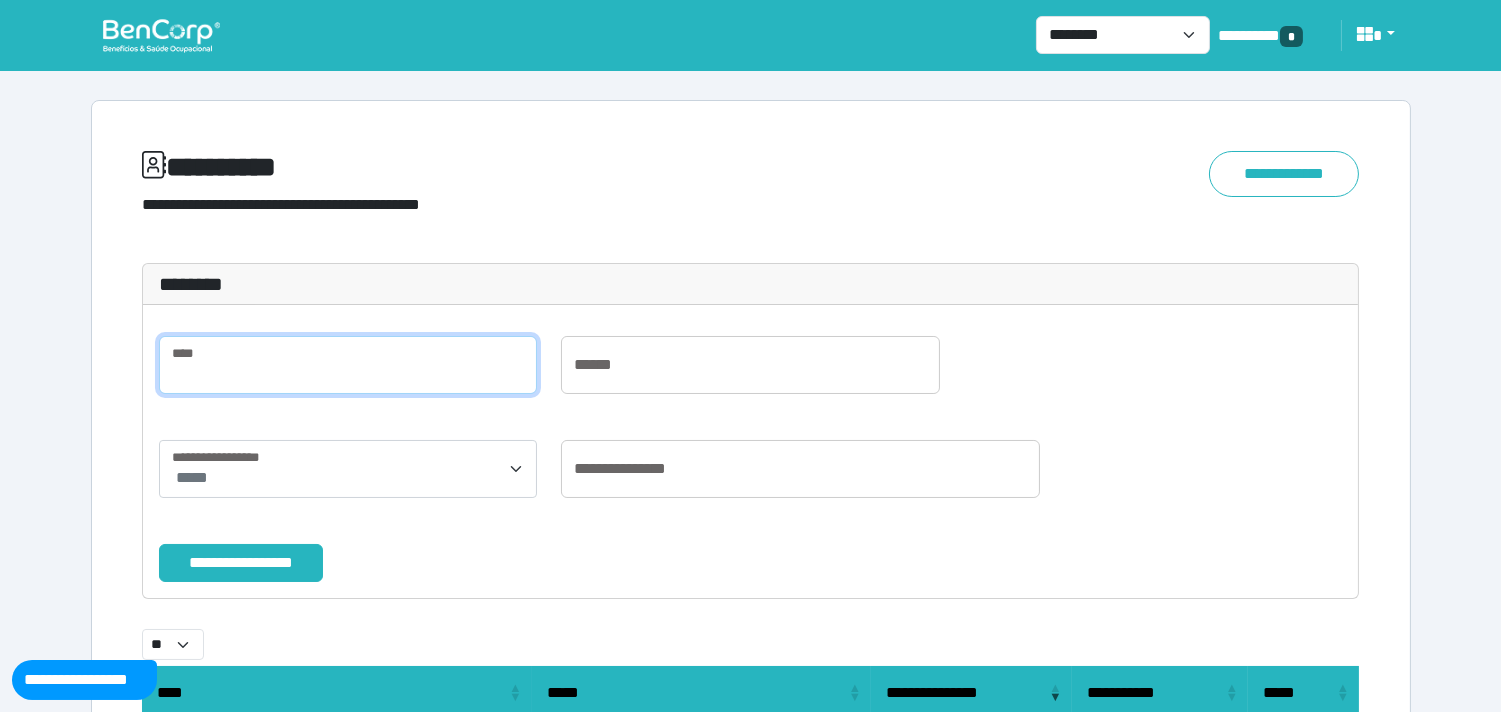 click at bounding box center (348, 365) 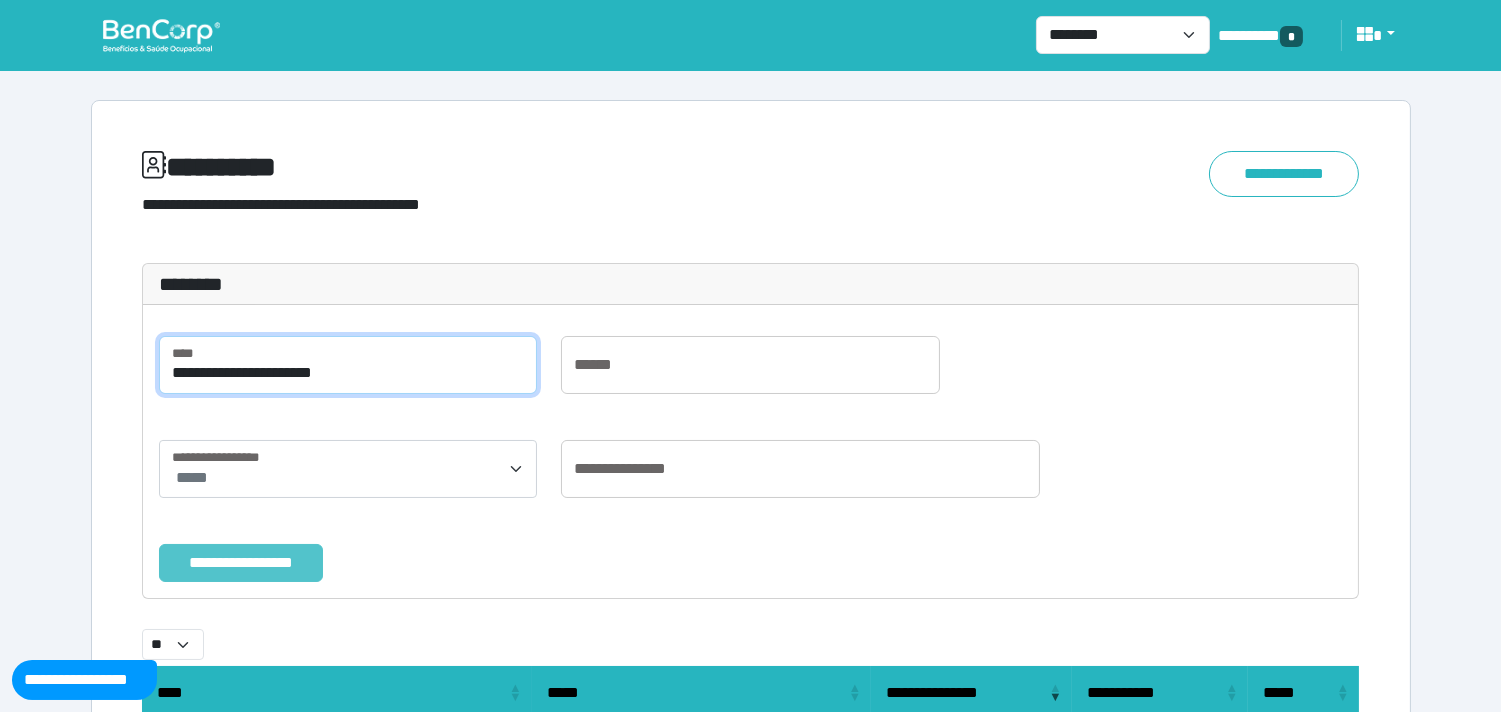 type on "**********" 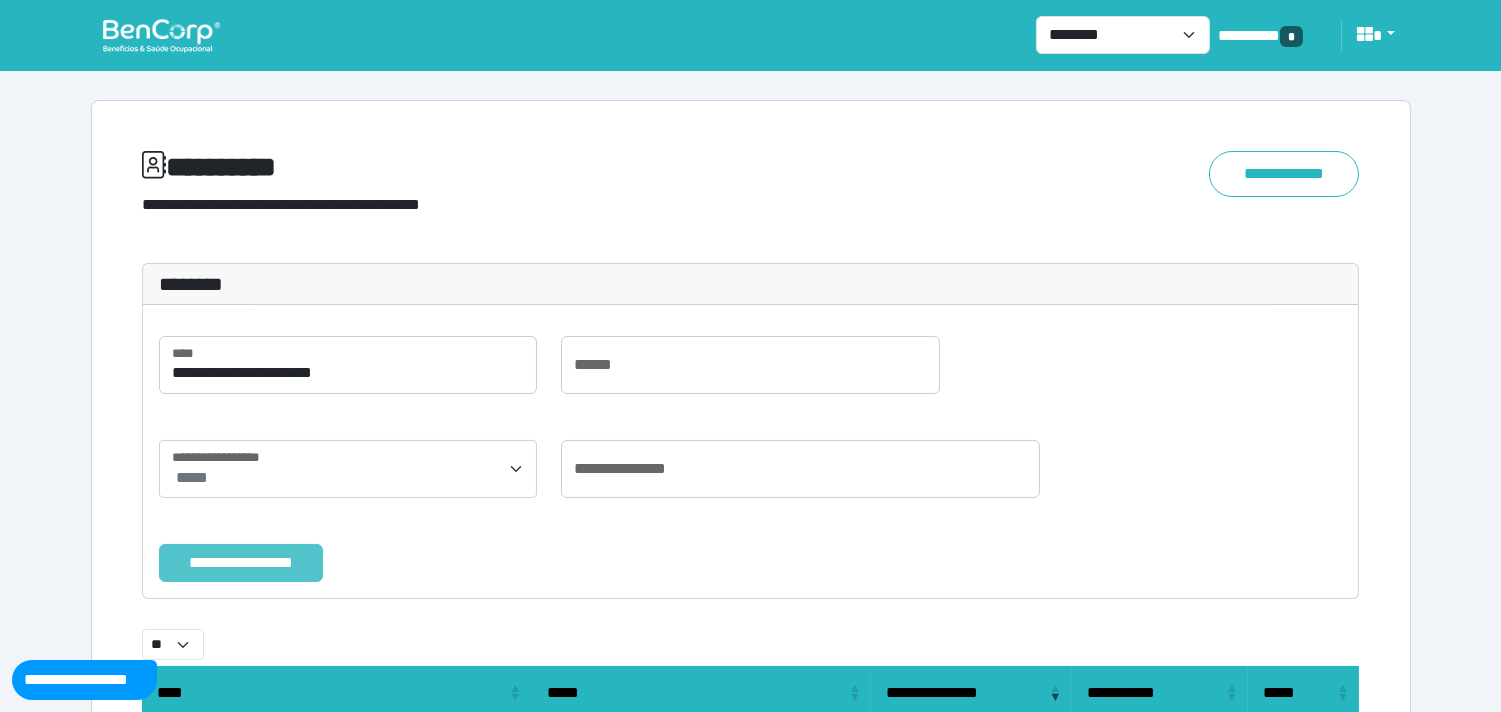 click on "**********" at bounding box center (241, 563) 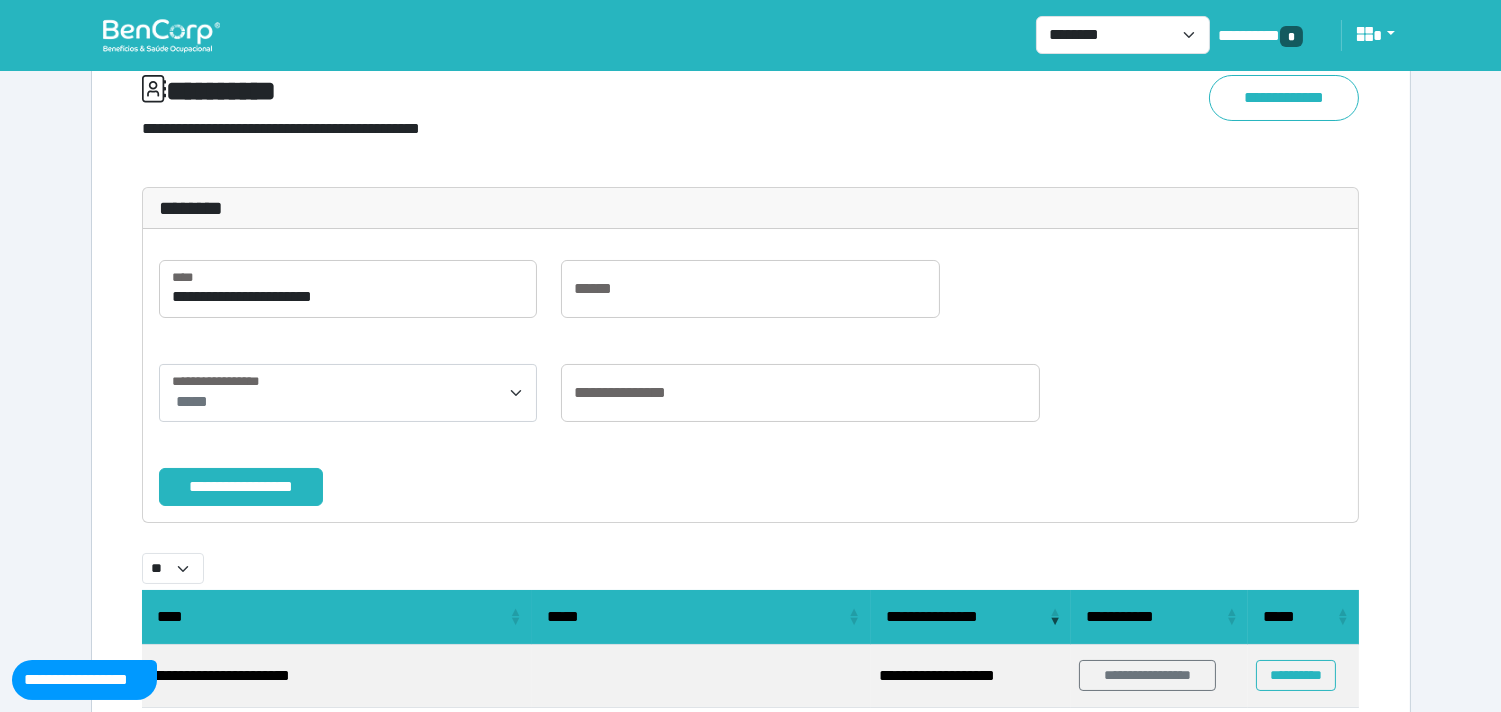 scroll, scrollTop: 0, scrollLeft: 0, axis: both 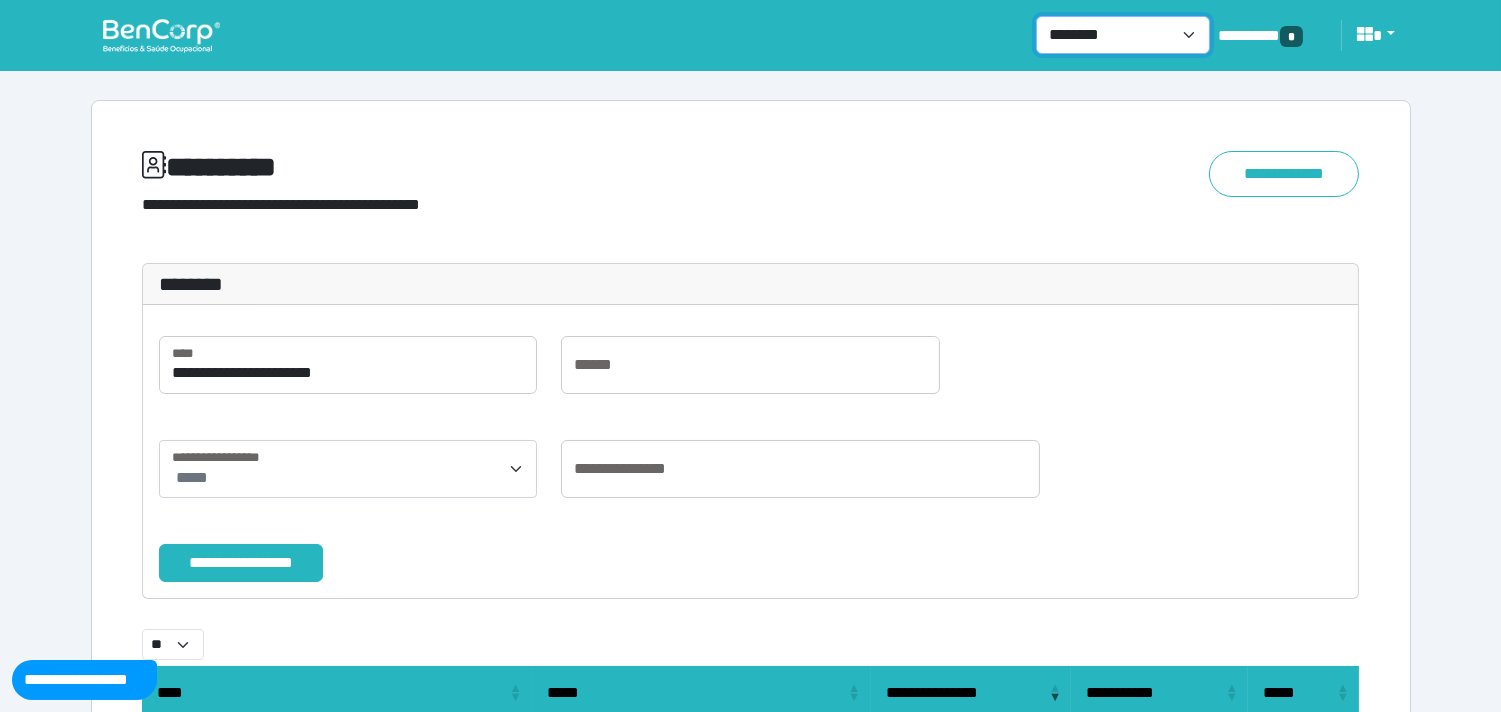 click on "**********" at bounding box center (1123, 35) 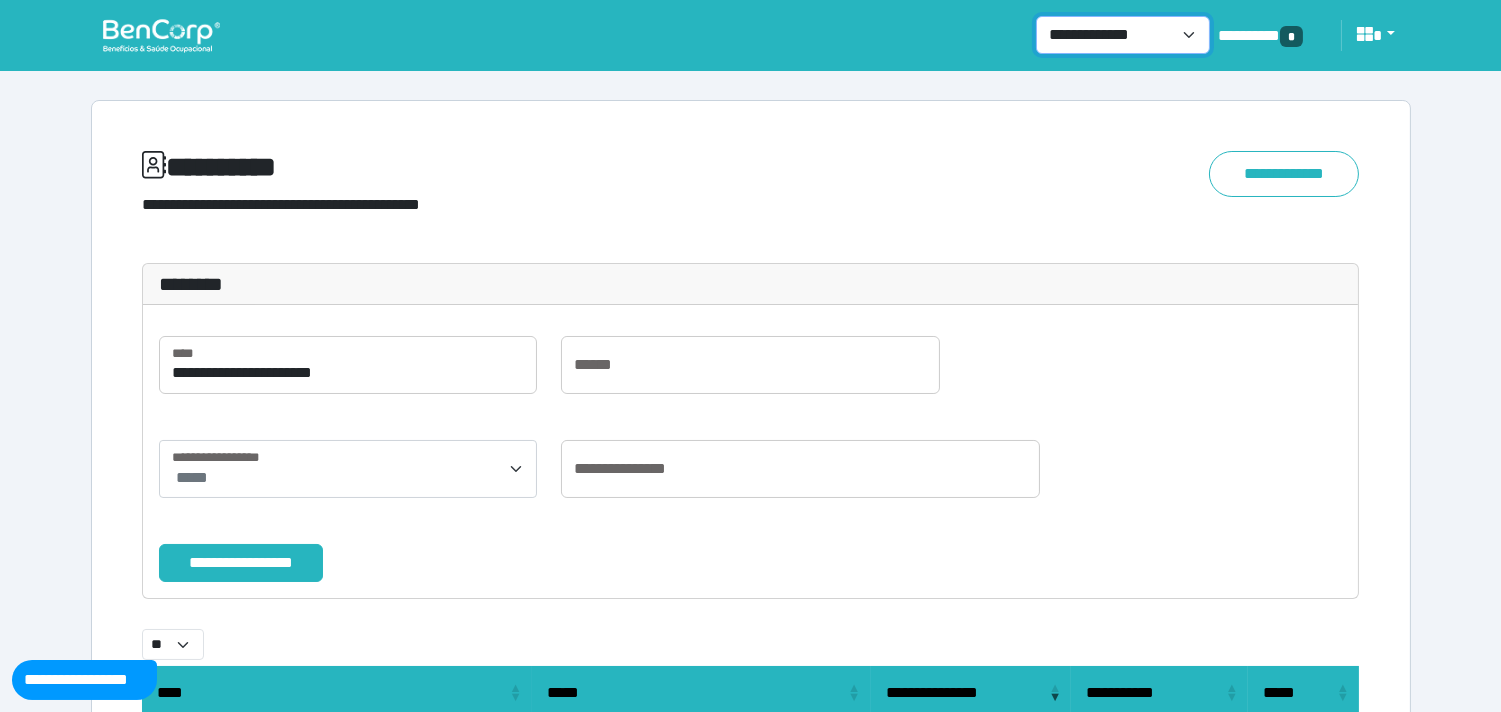 click on "**********" at bounding box center (1123, 35) 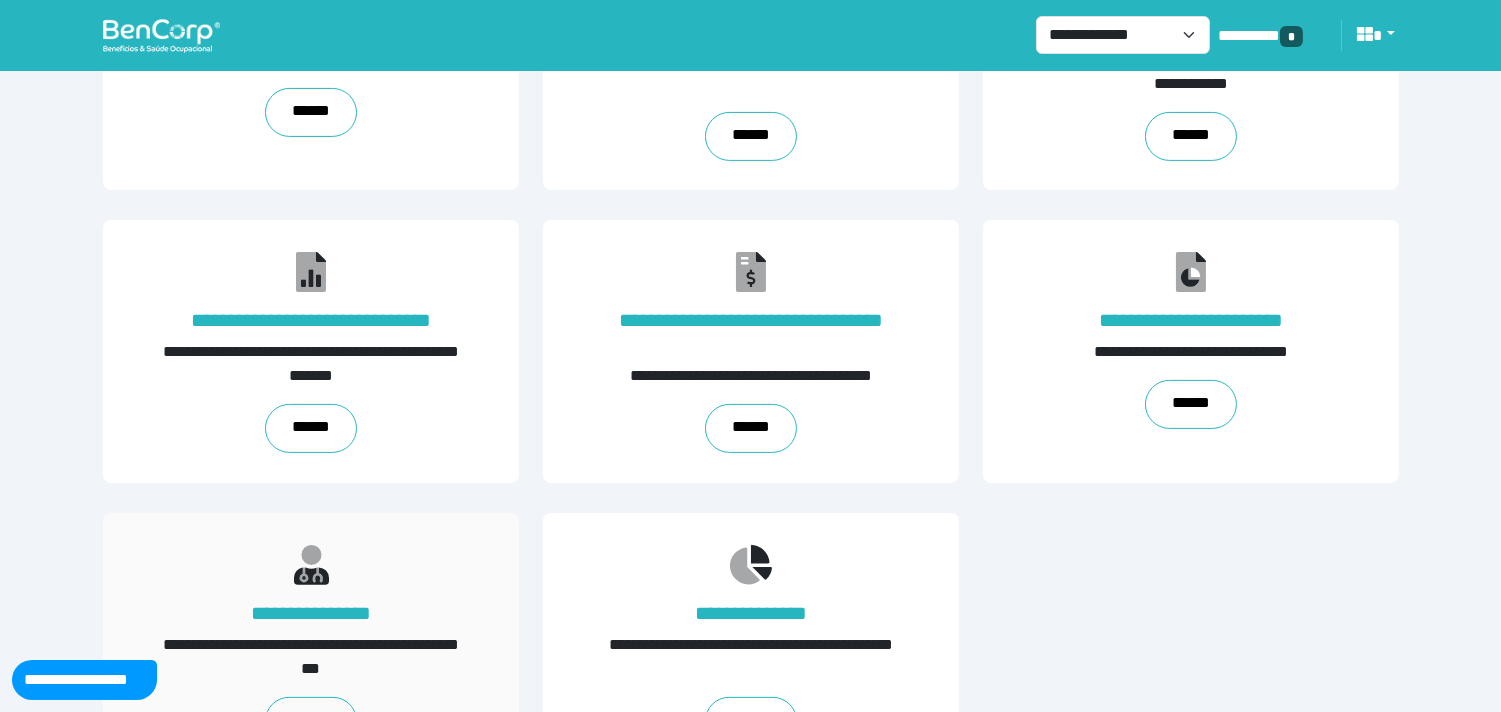 scroll, scrollTop: 1198, scrollLeft: 0, axis: vertical 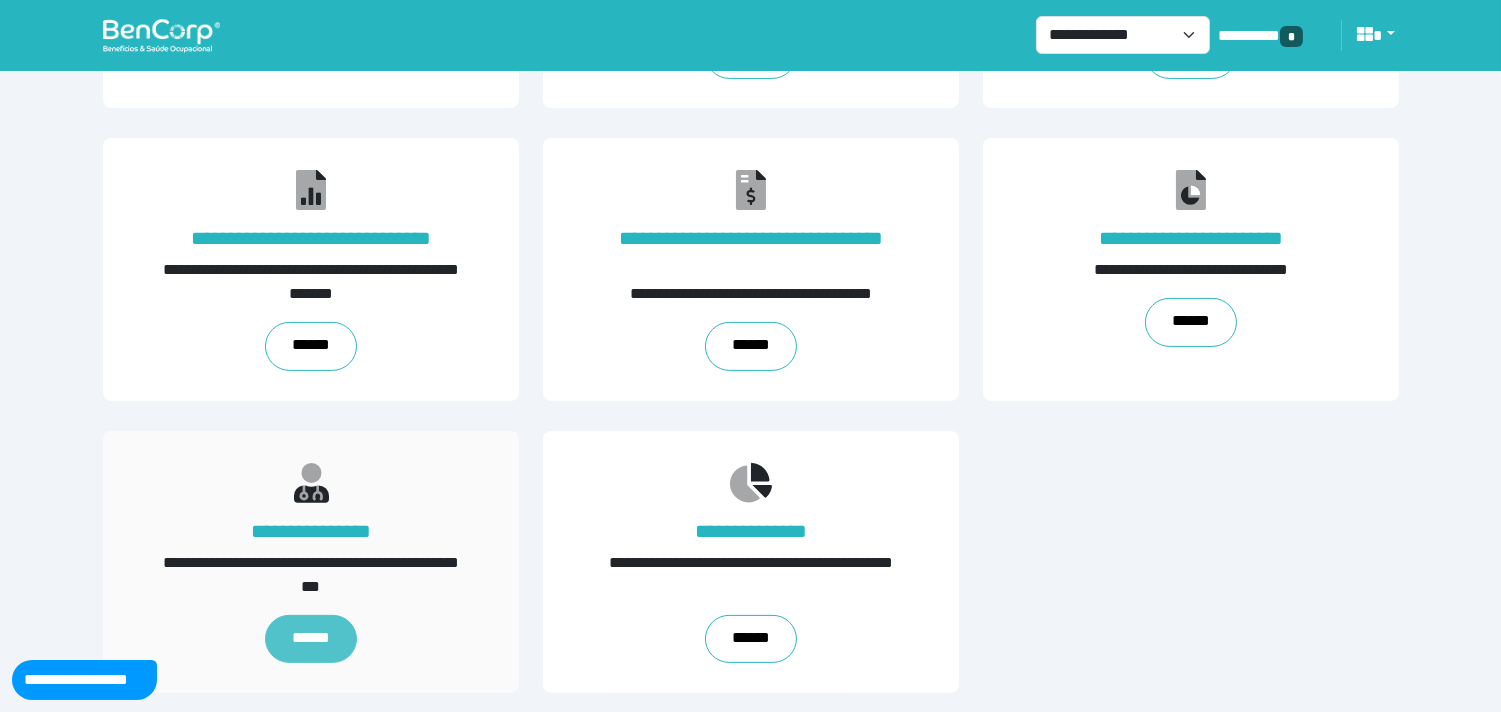 click on "******" at bounding box center (311, 639) 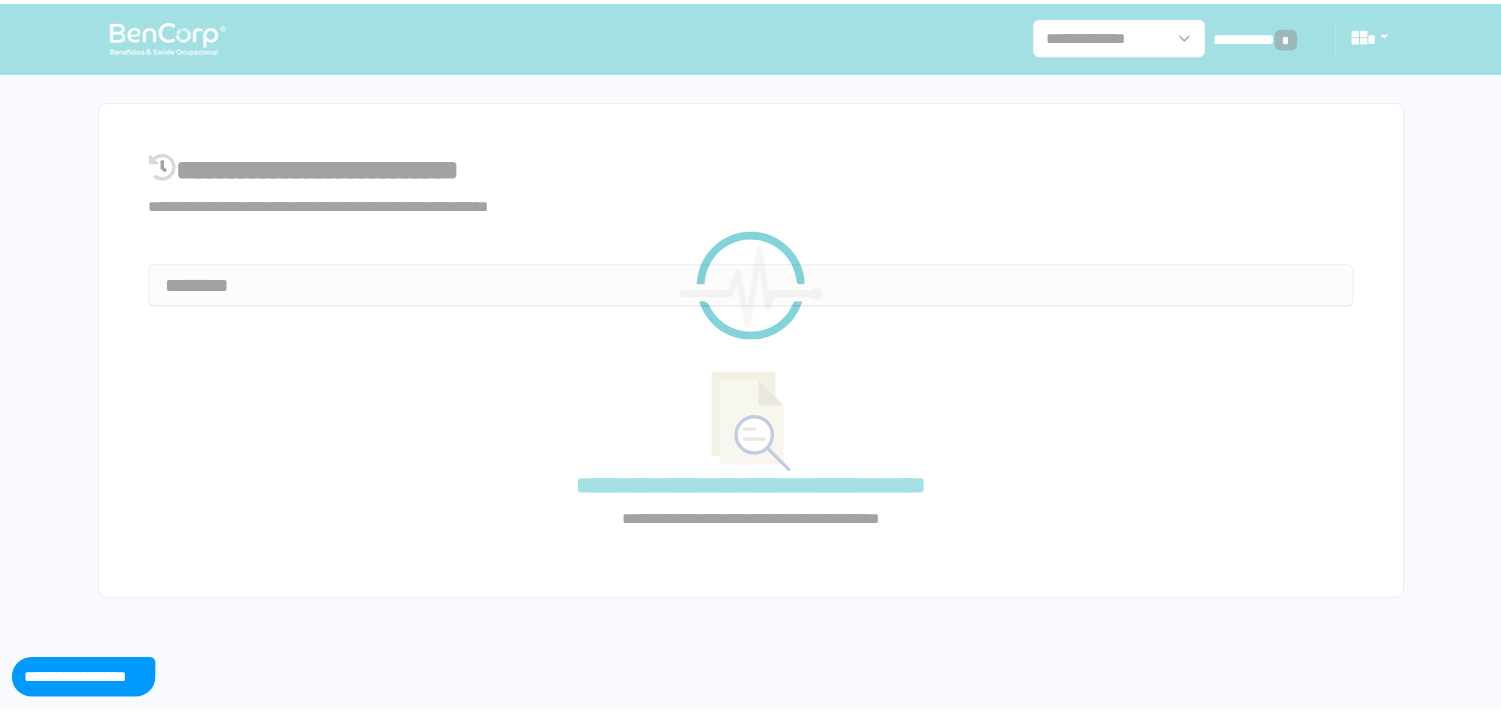 scroll, scrollTop: 0, scrollLeft: 0, axis: both 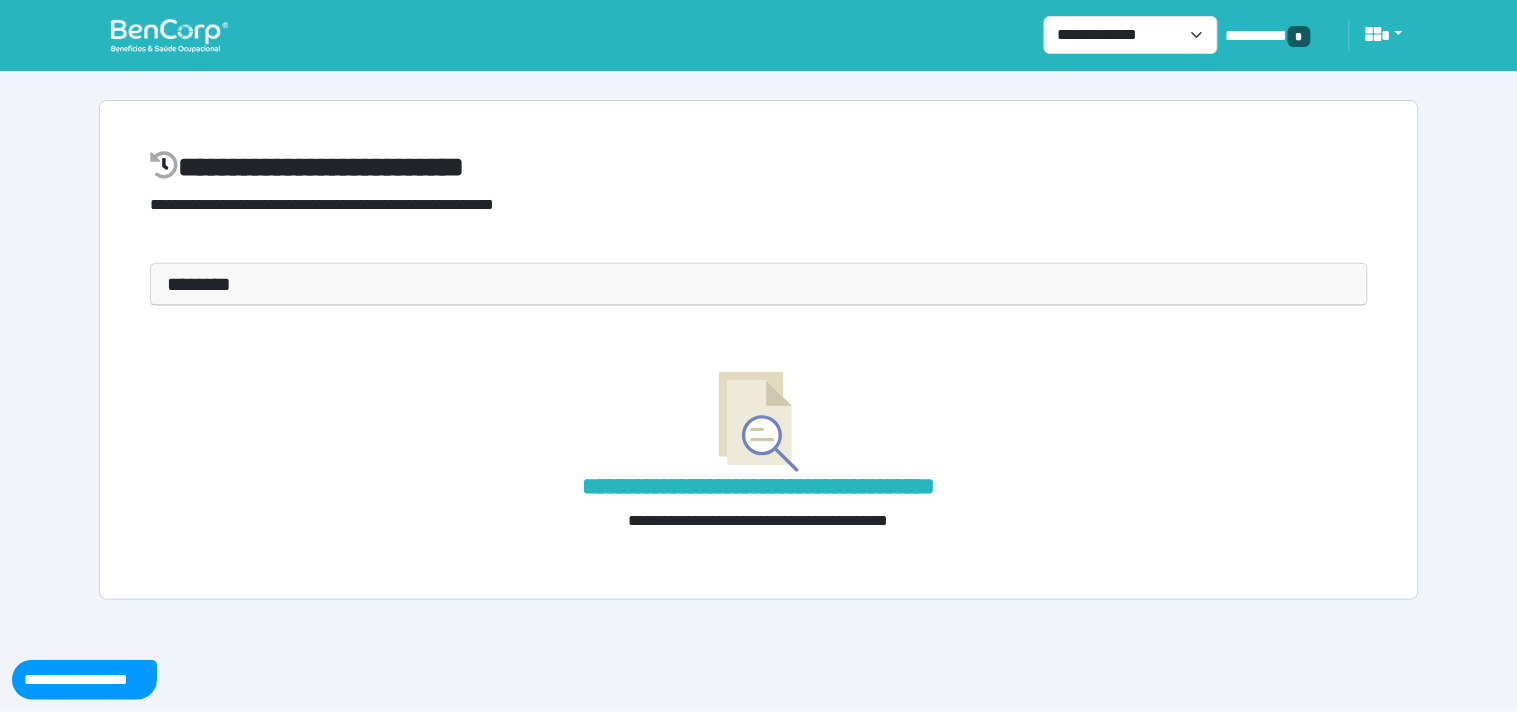 click on "********" at bounding box center (759, 284) 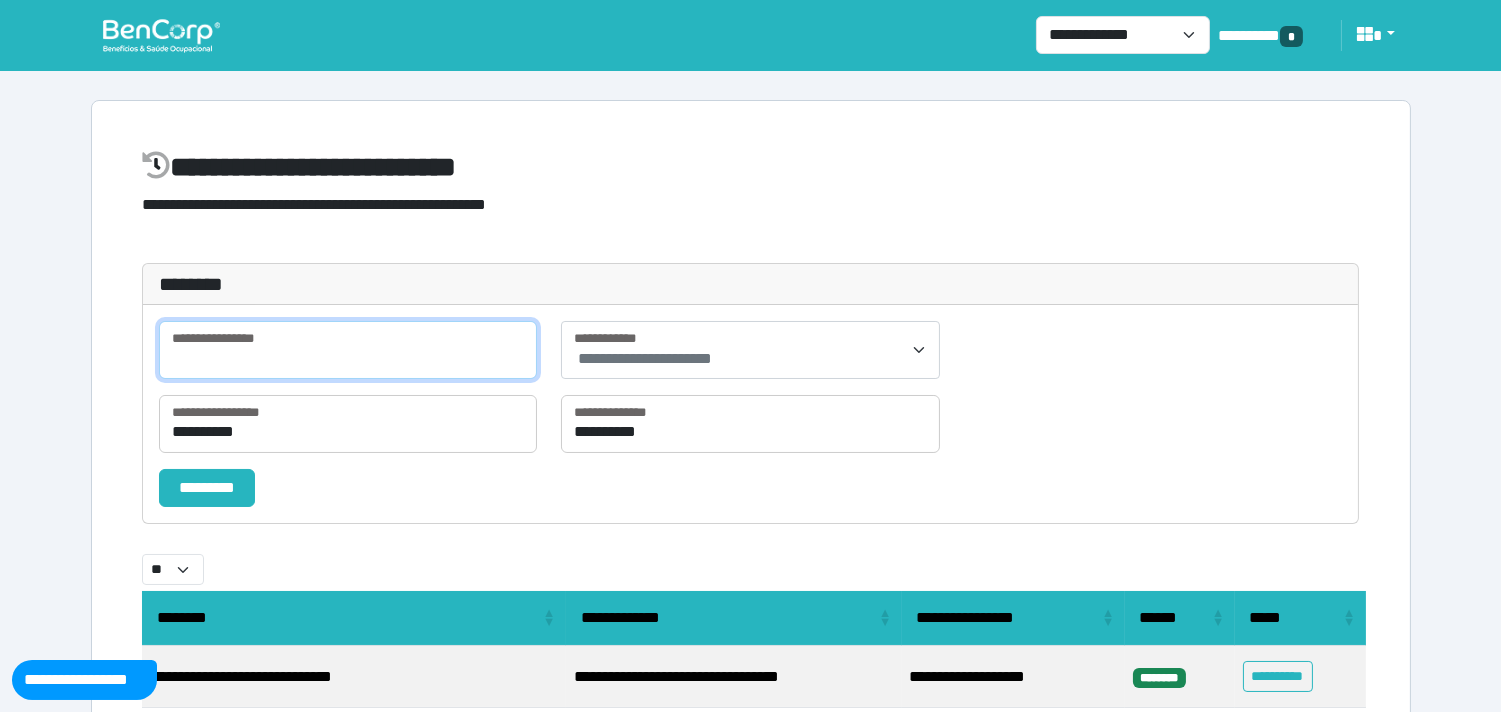 click at bounding box center (348, 350) 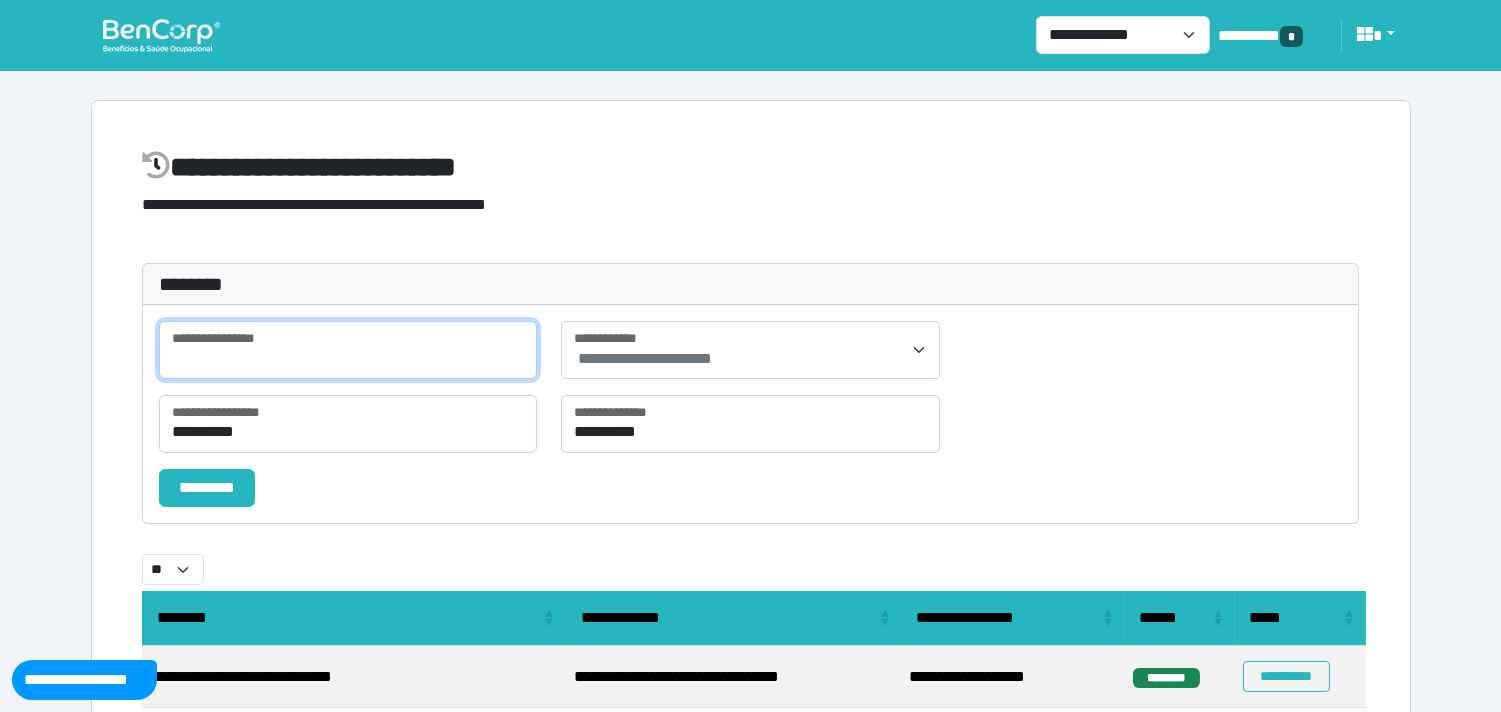paste on "**********" 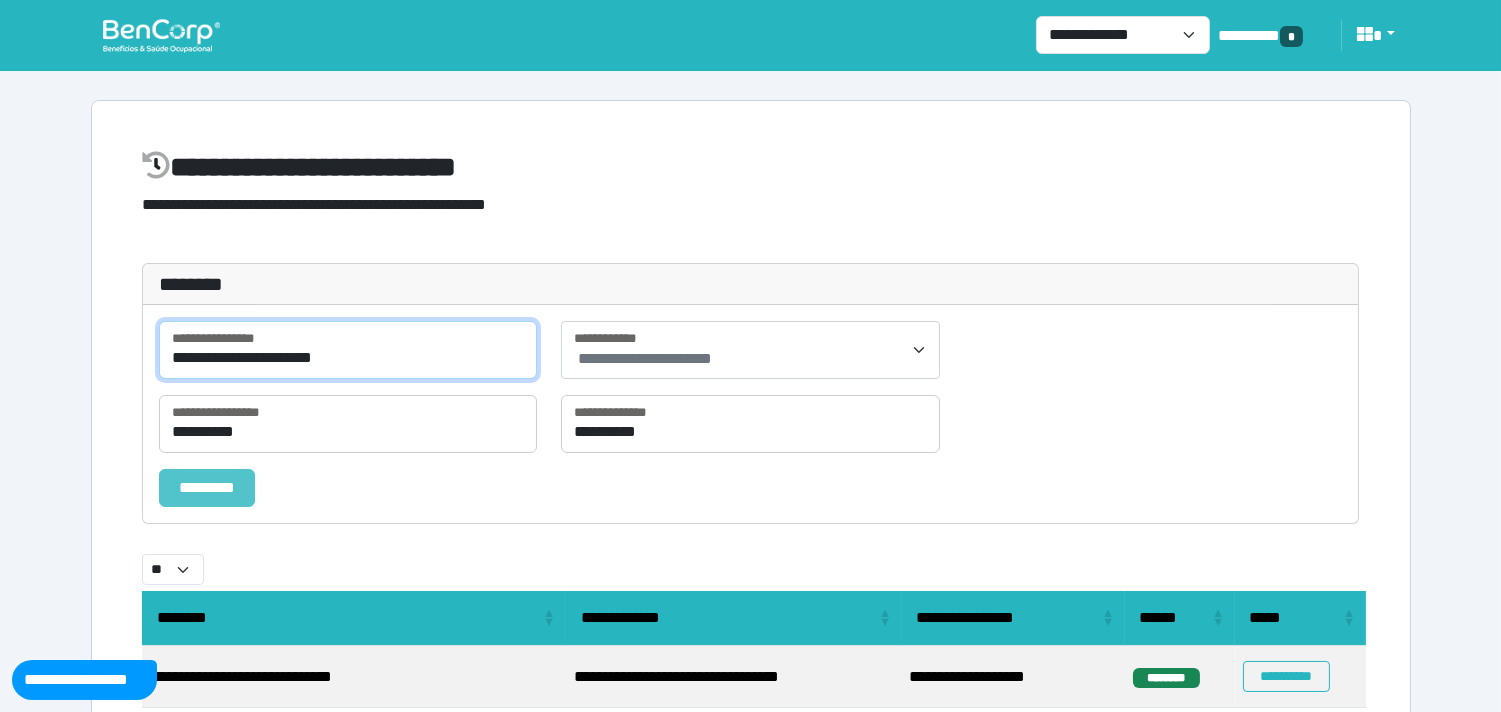 type on "**********" 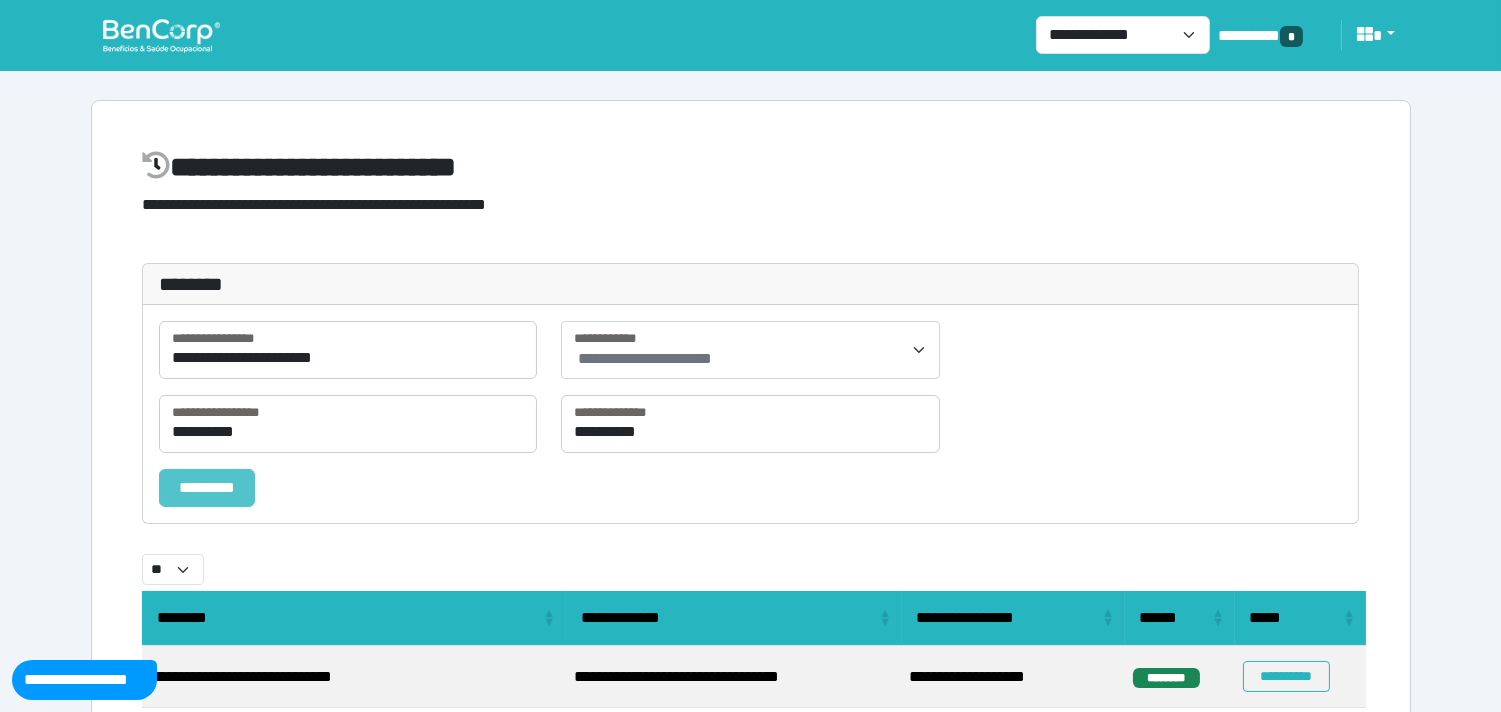 click on "*********" at bounding box center (207, 488) 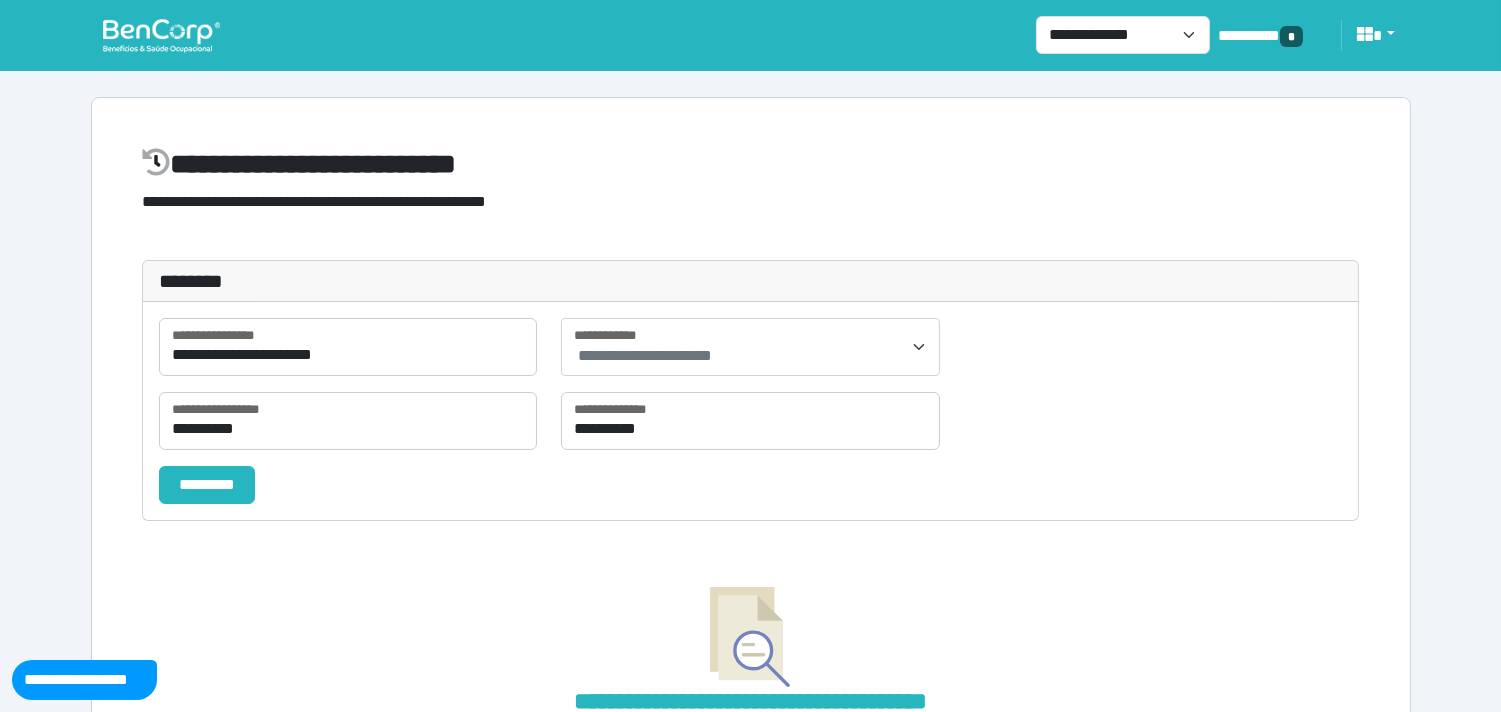 scroll, scrollTop: 0, scrollLeft: 0, axis: both 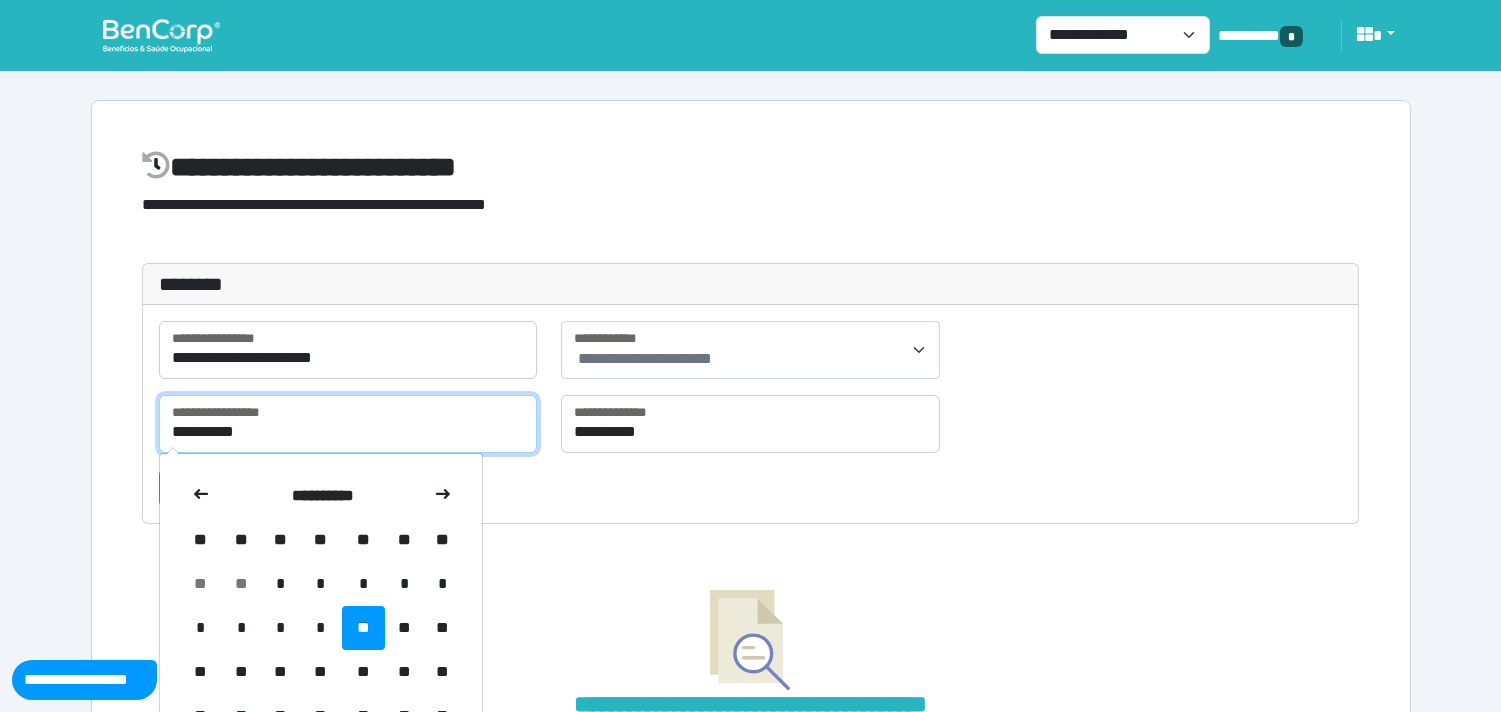 click on "**********" at bounding box center (348, 424) 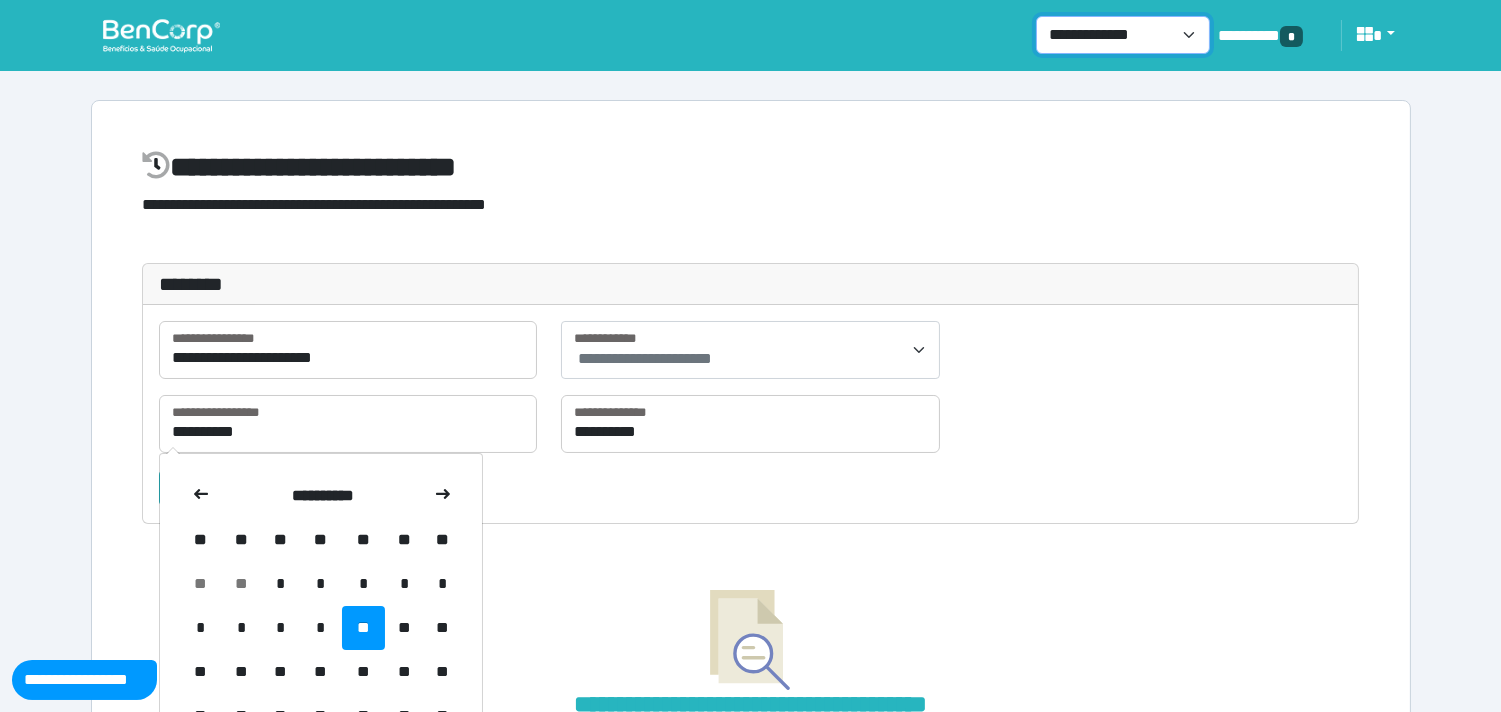 click on "**********" at bounding box center (1123, 35) 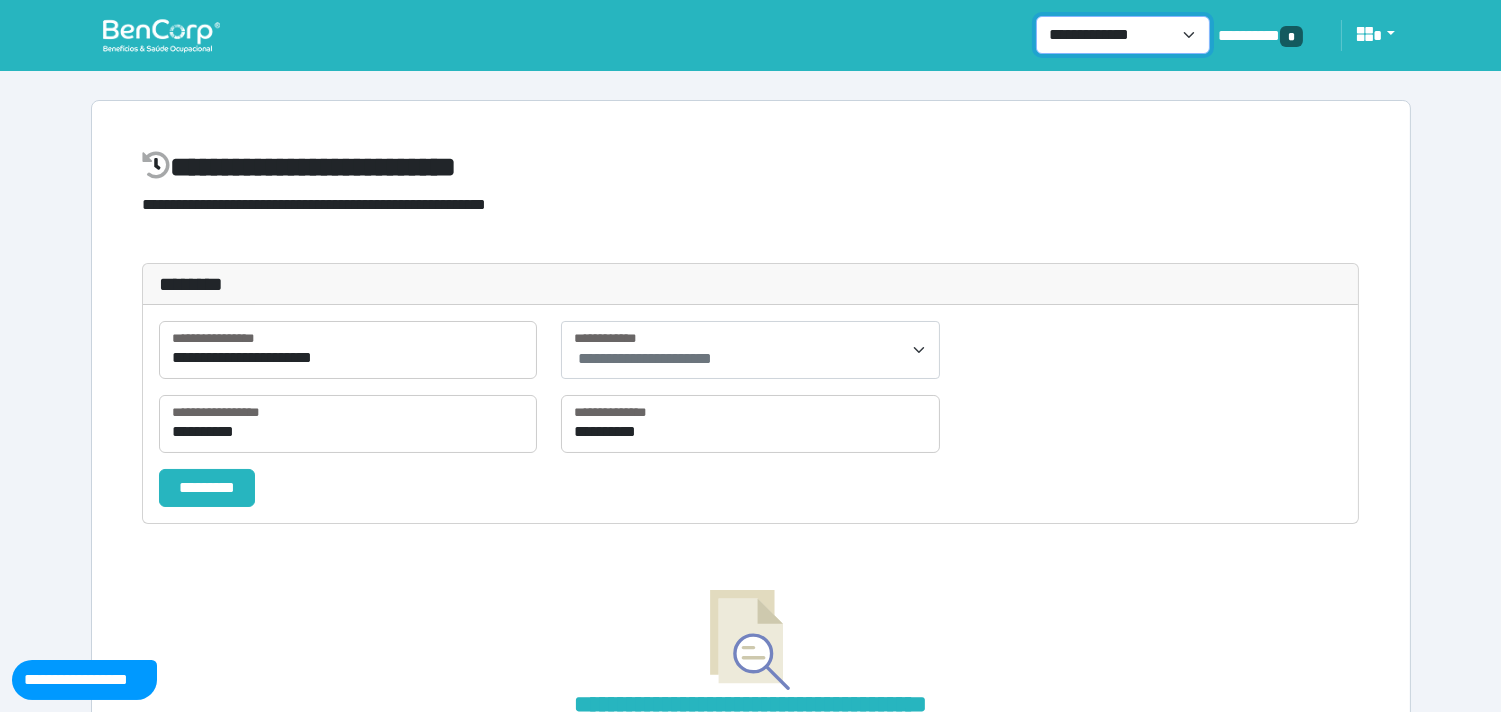 select on "*" 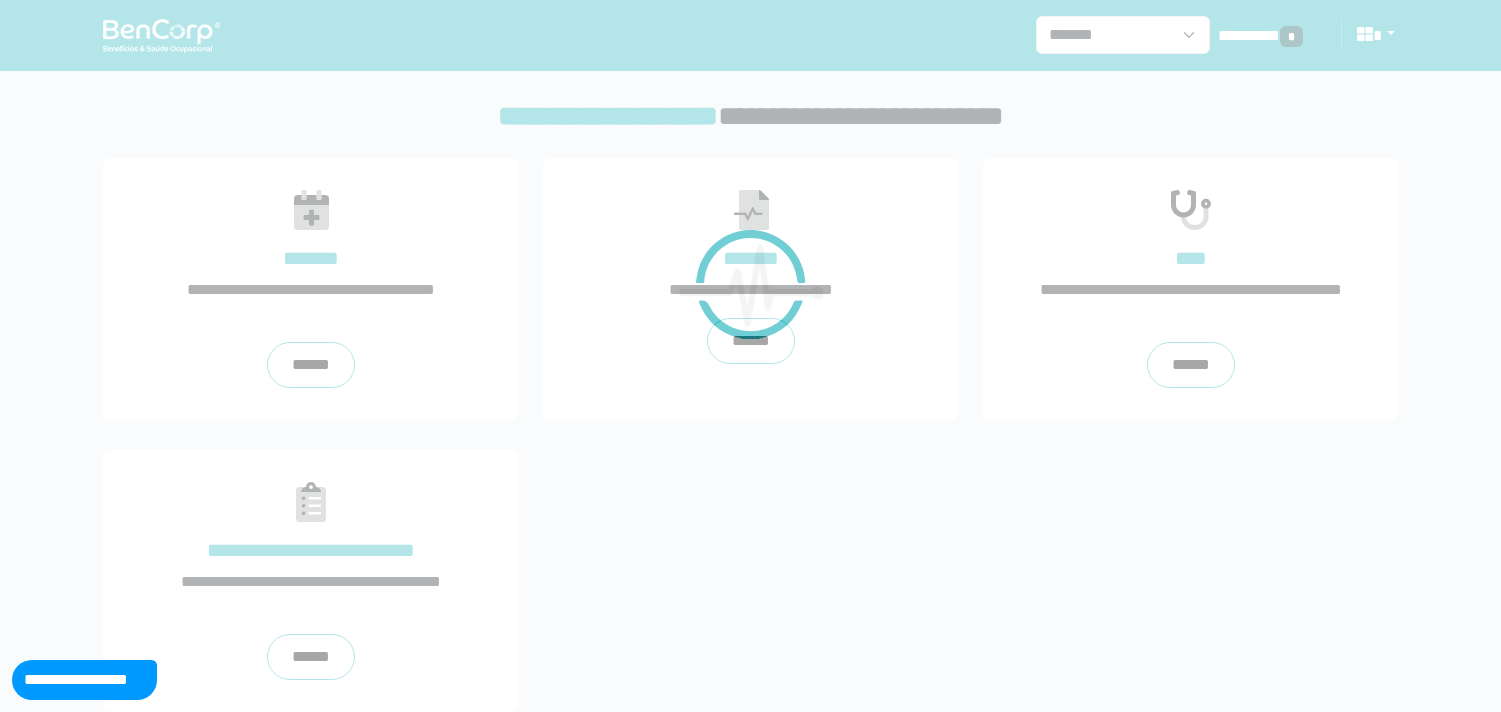 scroll, scrollTop: 0, scrollLeft: 0, axis: both 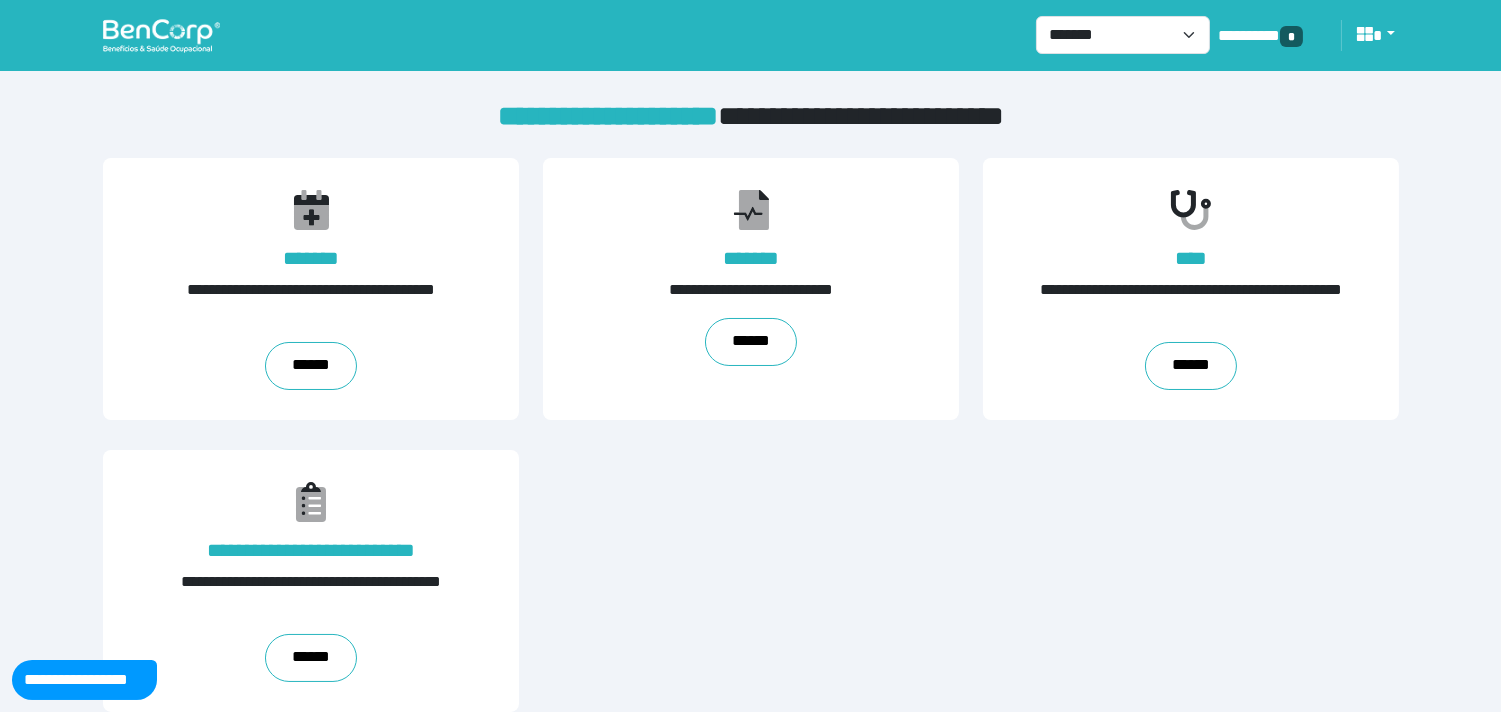 click on "**********" at bounding box center [751, 35] 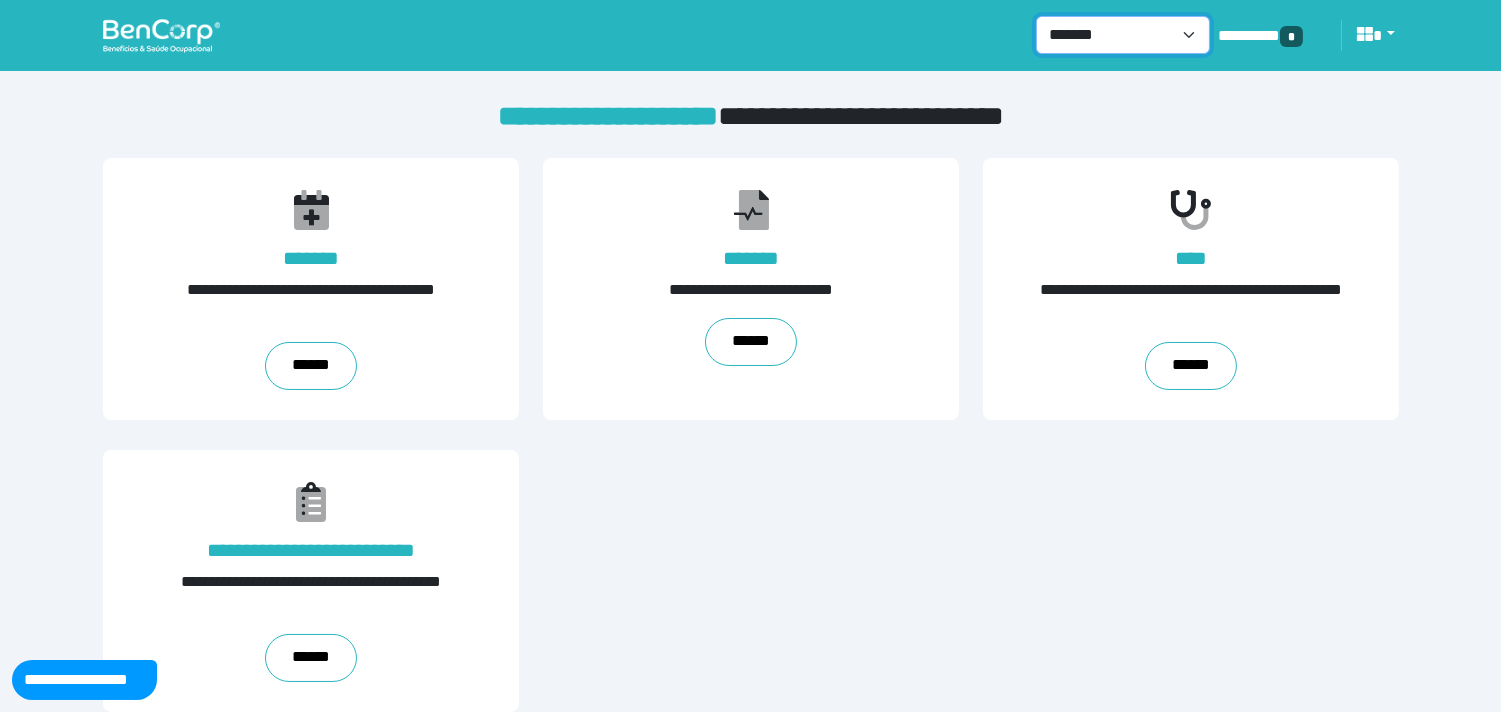 click on "**********" at bounding box center (1123, 35) 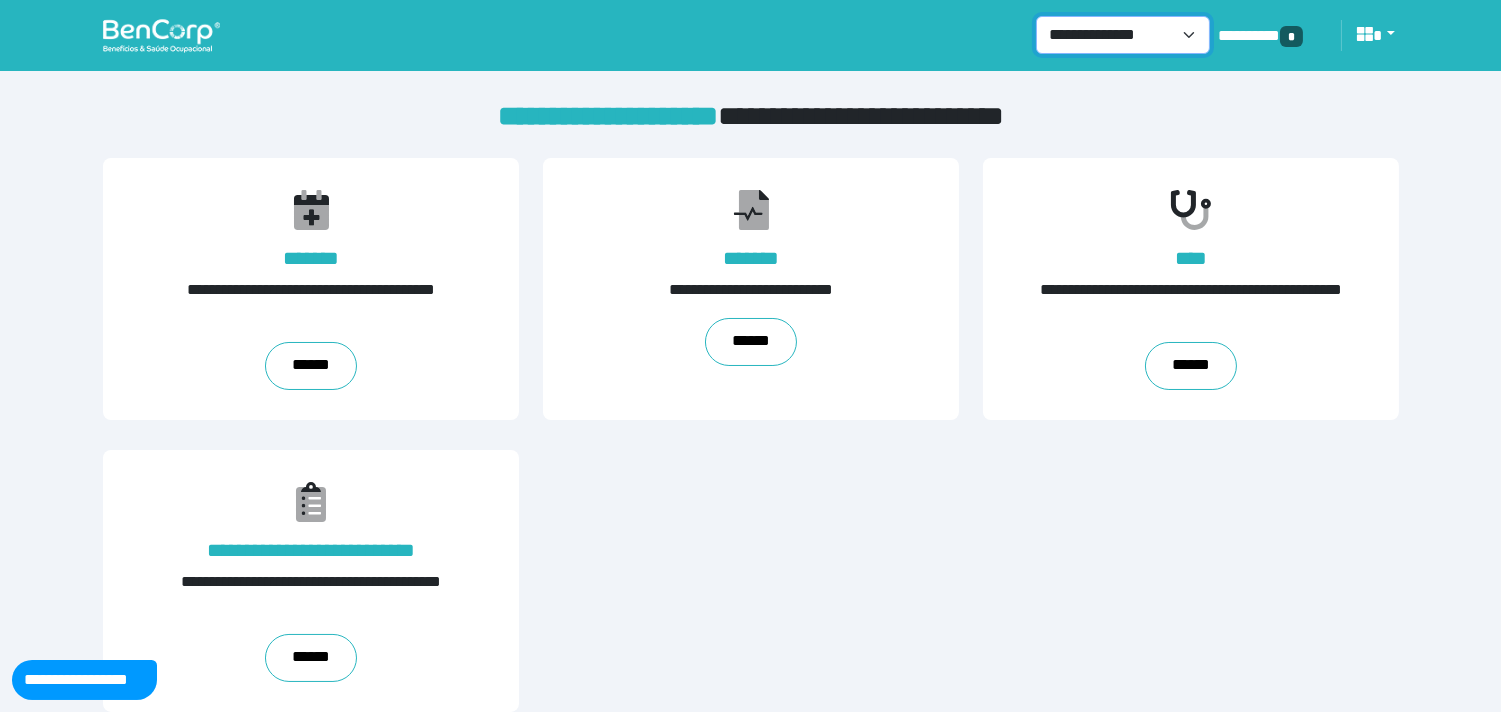 click on "**********" at bounding box center [1123, 35] 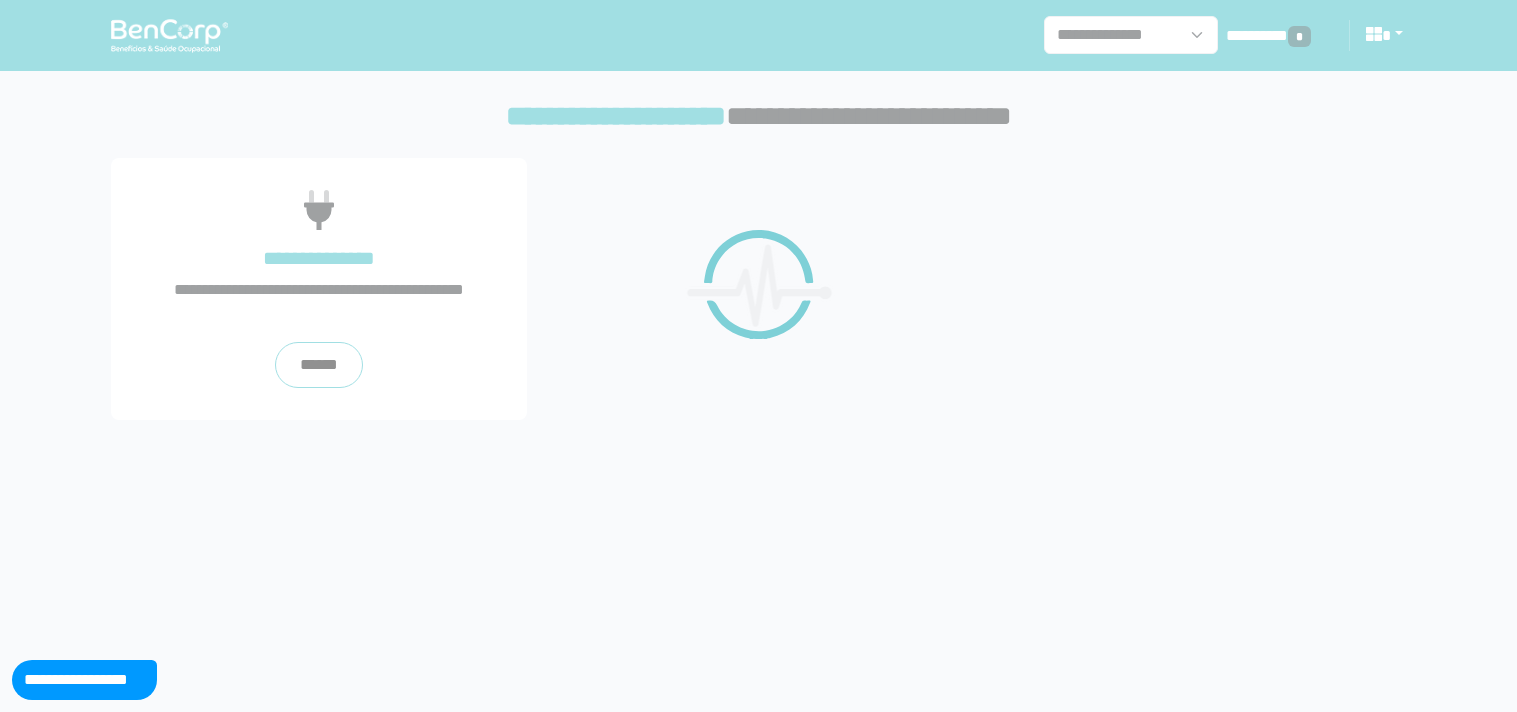 scroll, scrollTop: 0, scrollLeft: 0, axis: both 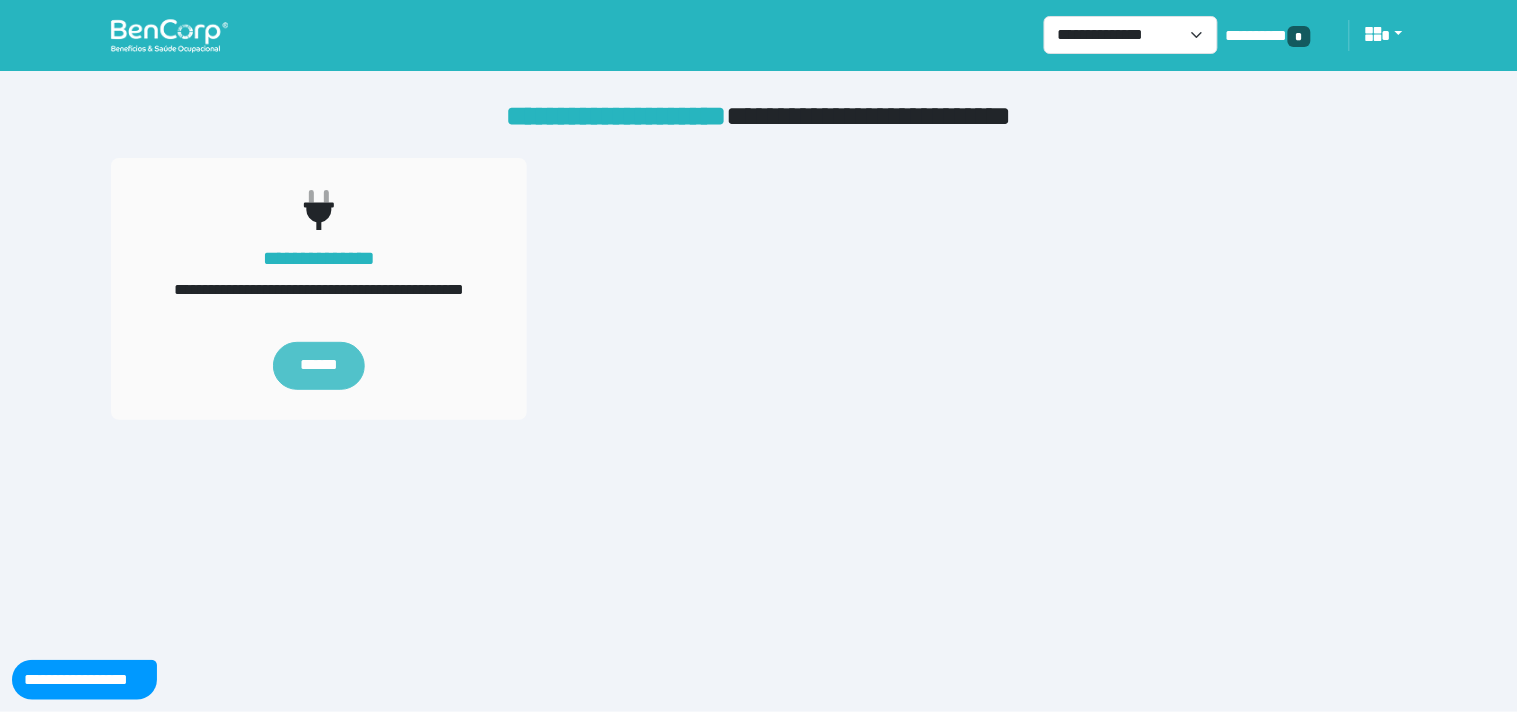 click on "******" at bounding box center (319, 366) 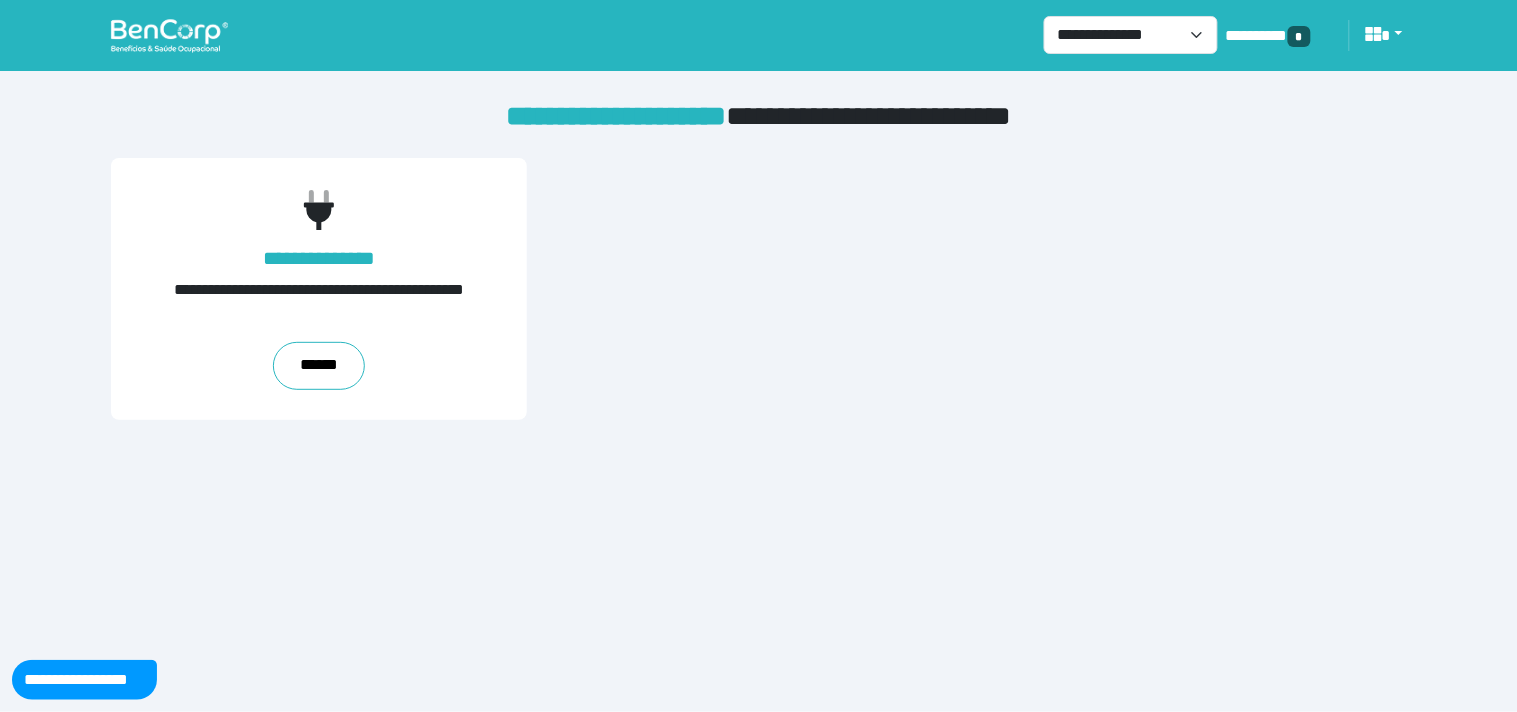 drag, startPoint x: 185, startPoint y: 33, endPoint x: 197, endPoint y: 32, distance: 12.0415945 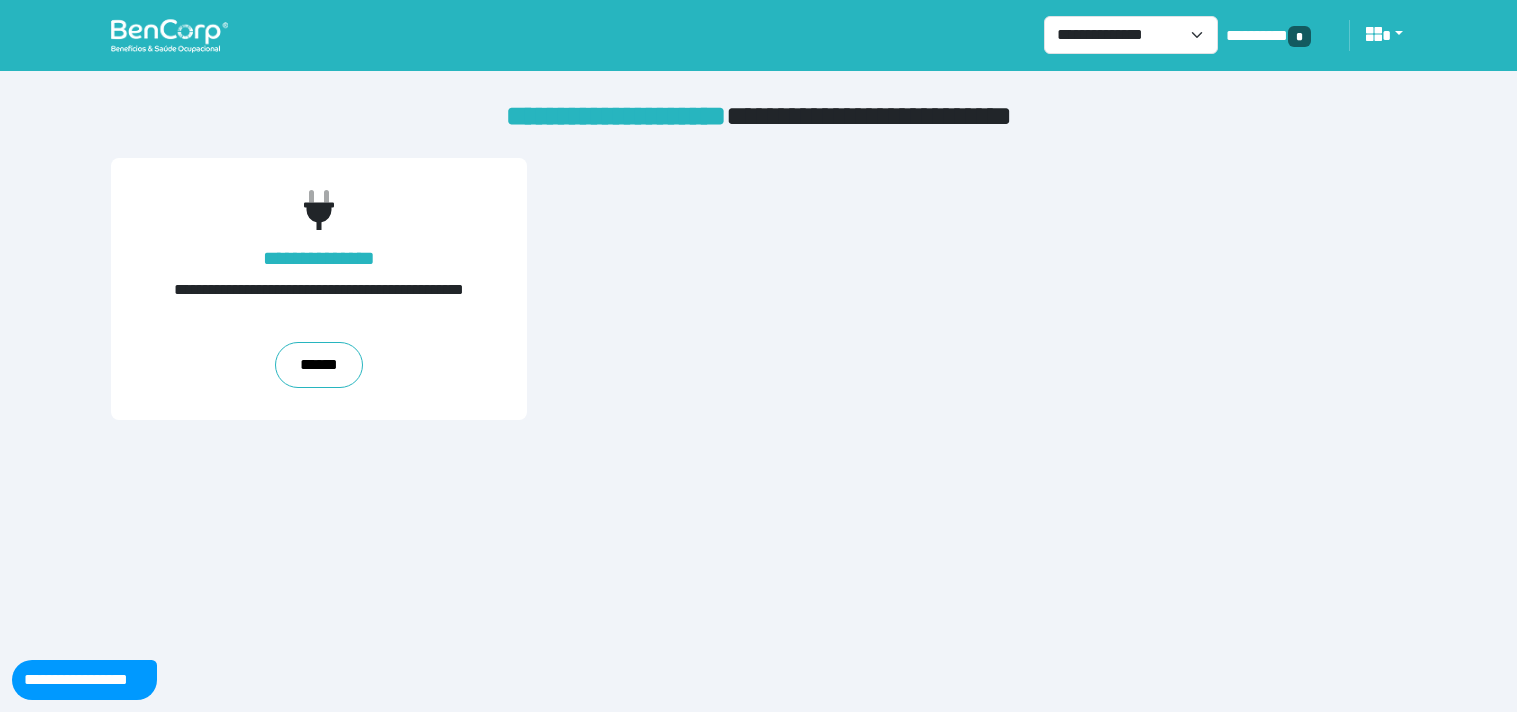 scroll, scrollTop: 0, scrollLeft: 0, axis: both 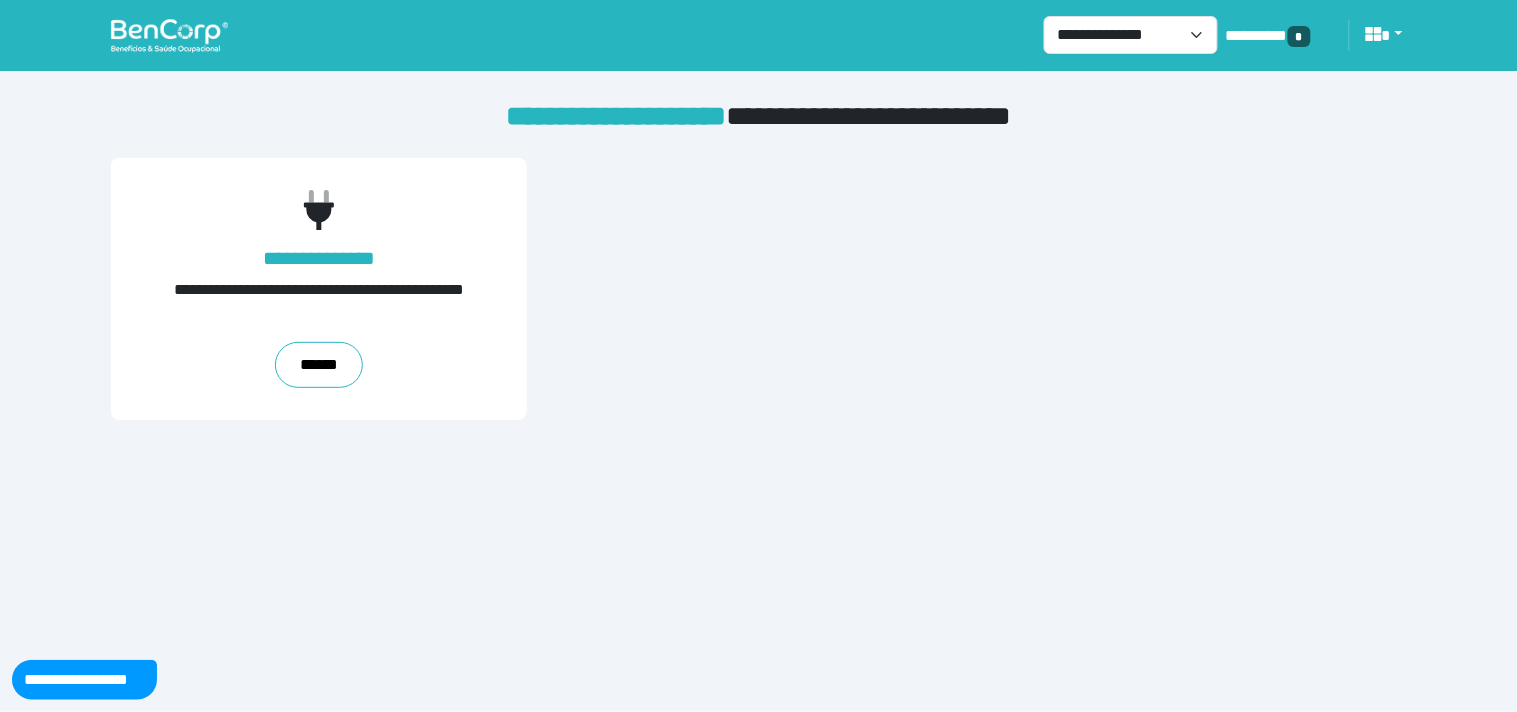 click at bounding box center [169, 35] 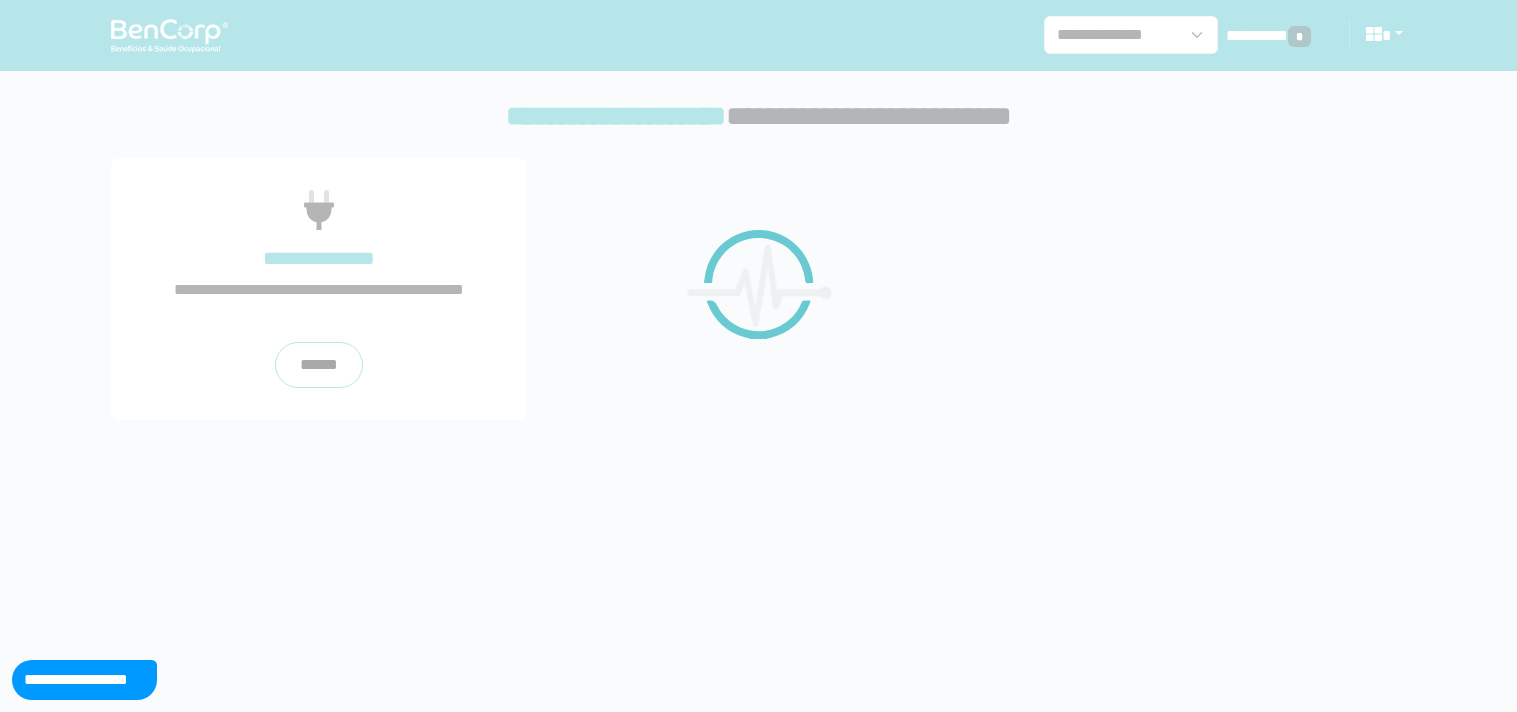 scroll, scrollTop: 0, scrollLeft: 0, axis: both 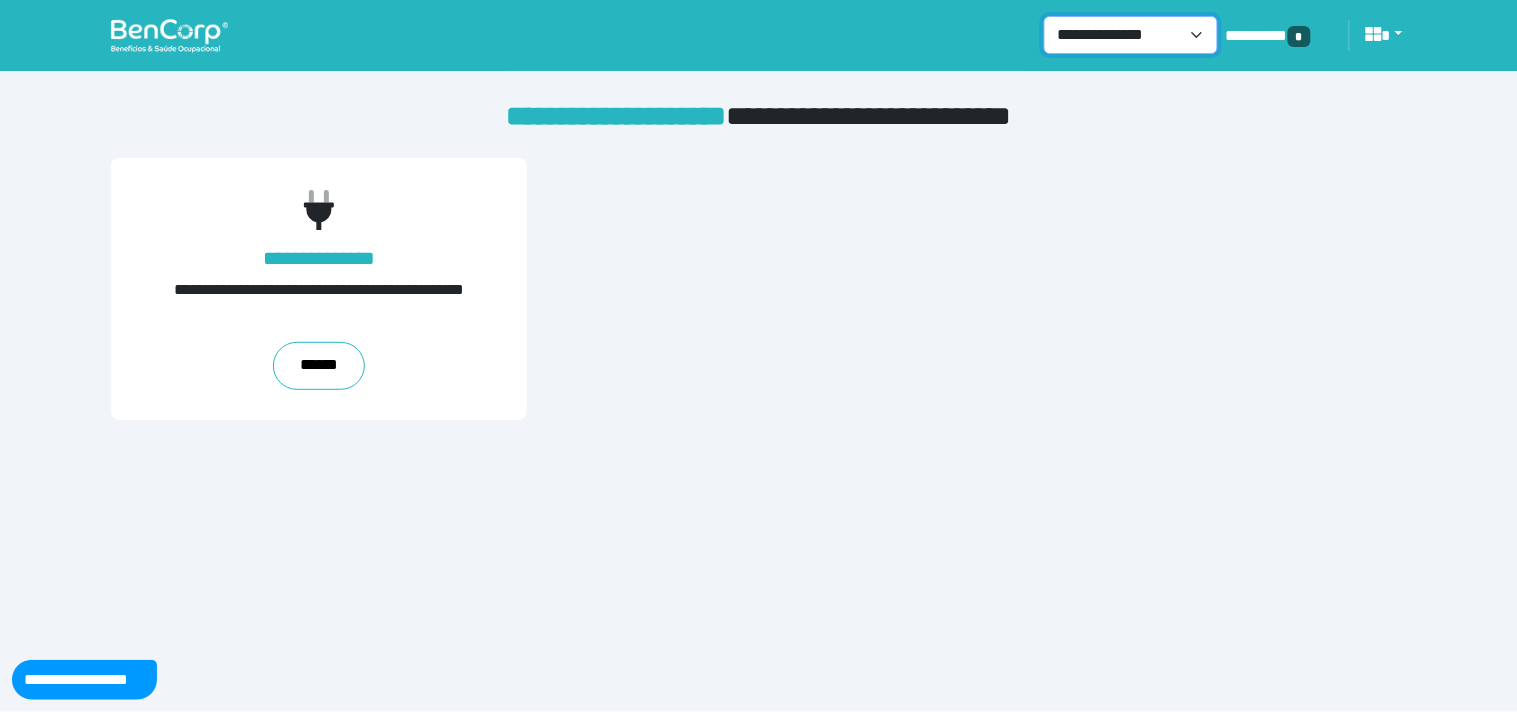 click on "**********" at bounding box center (1131, 35) 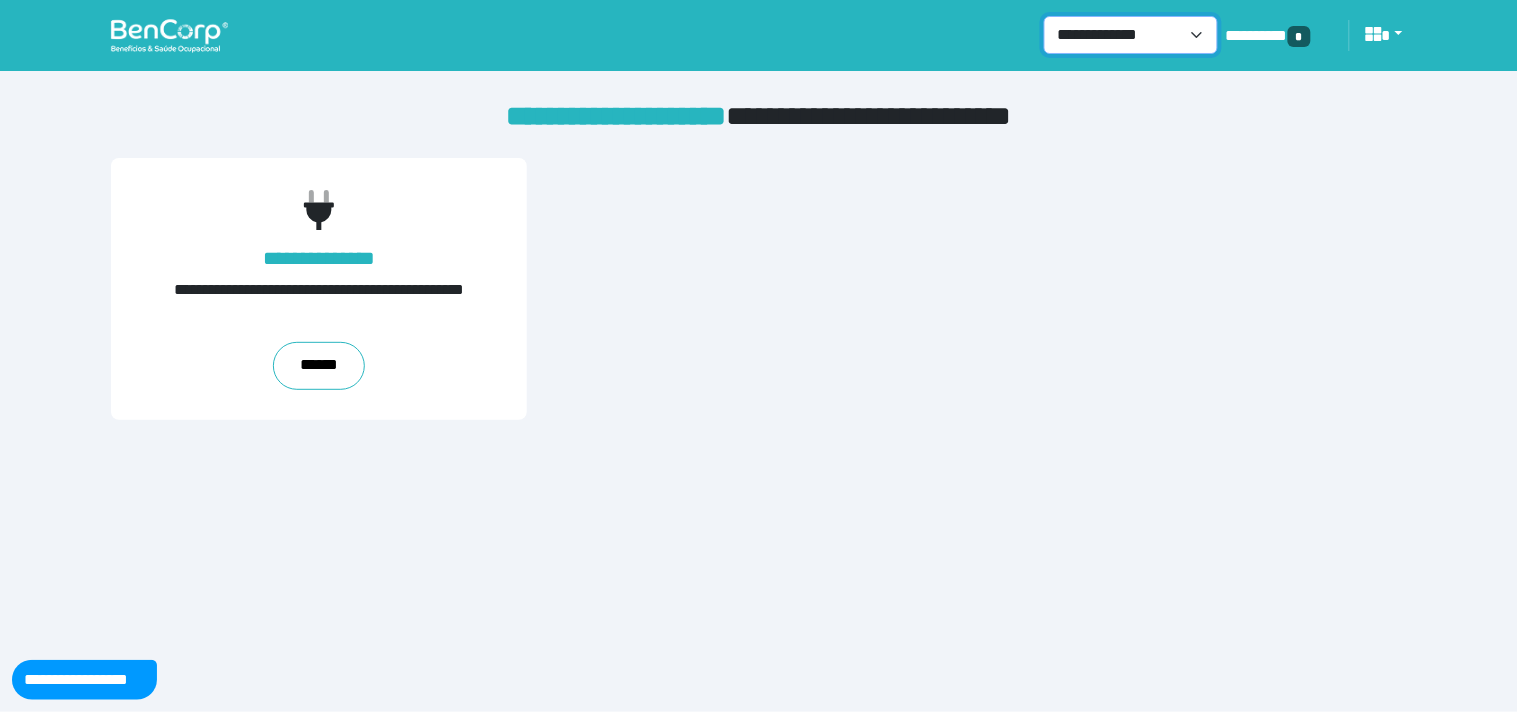 click on "**********" at bounding box center (1131, 35) 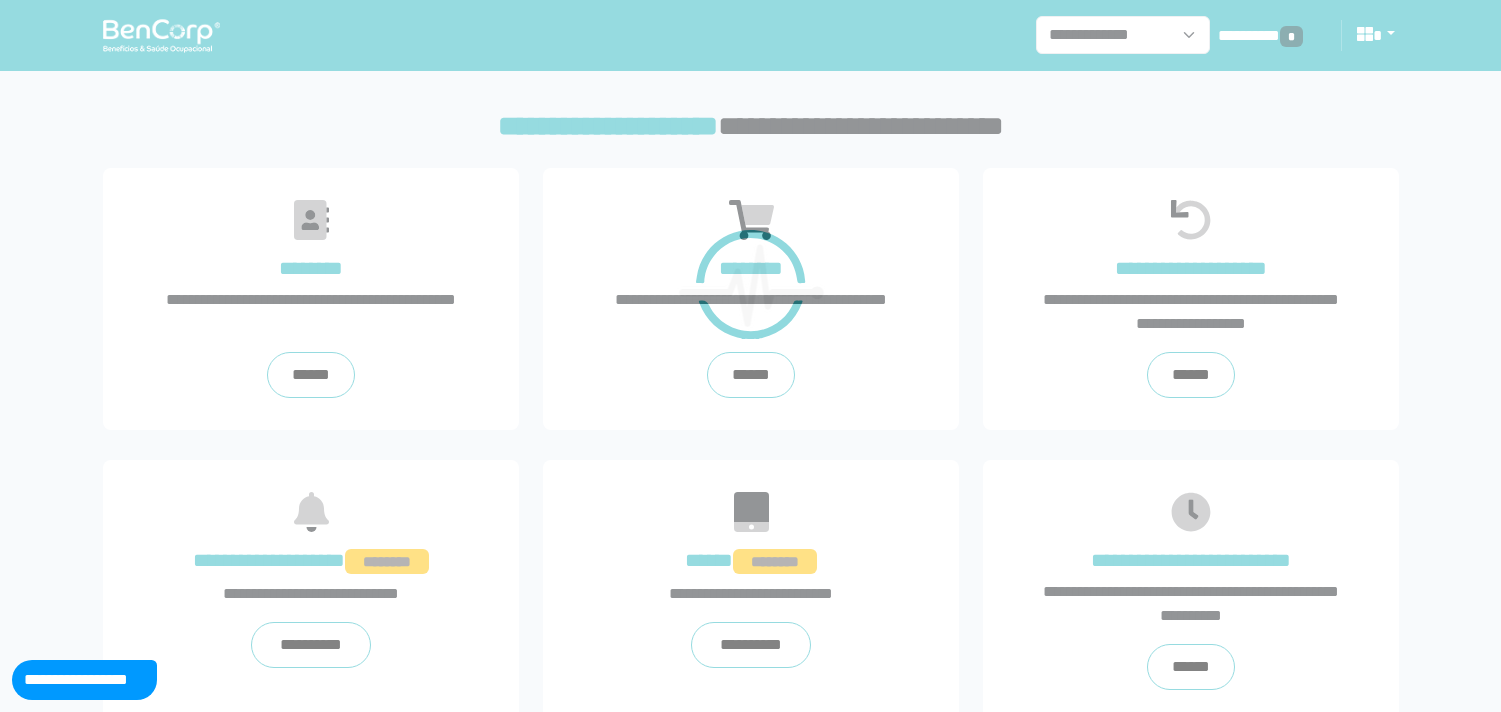 scroll, scrollTop: 0, scrollLeft: 0, axis: both 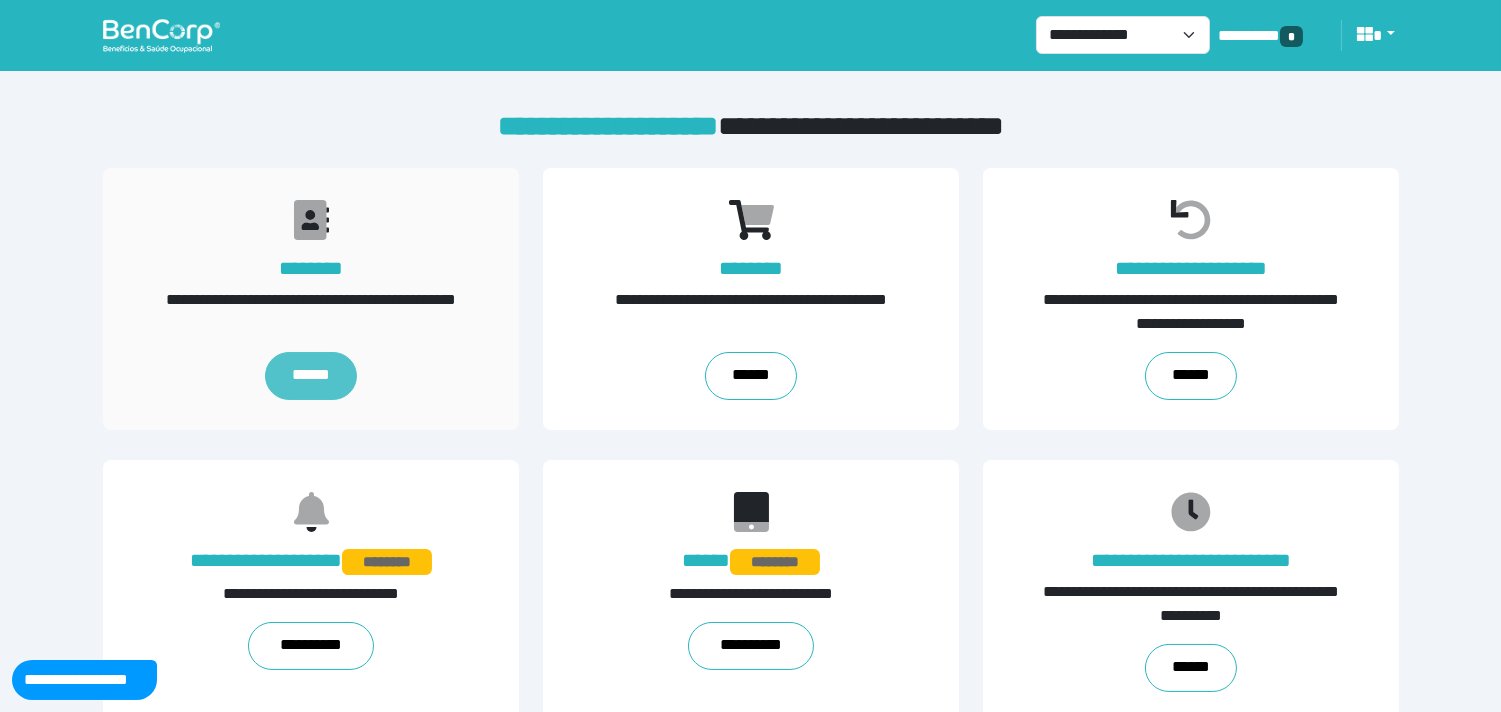 click on "******" at bounding box center [311, 376] 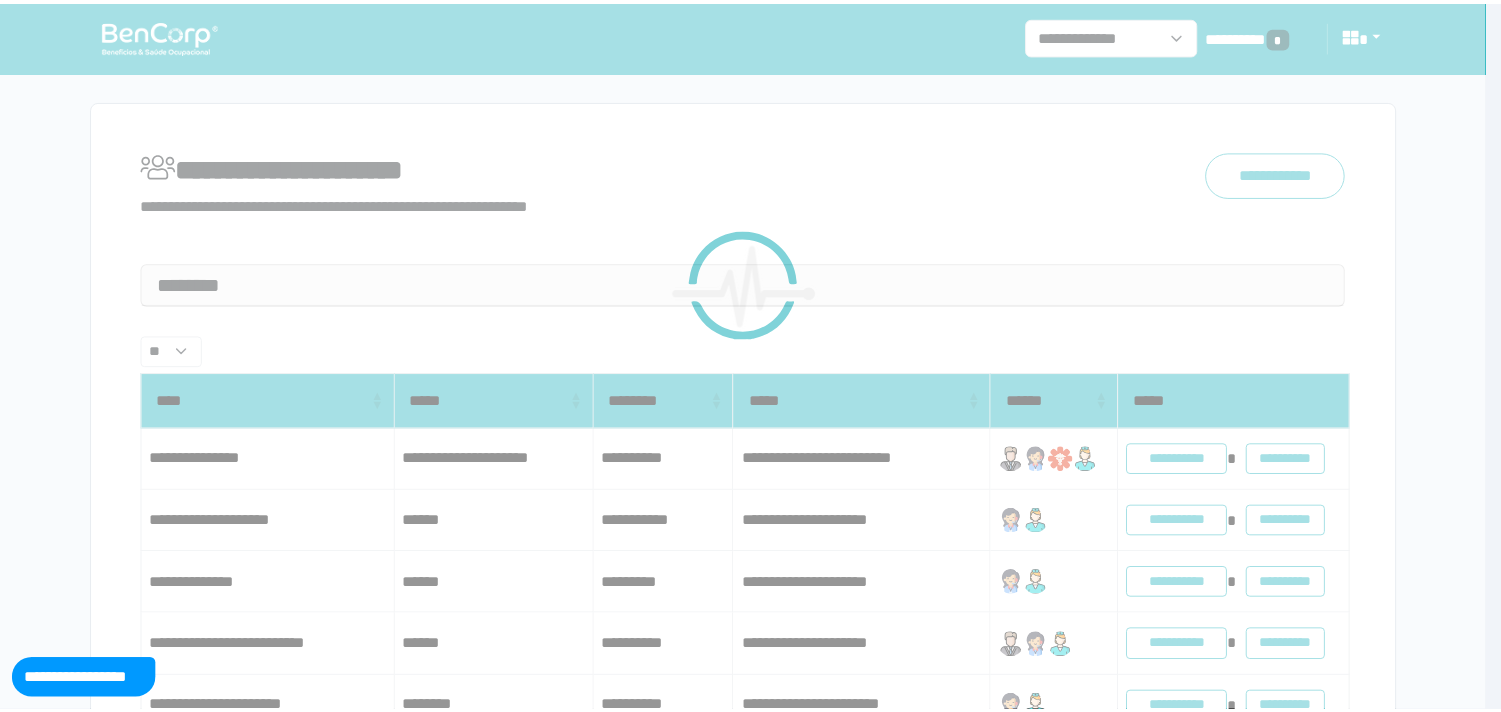 scroll, scrollTop: 0, scrollLeft: 0, axis: both 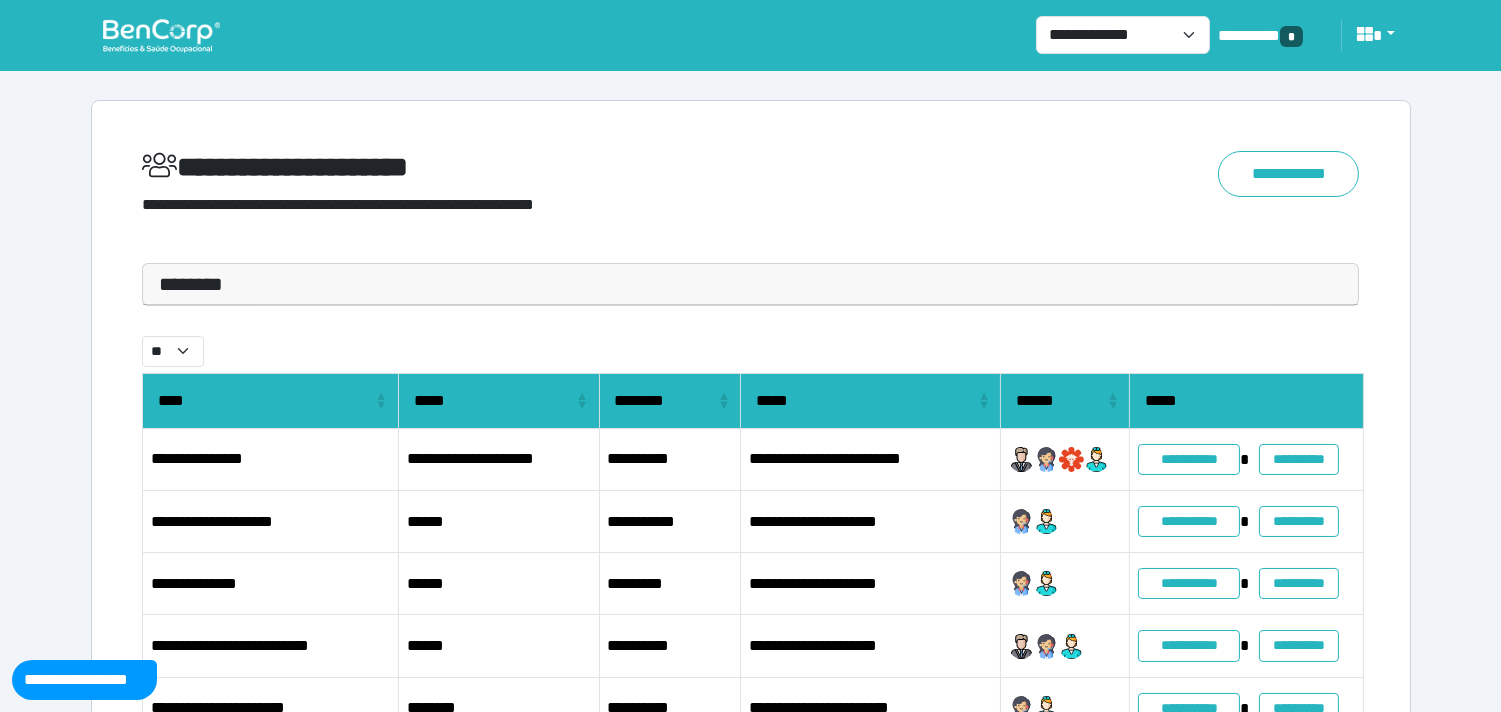 click on "********" at bounding box center [751, 284] 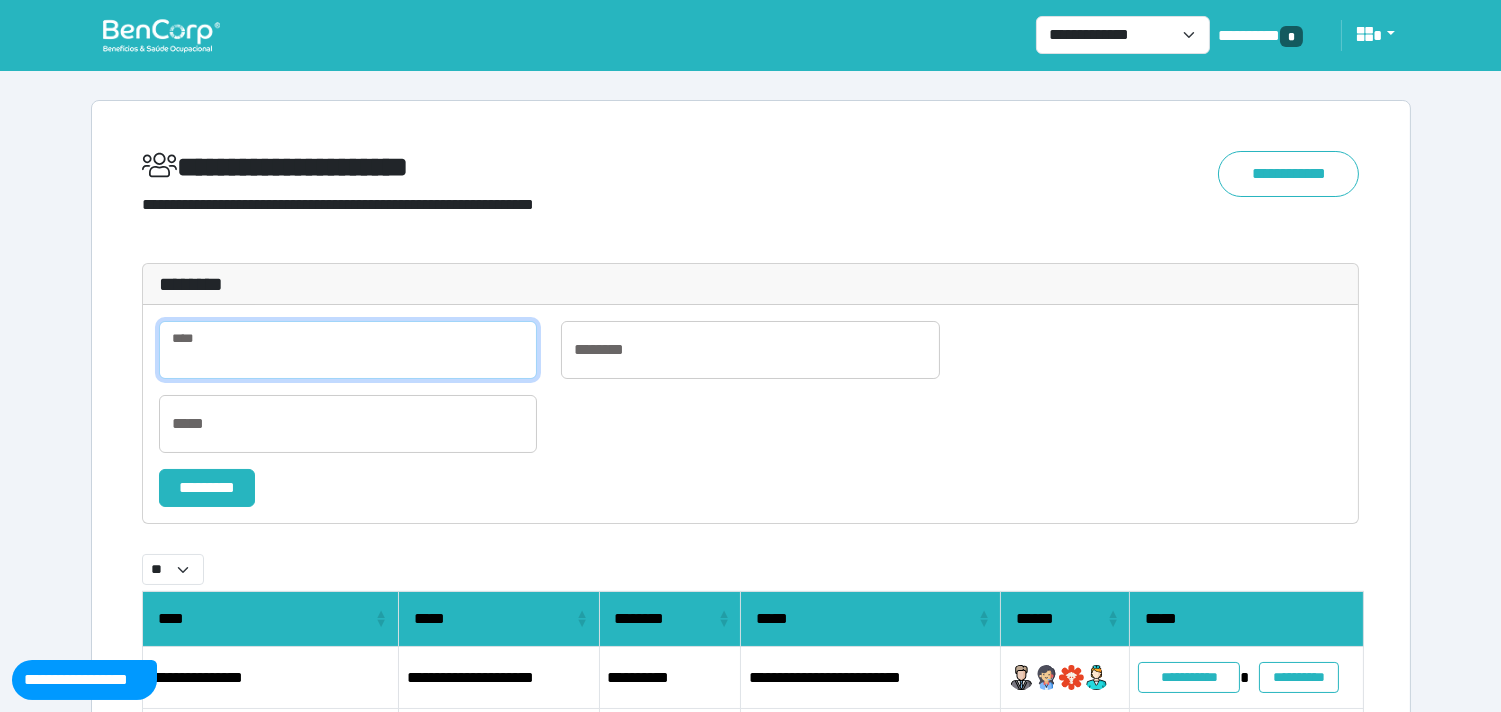 click at bounding box center [348, 350] 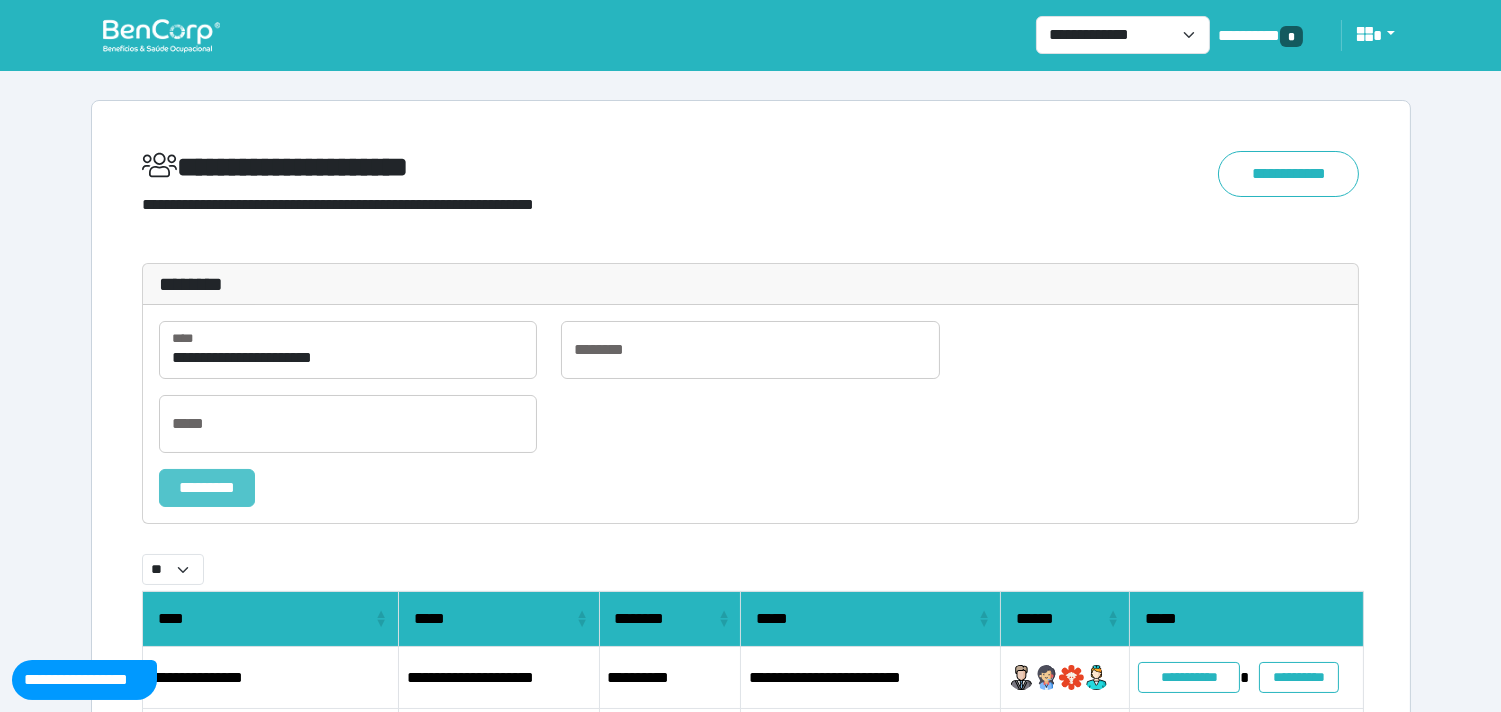 click on "*********" at bounding box center [207, 488] 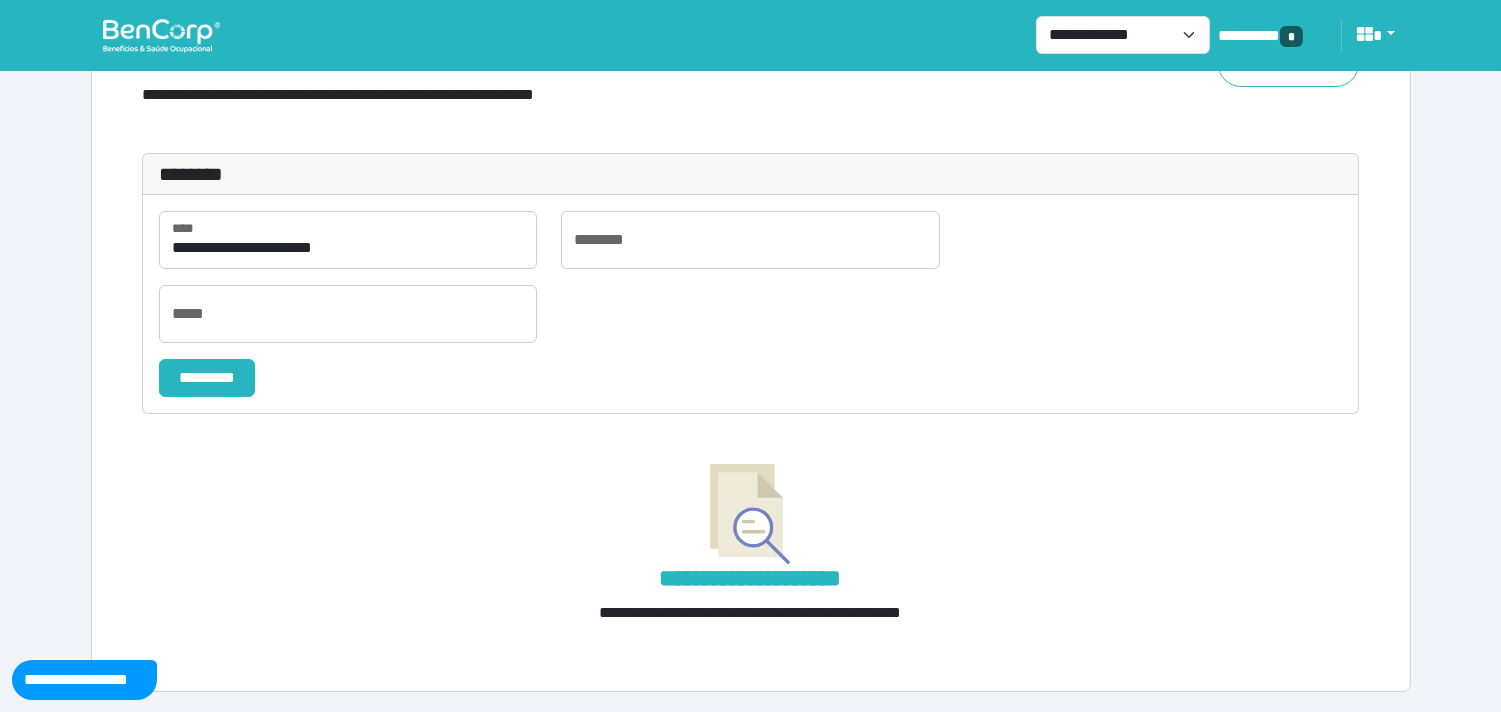 scroll, scrollTop: 0, scrollLeft: 0, axis: both 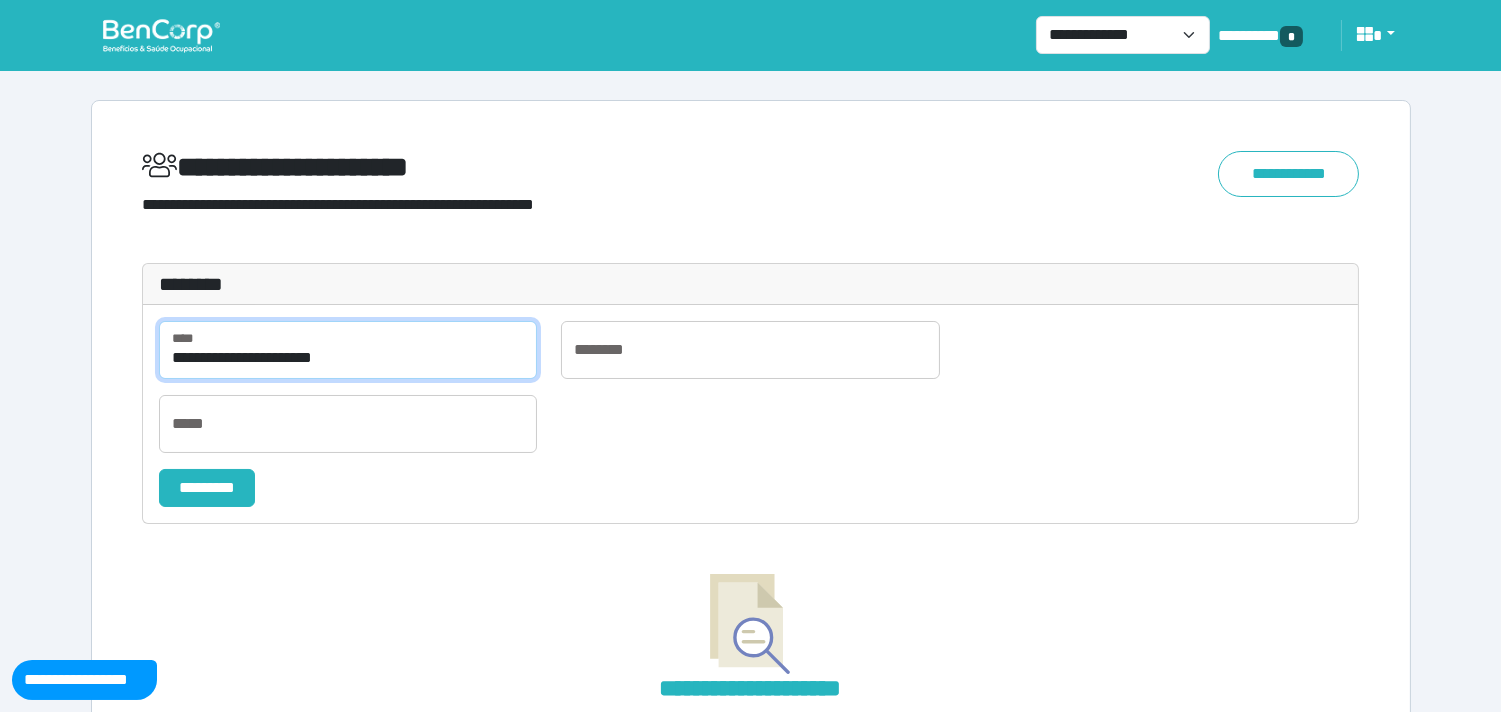 drag, startPoint x: 374, startPoint y: 364, endPoint x: 245, endPoint y: 361, distance: 129.03488 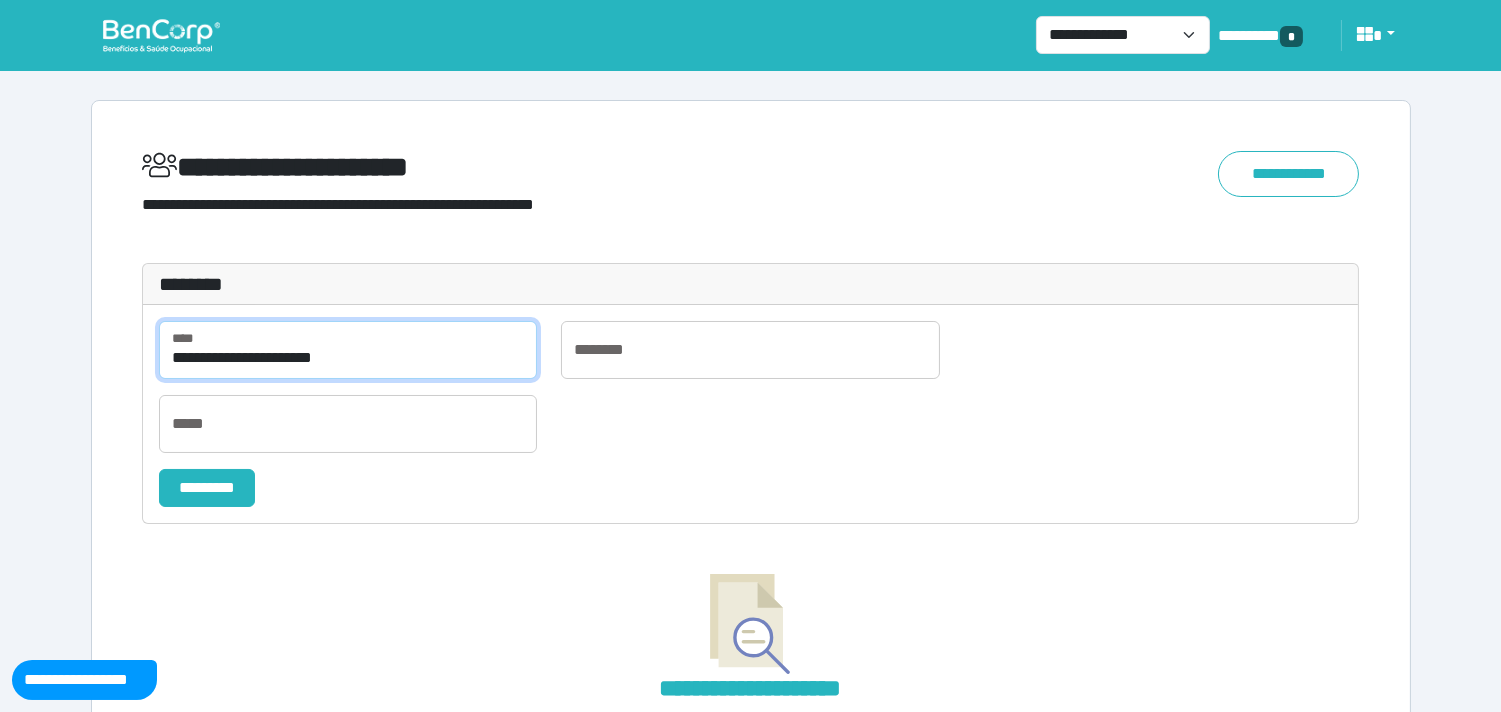 click on "**********" at bounding box center [348, 350] 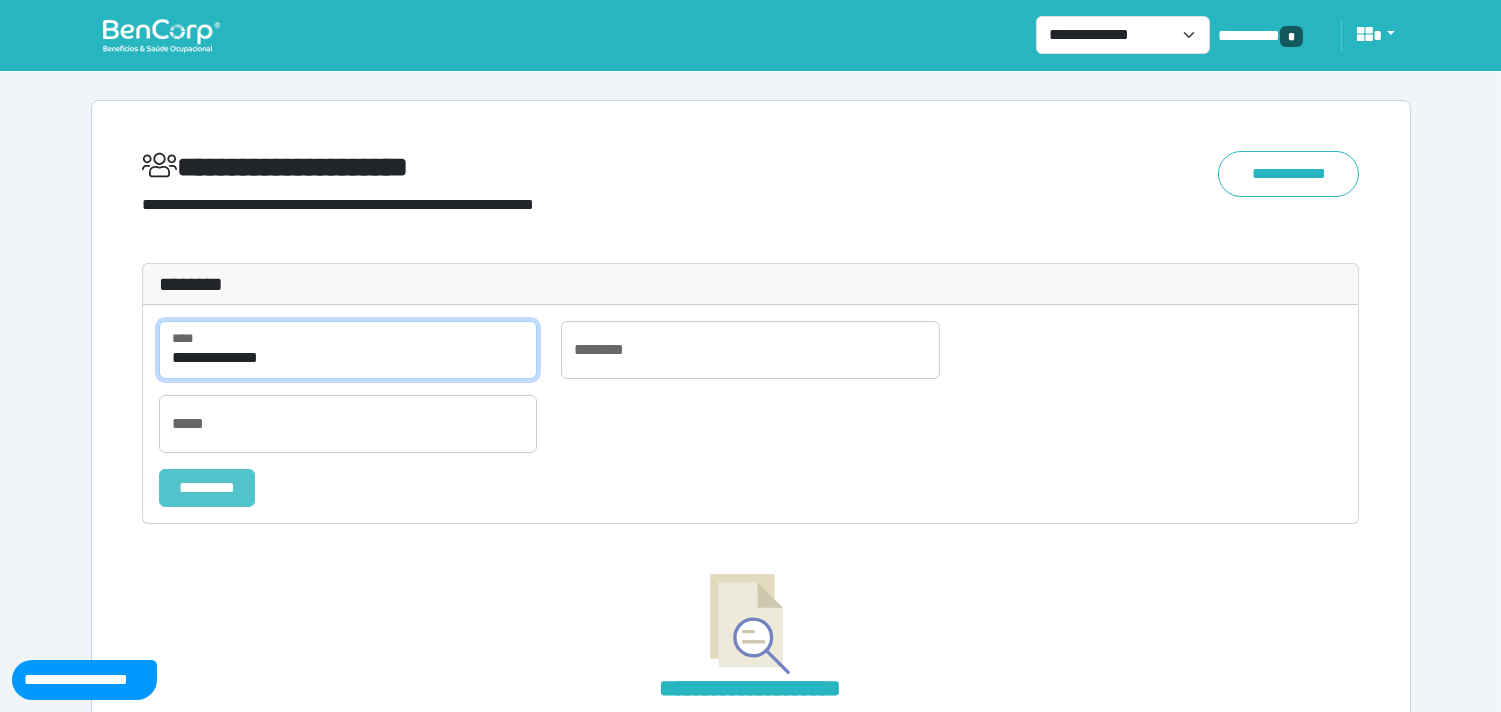 type on "**********" 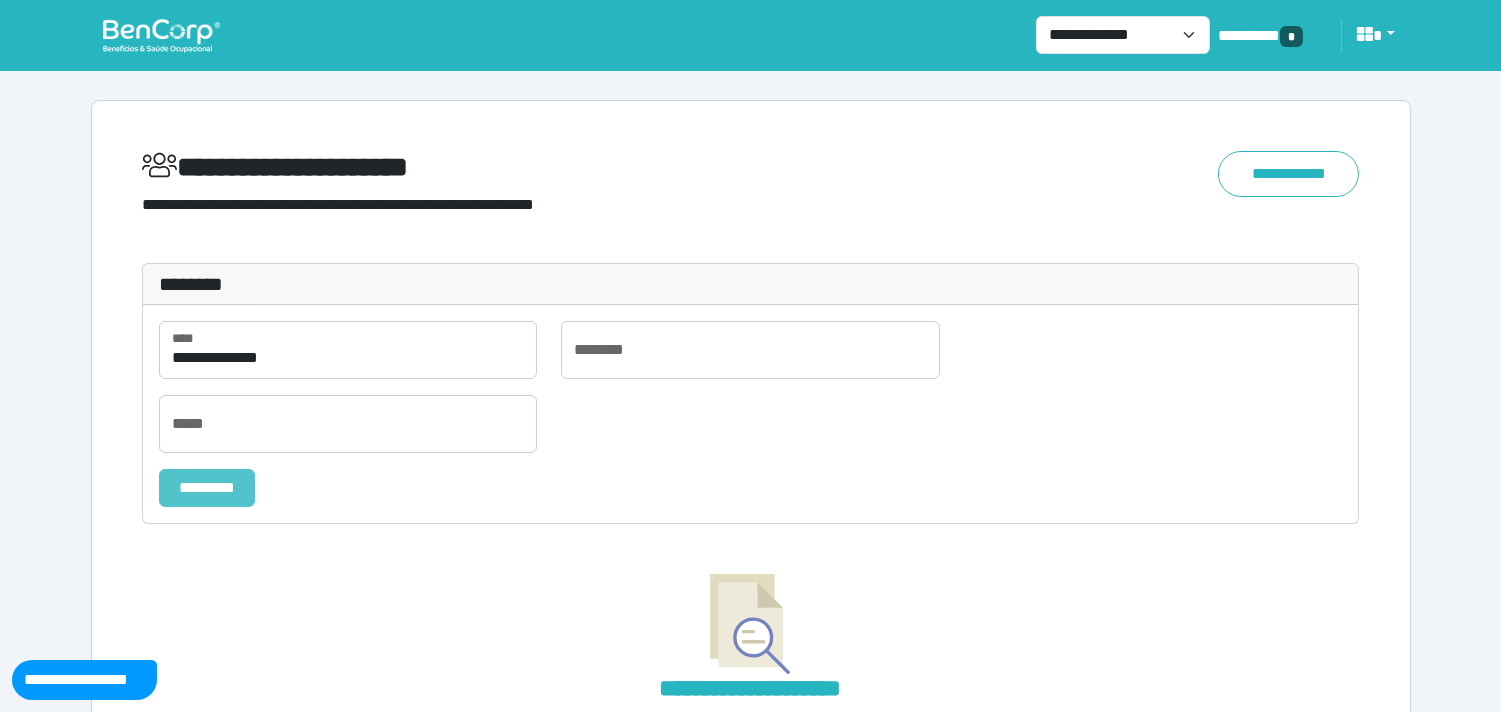 click on "*********" at bounding box center (207, 488) 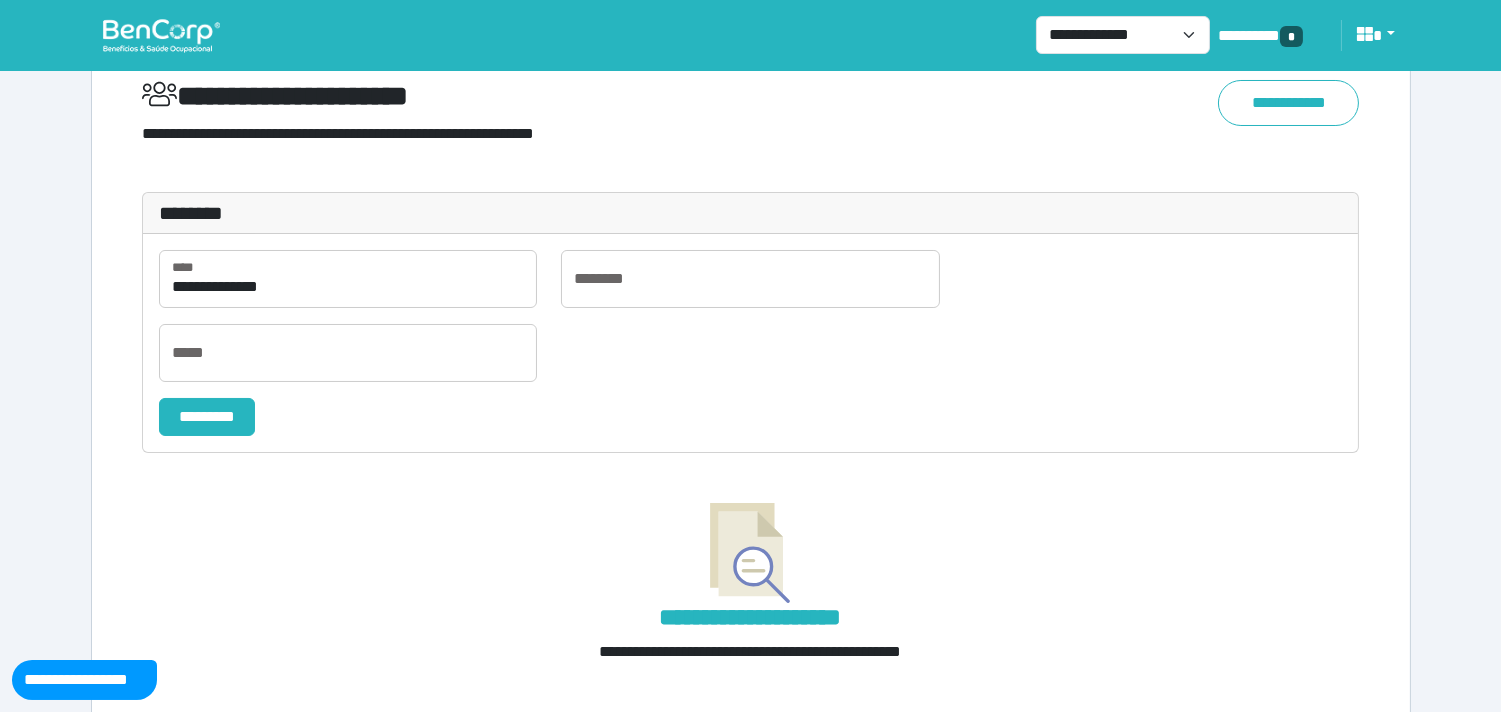scroll, scrollTop: 110, scrollLeft: 0, axis: vertical 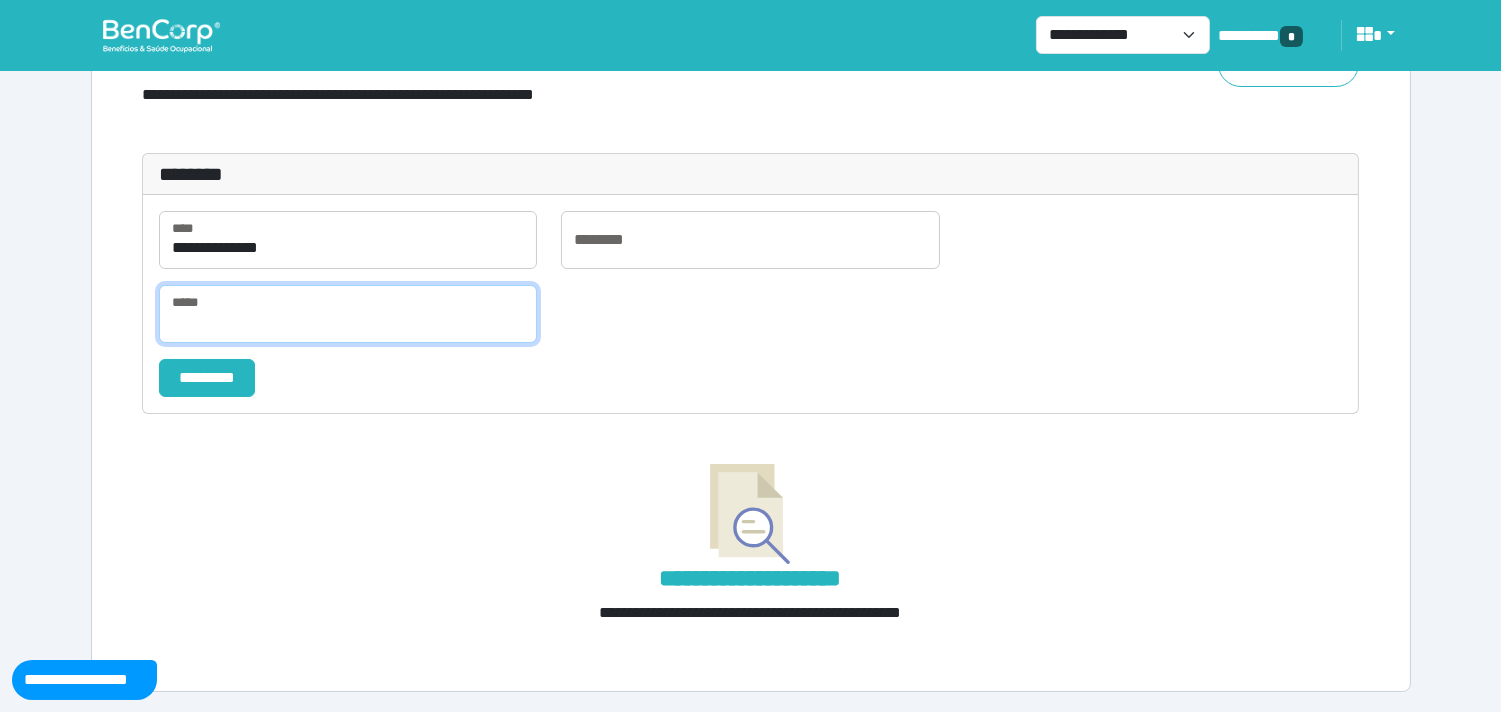 click at bounding box center [348, 314] 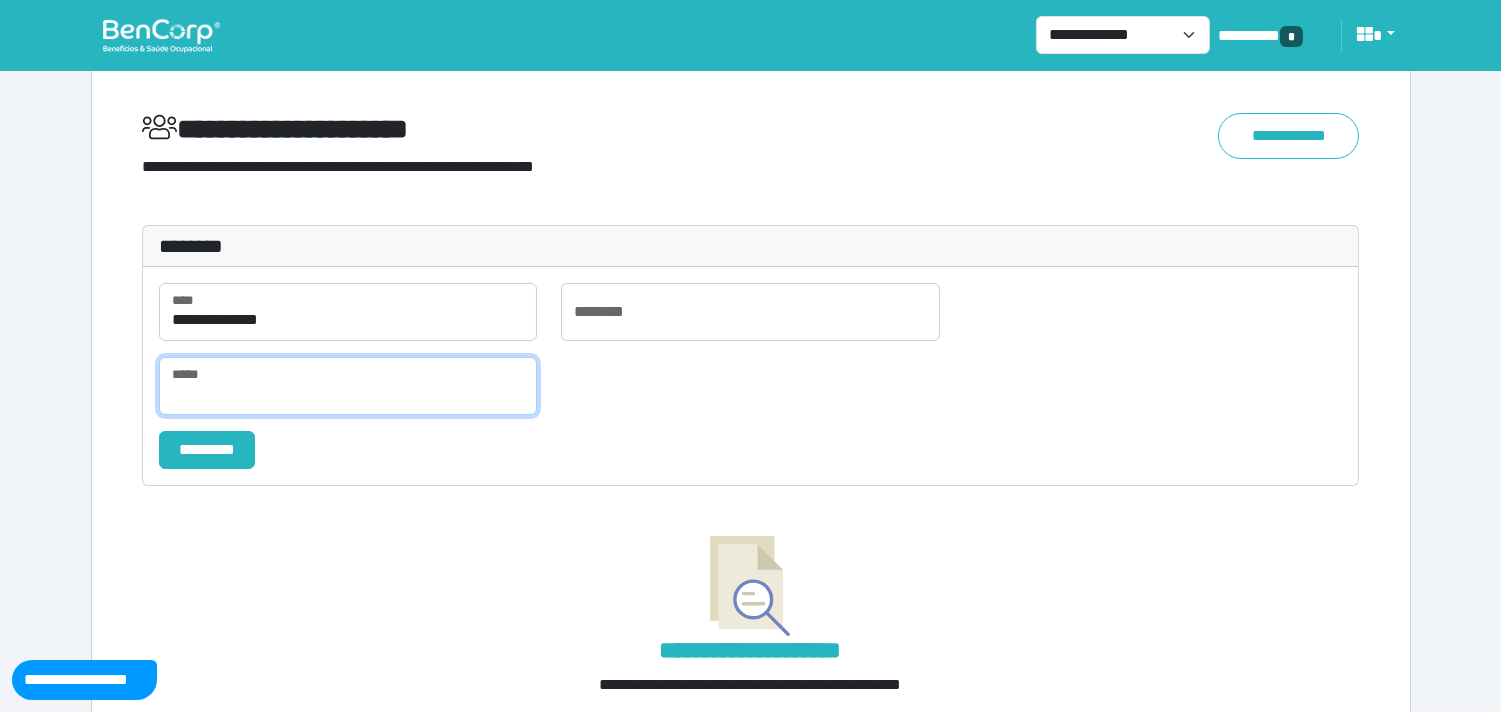 scroll, scrollTop: 0, scrollLeft: 0, axis: both 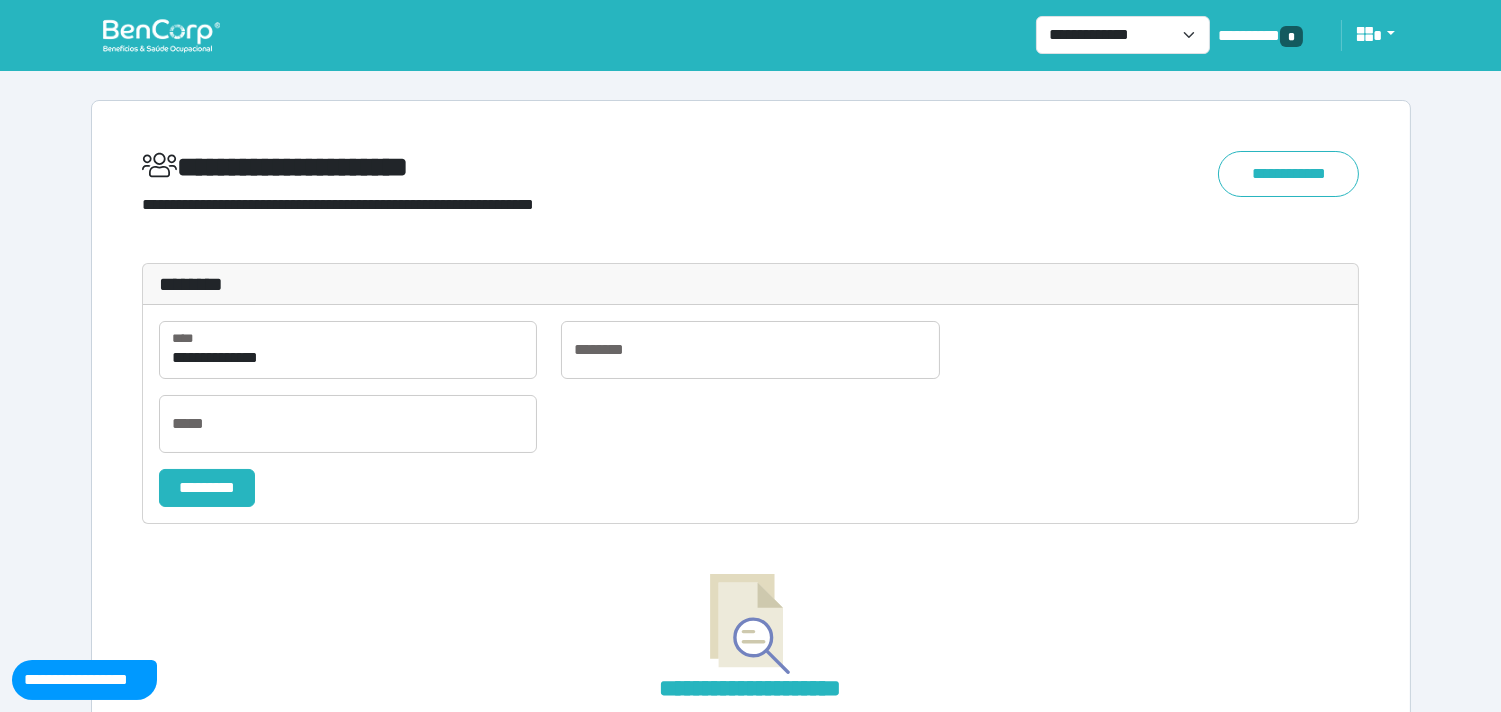 click at bounding box center (161, 35) 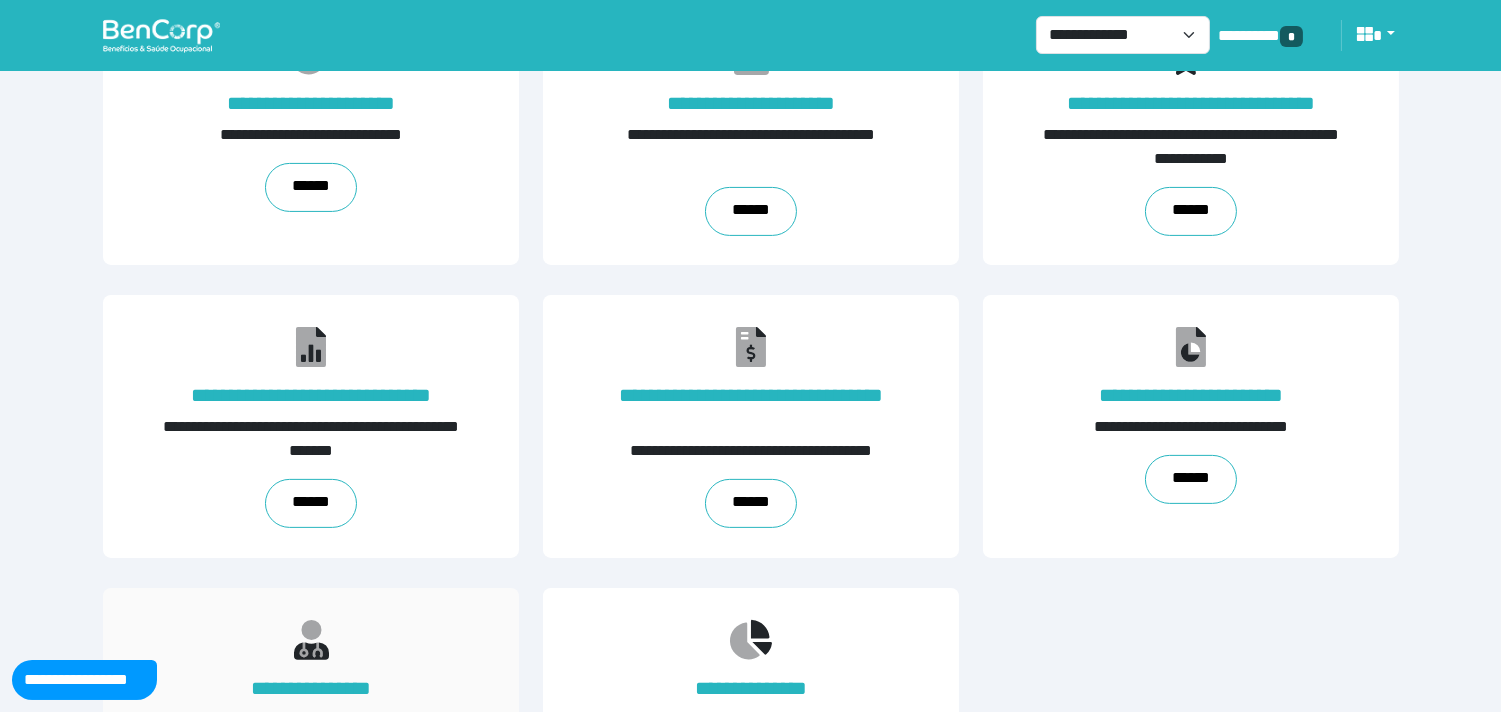 scroll, scrollTop: 1198, scrollLeft: 0, axis: vertical 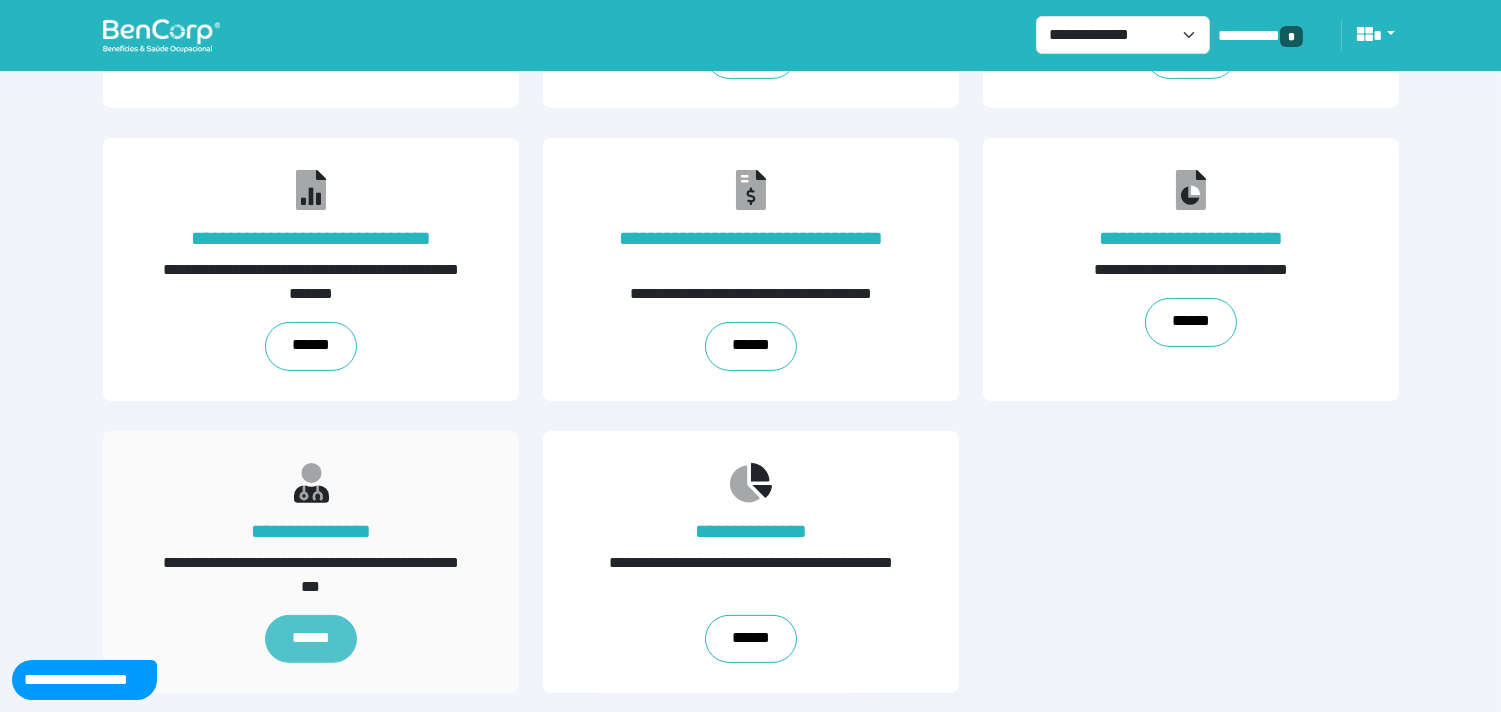 drag, startPoint x: 315, startPoint y: 661, endPoint x: 326, endPoint y: 638, distance: 25.495098 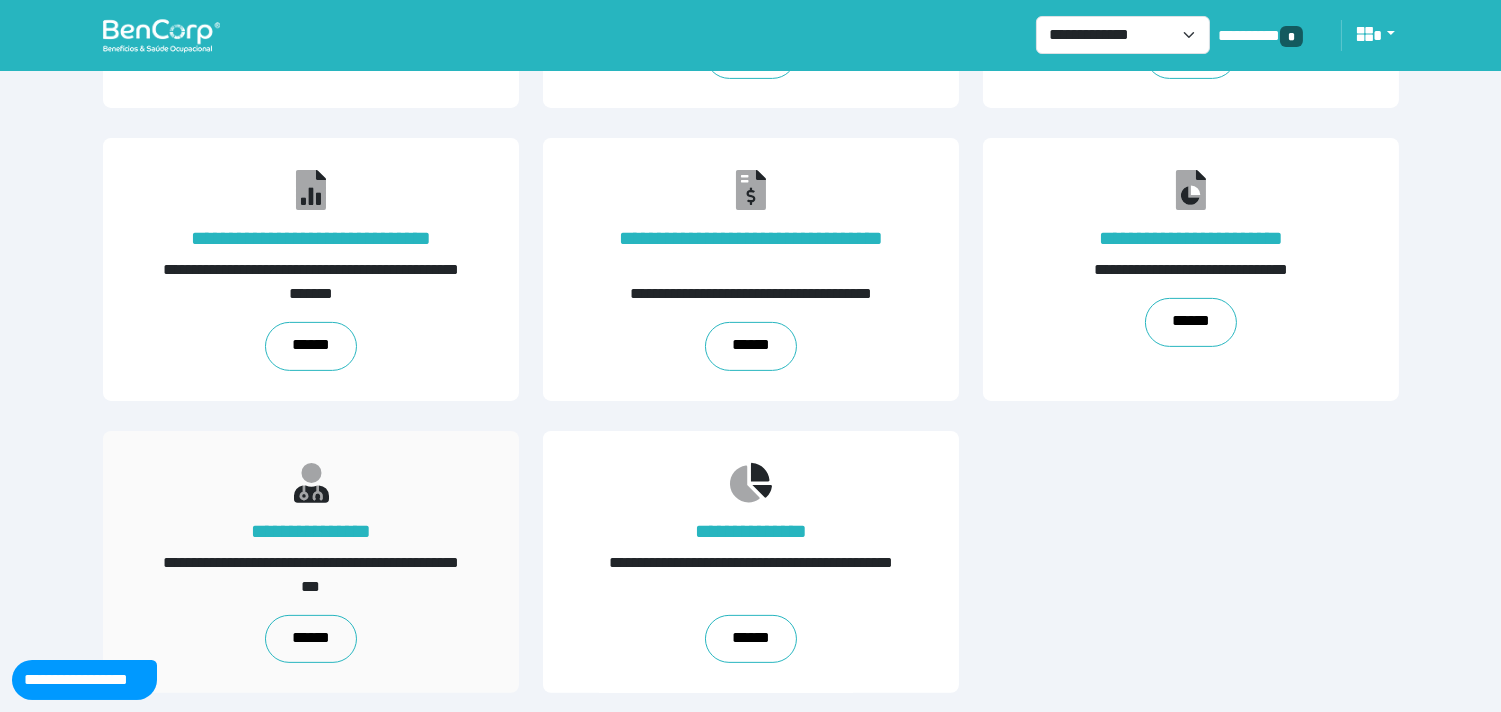 click on "**********" at bounding box center [311, 562] 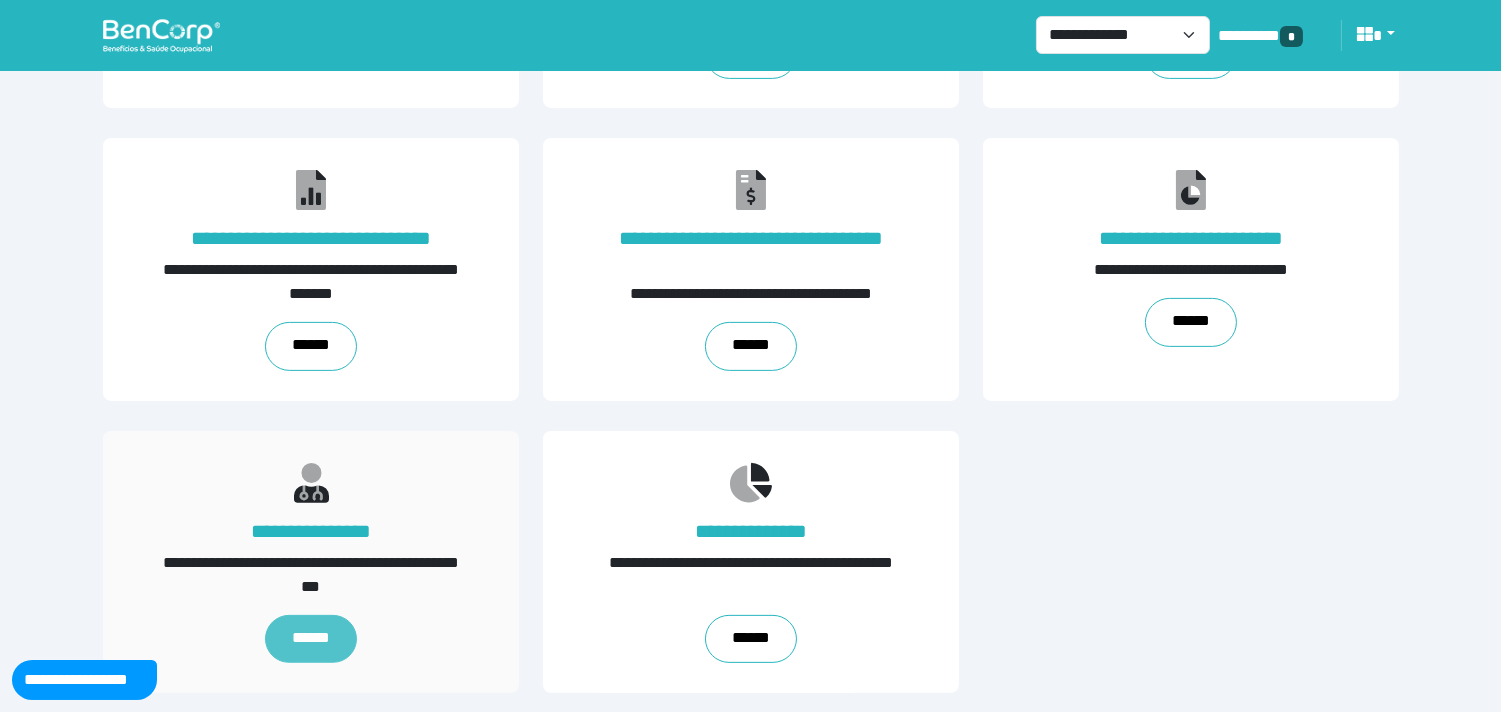 click on "******" at bounding box center (310, 639) 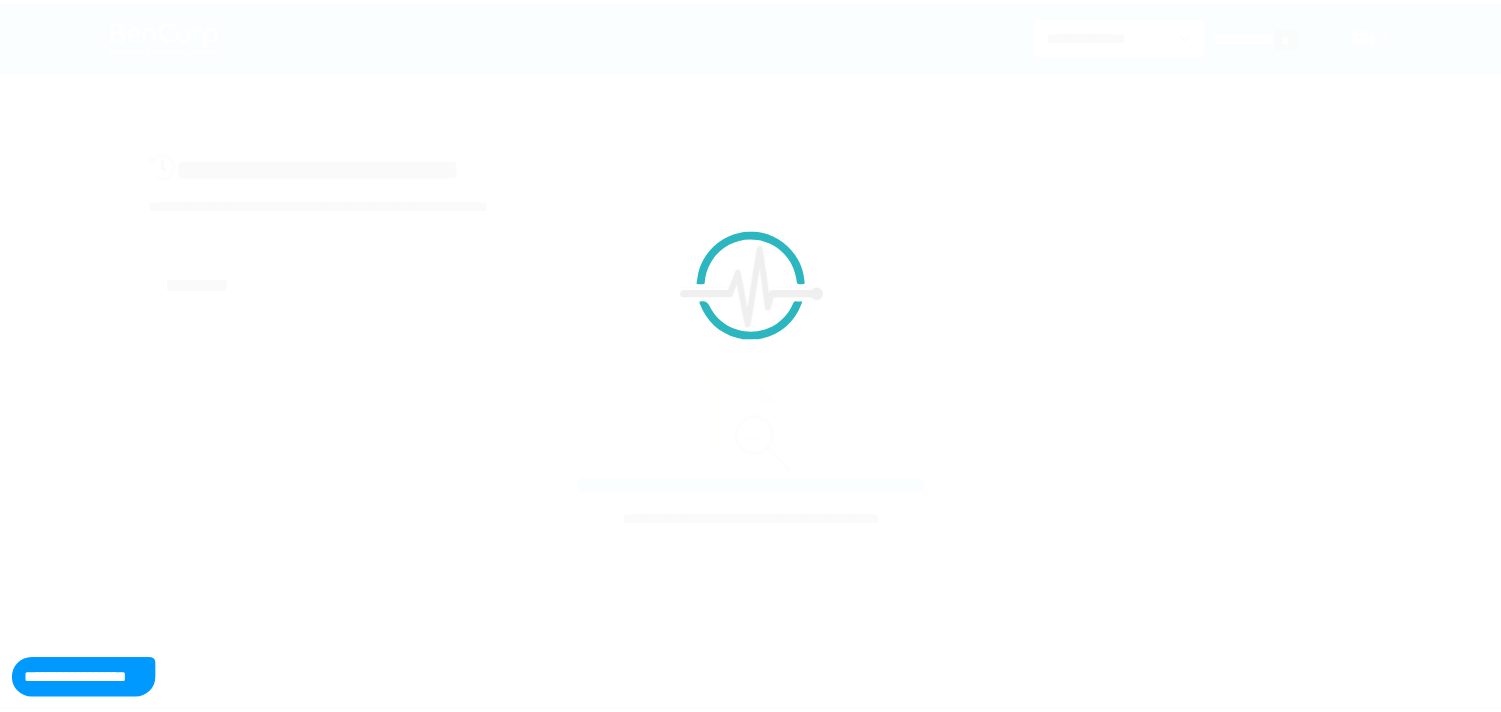 scroll, scrollTop: 0, scrollLeft: 0, axis: both 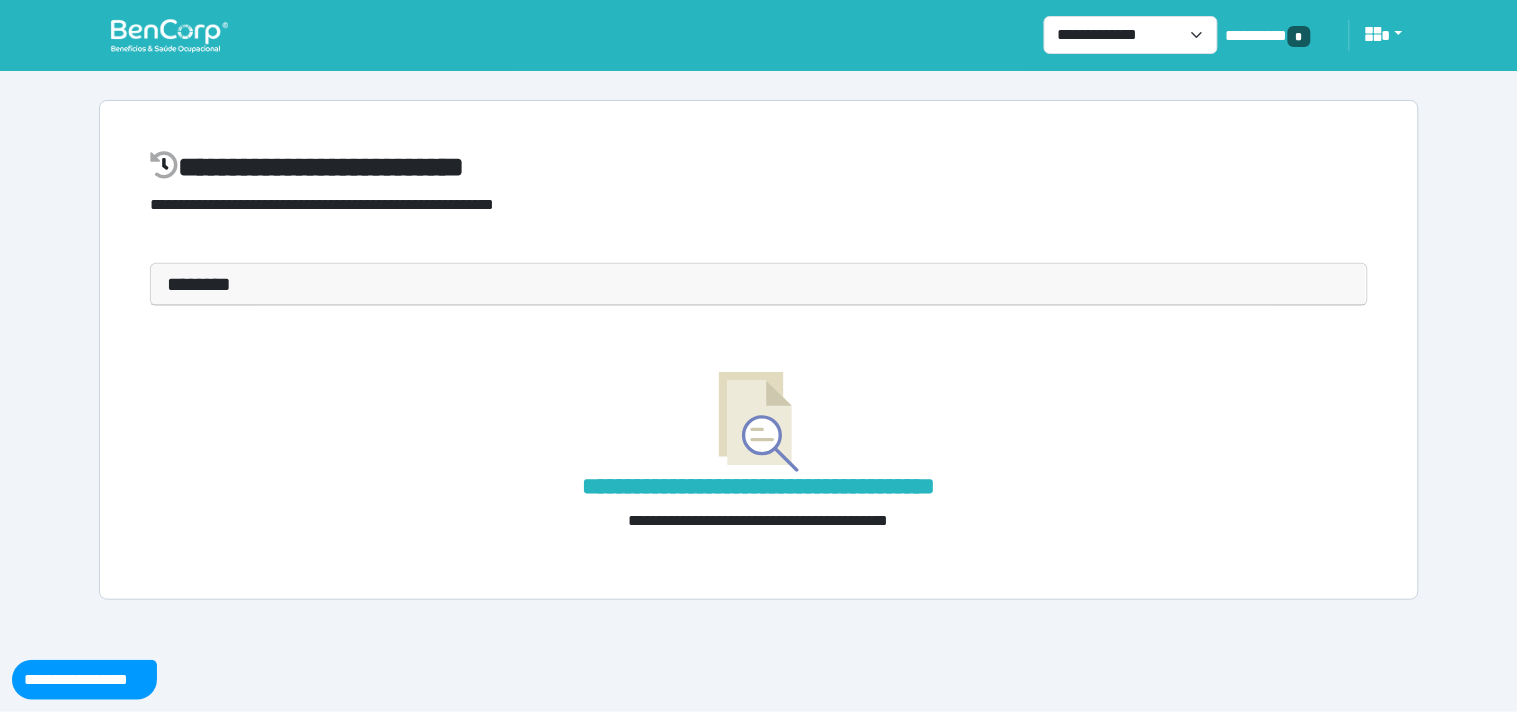 click on "********" at bounding box center (759, 284) 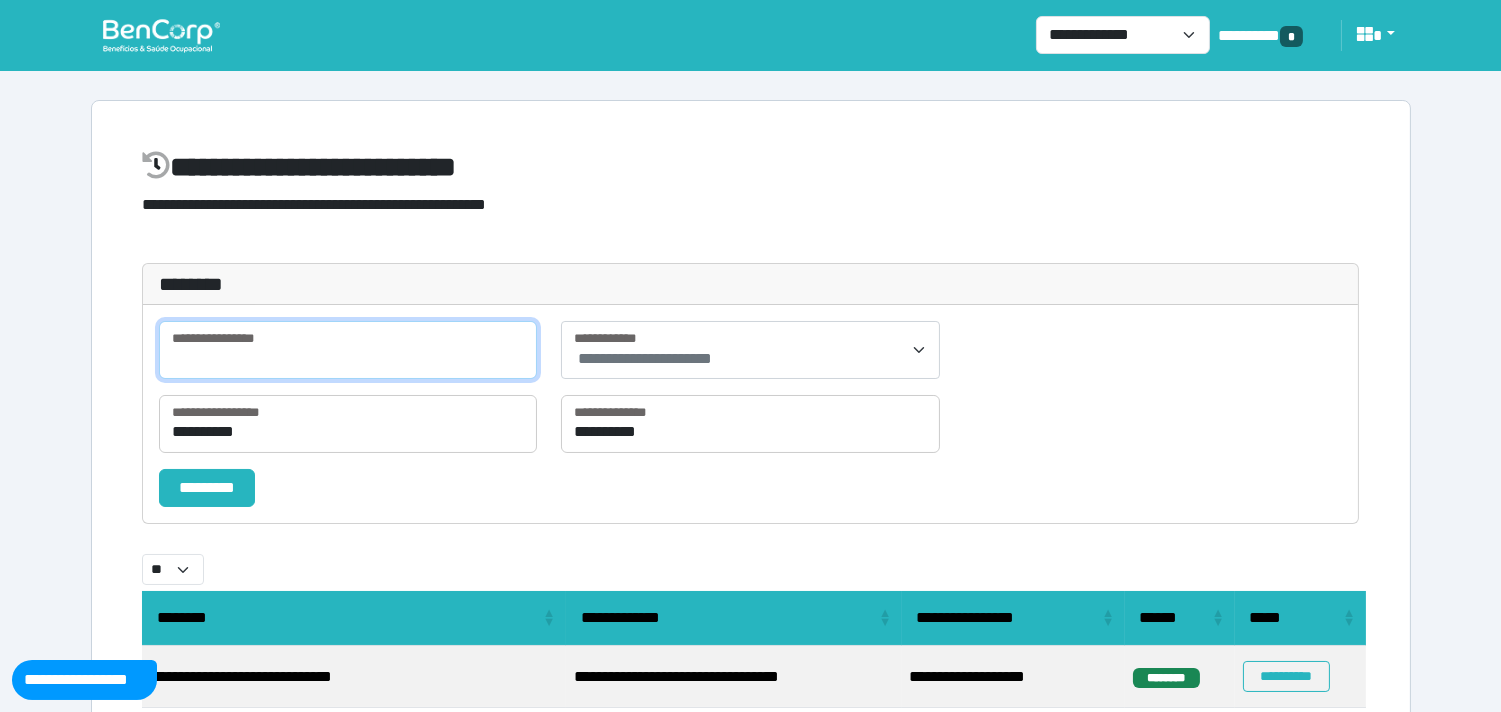 click at bounding box center [348, 350] 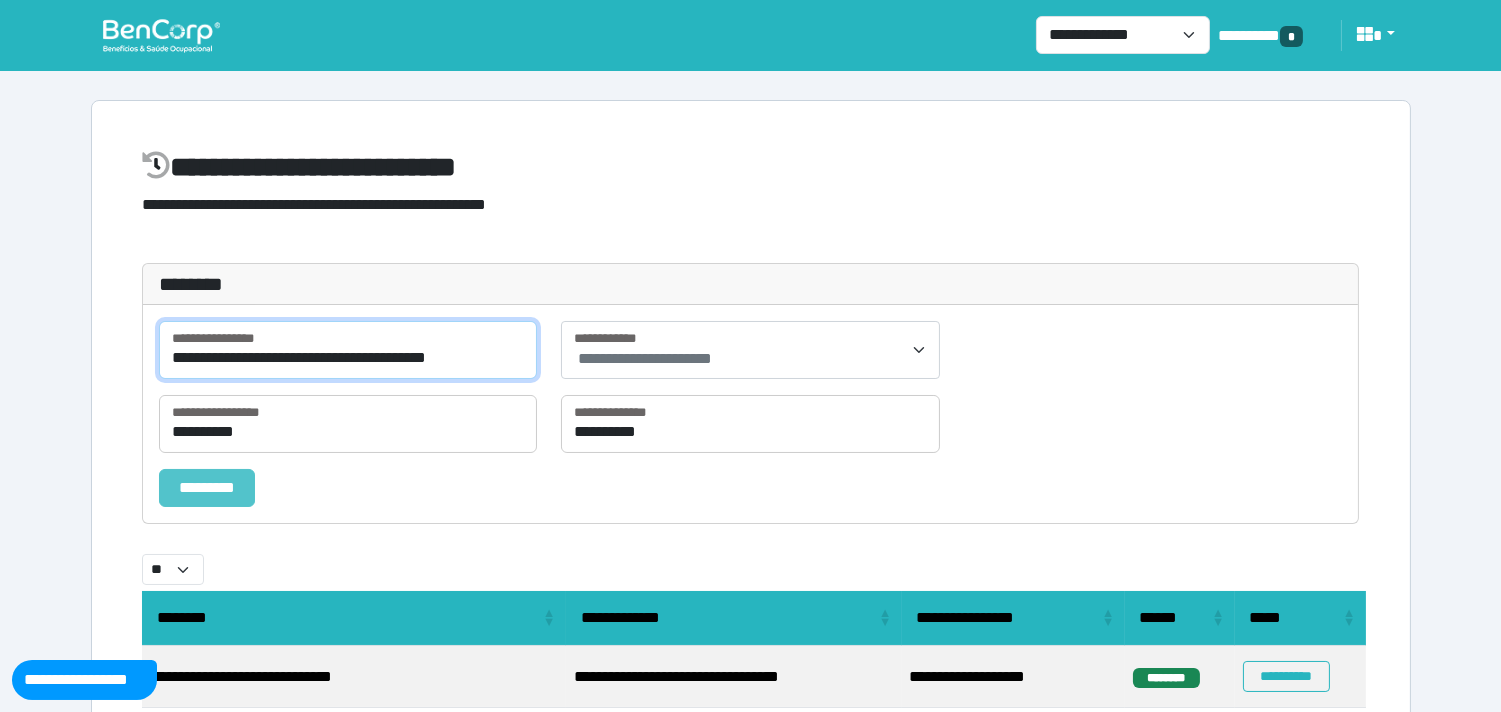 type on "**********" 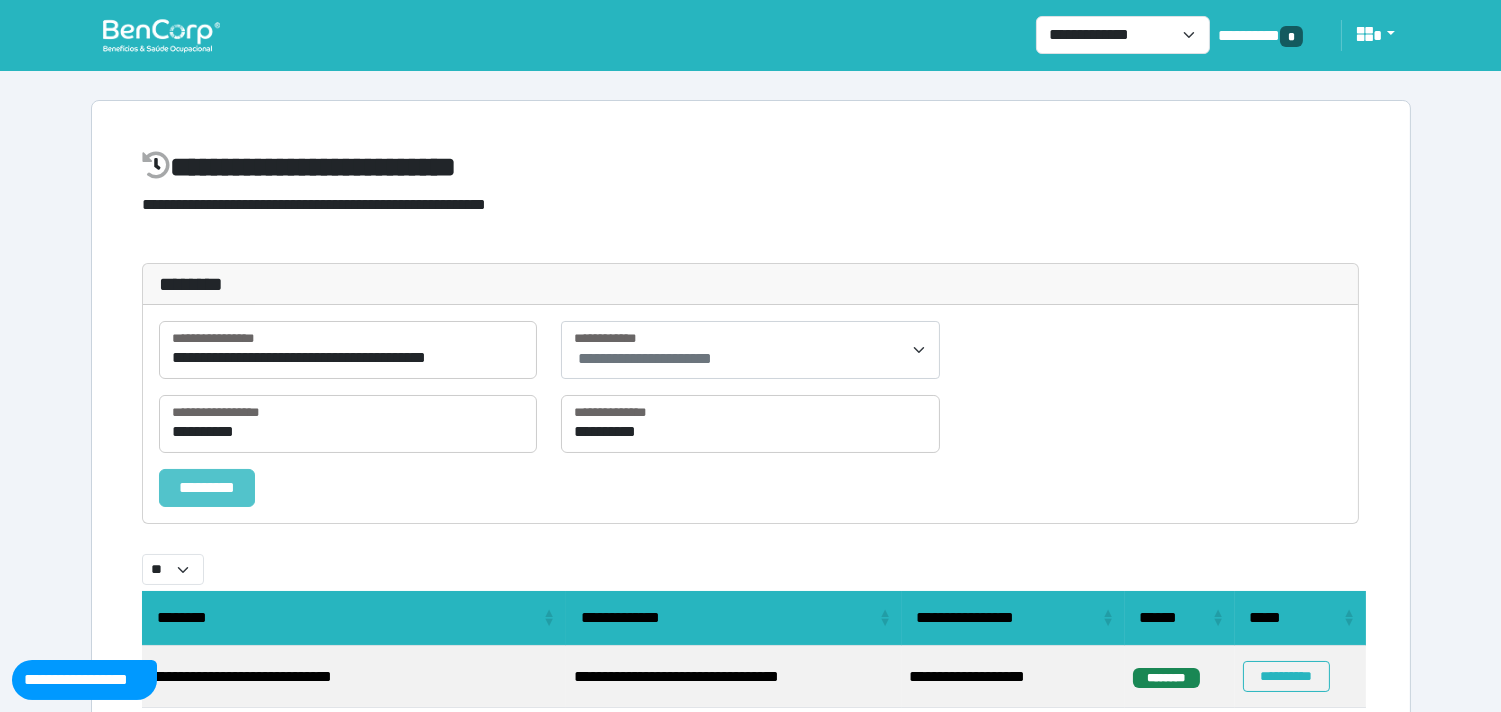 click on "*********" at bounding box center [207, 488] 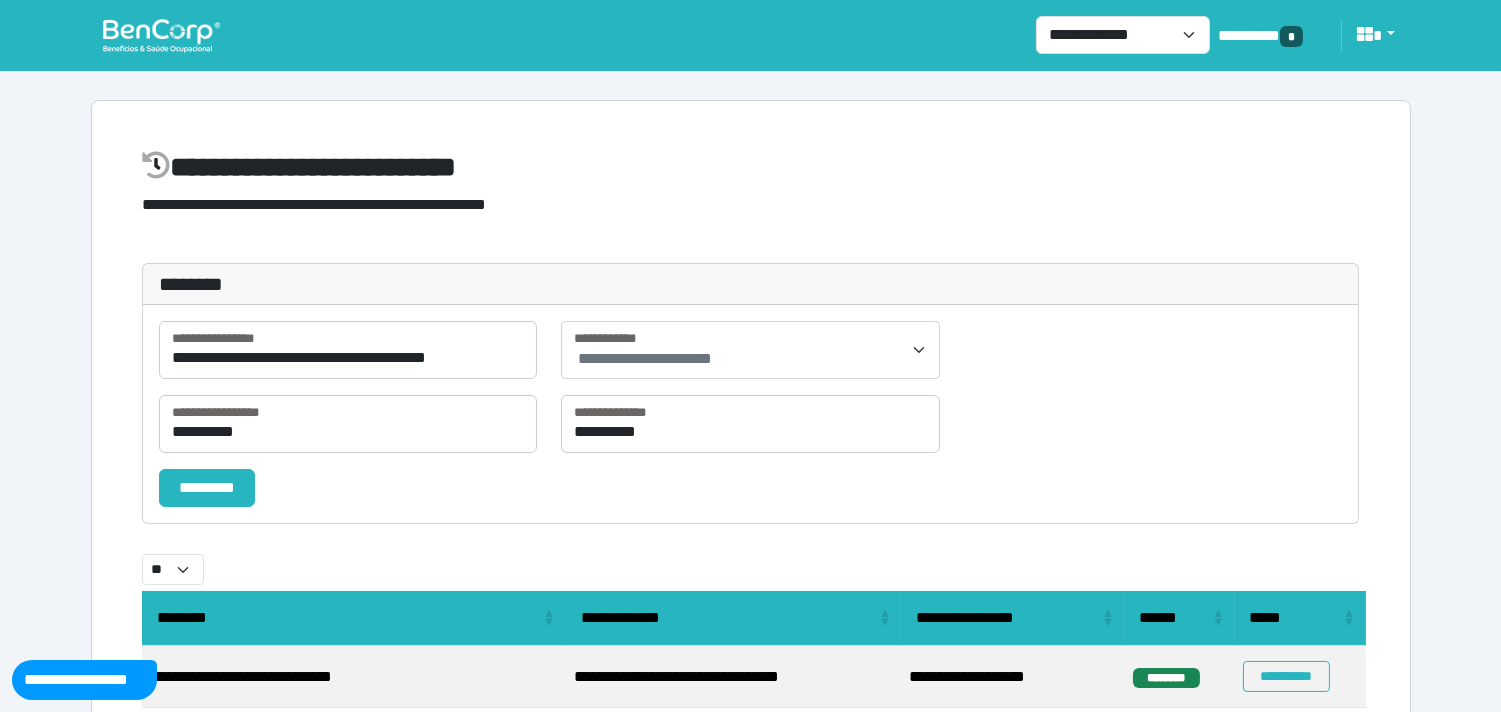 select on "**" 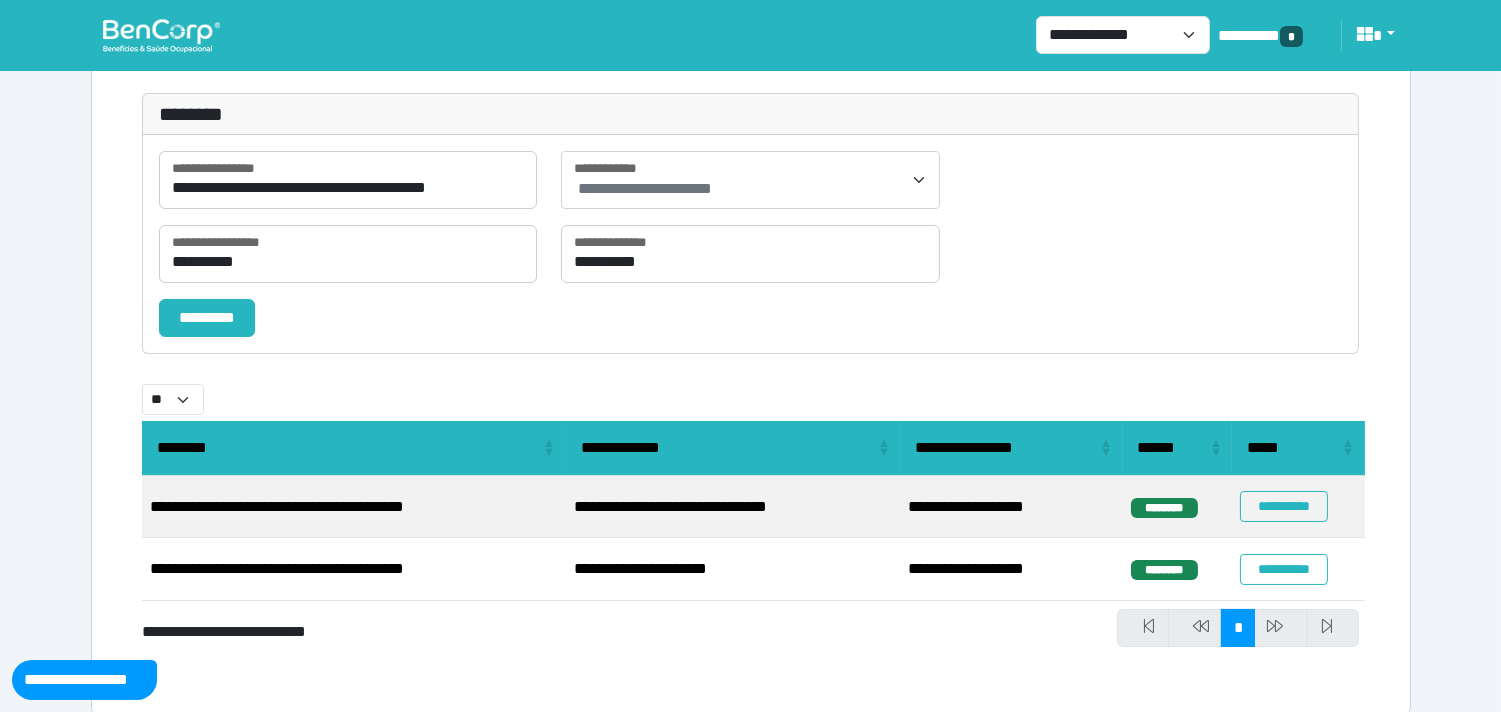 scroll, scrollTop: 194, scrollLeft: 0, axis: vertical 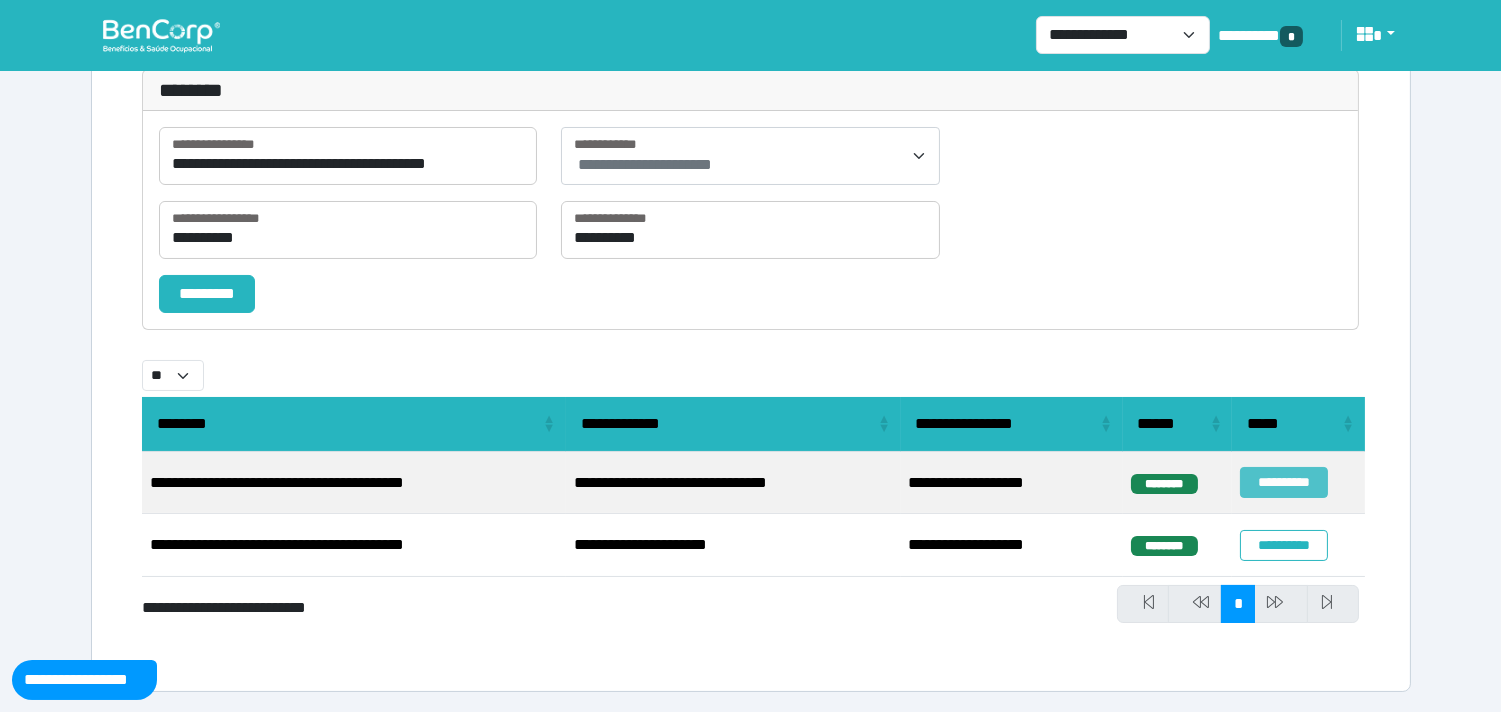 click on "**********" at bounding box center (1283, 482) 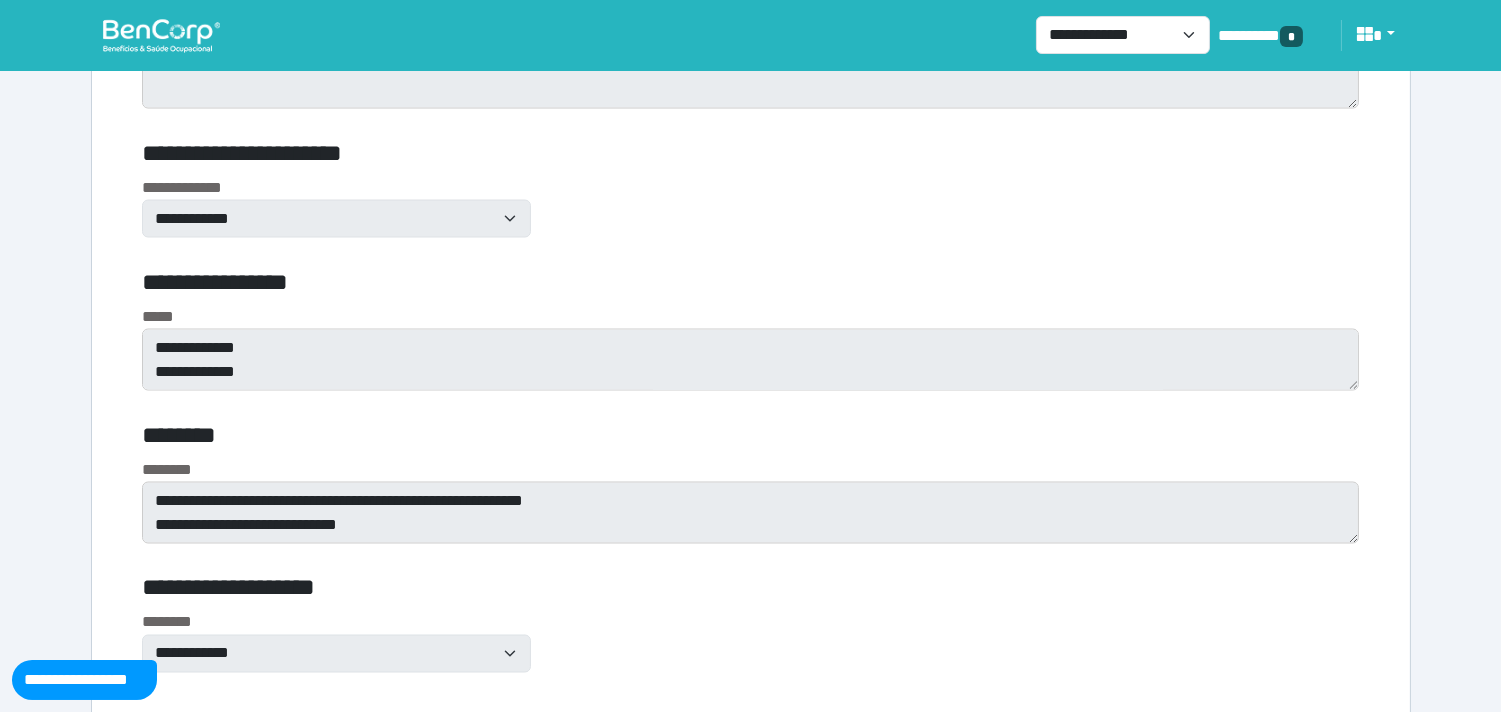 scroll, scrollTop: 6198, scrollLeft: 0, axis: vertical 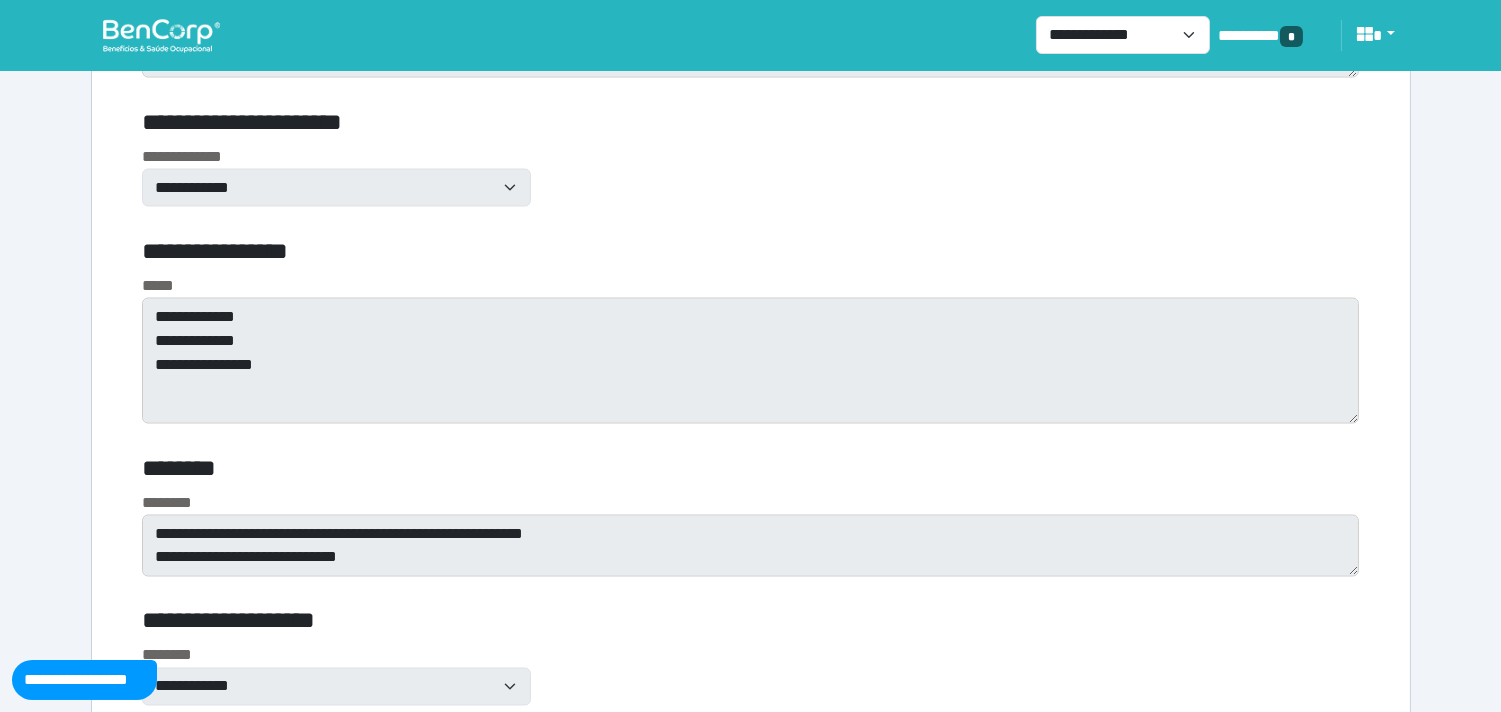 click on "**********" at bounding box center [751, 349] 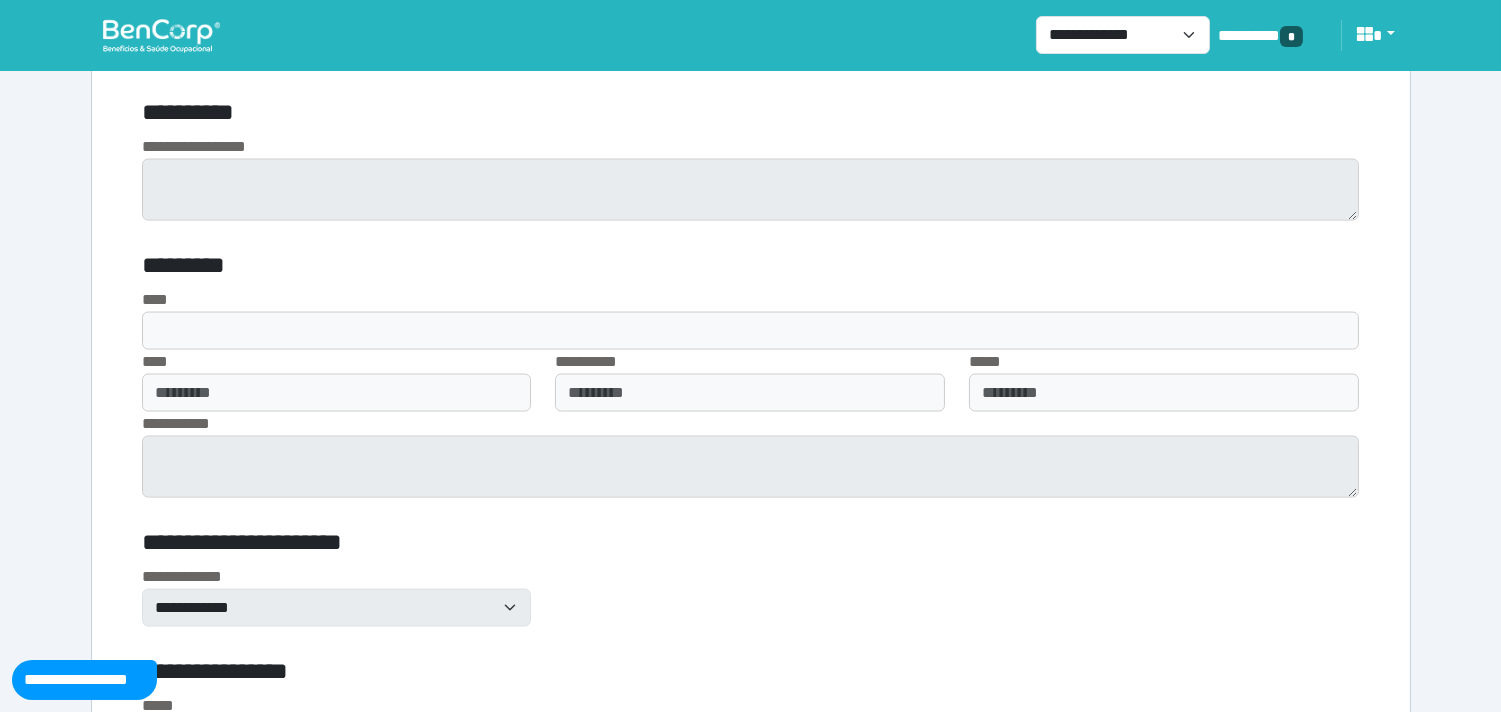 scroll, scrollTop: 5628, scrollLeft: 0, axis: vertical 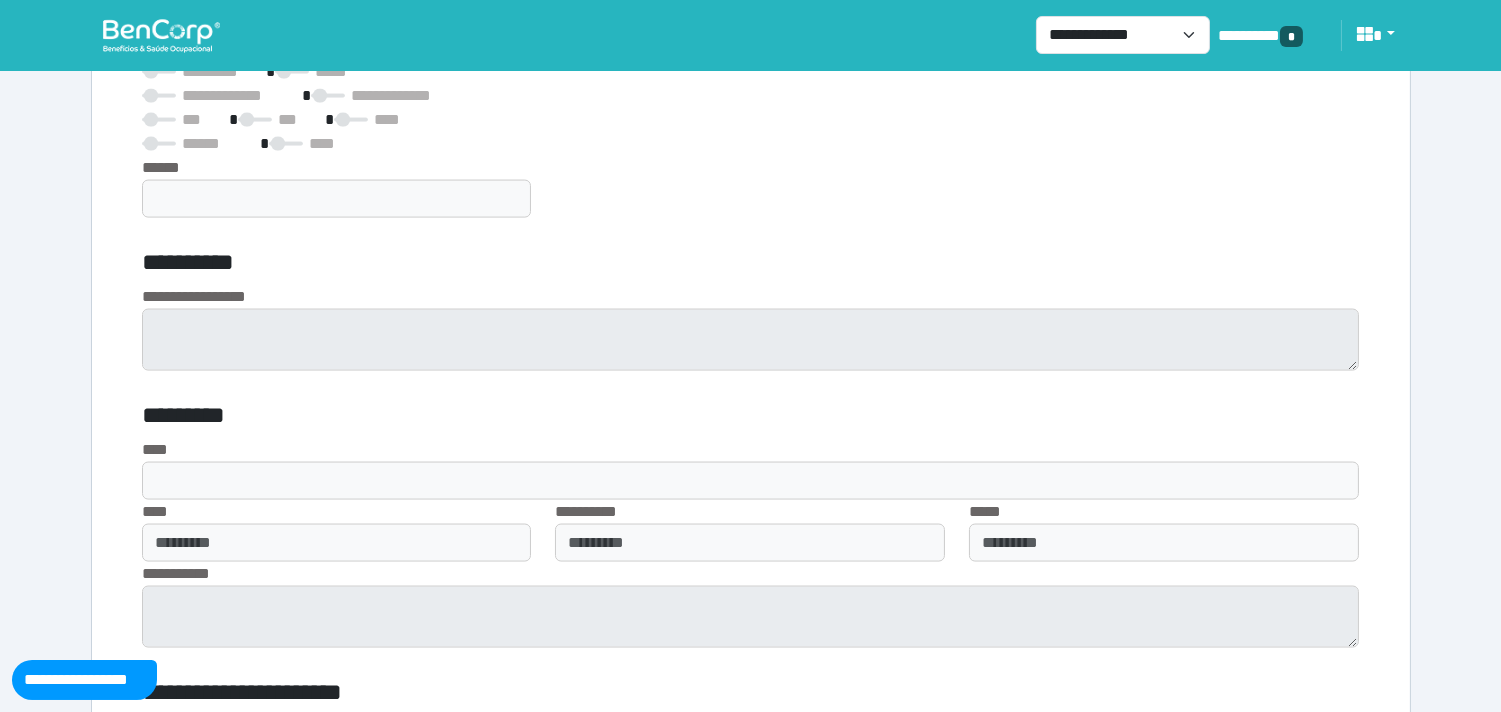 click at bounding box center [161, 35] 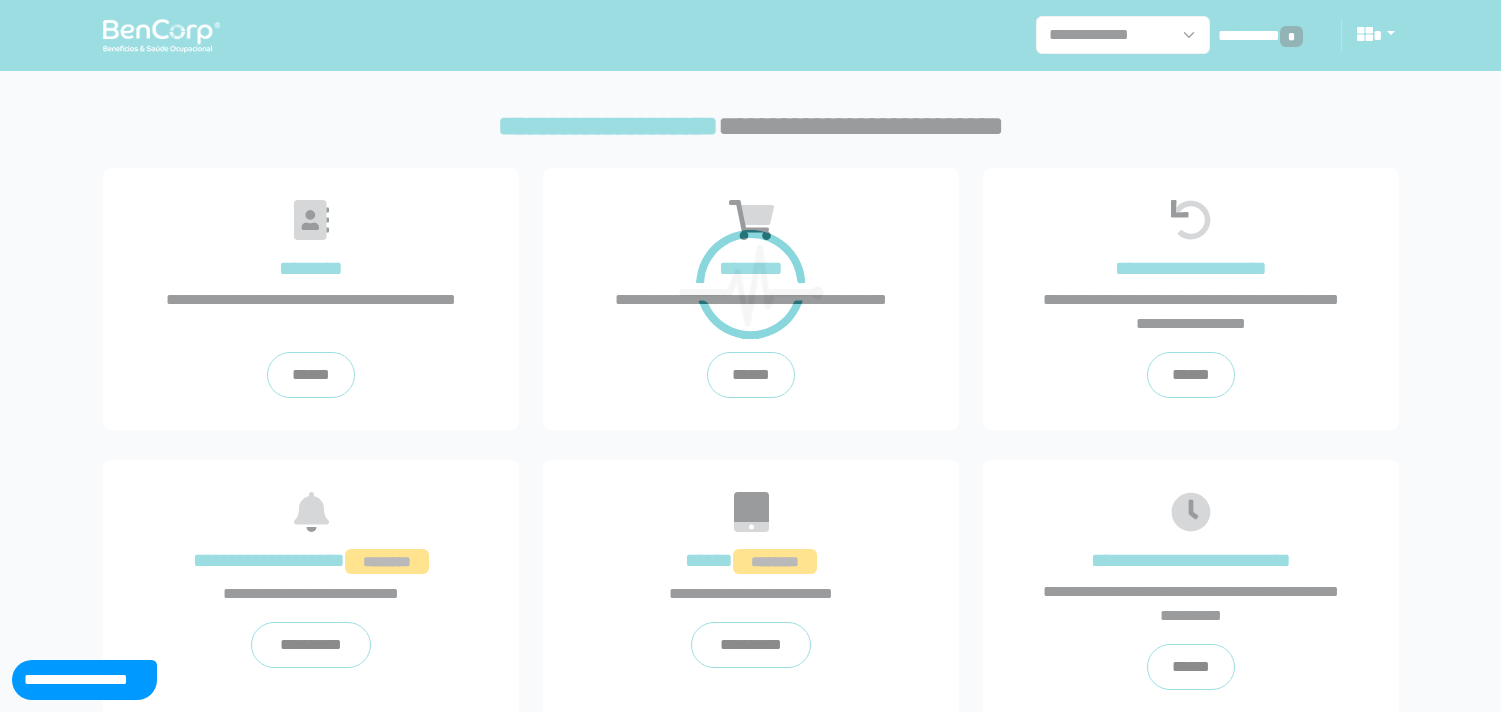 scroll, scrollTop: 0, scrollLeft: 0, axis: both 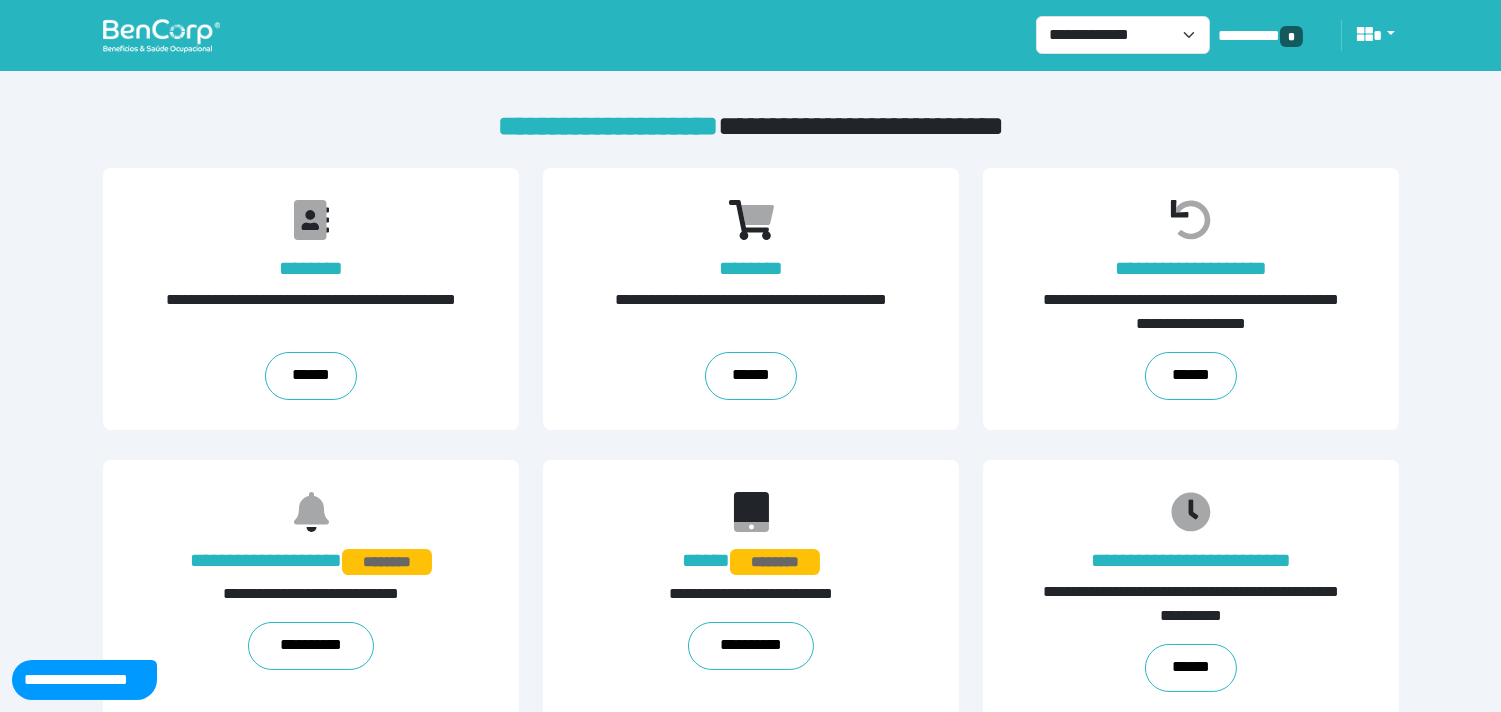 click on "**********" at bounding box center [751, 1000] 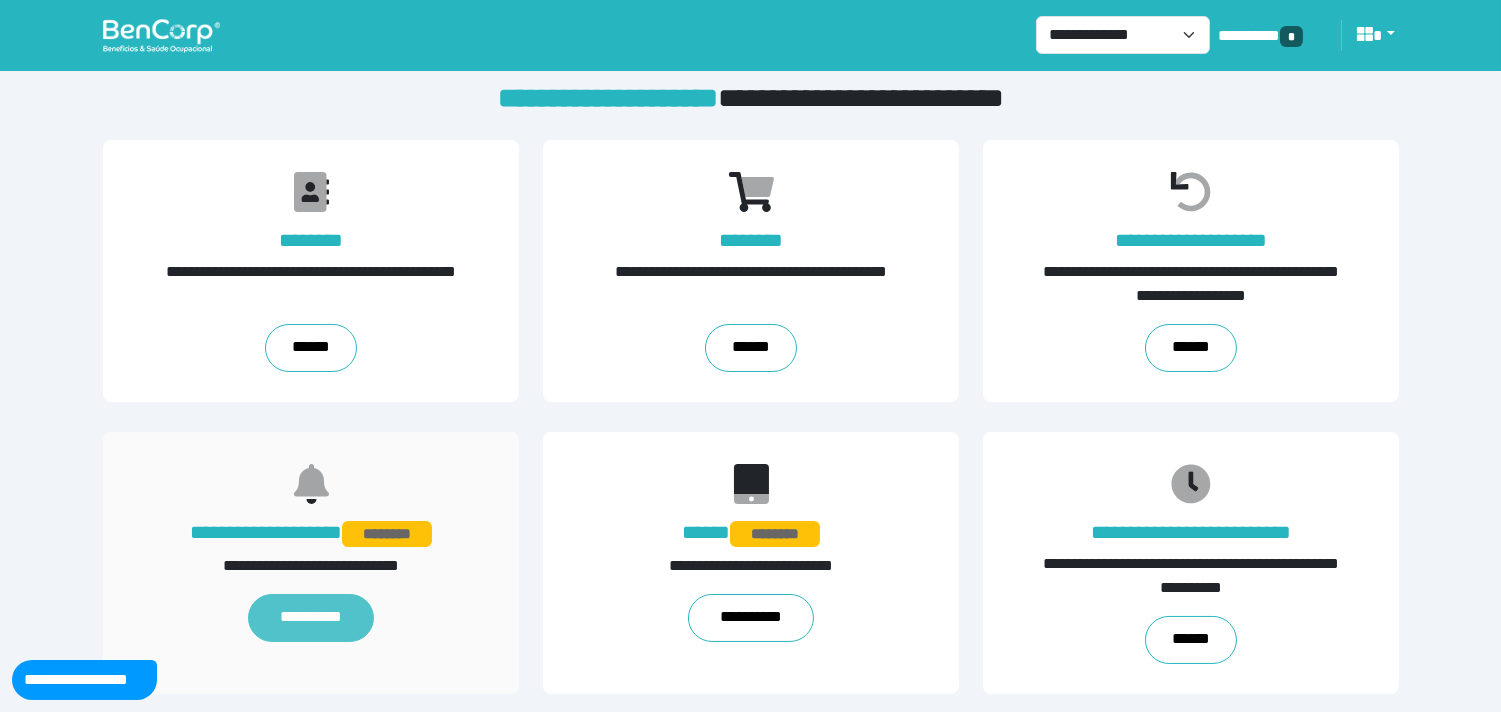 scroll, scrollTop: 0, scrollLeft: 0, axis: both 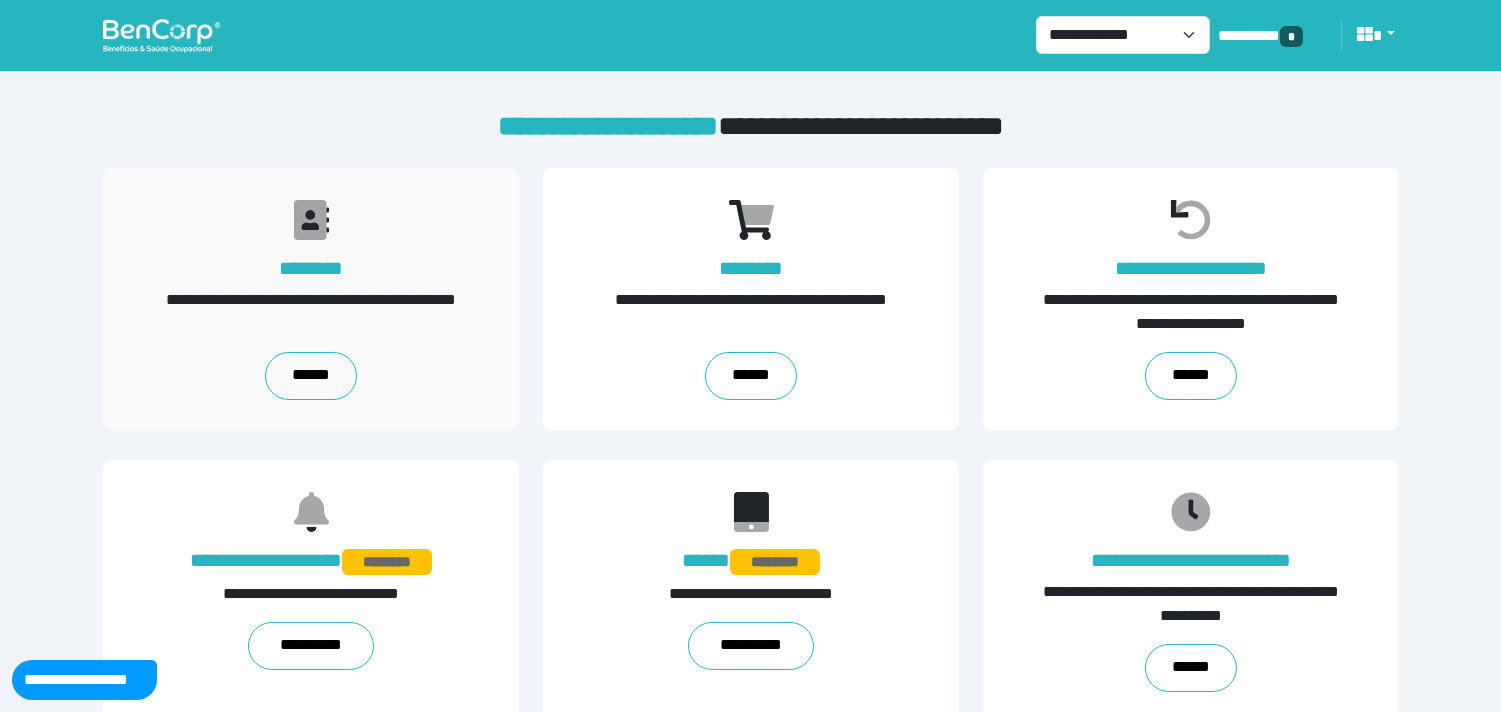 click on "**********" at bounding box center [311, 299] 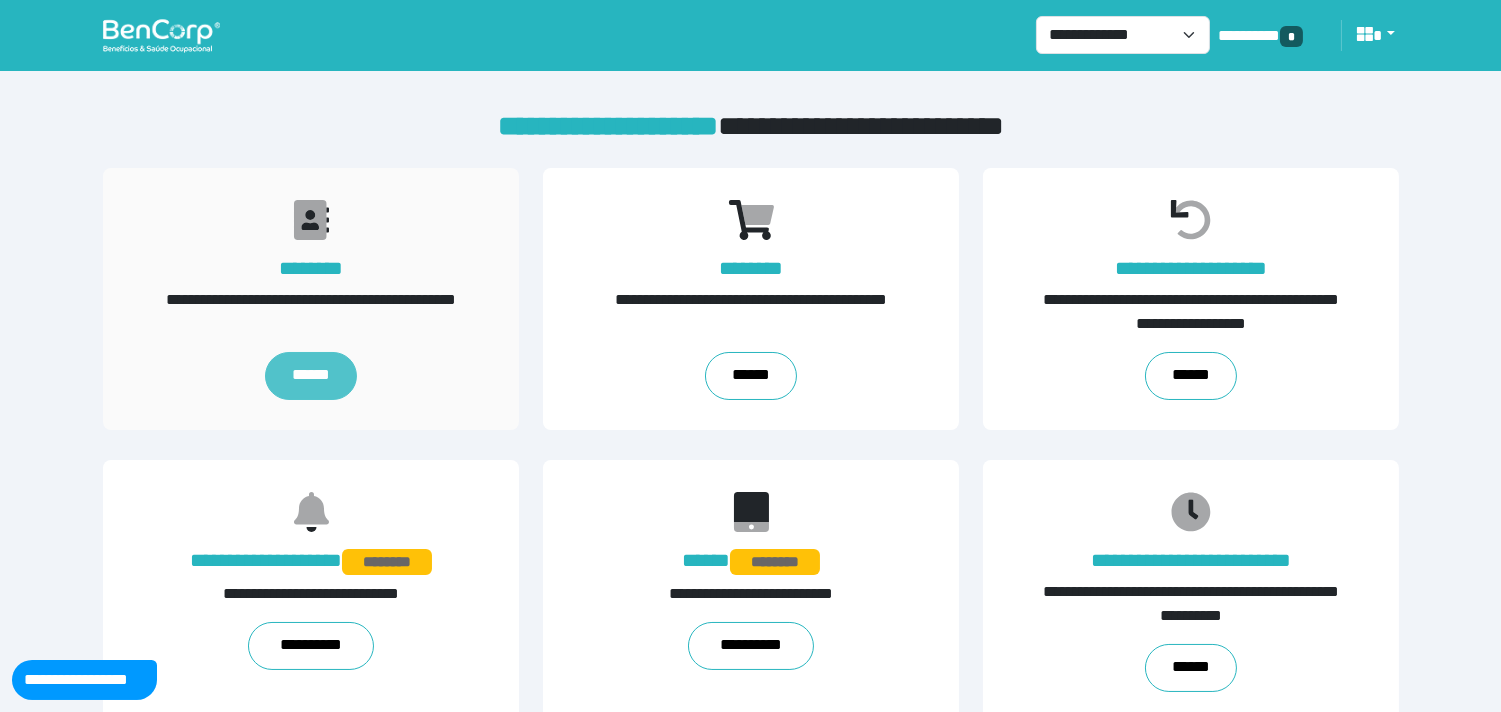 click on "******" at bounding box center (311, 376) 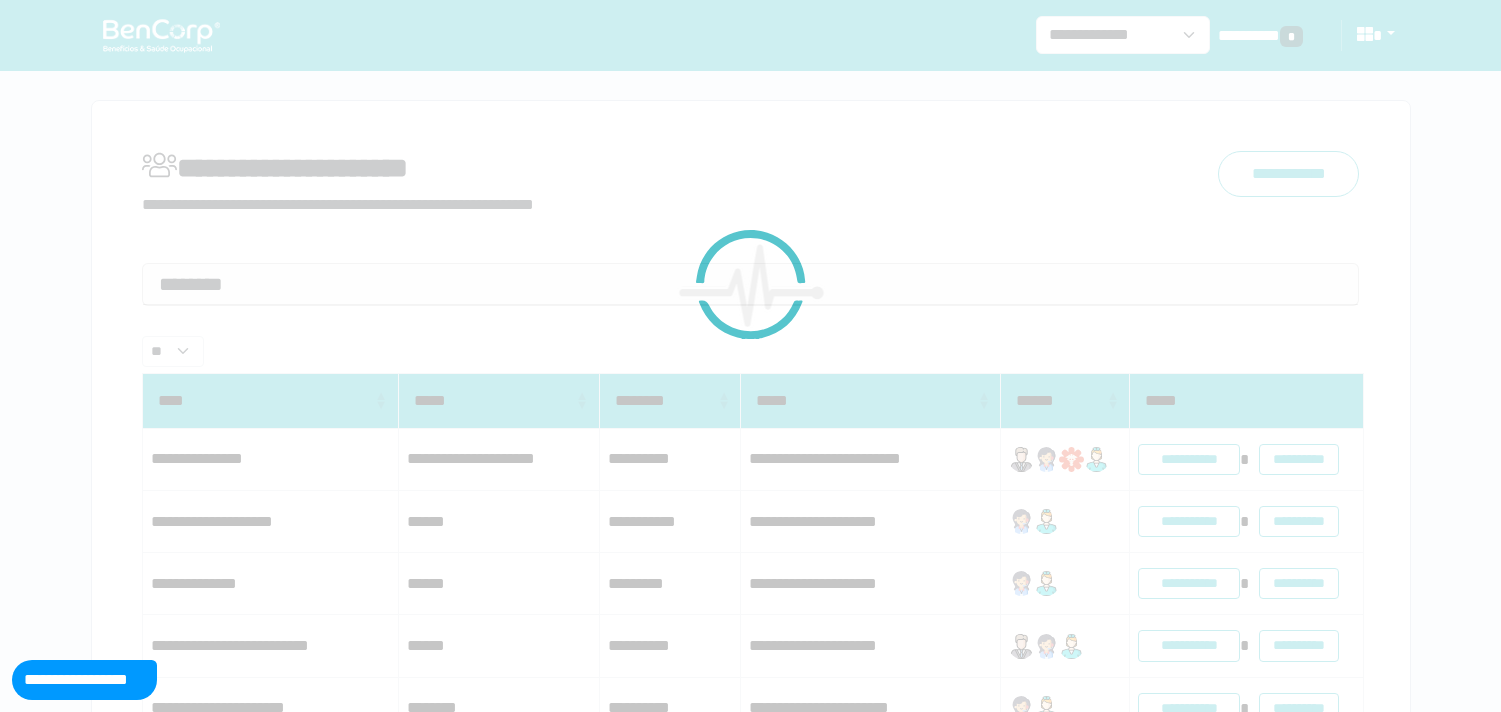 scroll, scrollTop: 0, scrollLeft: 0, axis: both 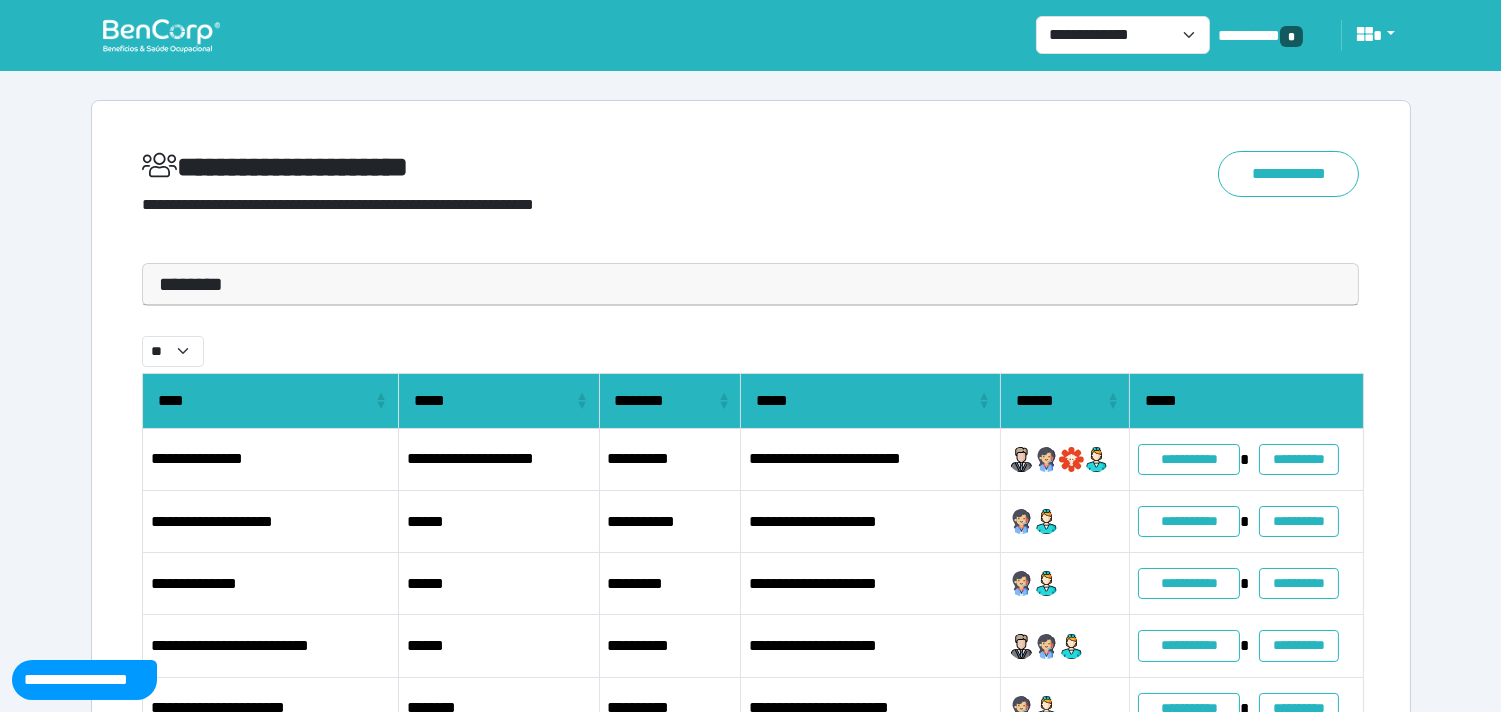 click on "********" at bounding box center (751, 284) 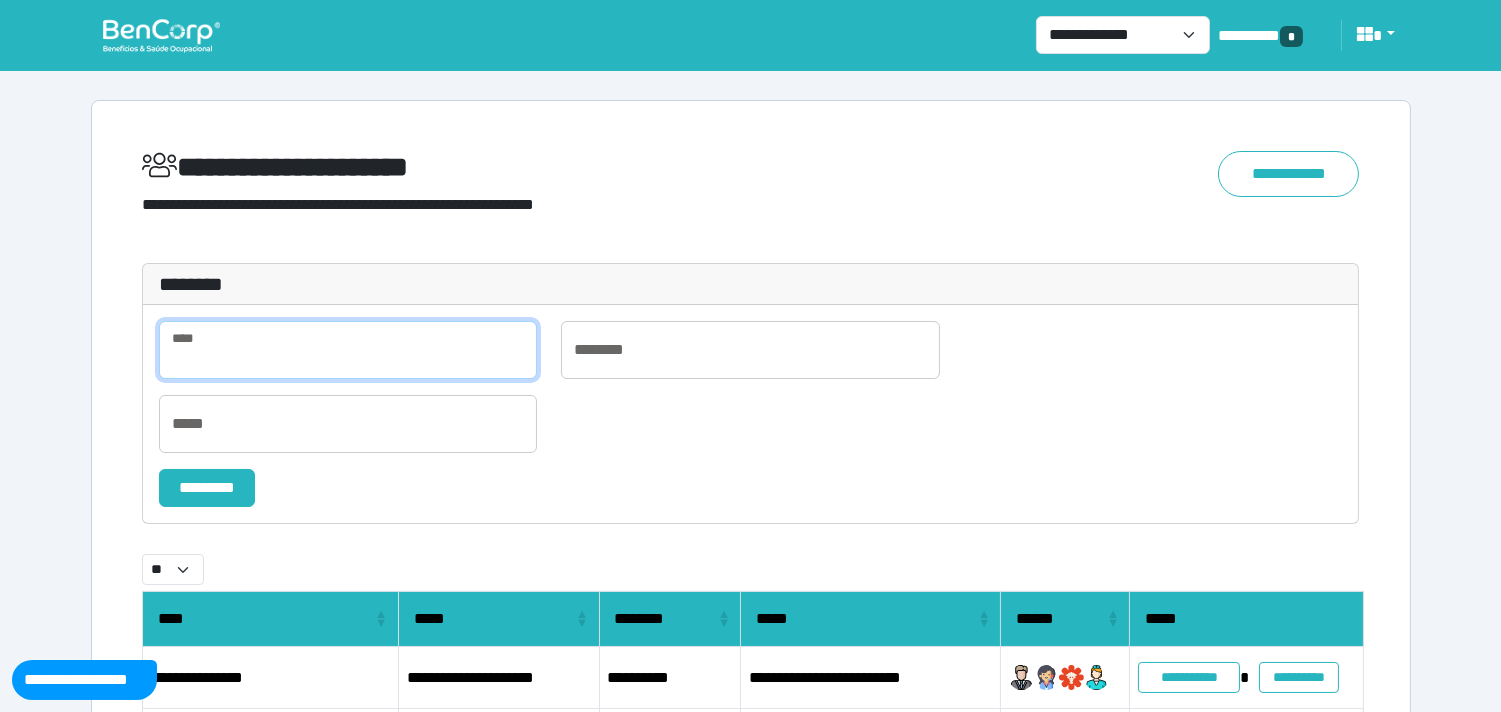 click at bounding box center (348, 350) 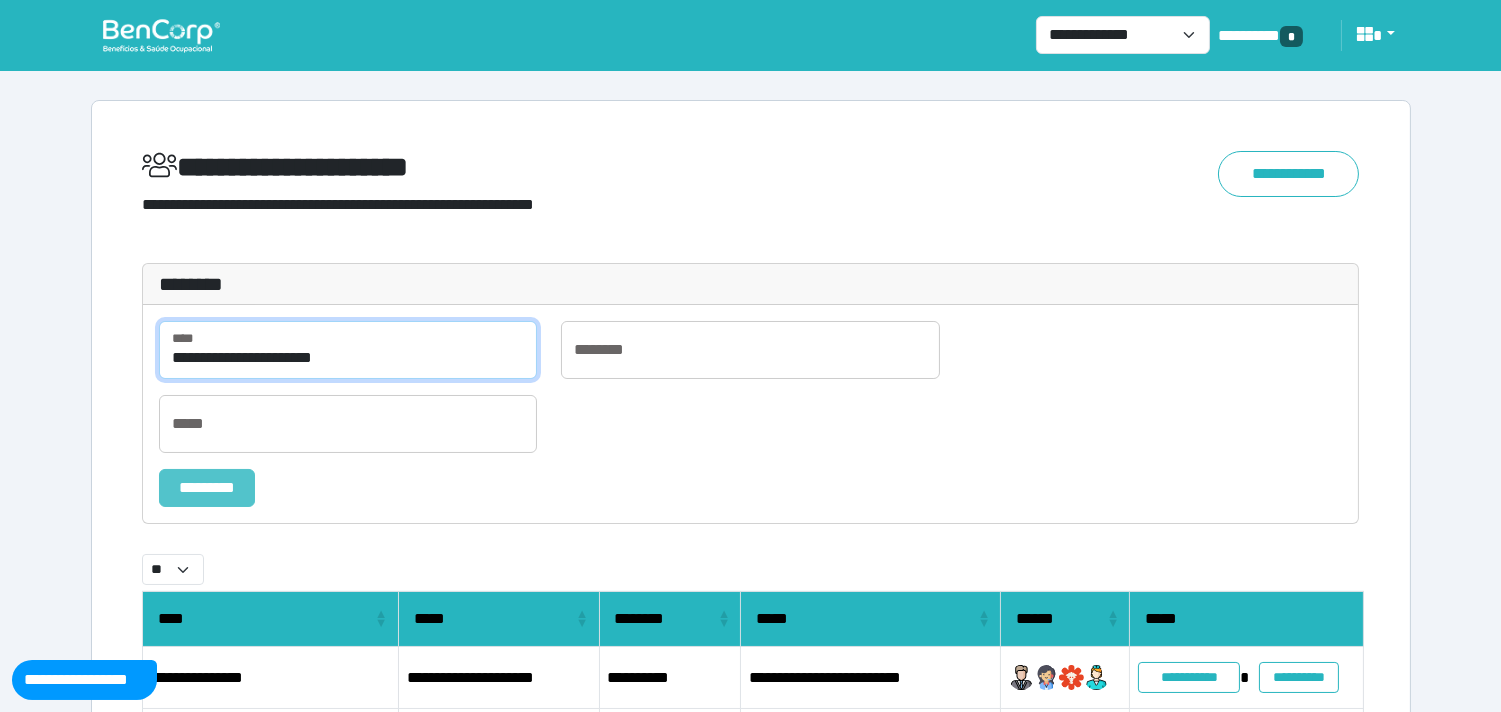 type on "**********" 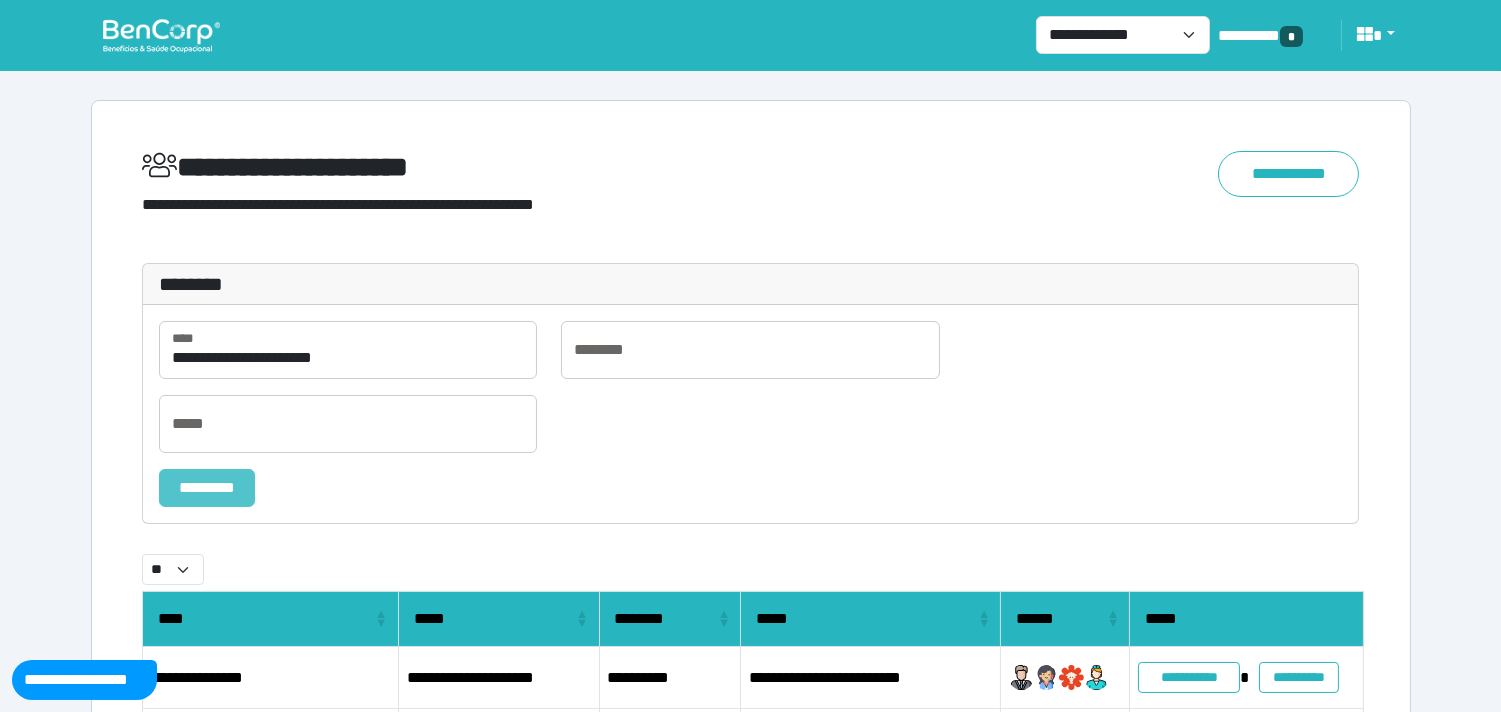 click on "*********" at bounding box center (207, 488) 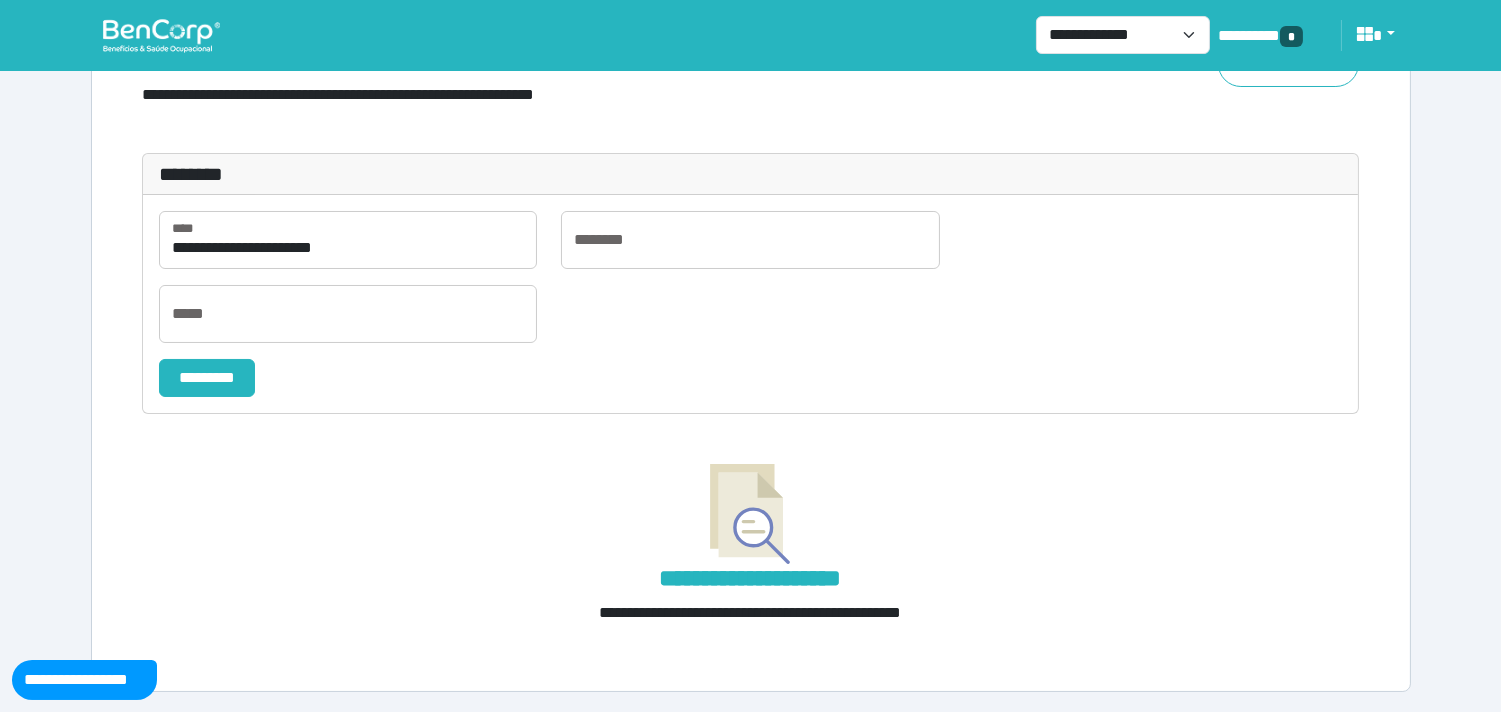 scroll, scrollTop: 0, scrollLeft: 0, axis: both 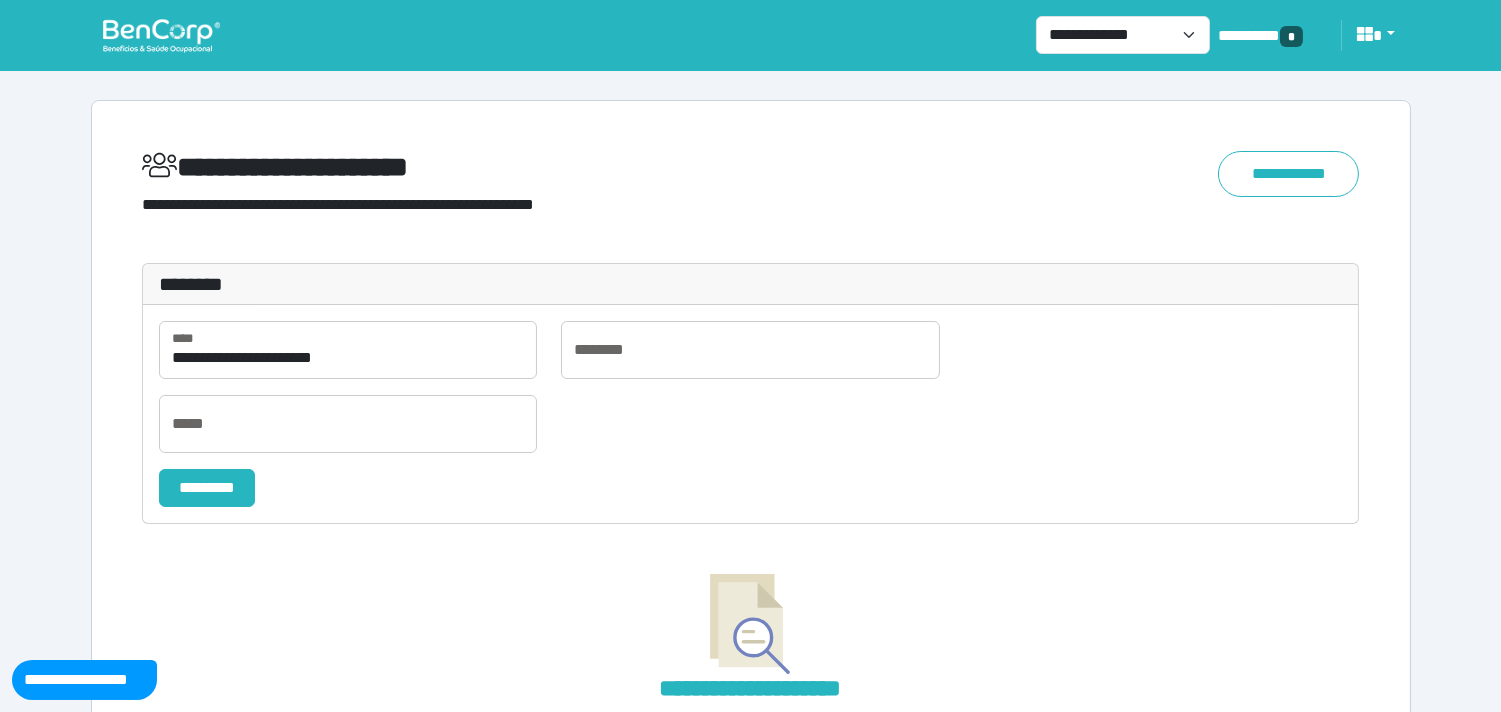 click at bounding box center (161, 35) 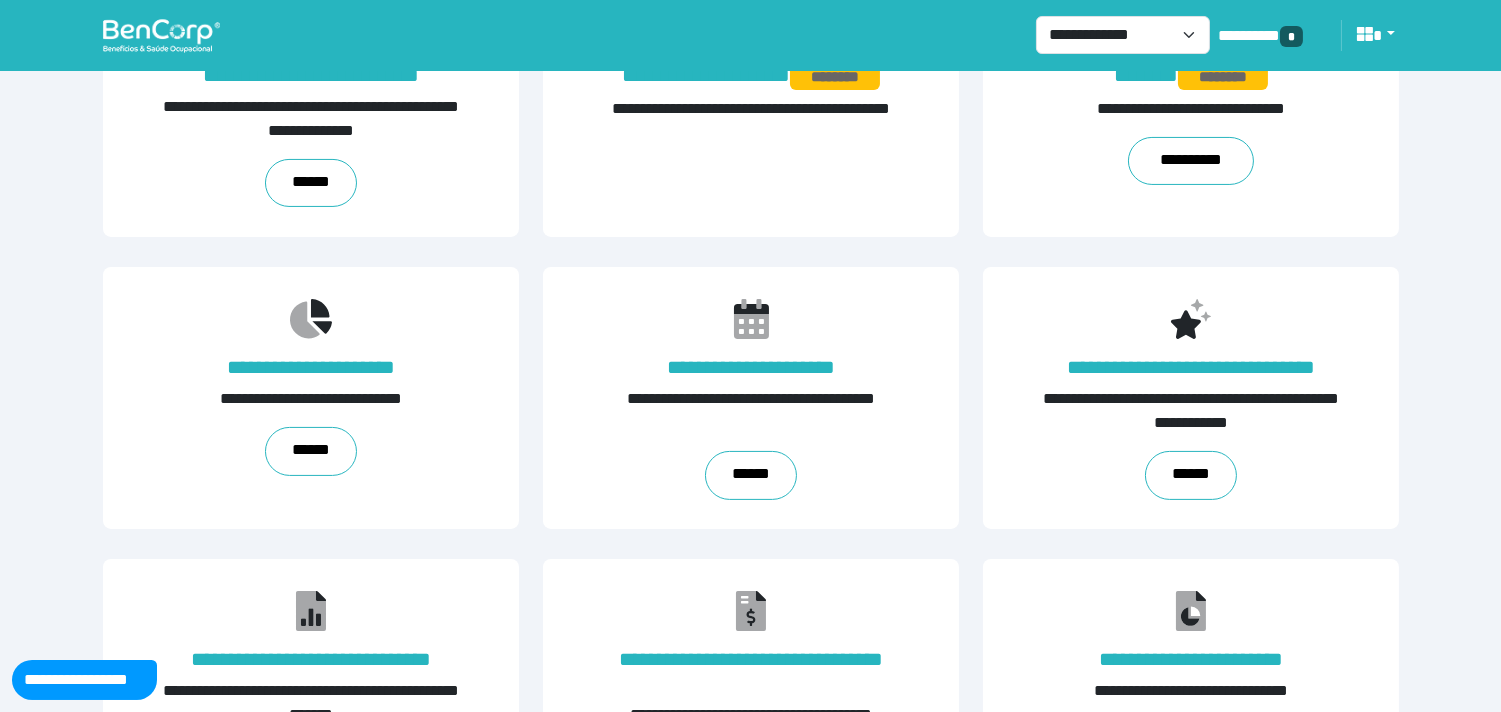 scroll, scrollTop: 1198, scrollLeft: 0, axis: vertical 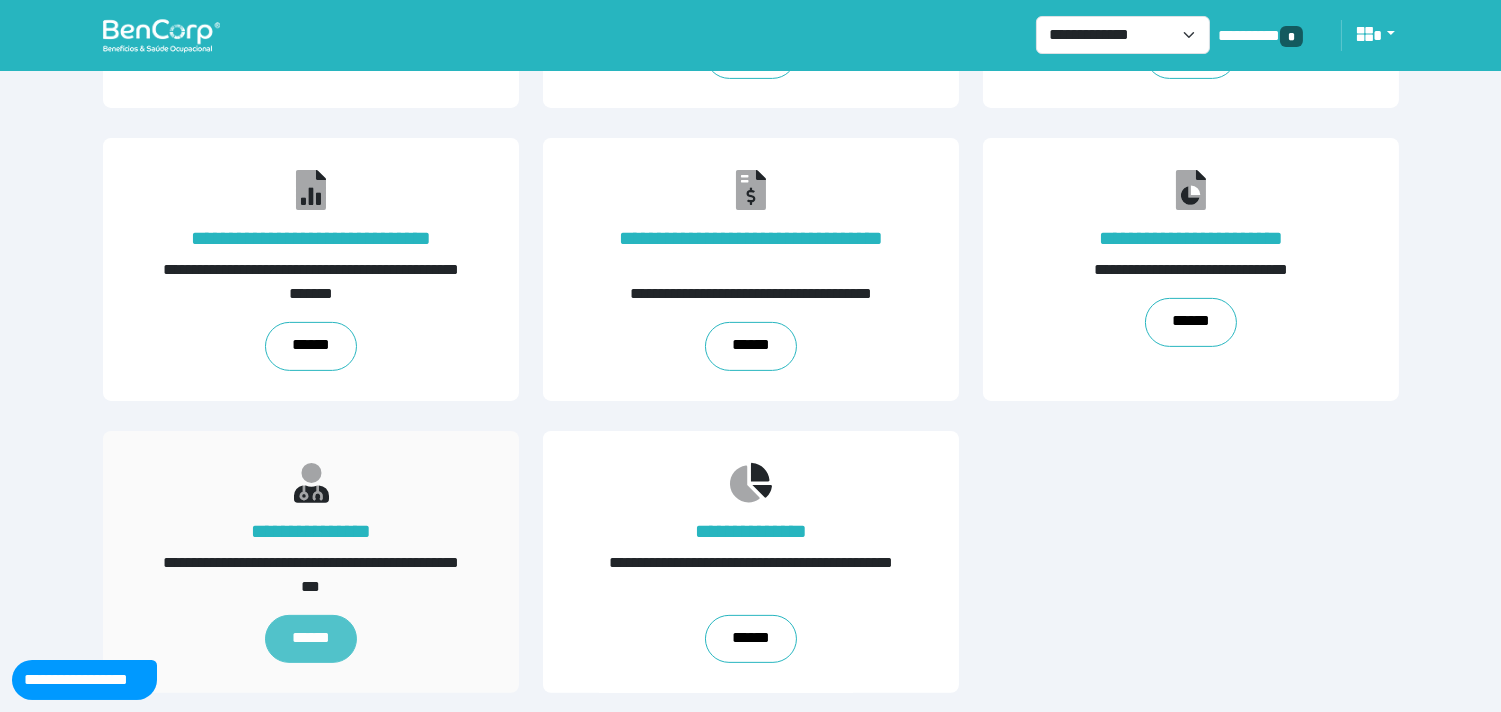 click on "******" at bounding box center (311, 639) 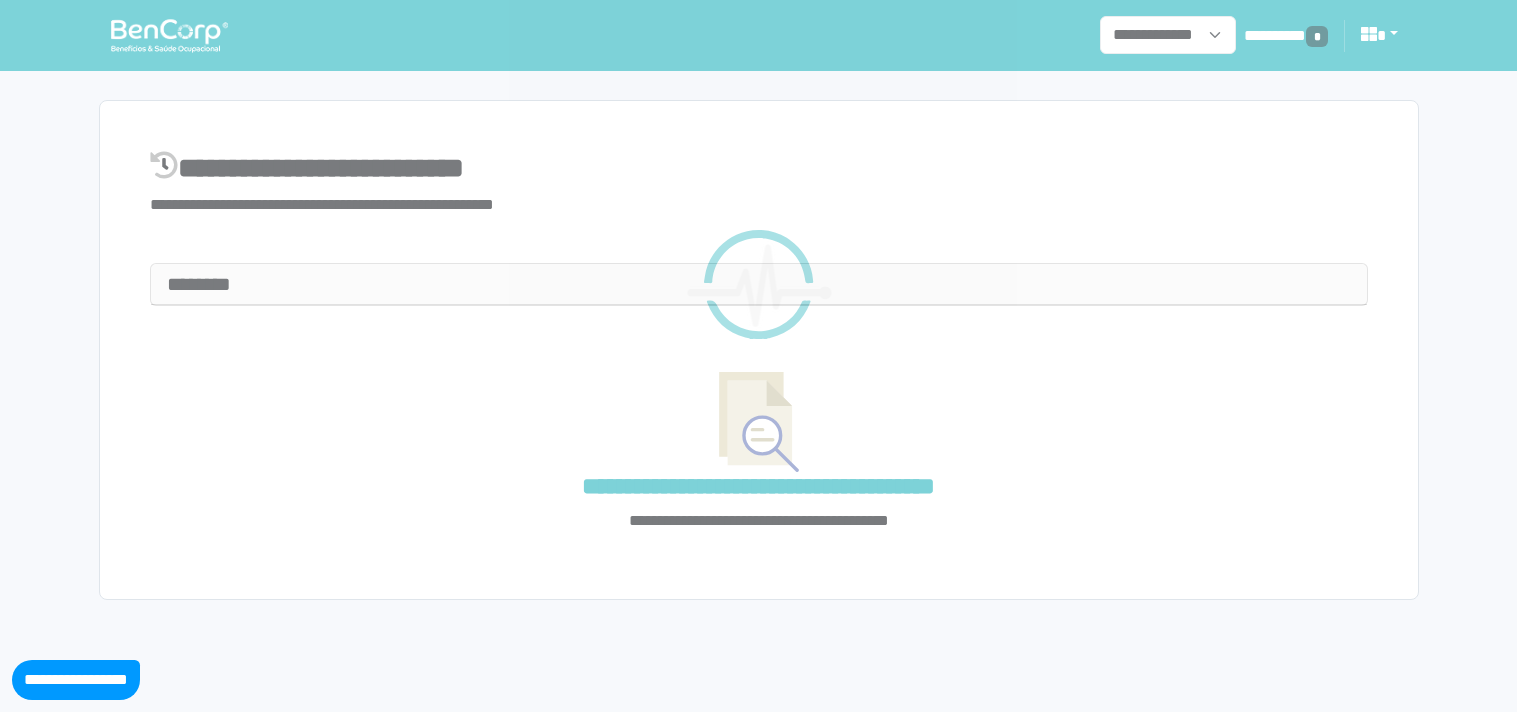select on "**" 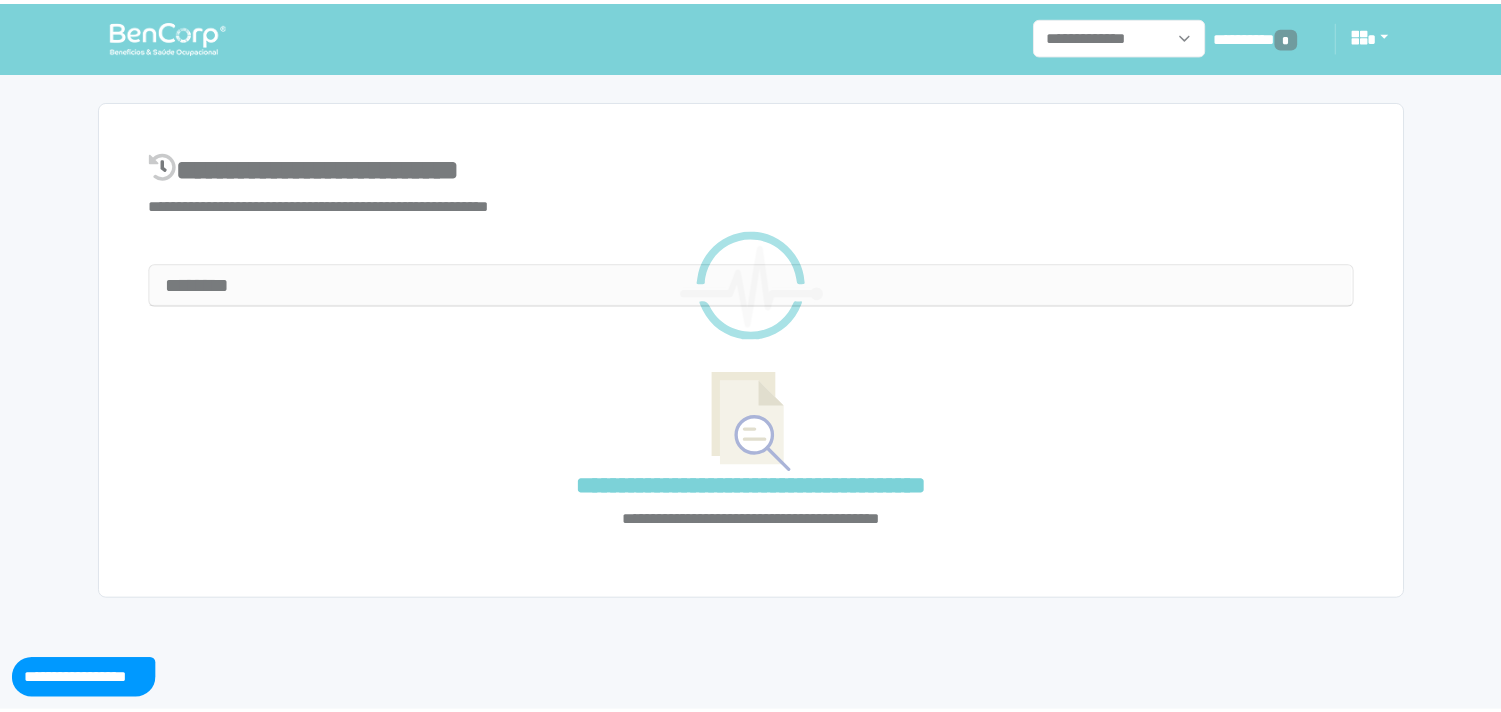 scroll, scrollTop: 0, scrollLeft: 0, axis: both 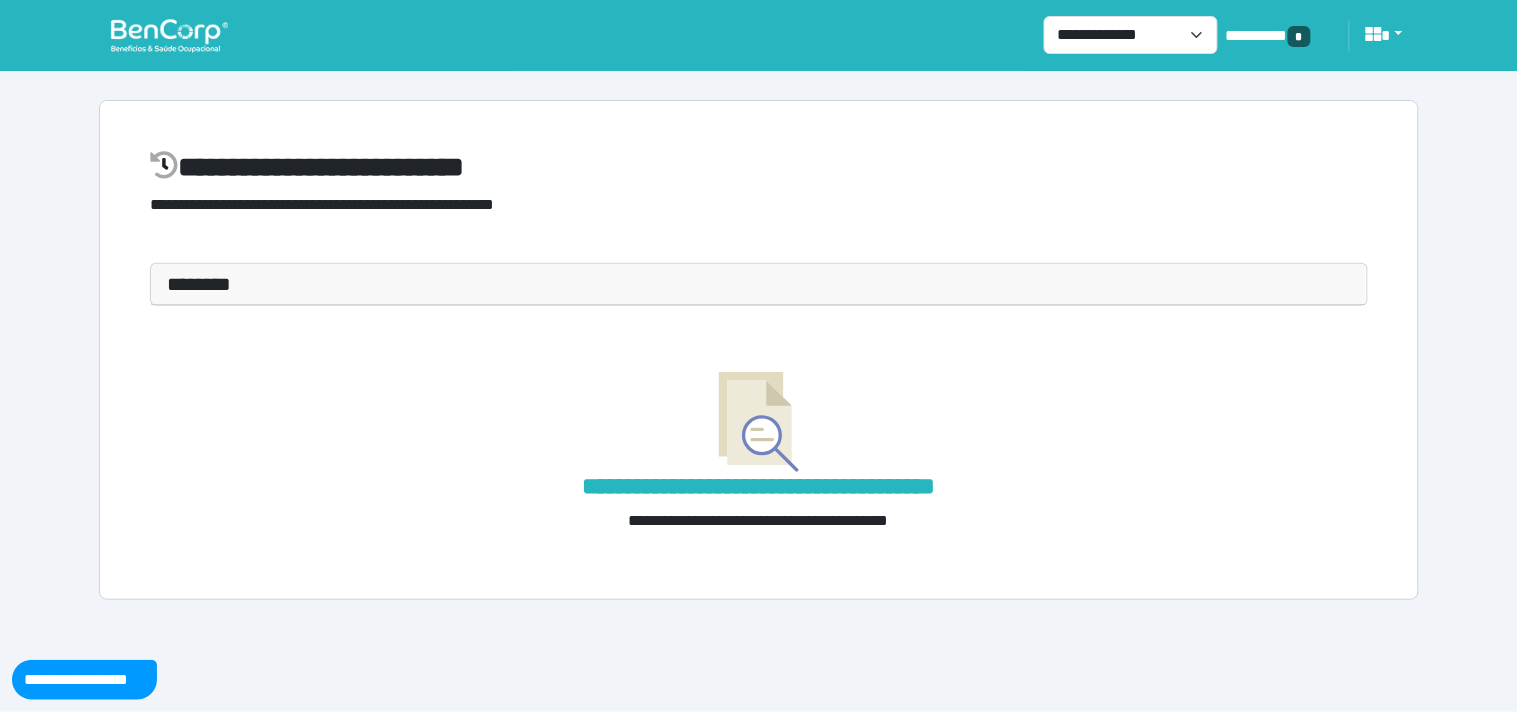 click on "**********" at bounding box center [759, 406] 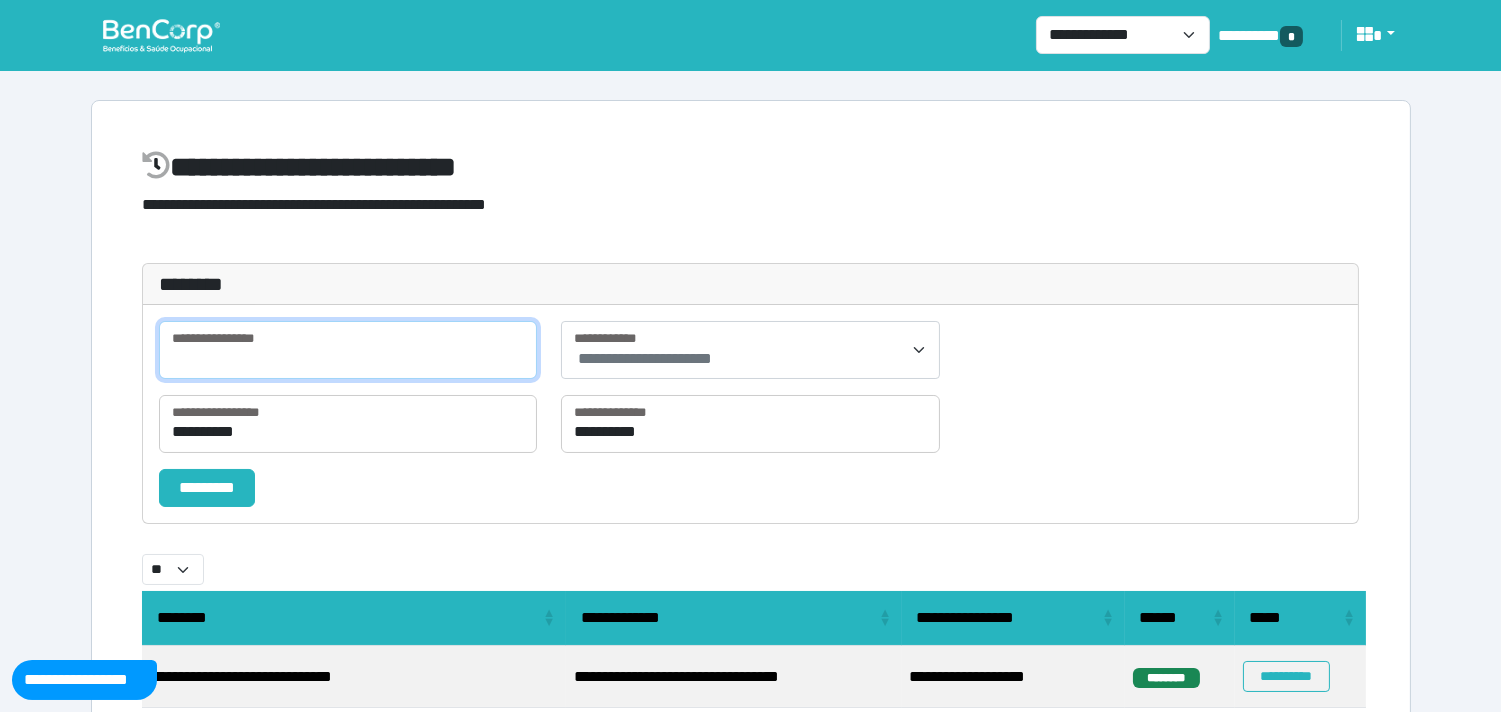 click at bounding box center (348, 350) 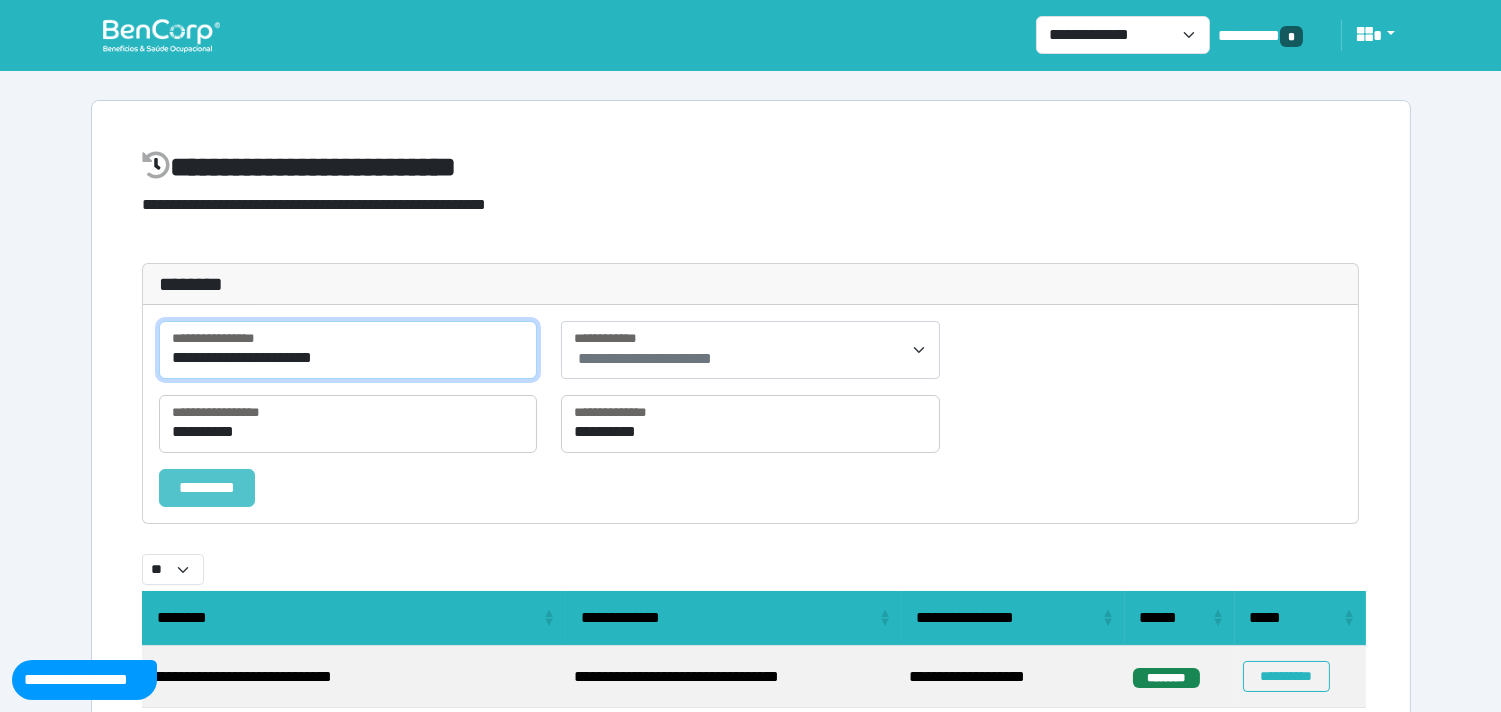 type on "**********" 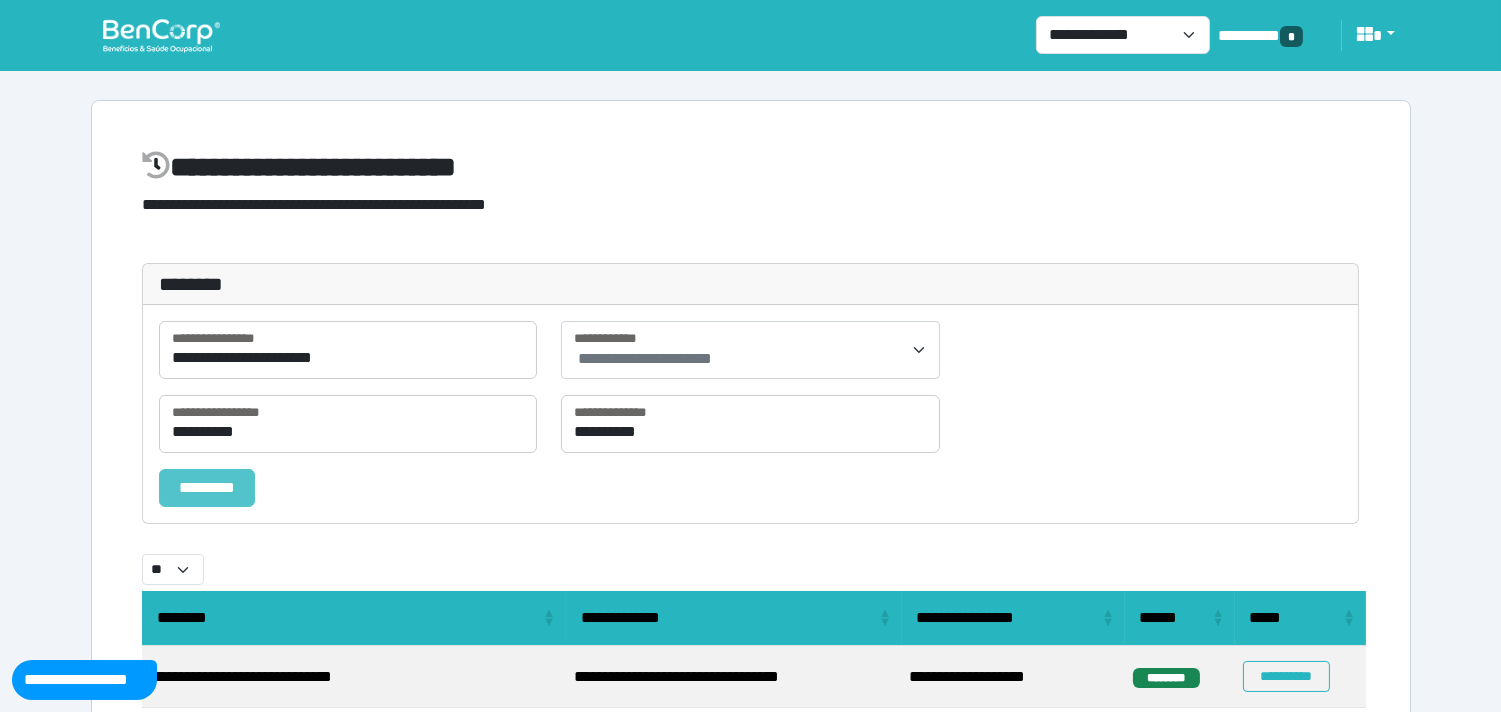 click on "*********" at bounding box center (207, 488) 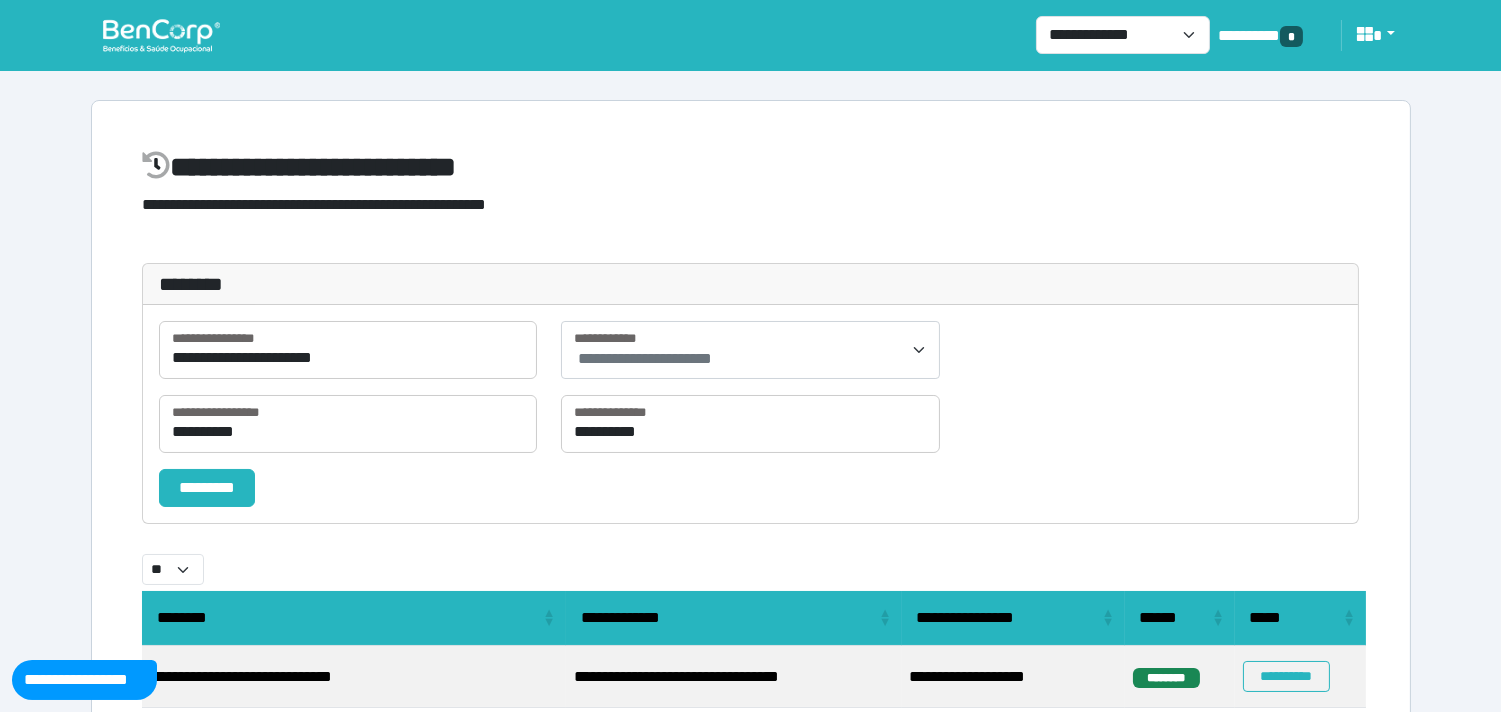 select on "**" 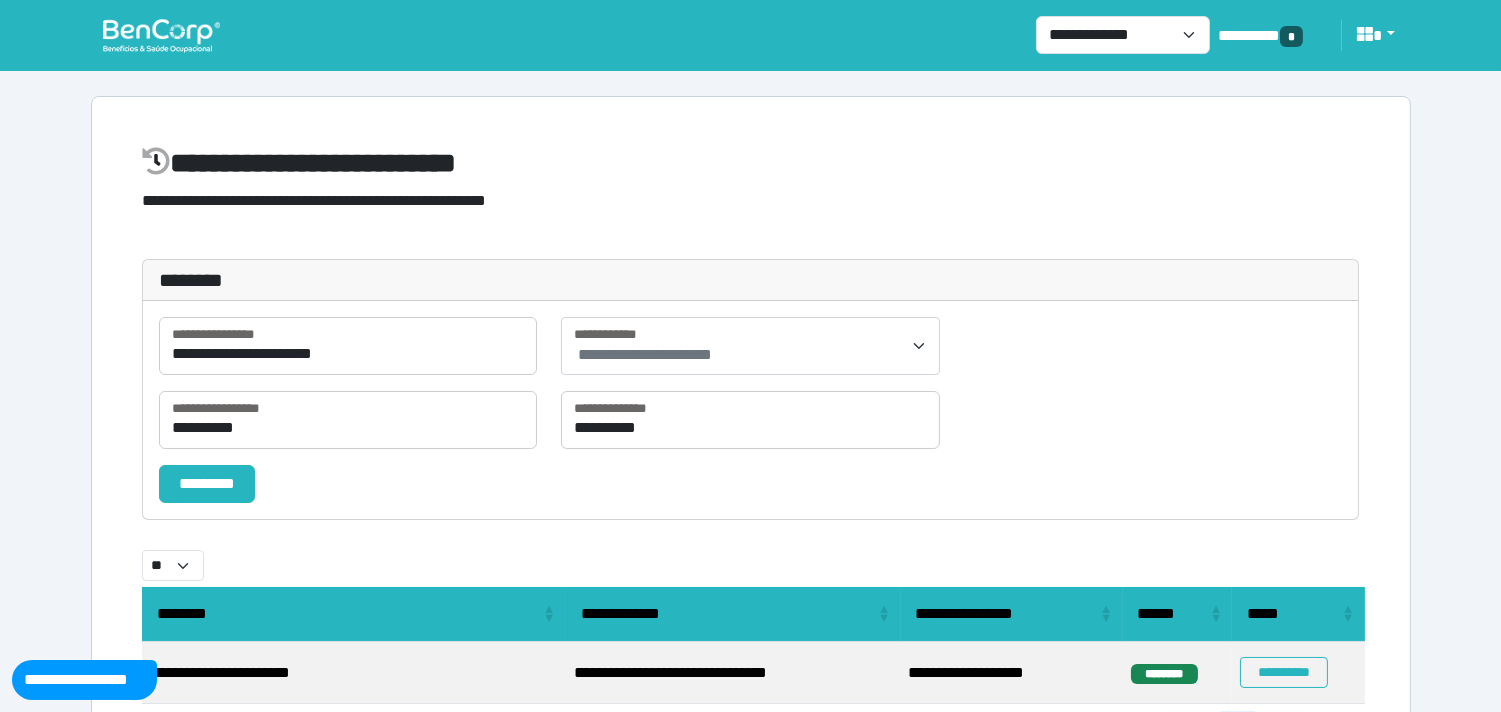 scroll, scrollTop: 0, scrollLeft: 0, axis: both 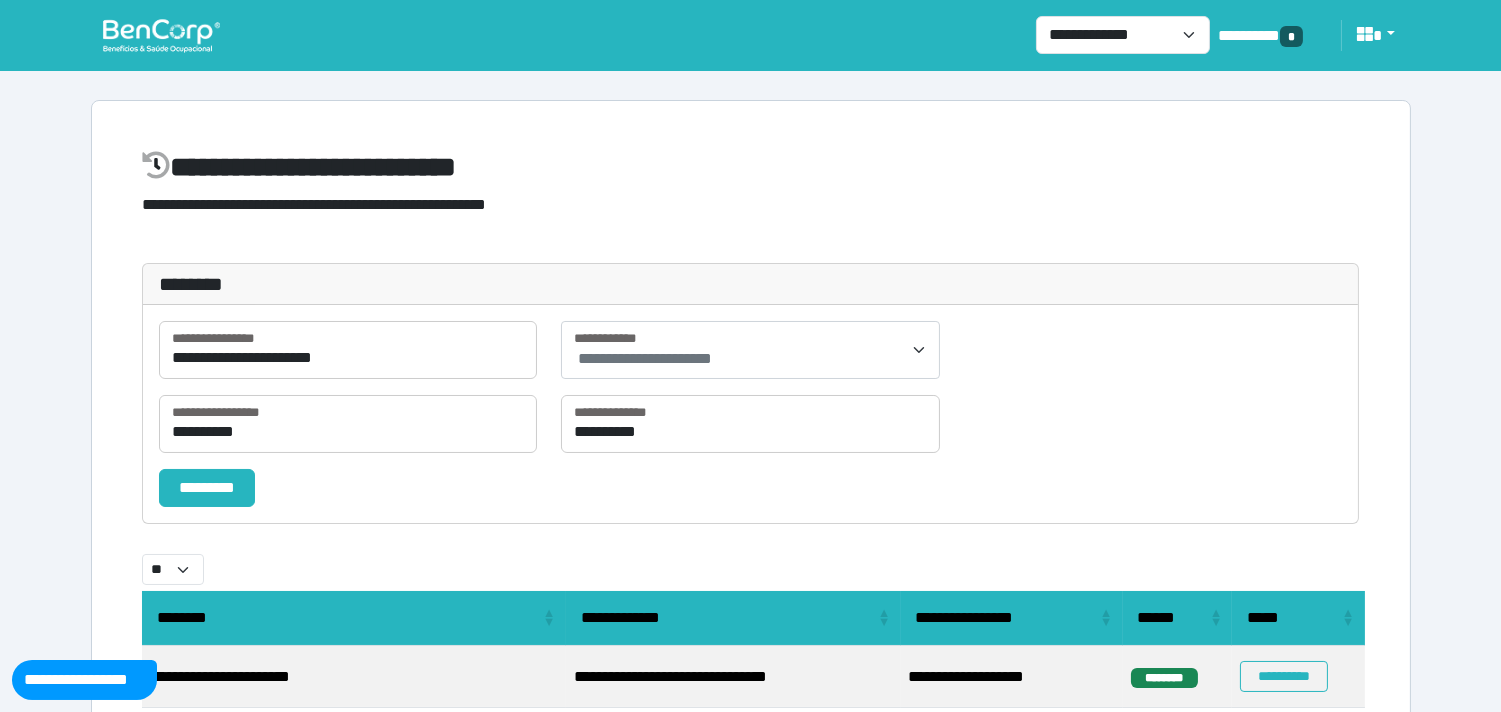 click at bounding box center [161, 35] 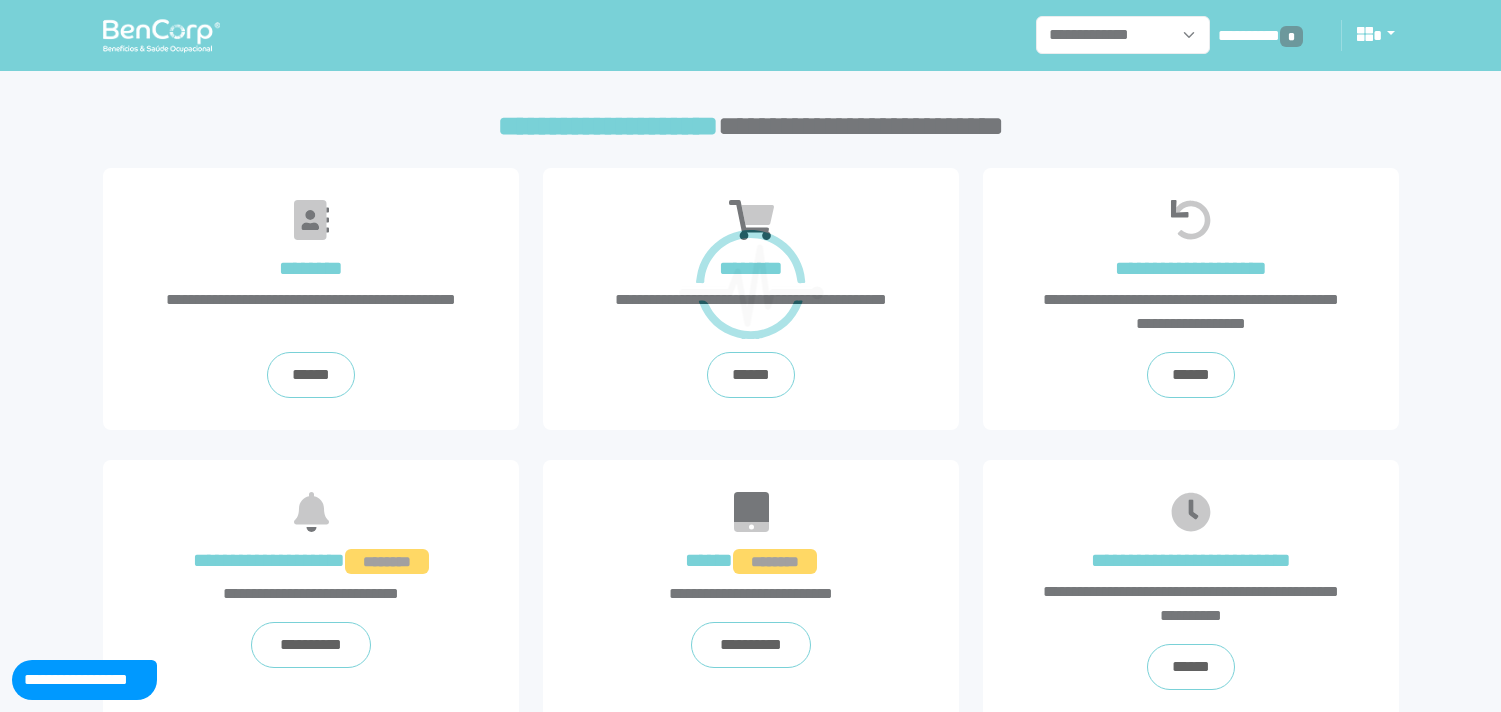 scroll, scrollTop: 0, scrollLeft: 0, axis: both 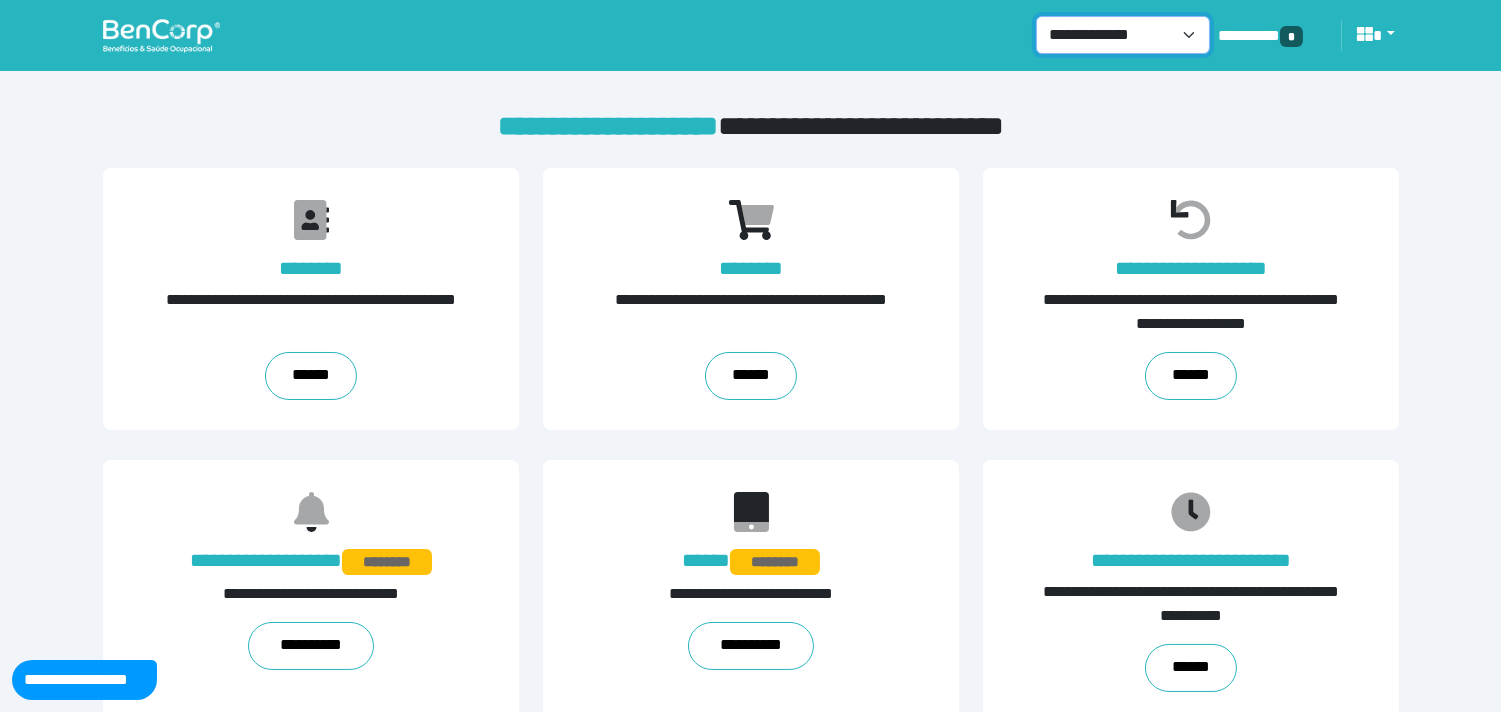 click on "**********" at bounding box center (1123, 35) 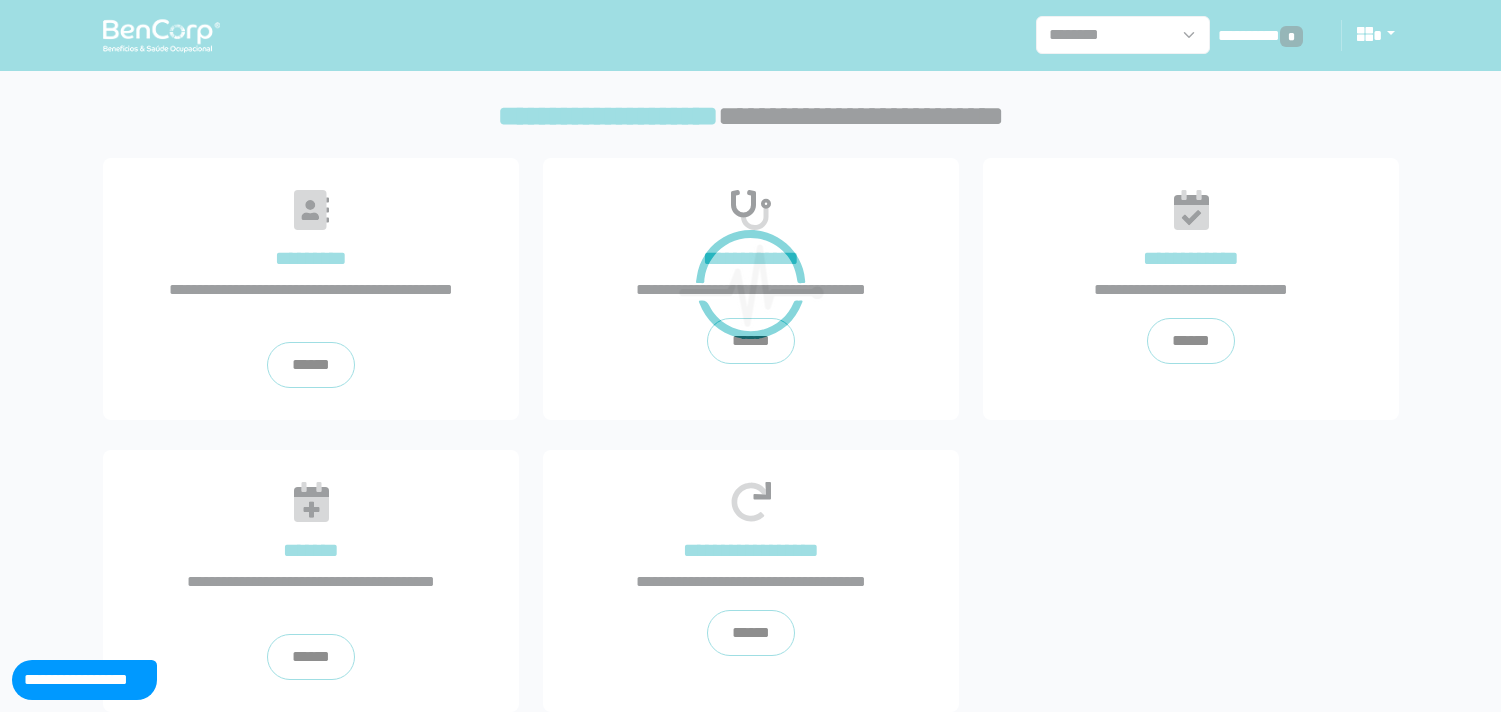 scroll, scrollTop: 0, scrollLeft: 0, axis: both 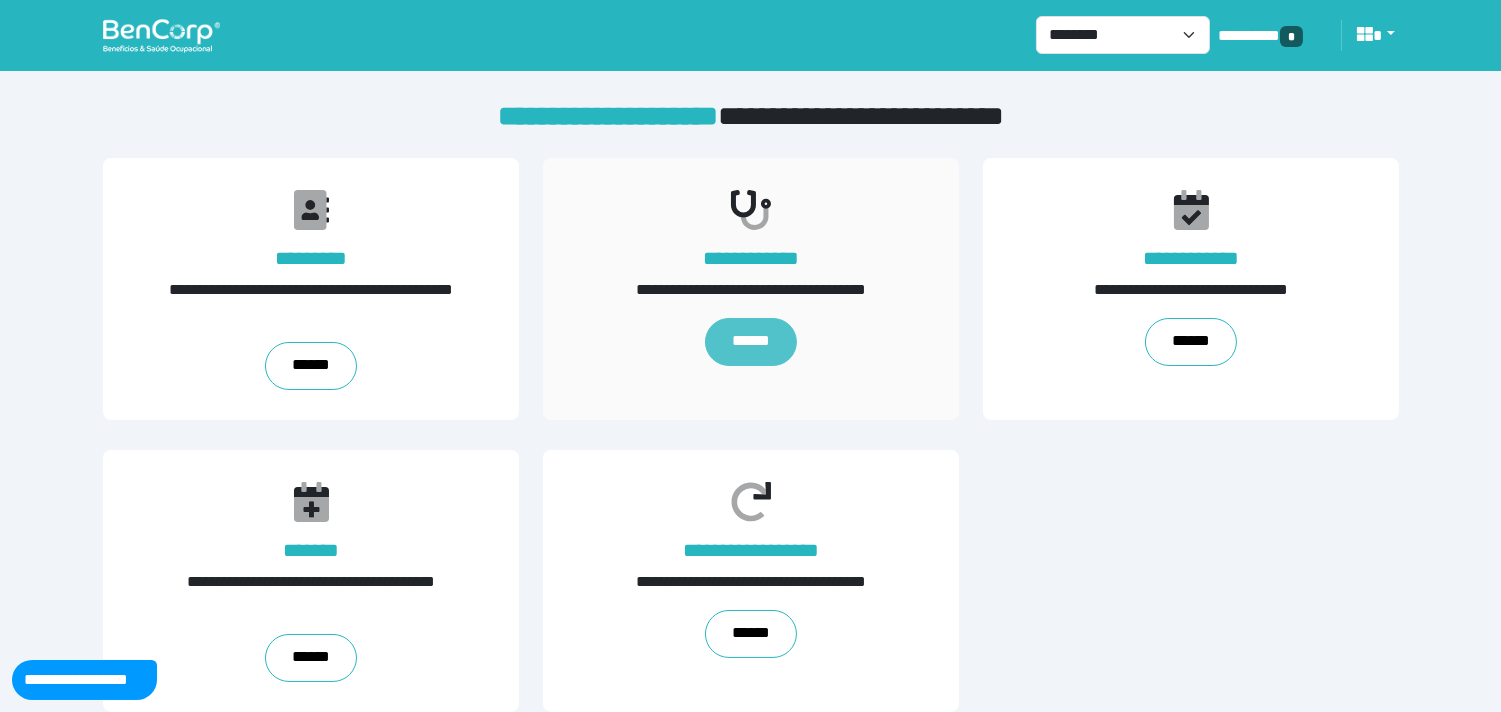 click on "******" at bounding box center (751, 342) 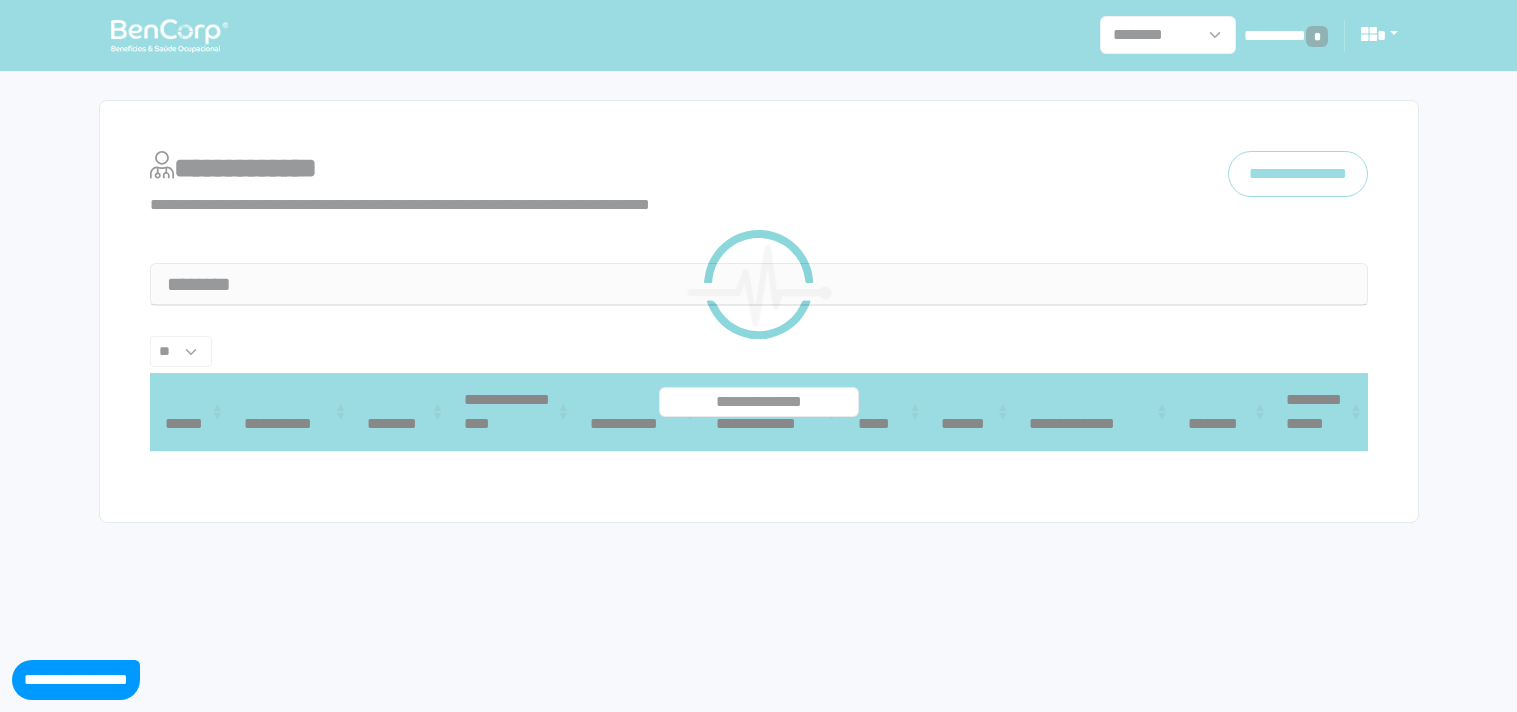 select on "**" 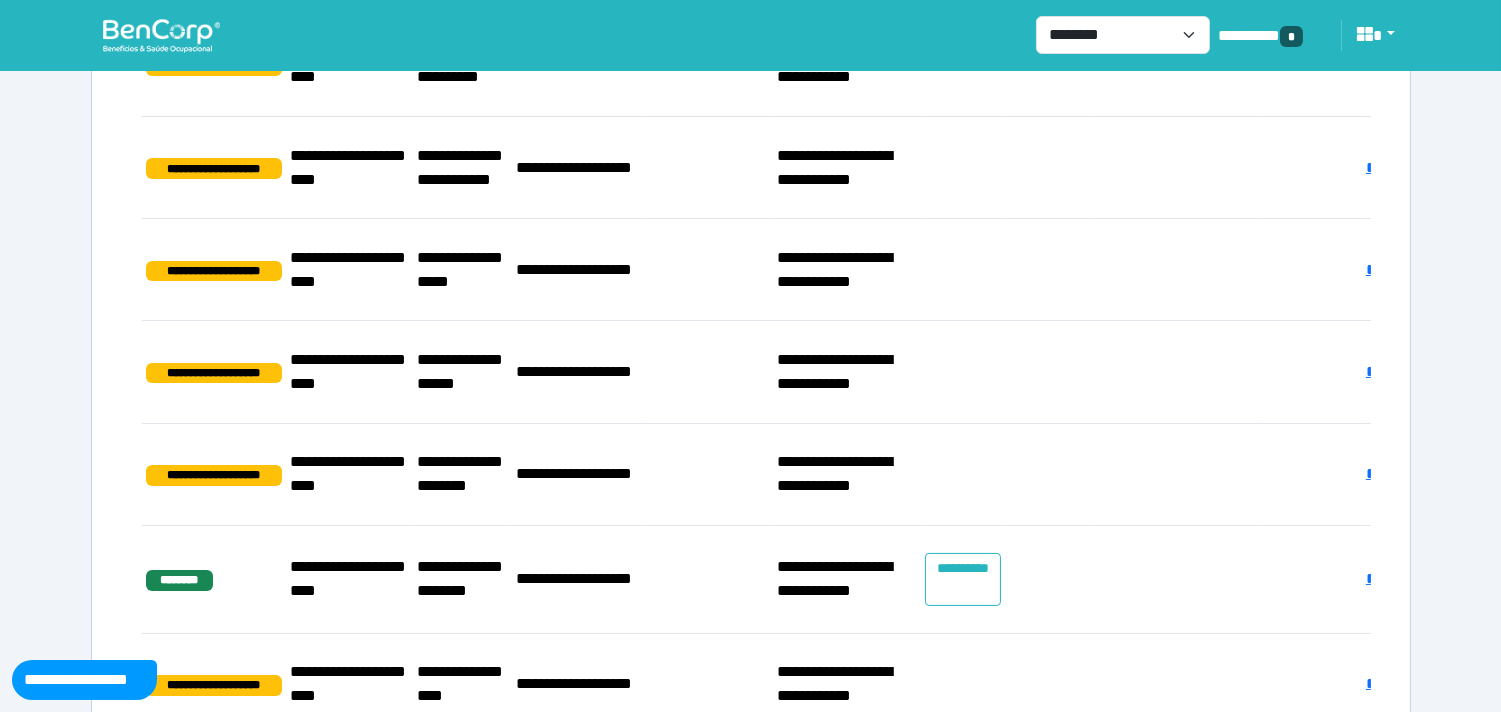 scroll, scrollTop: 0, scrollLeft: 0, axis: both 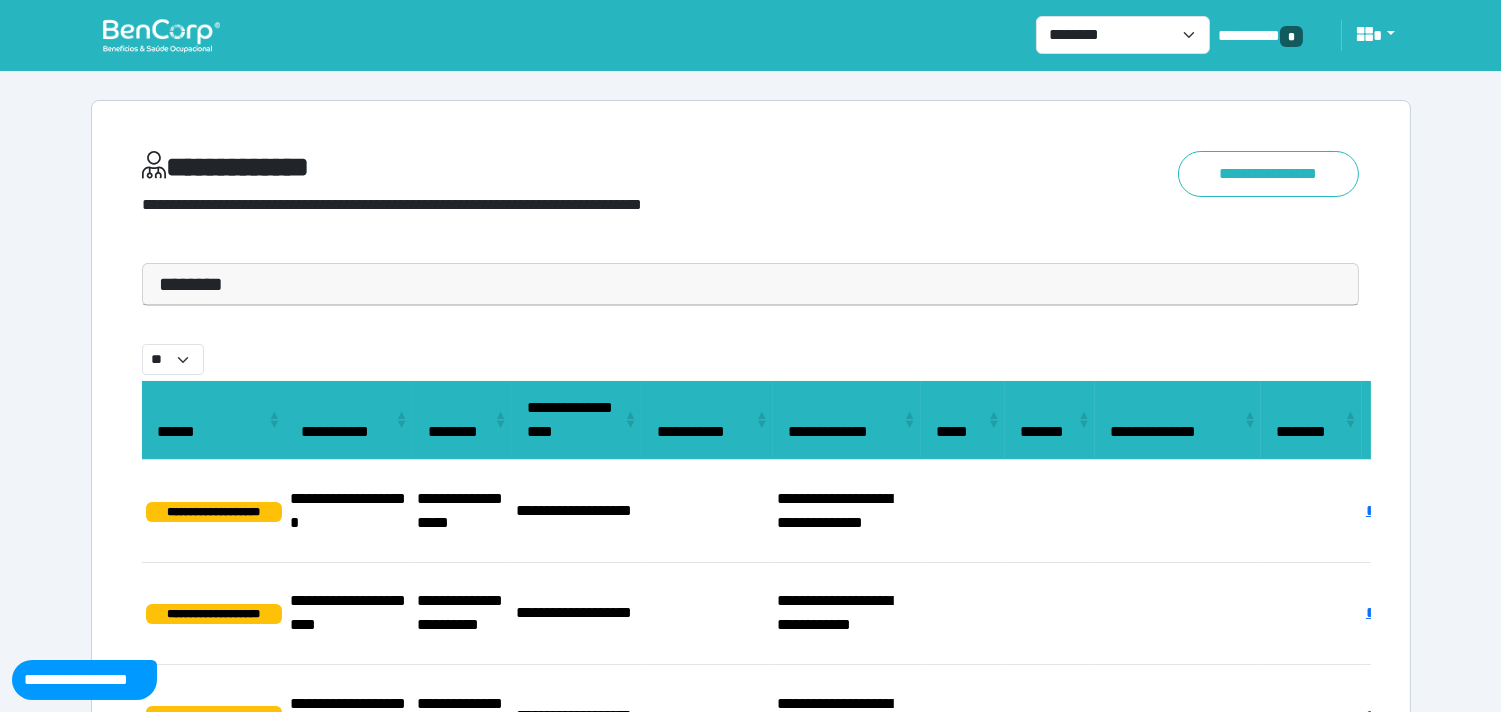 drag, startPoint x: 280, startPoint y: 295, endPoint x: 284, endPoint y: 275, distance: 20.396078 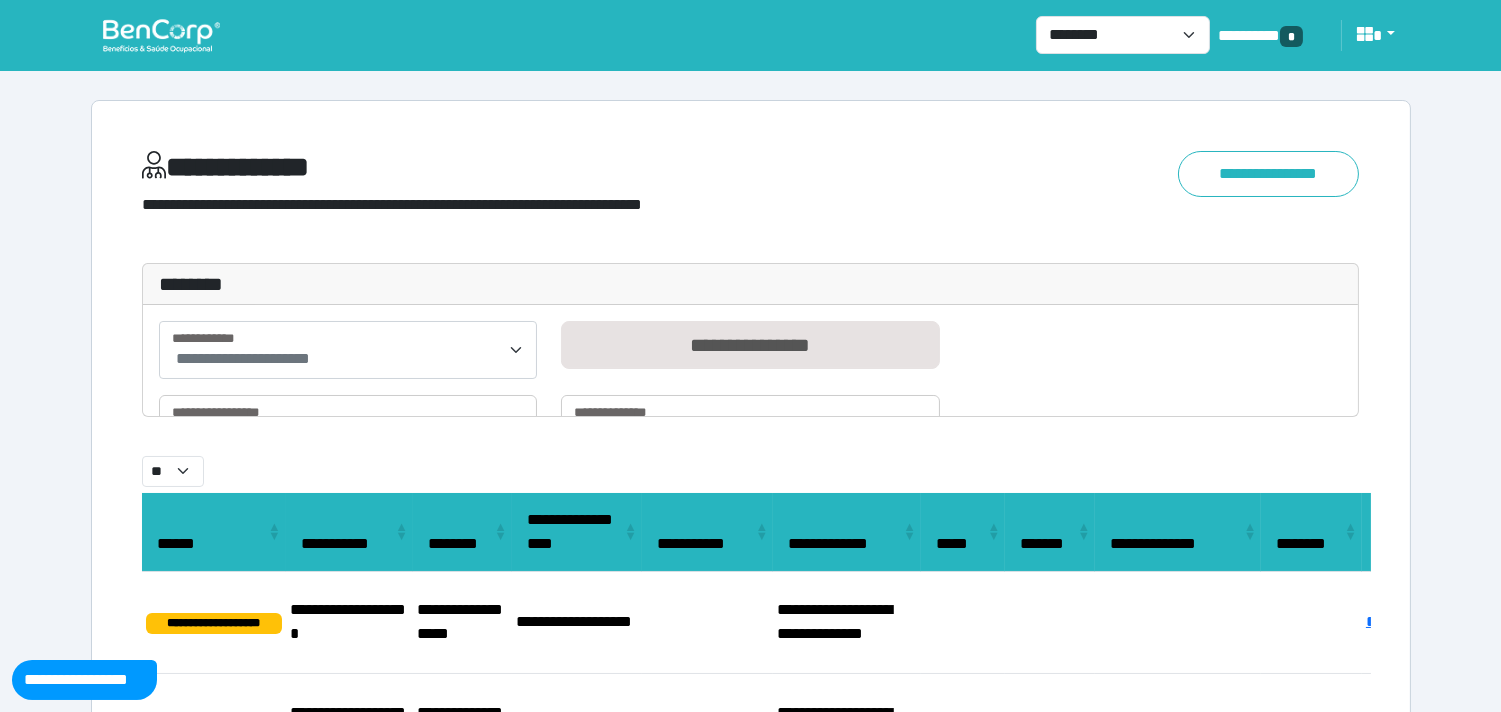 click on "********" at bounding box center (751, 284) 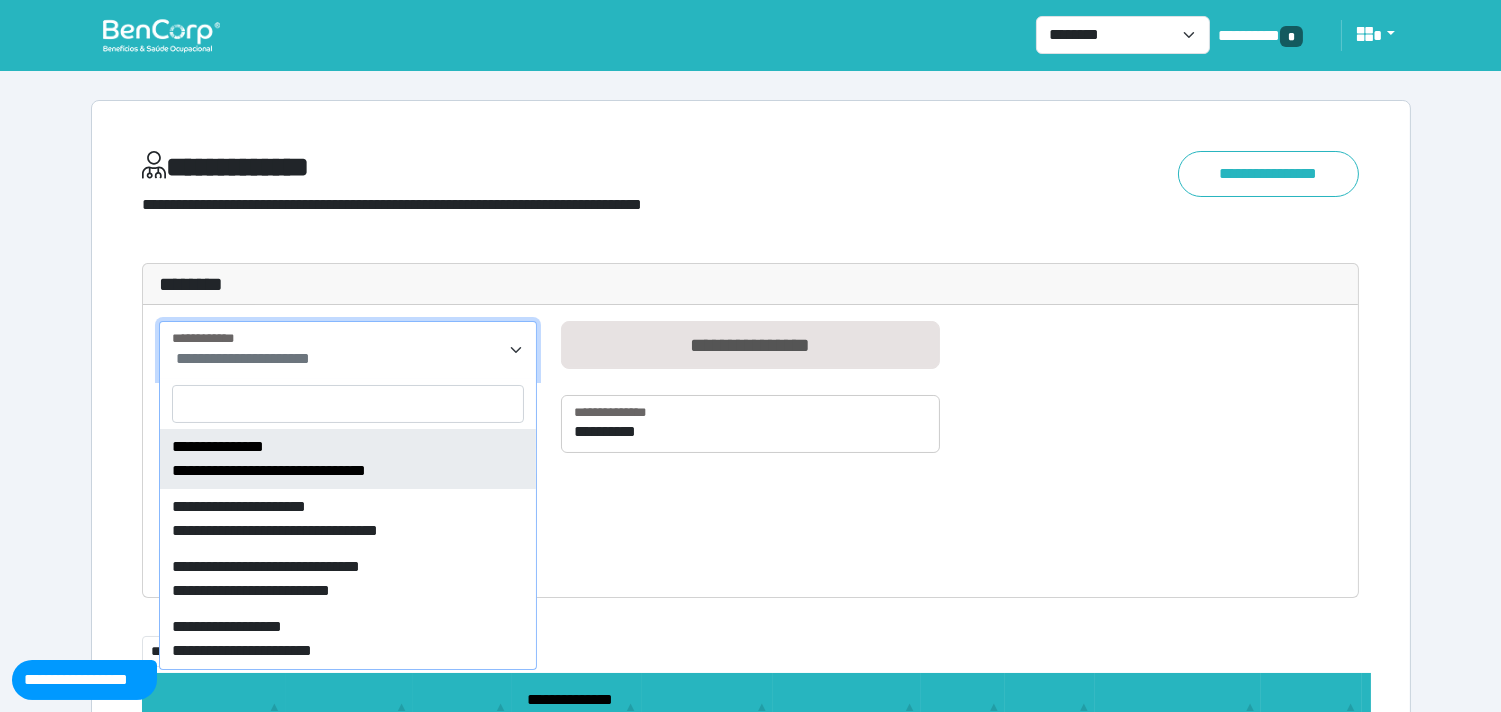 click on "**********" at bounding box center [243, 358] 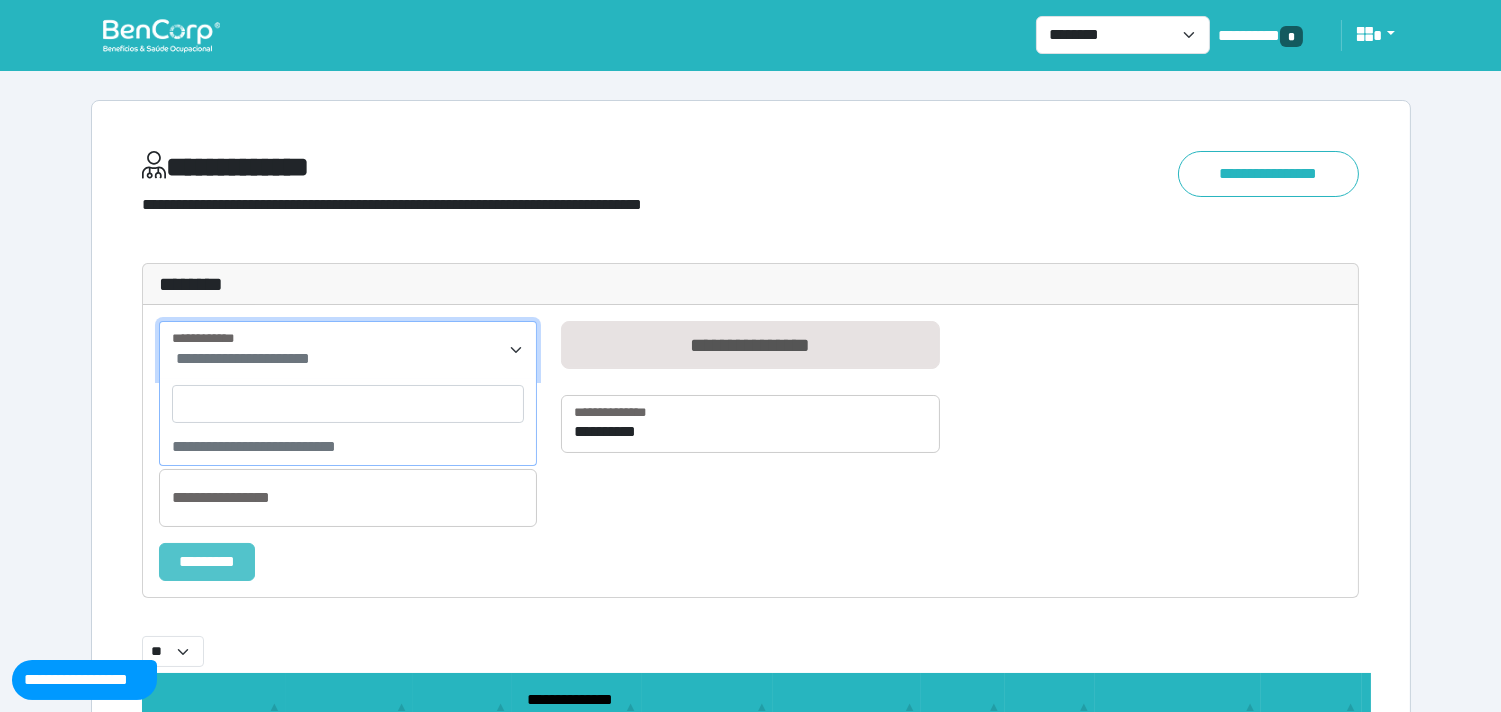 click on "*********" at bounding box center [207, 562] 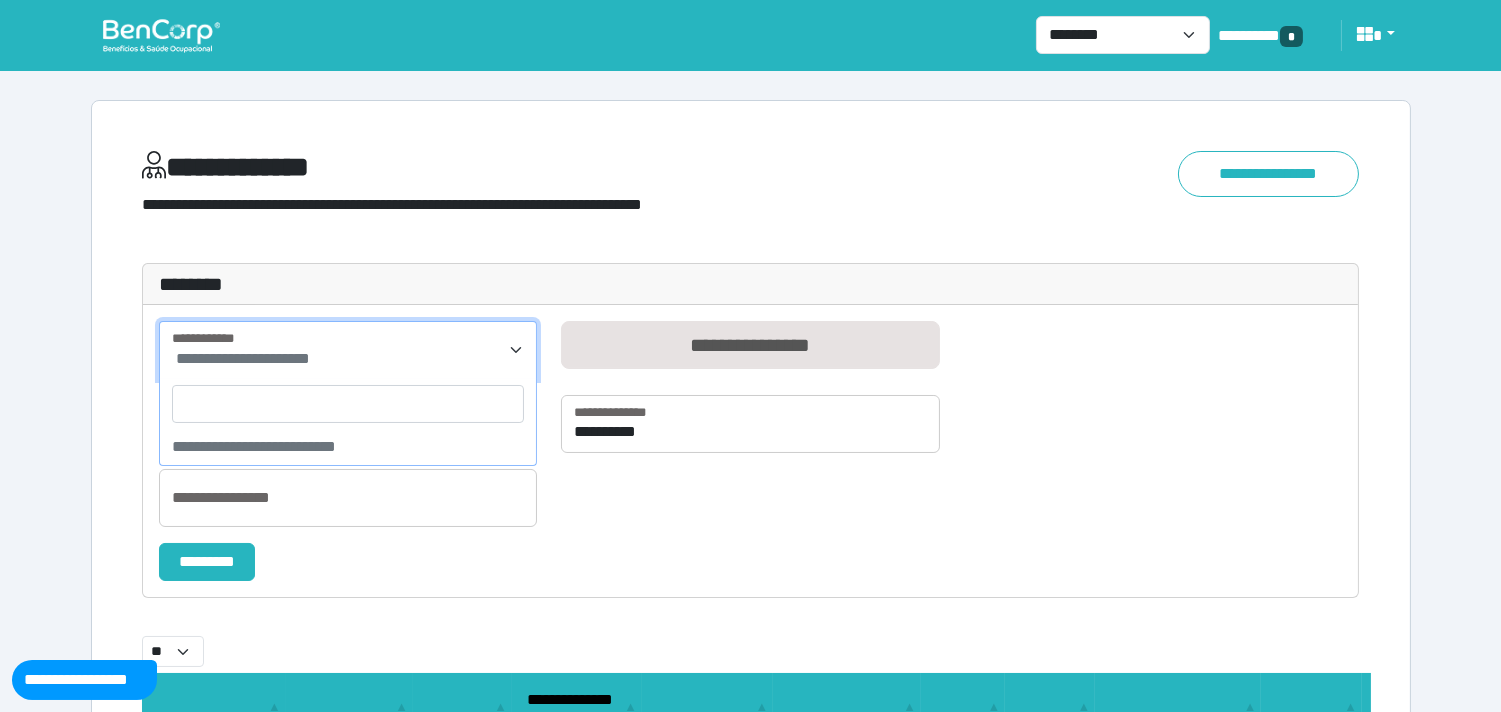 select on "**" 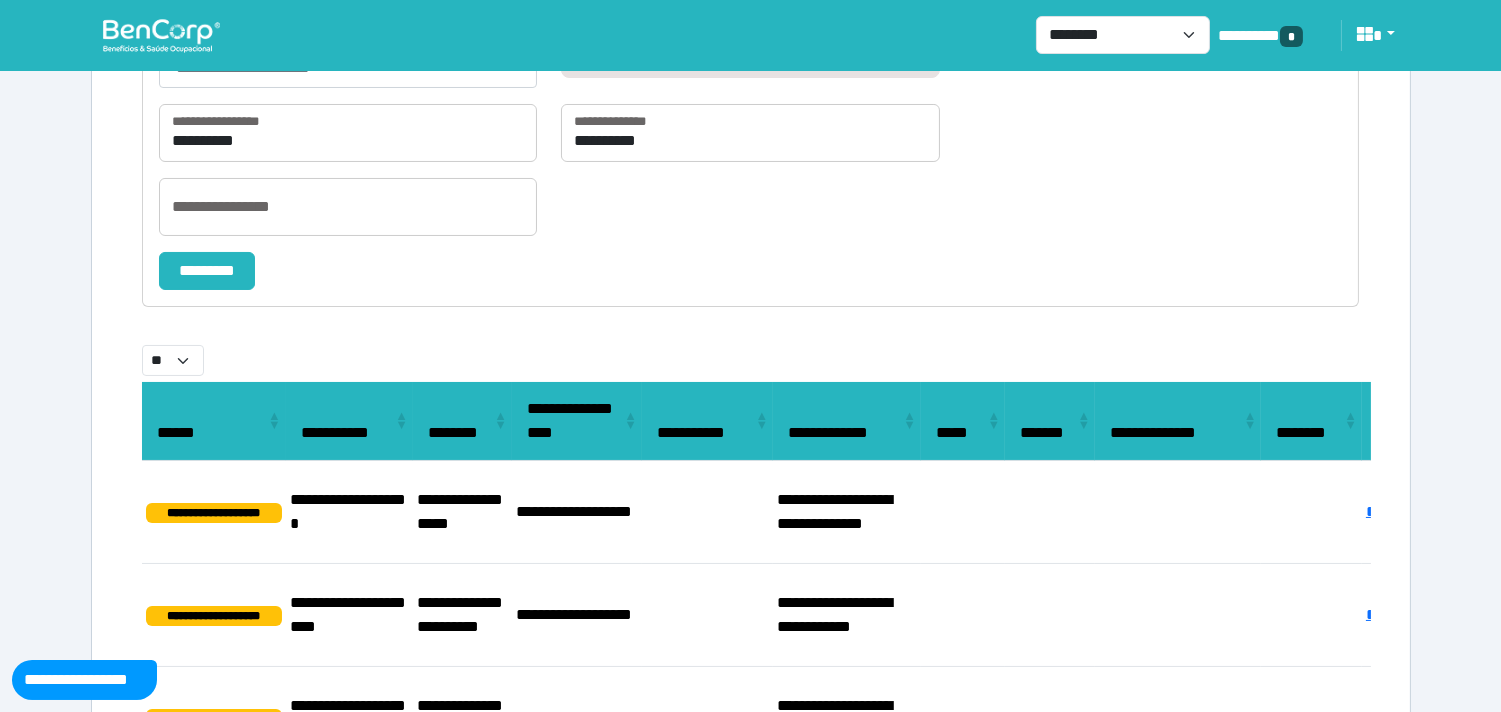 scroll, scrollTop: 0, scrollLeft: 0, axis: both 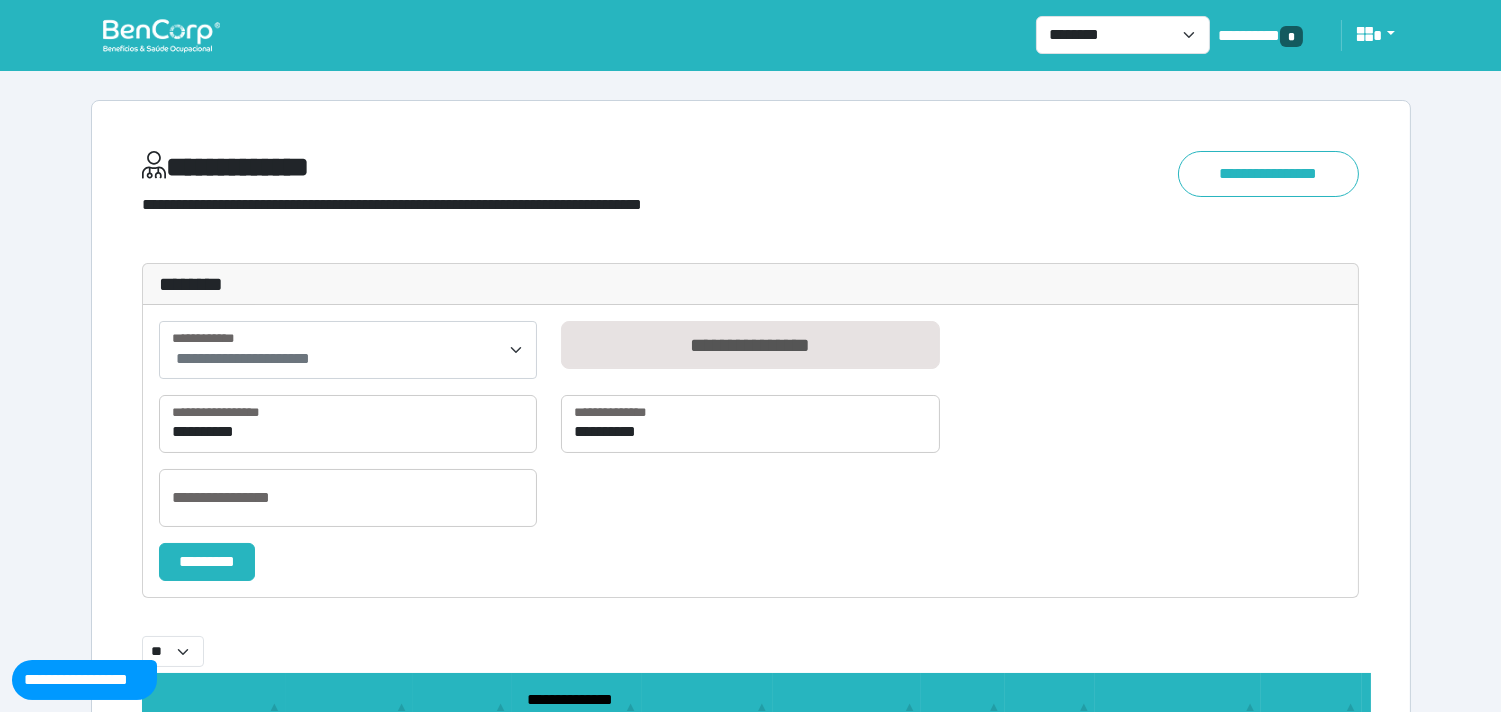 click at bounding box center [161, 35] 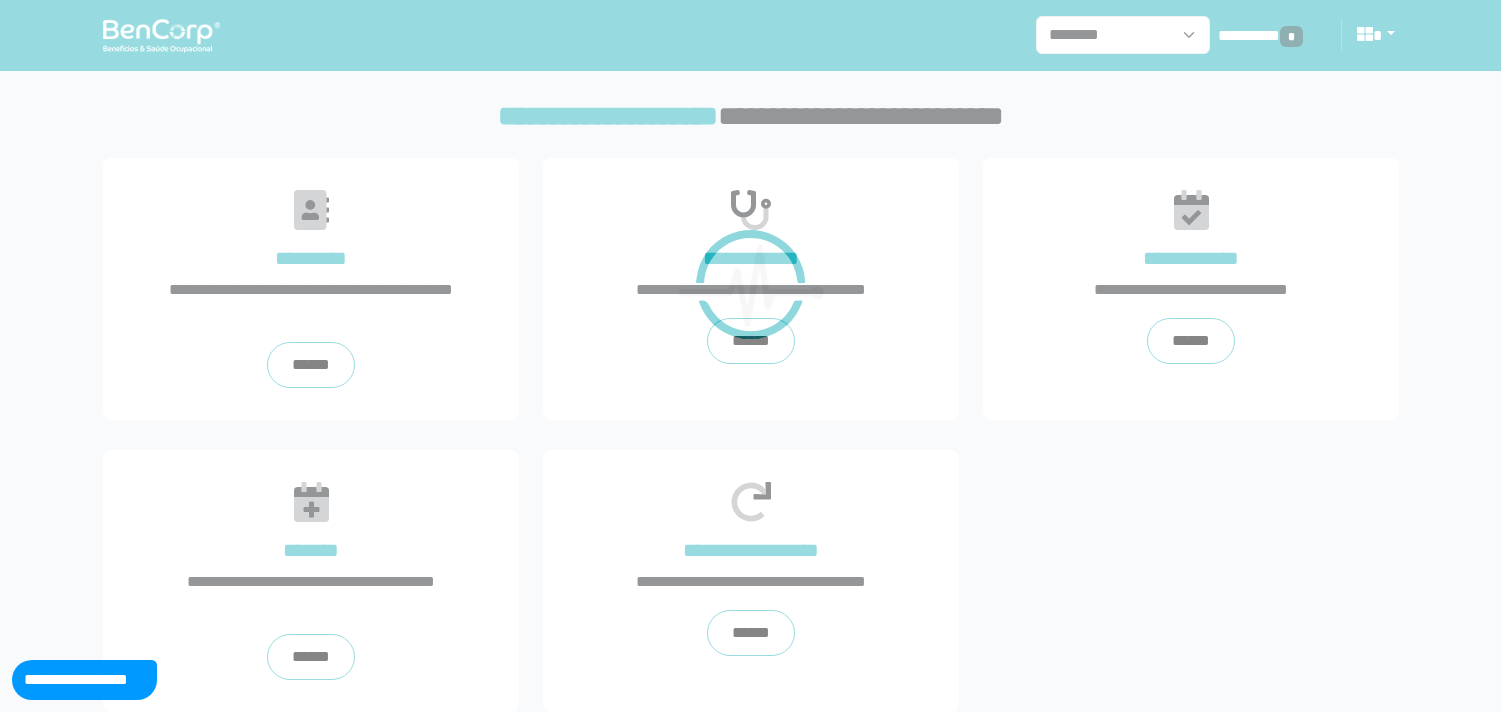 scroll, scrollTop: 0, scrollLeft: 0, axis: both 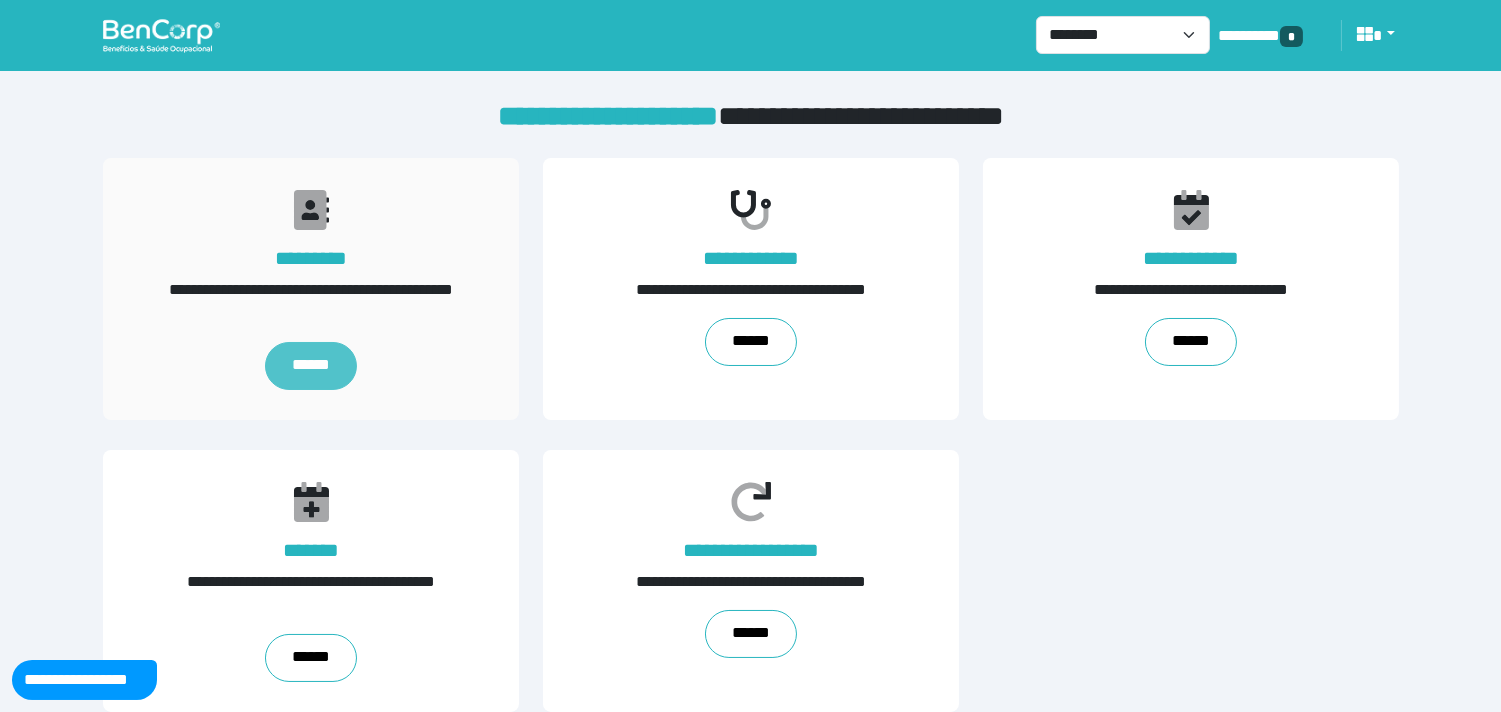click on "******" at bounding box center (311, 366) 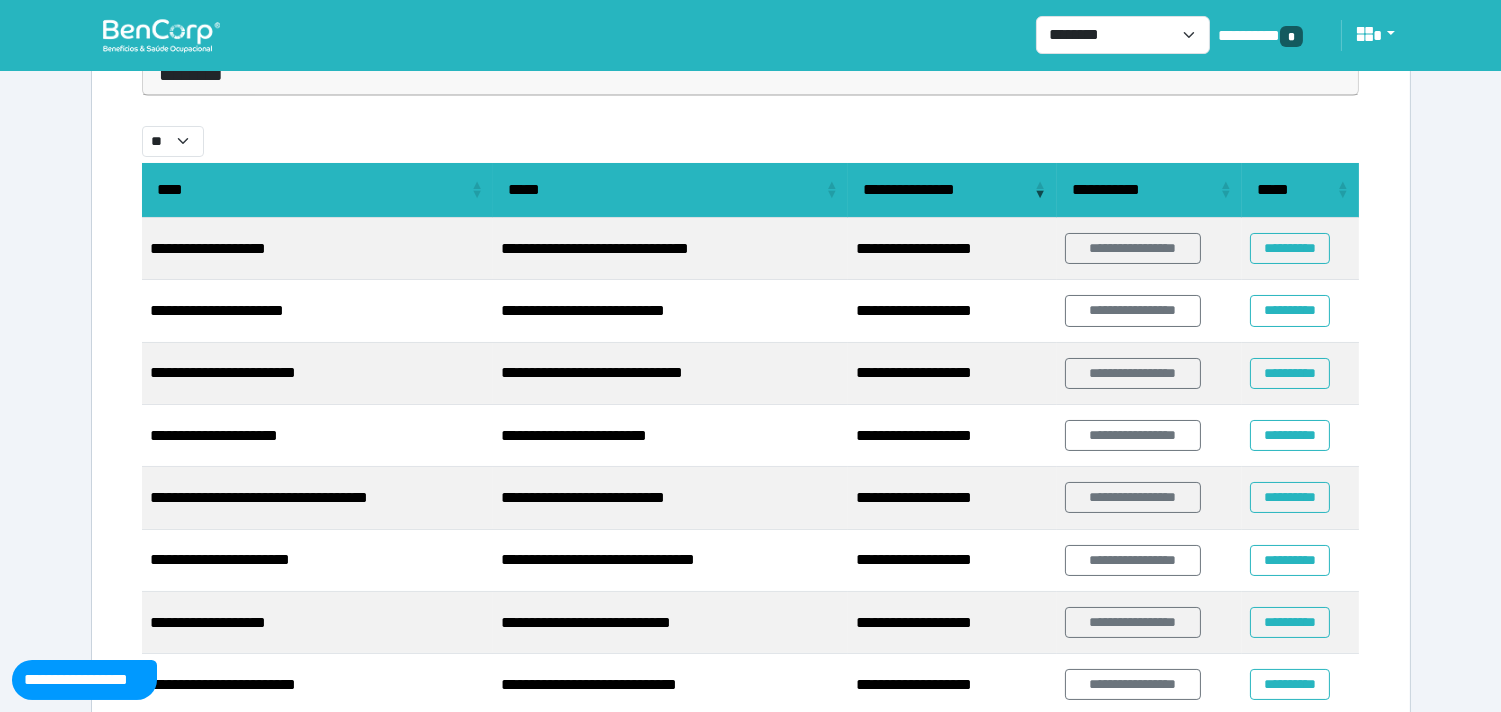 scroll, scrollTop: 0, scrollLeft: 0, axis: both 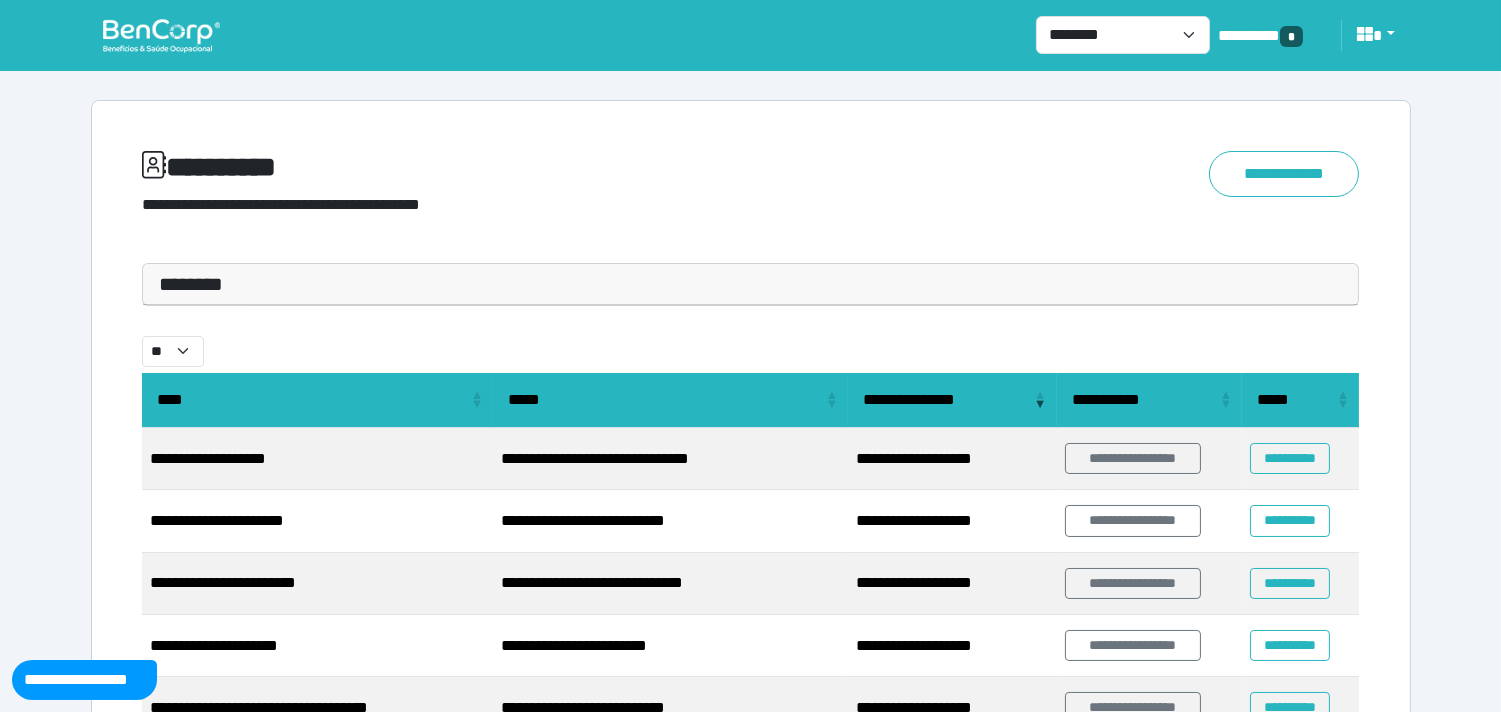 click on "********" at bounding box center [751, 284] 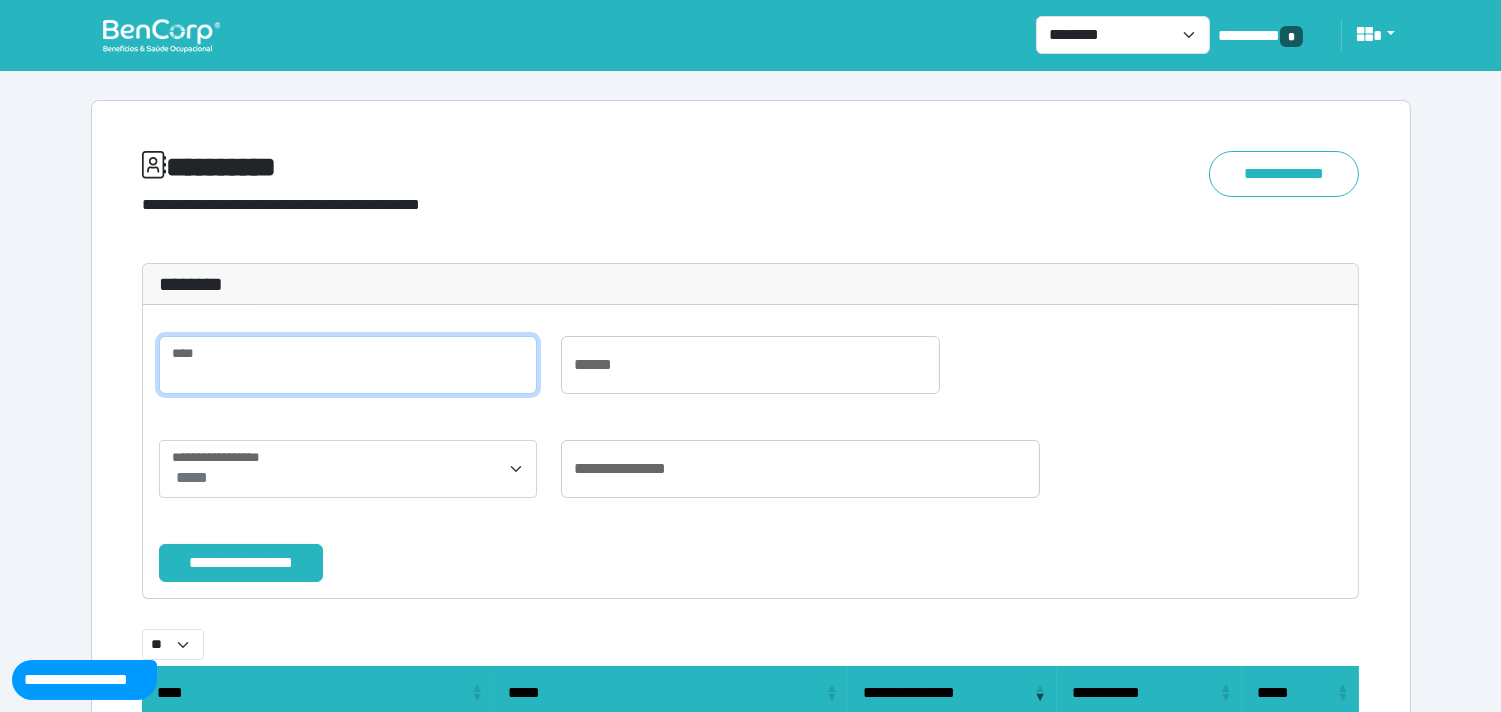 click at bounding box center [348, 365] 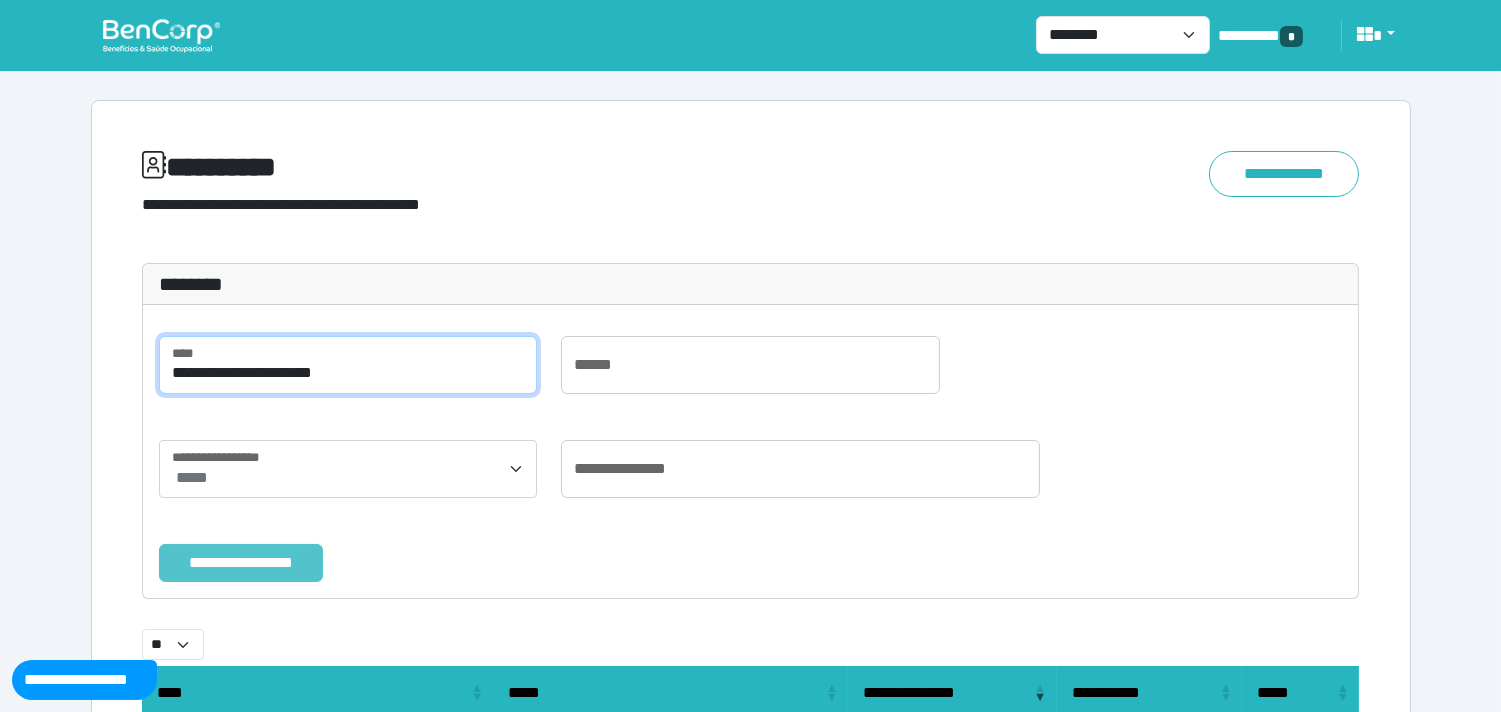 type on "**********" 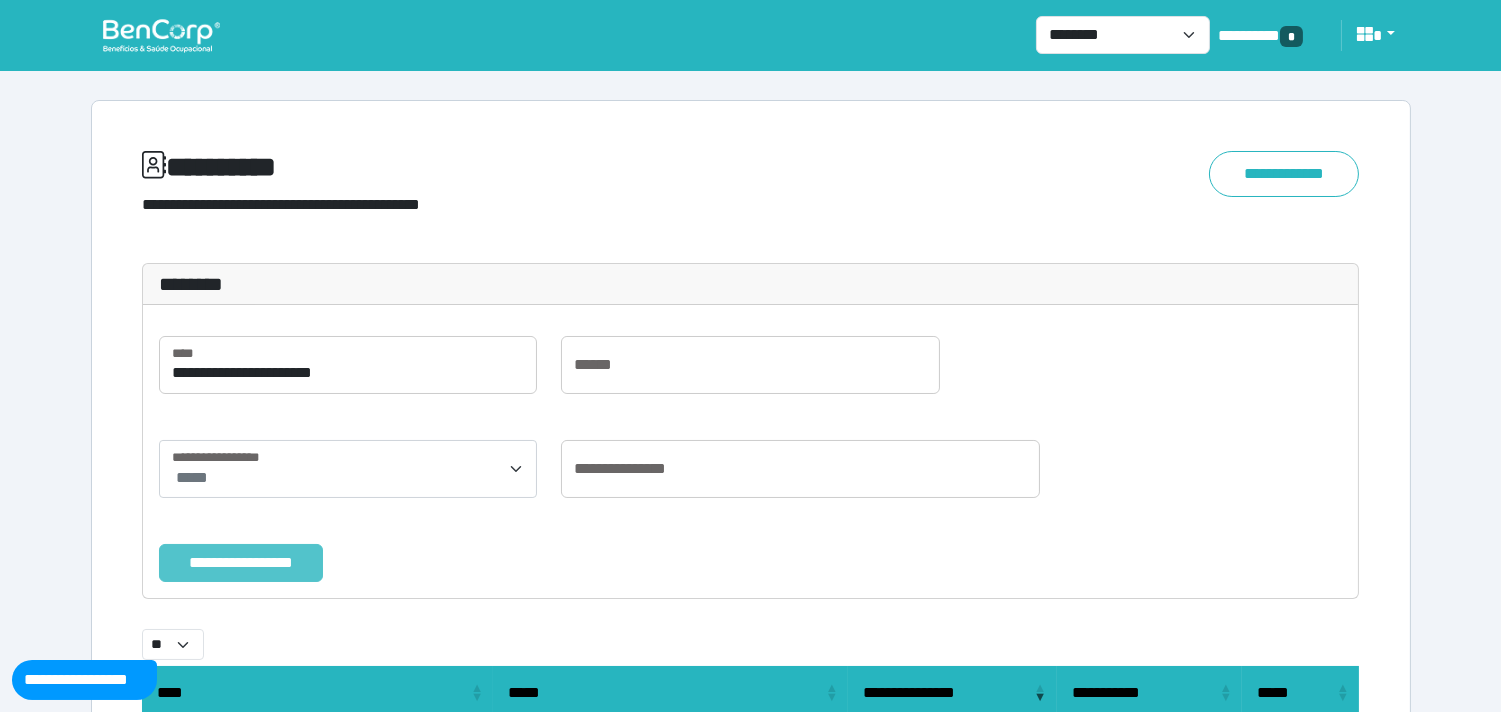 click on "**********" at bounding box center [241, 563] 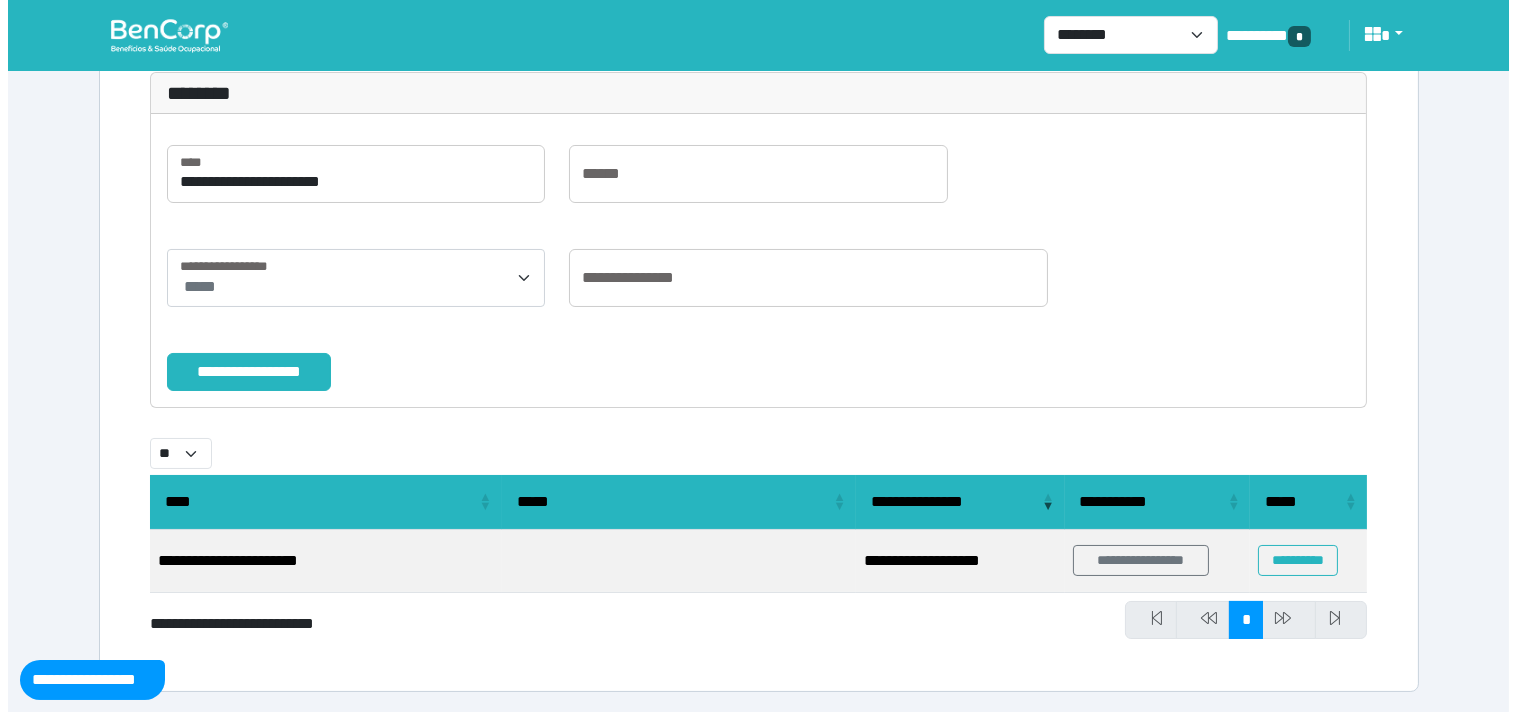 scroll, scrollTop: 191, scrollLeft: 0, axis: vertical 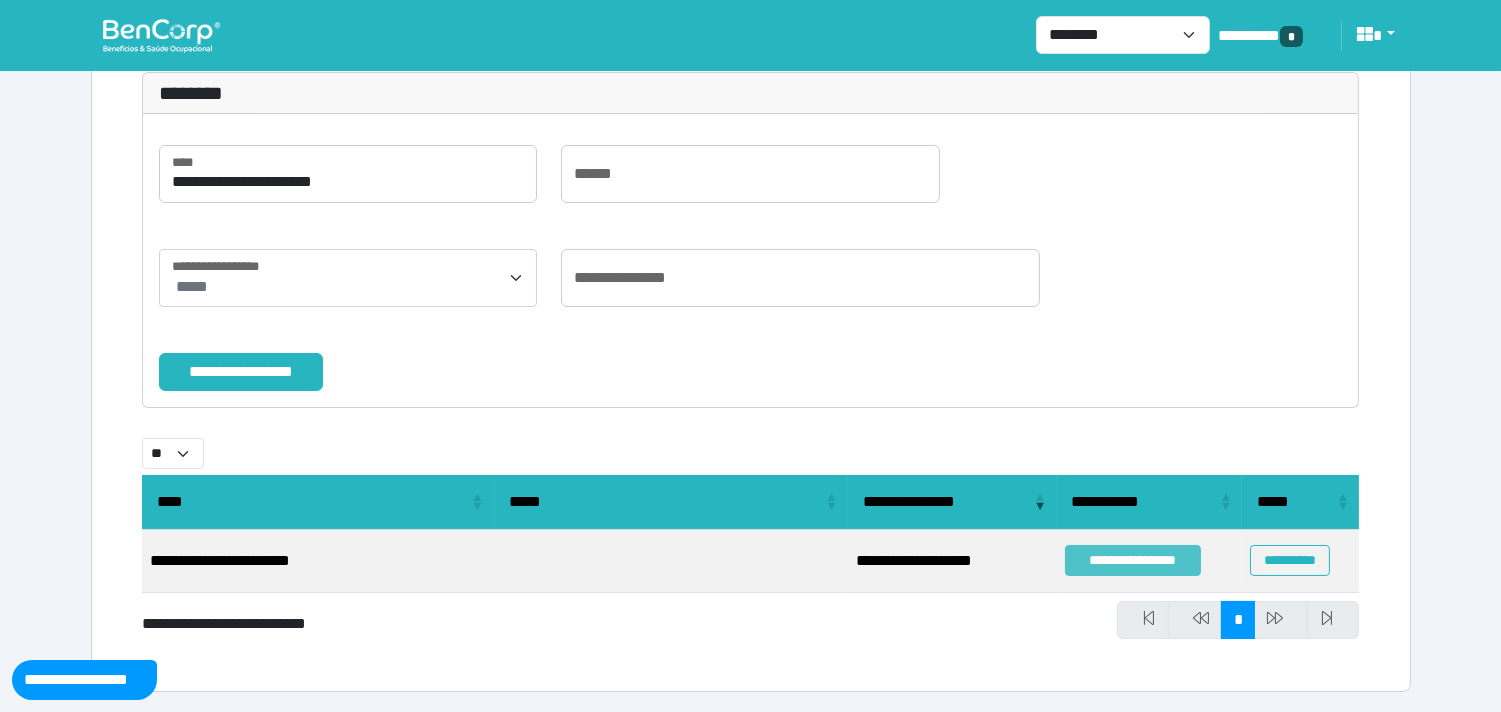 click on "**********" at bounding box center (1133, 560) 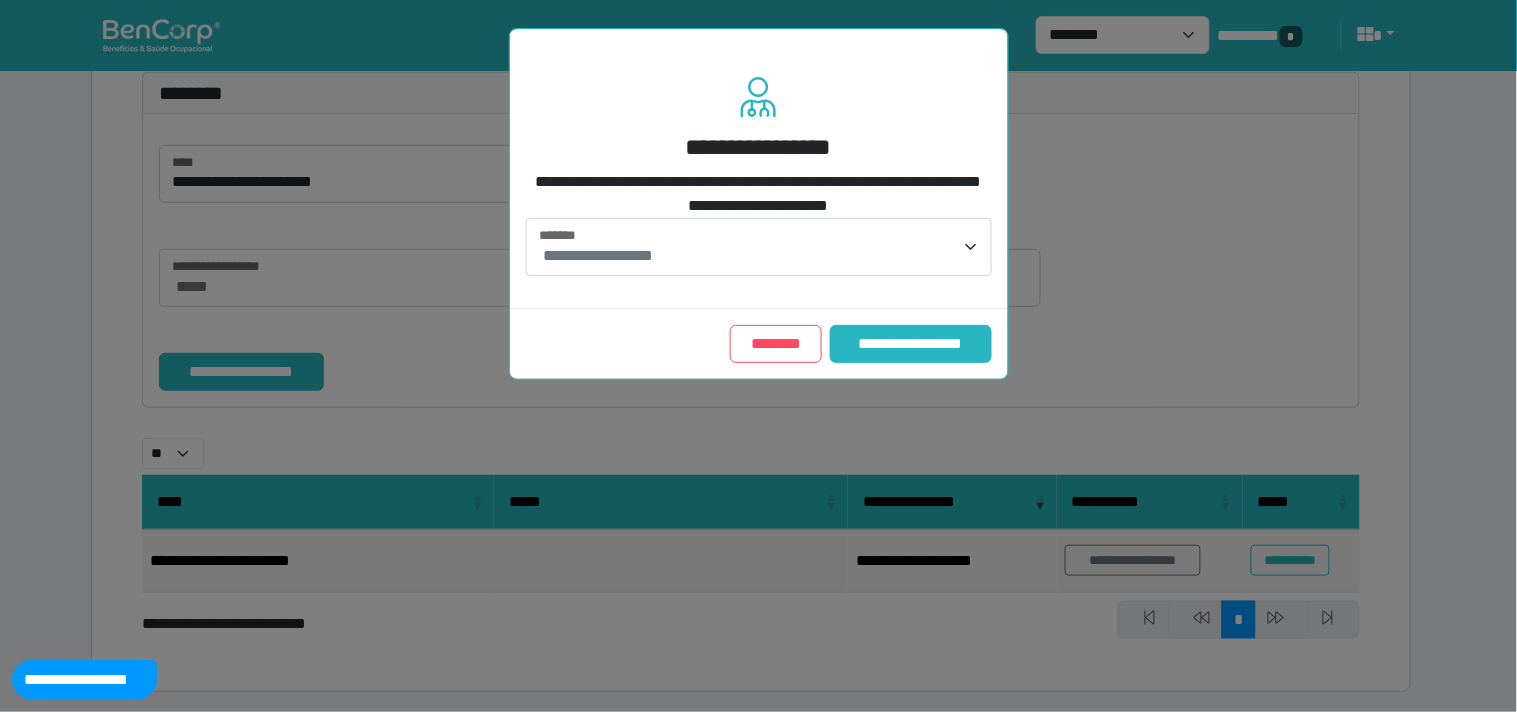 click on "**********" at bounding box center [759, 247] 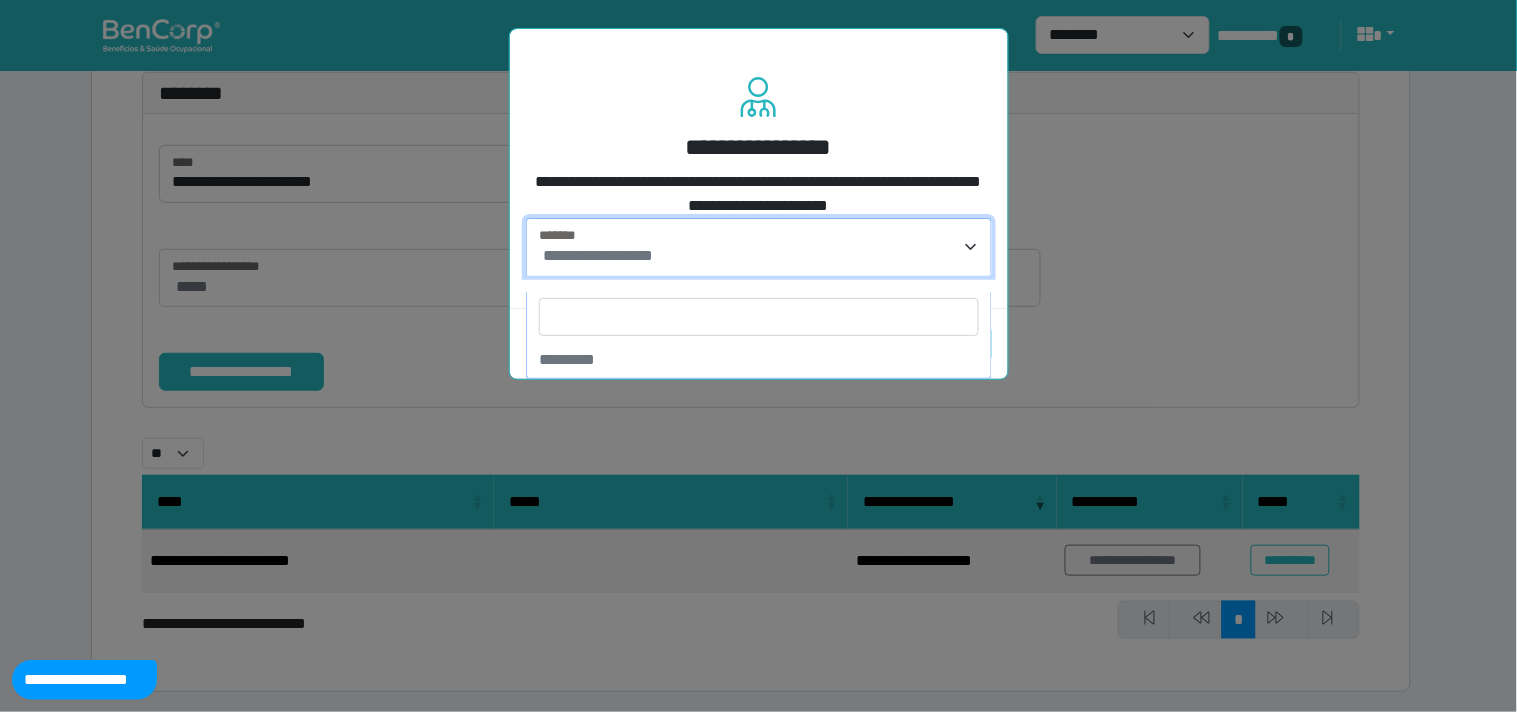 click at bounding box center (759, 317) 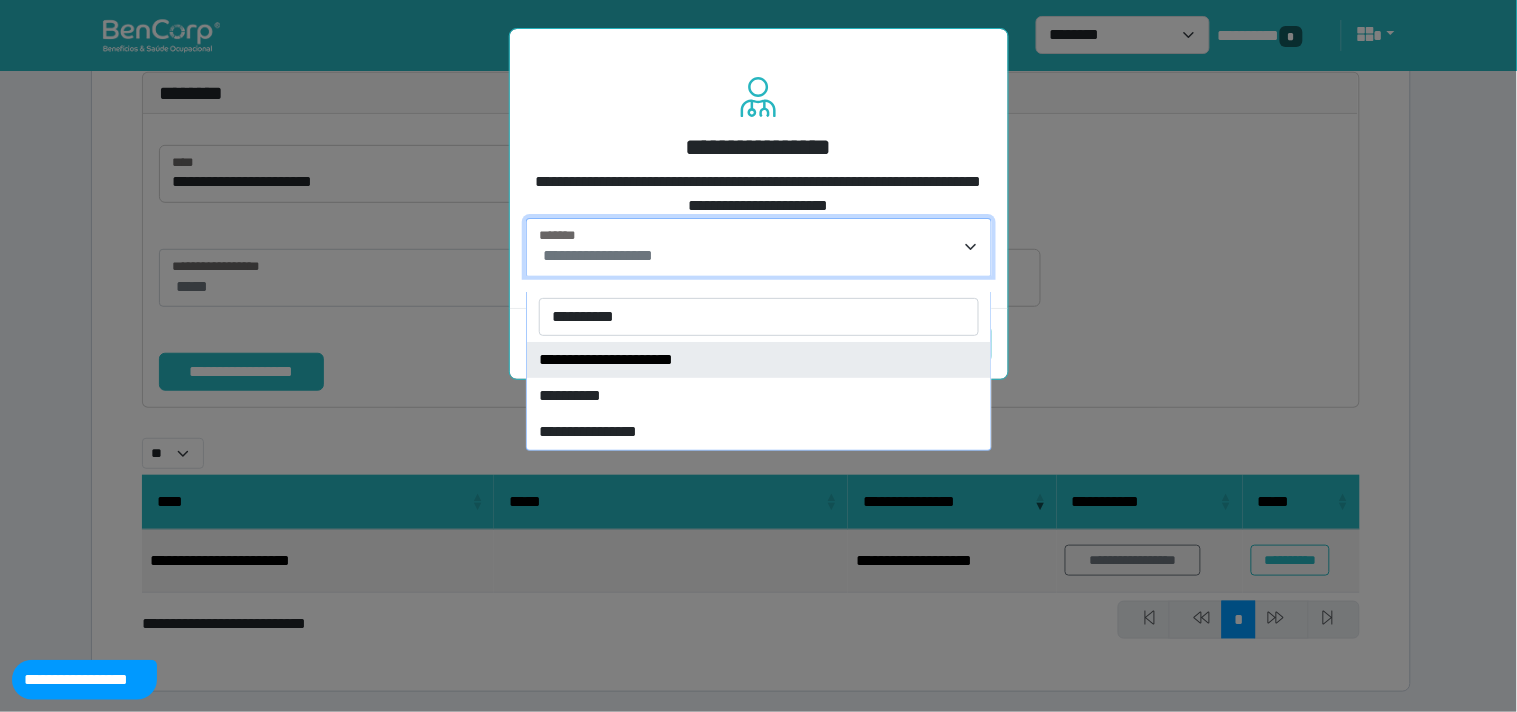 type on "**********" 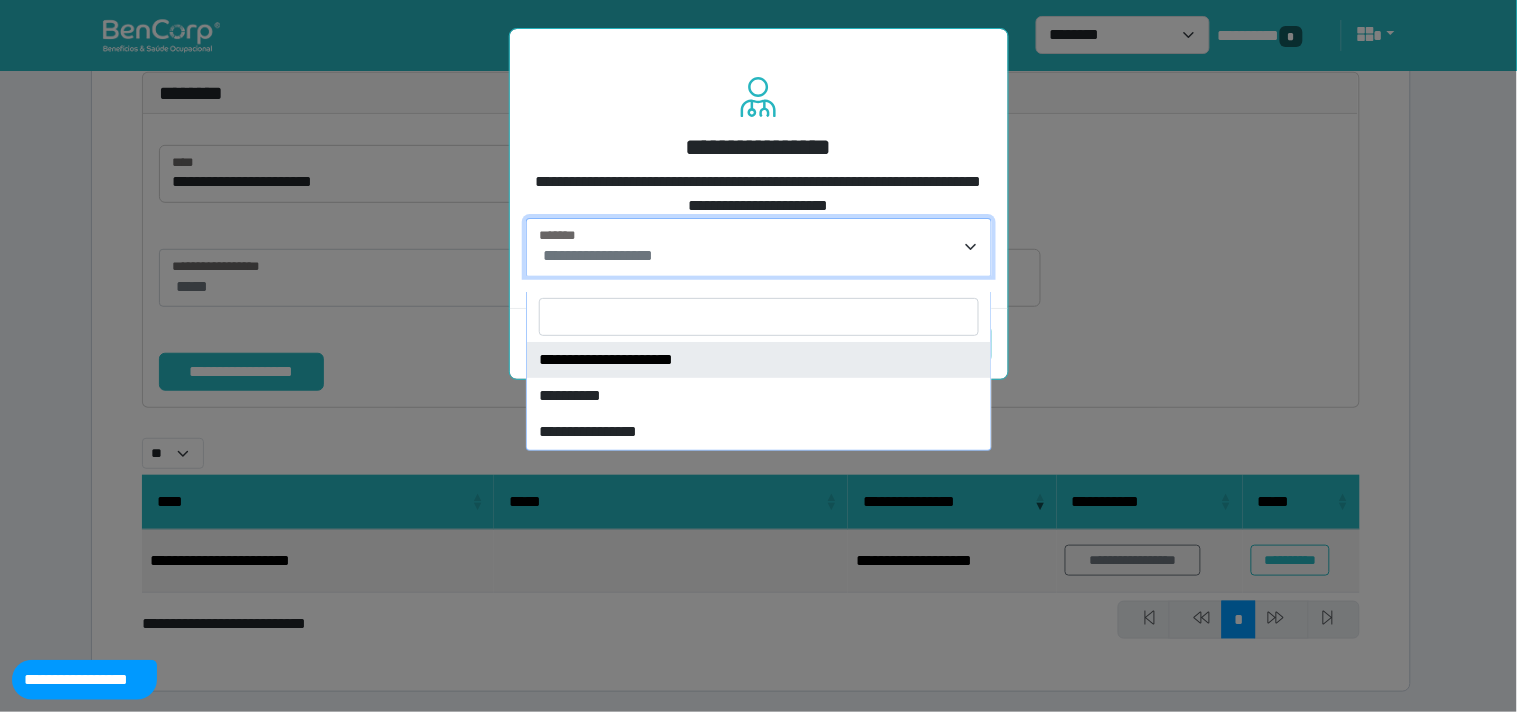 select on "****" 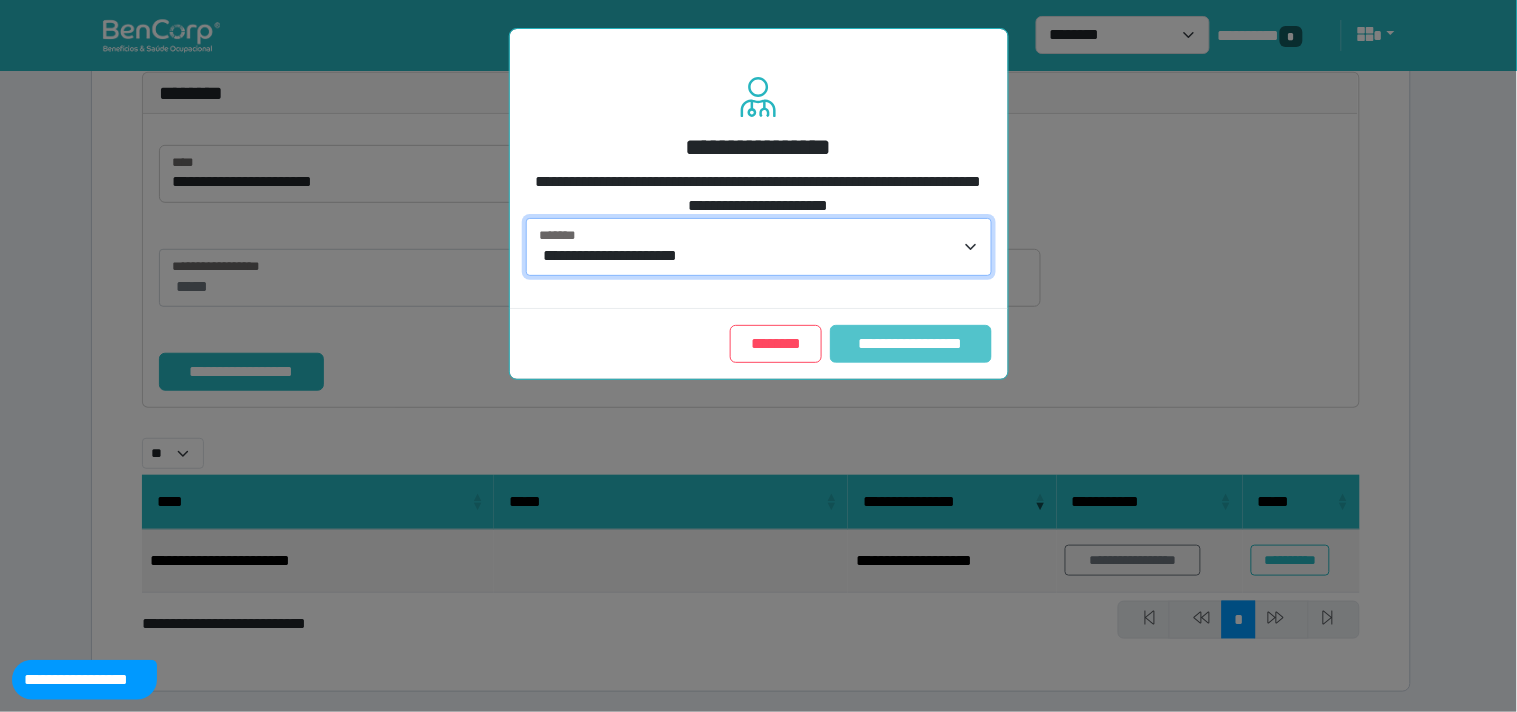 click on "**********" at bounding box center (910, 344) 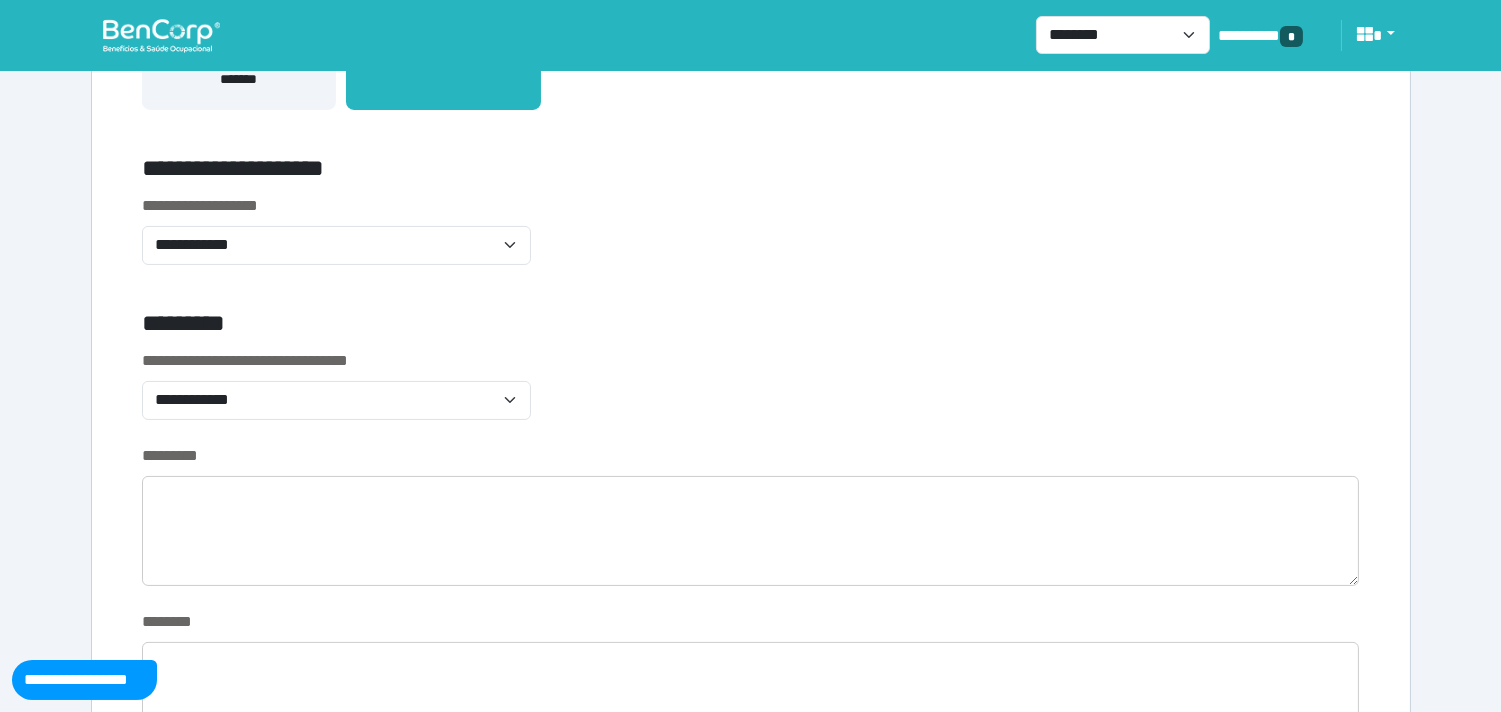 scroll, scrollTop: 666, scrollLeft: 0, axis: vertical 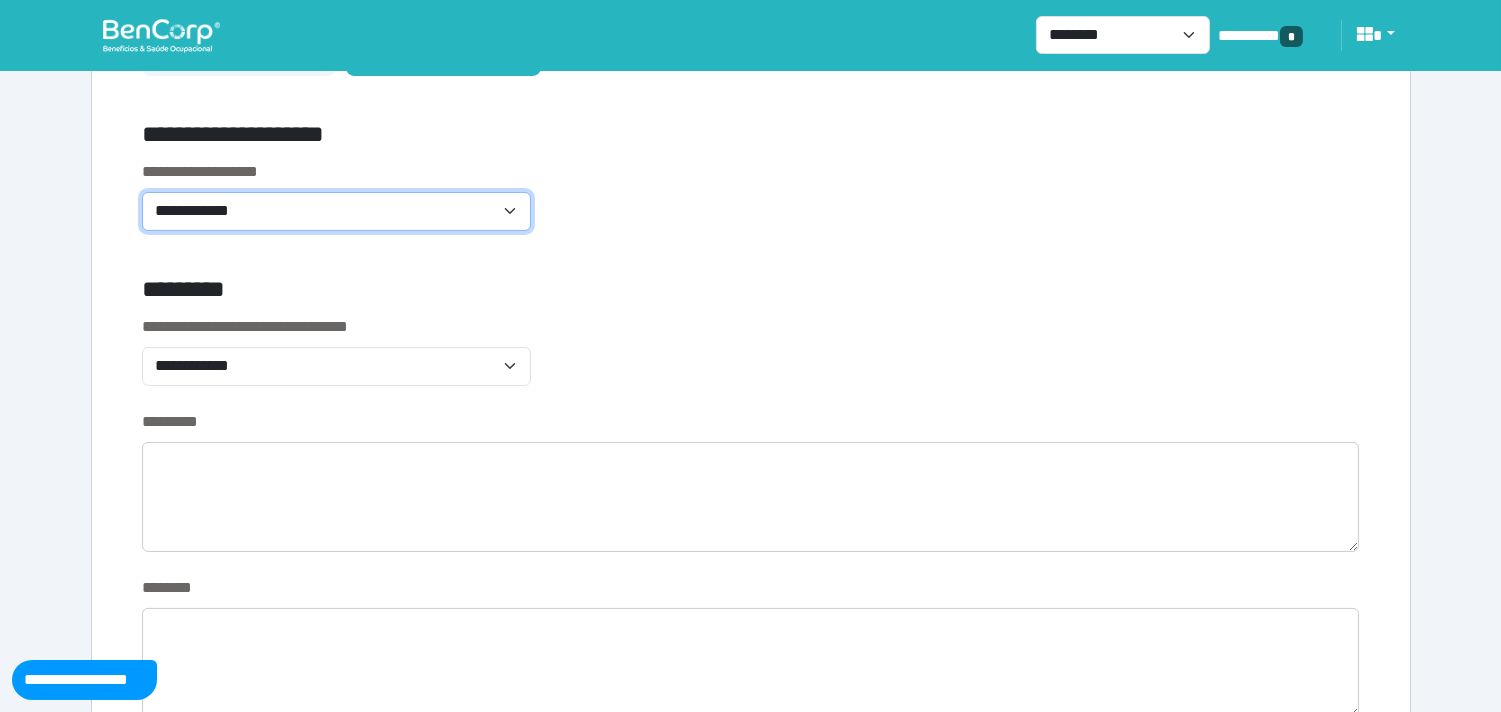 drag, startPoint x: 311, startPoint y: 202, endPoint x: 311, endPoint y: 214, distance: 12 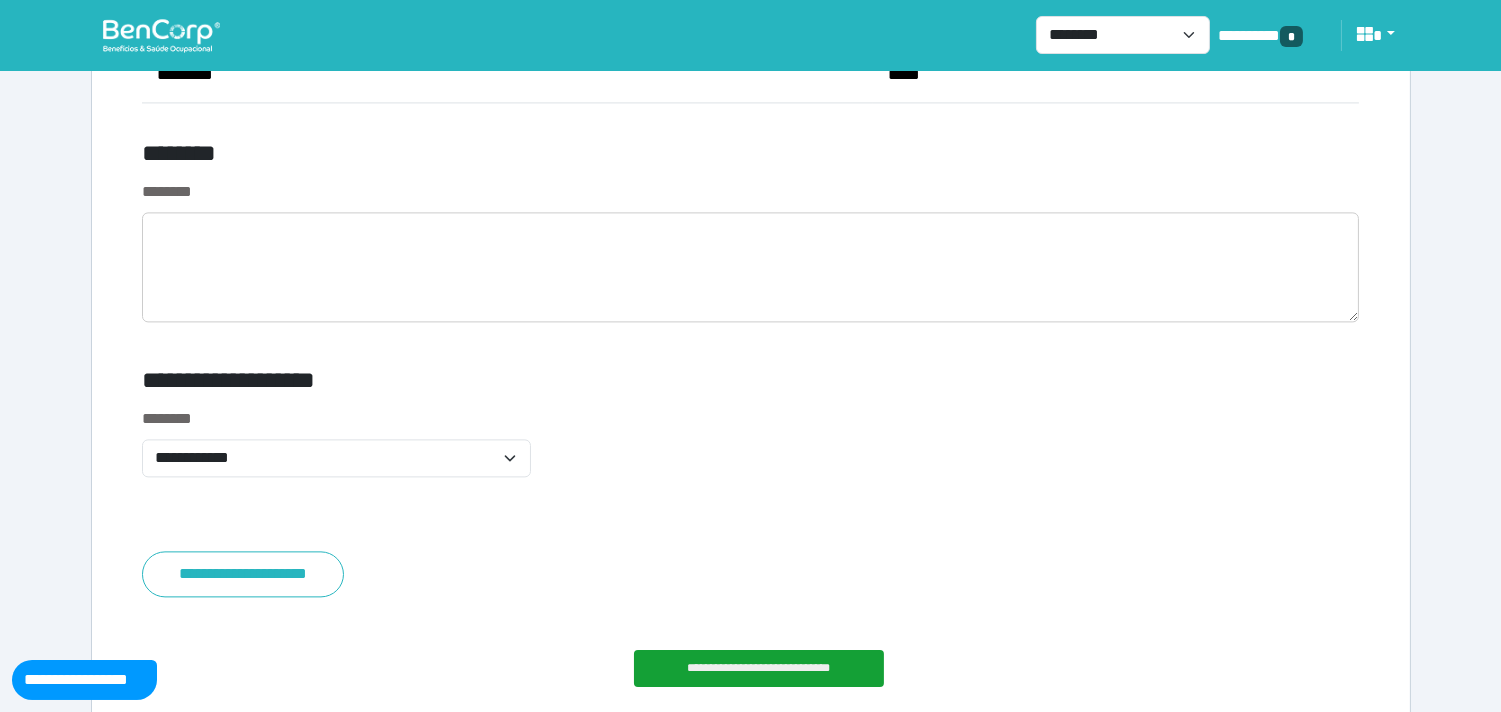 scroll, scrollTop: 7721, scrollLeft: 0, axis: vertical 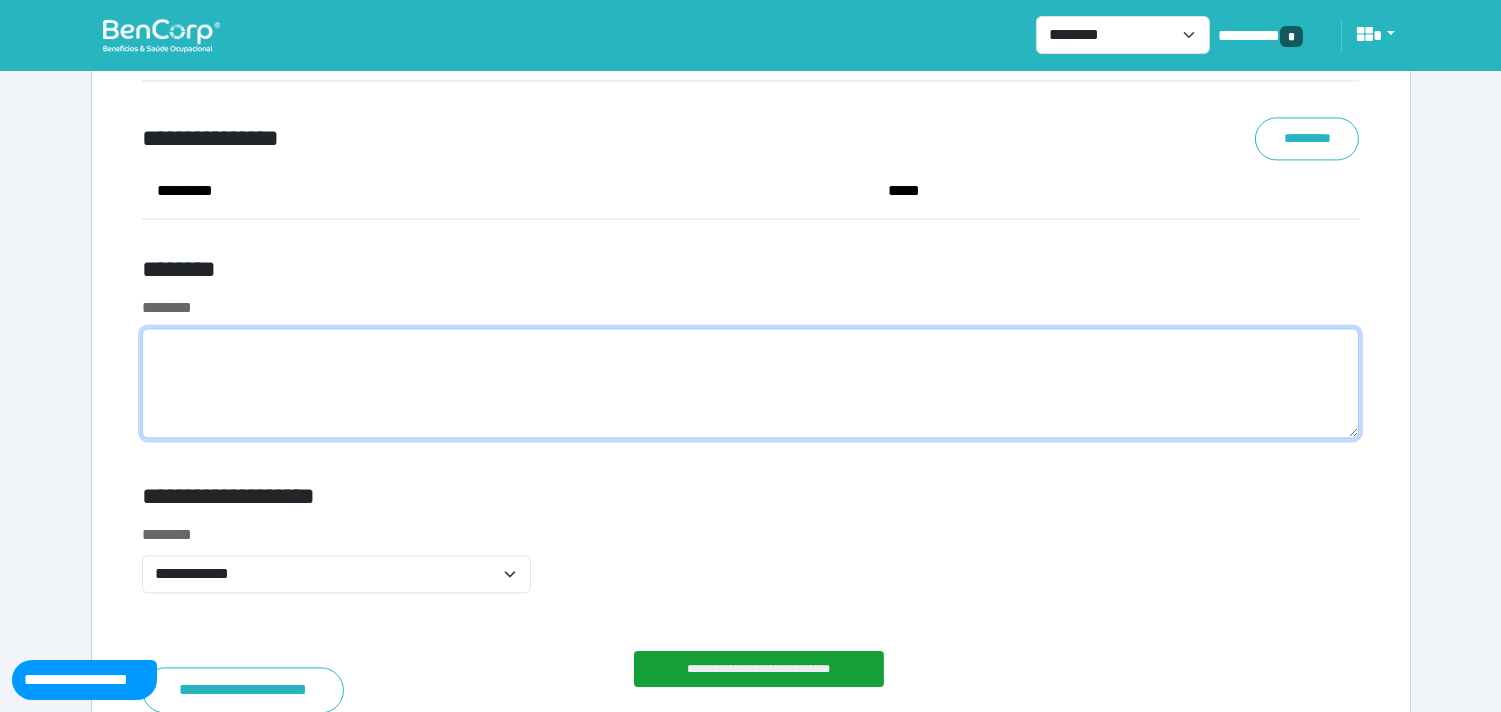 click at bounding box center [751, 383] 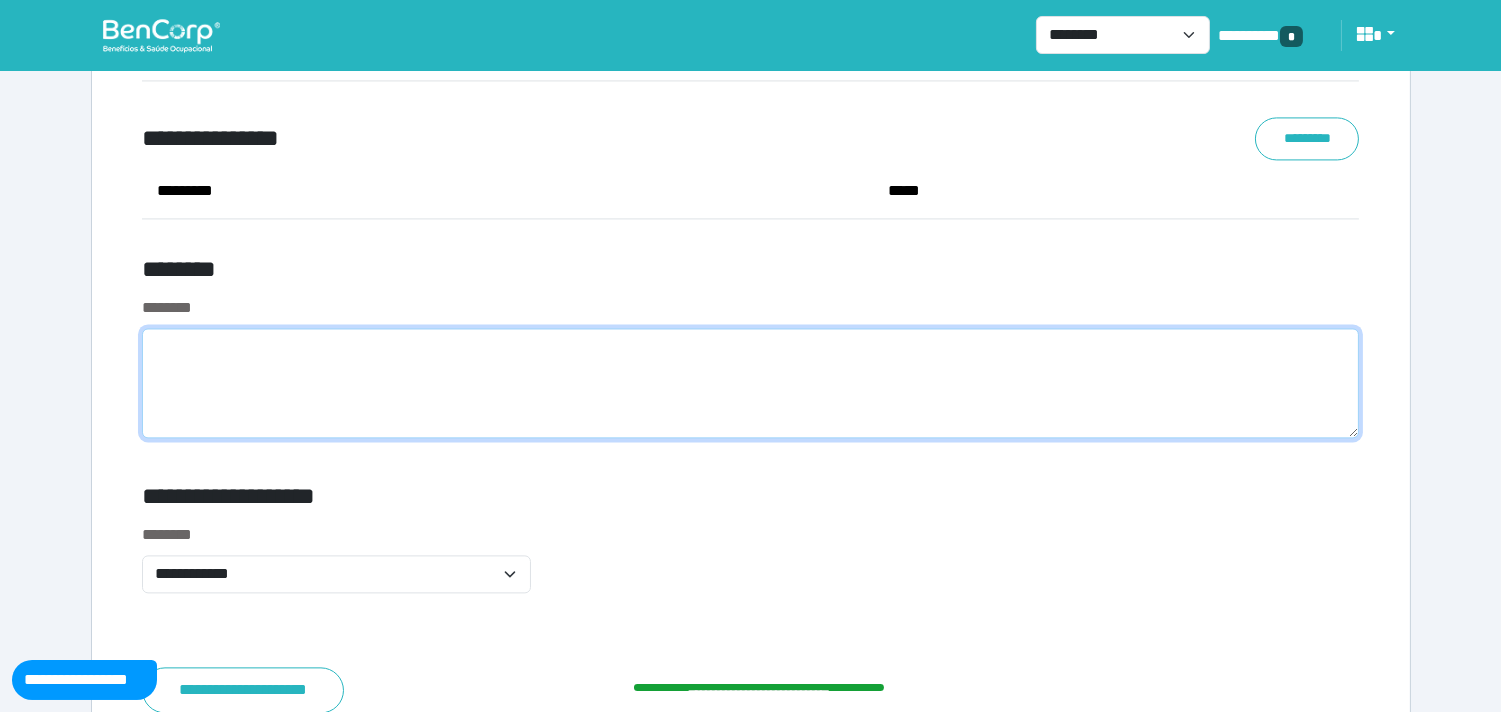 type on "*" 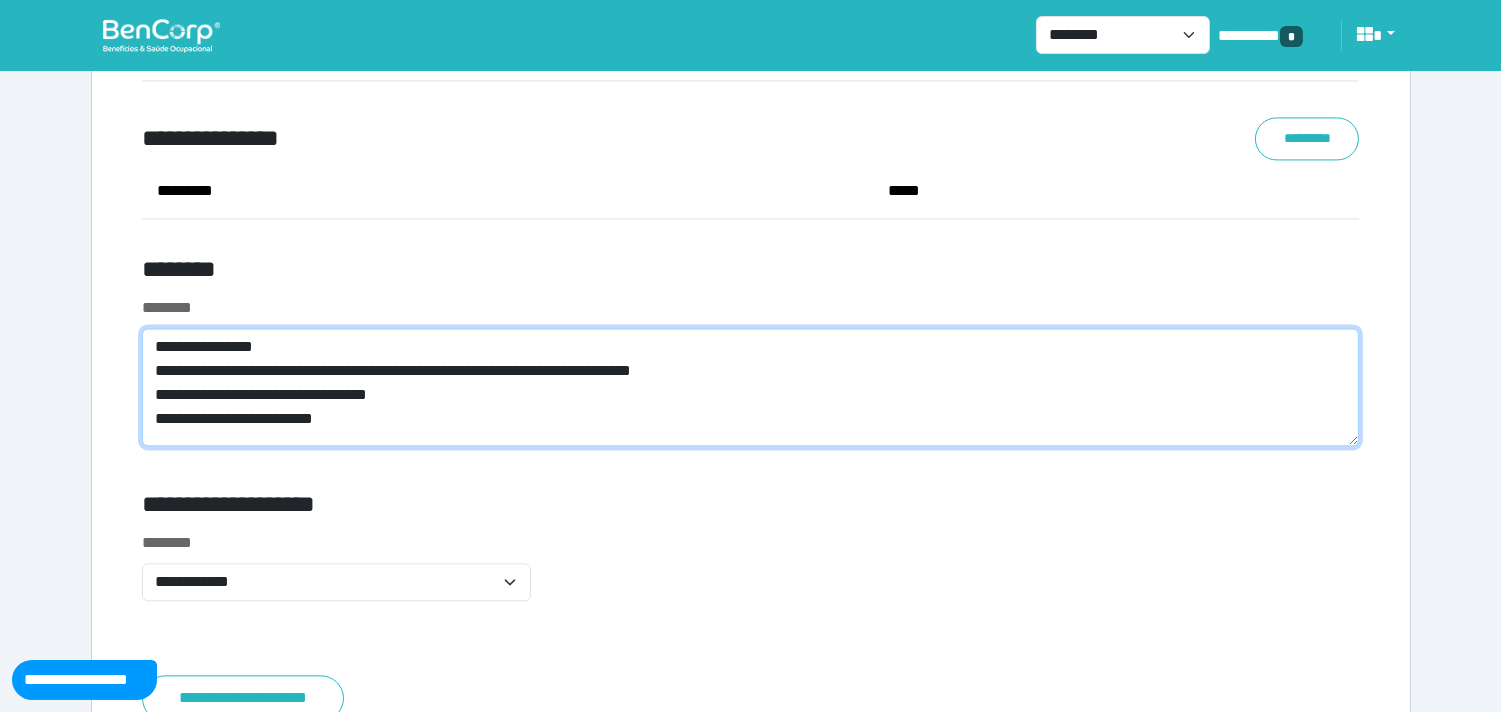 scroll, scrollTop: 0, scrollLeft: 0, axis: both 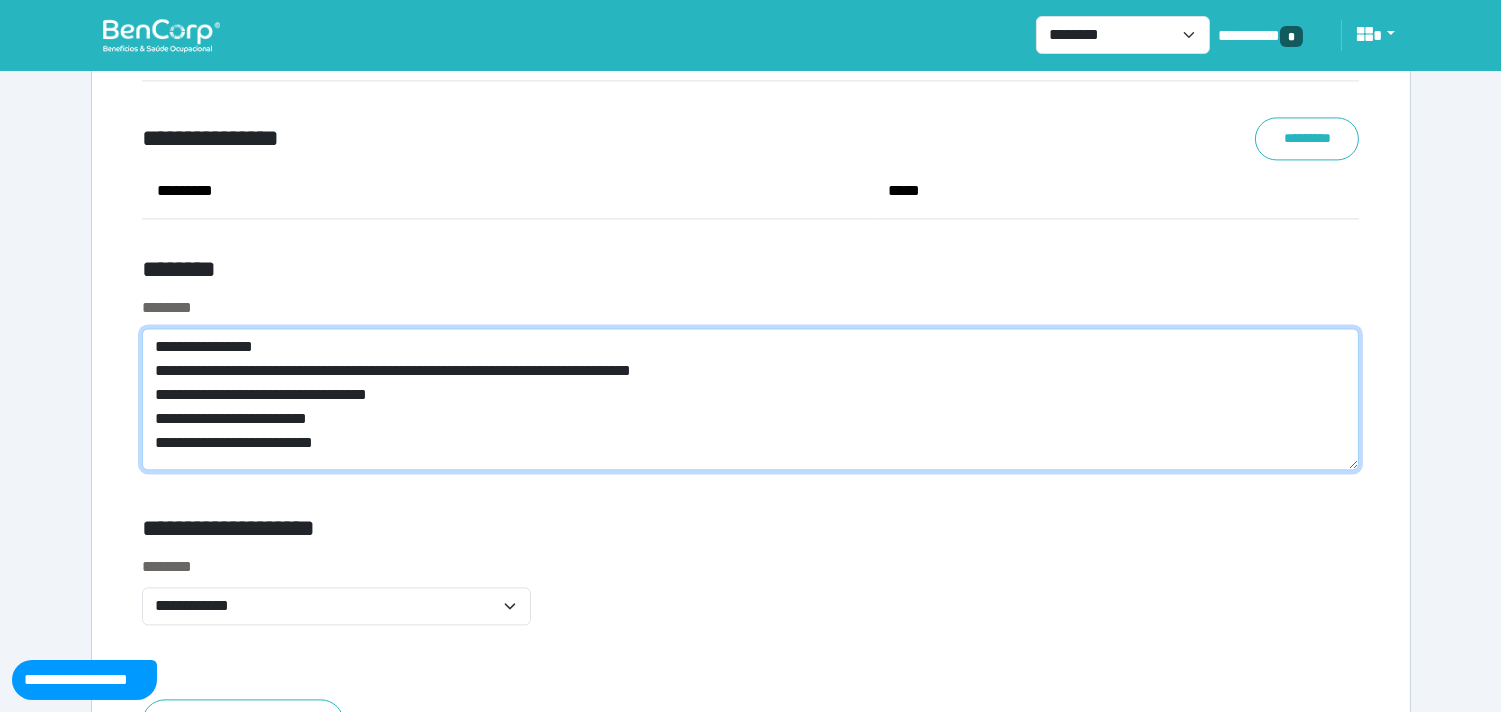 type on "**********" 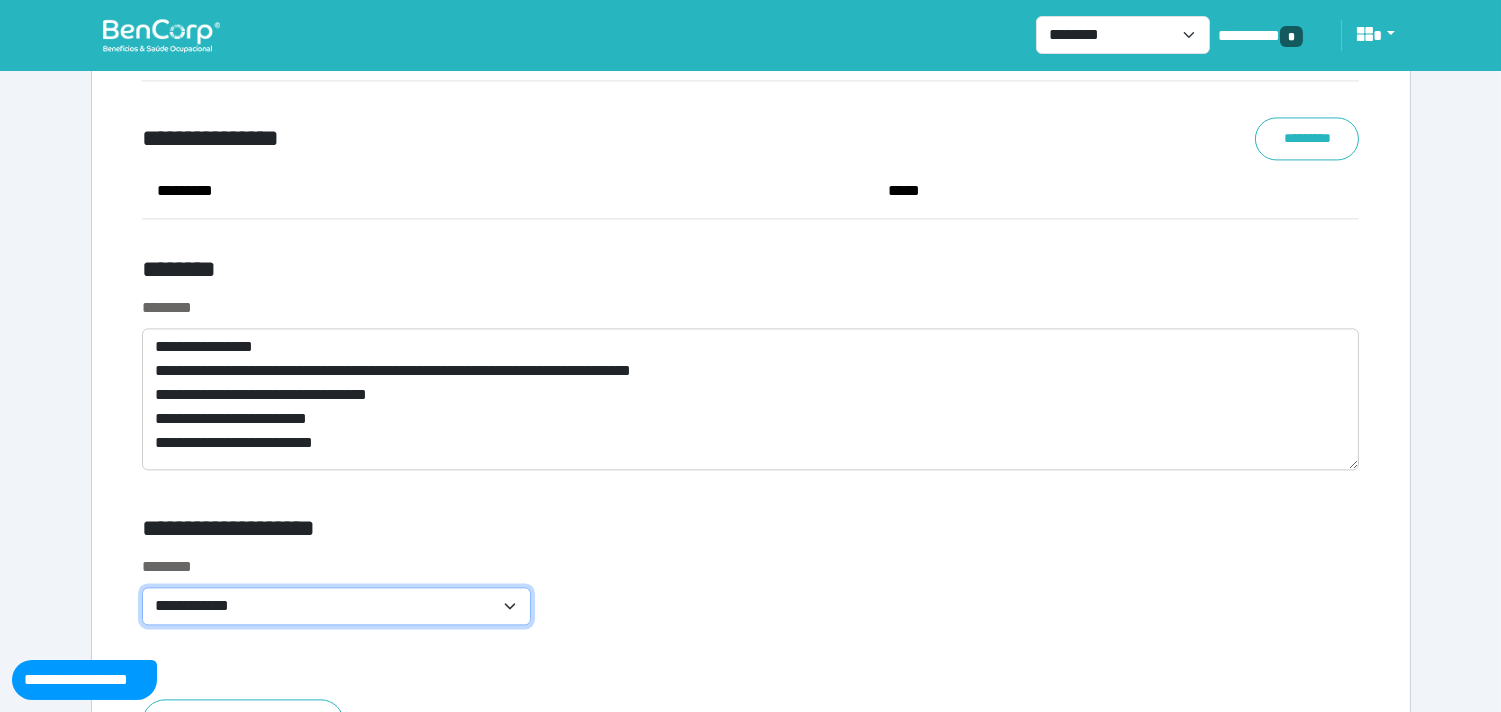 drag, startPoint x: 357, startPoint y: 614, endPoint x: 353, endPoint y: 587, distance: 27.294687 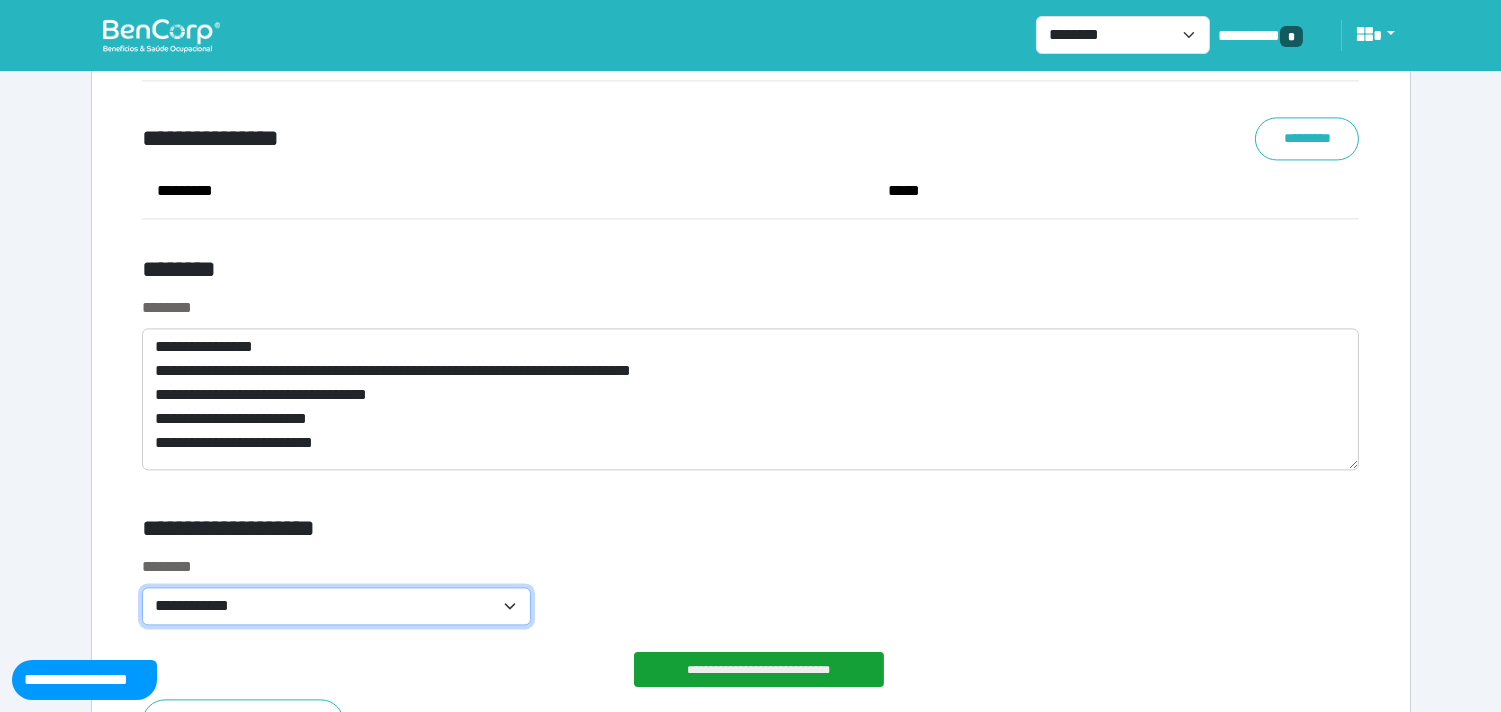 select on "**********" 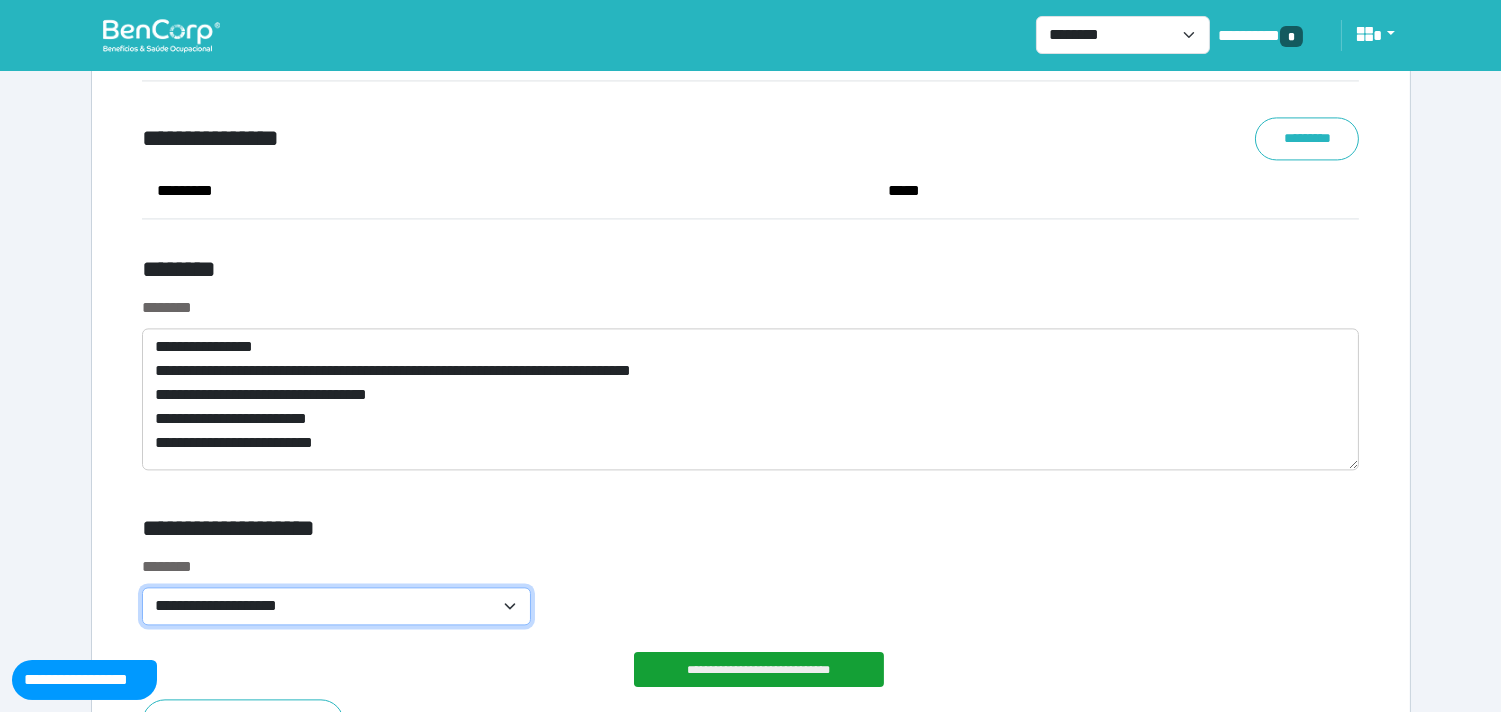 click on "**********" at bounding box center (337, 606) 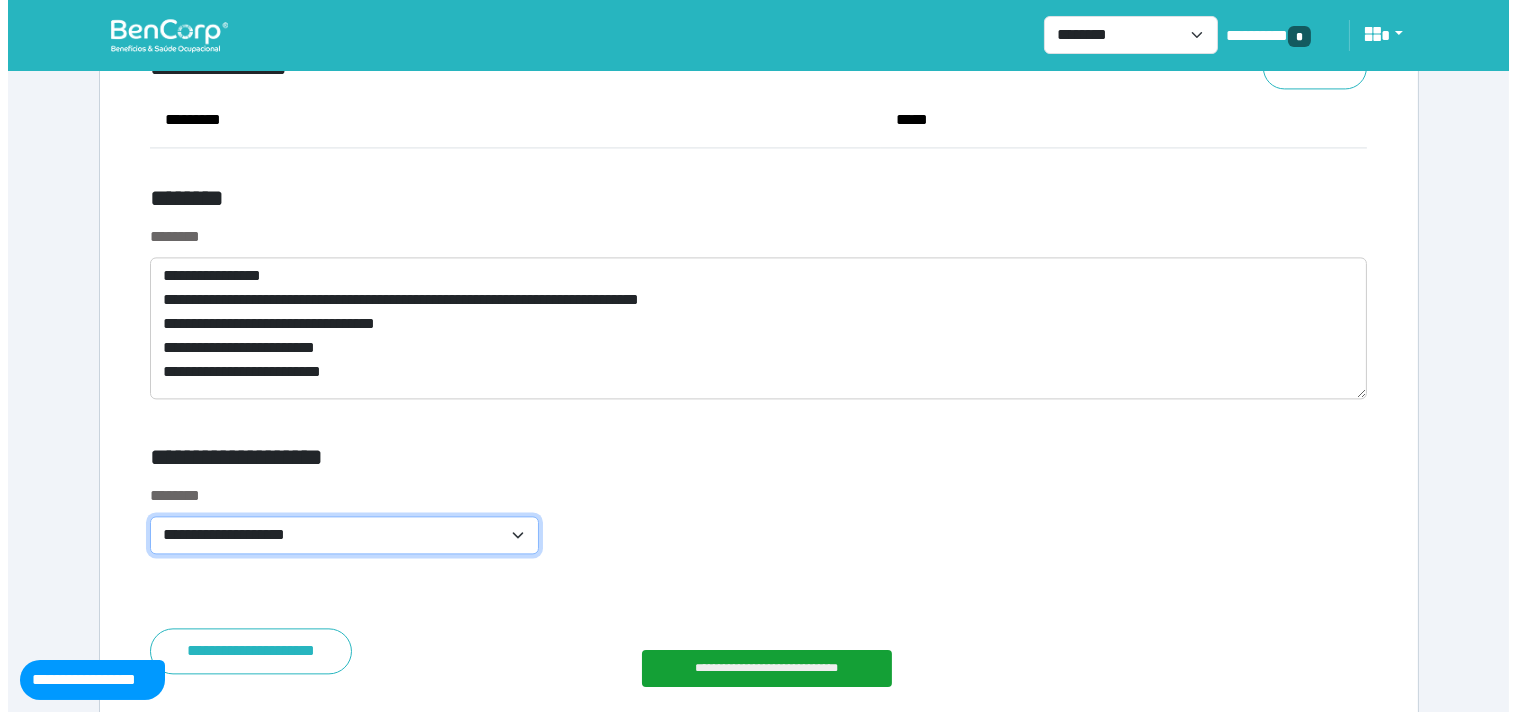 scroll, scrollTop: 7975, scrollLeft: 0, axis: vertical 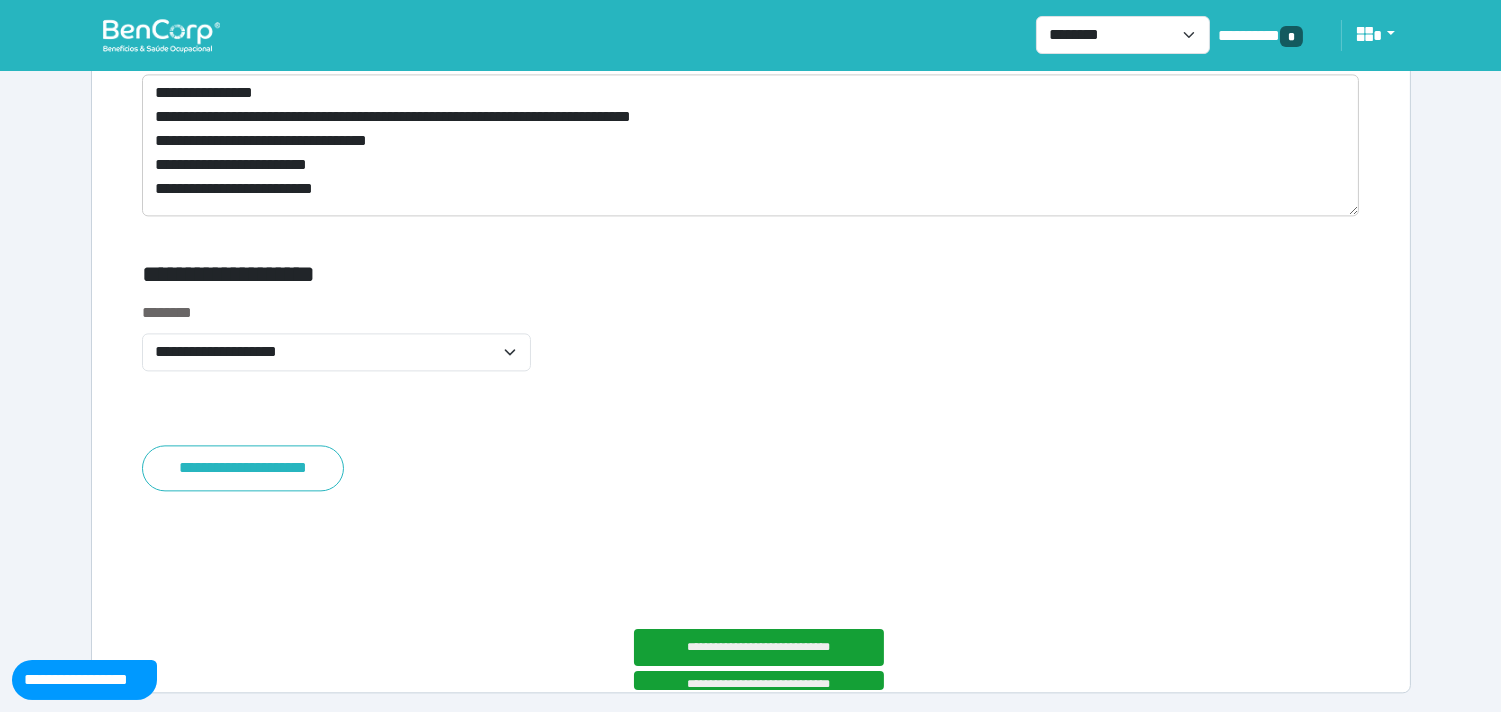 click on "**********" at bounding box center [751, -3349] 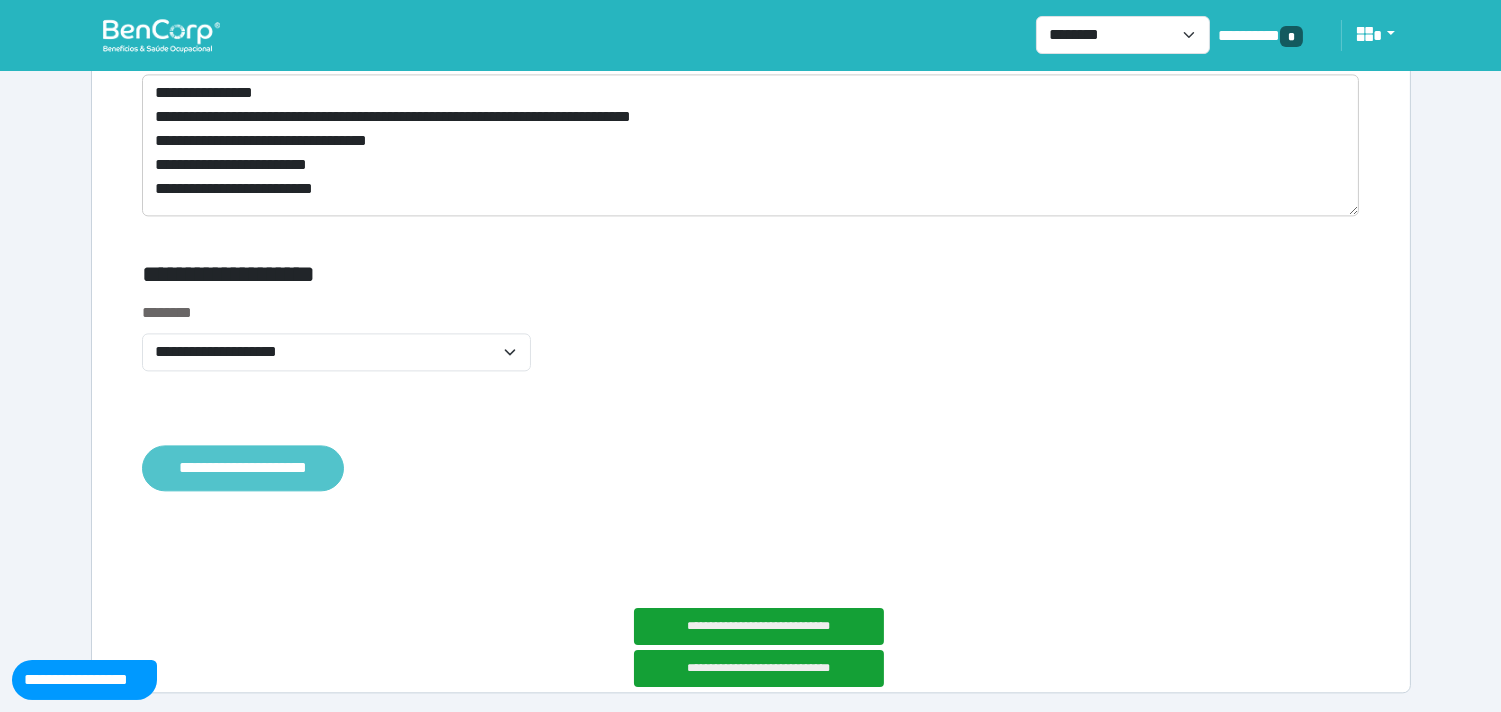 click on "**********" at bounding box center (243, 468) 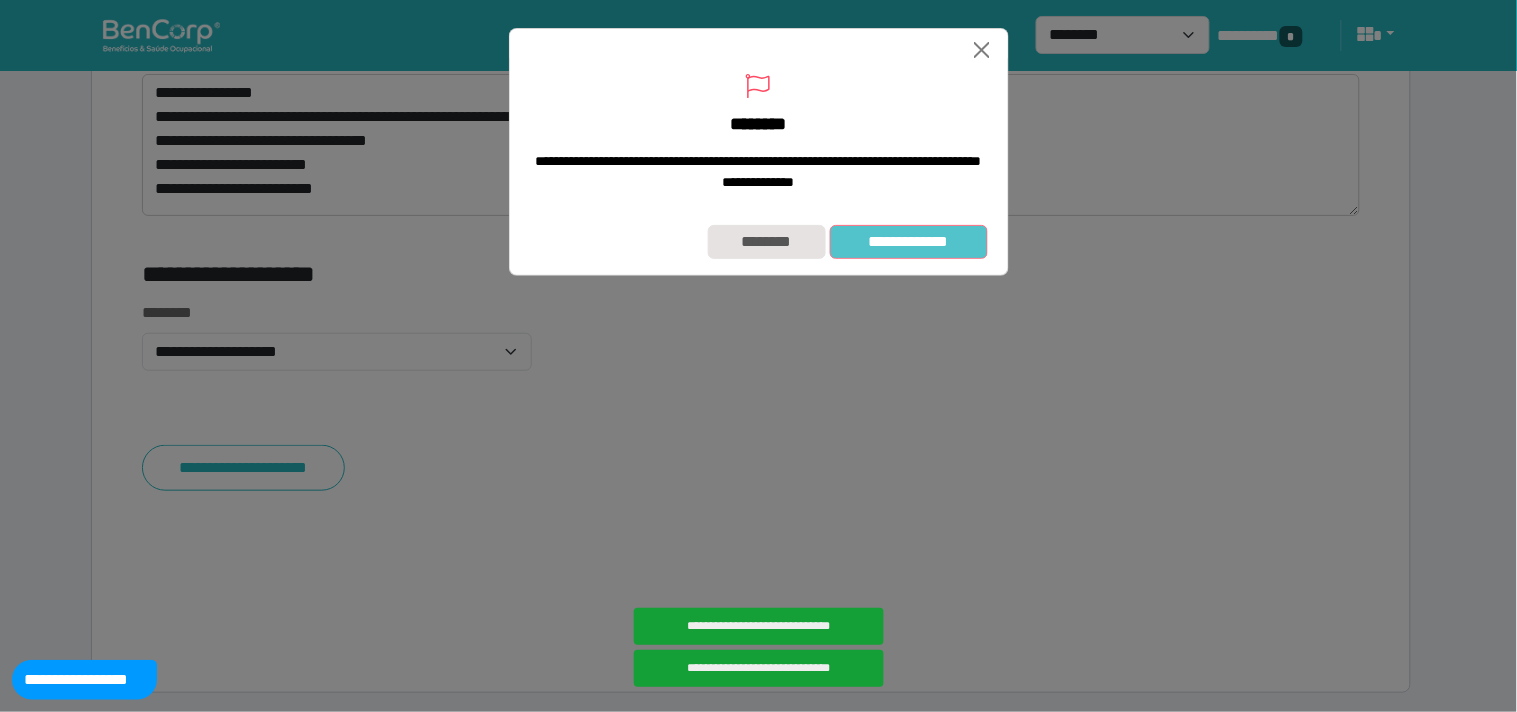 drag, startPoint x: 954, startPoint y: 276, endPoint x: 916, endPoint y: 260, distance: 41.231056 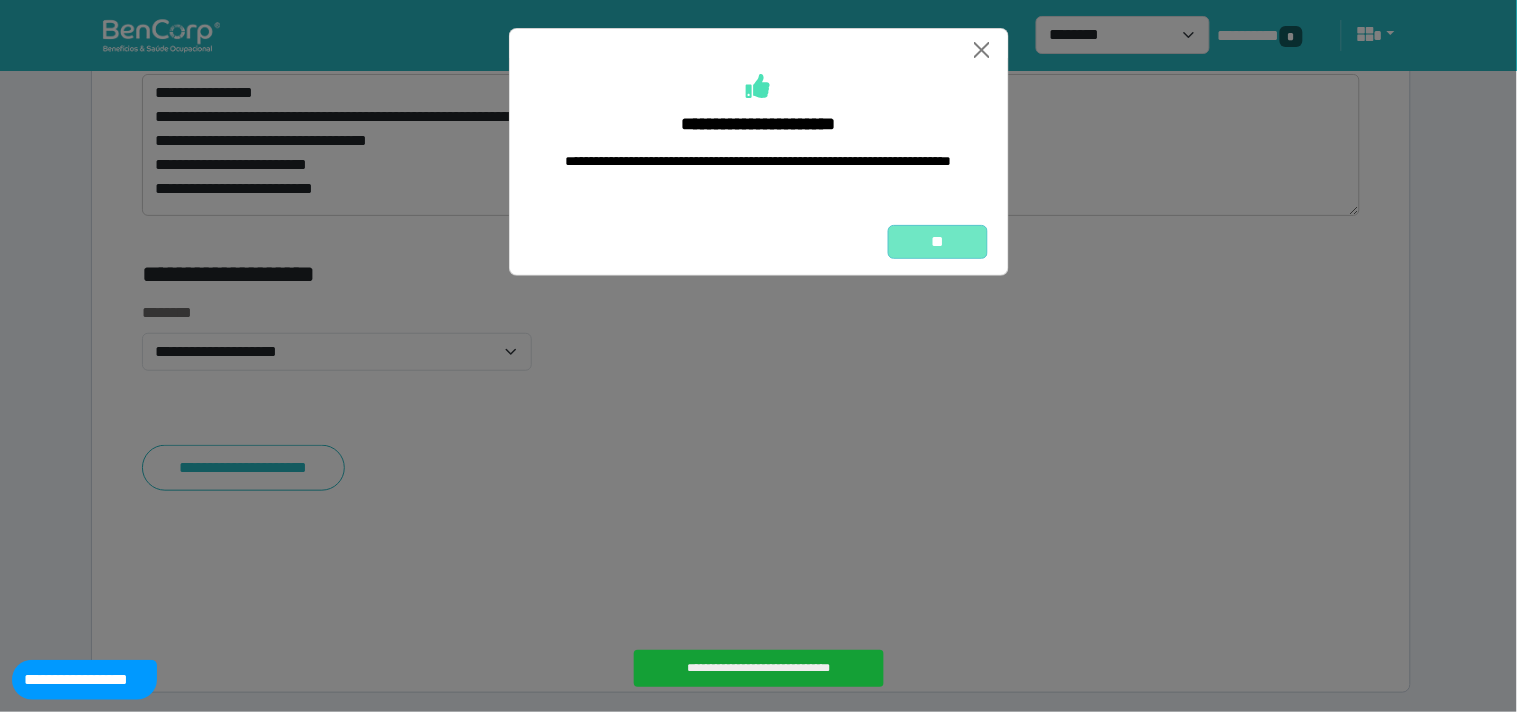 drag, startPoint x: 970, startPoint y: 263, endPoint x: 932, endPoint y: 247, distance: 41.231056 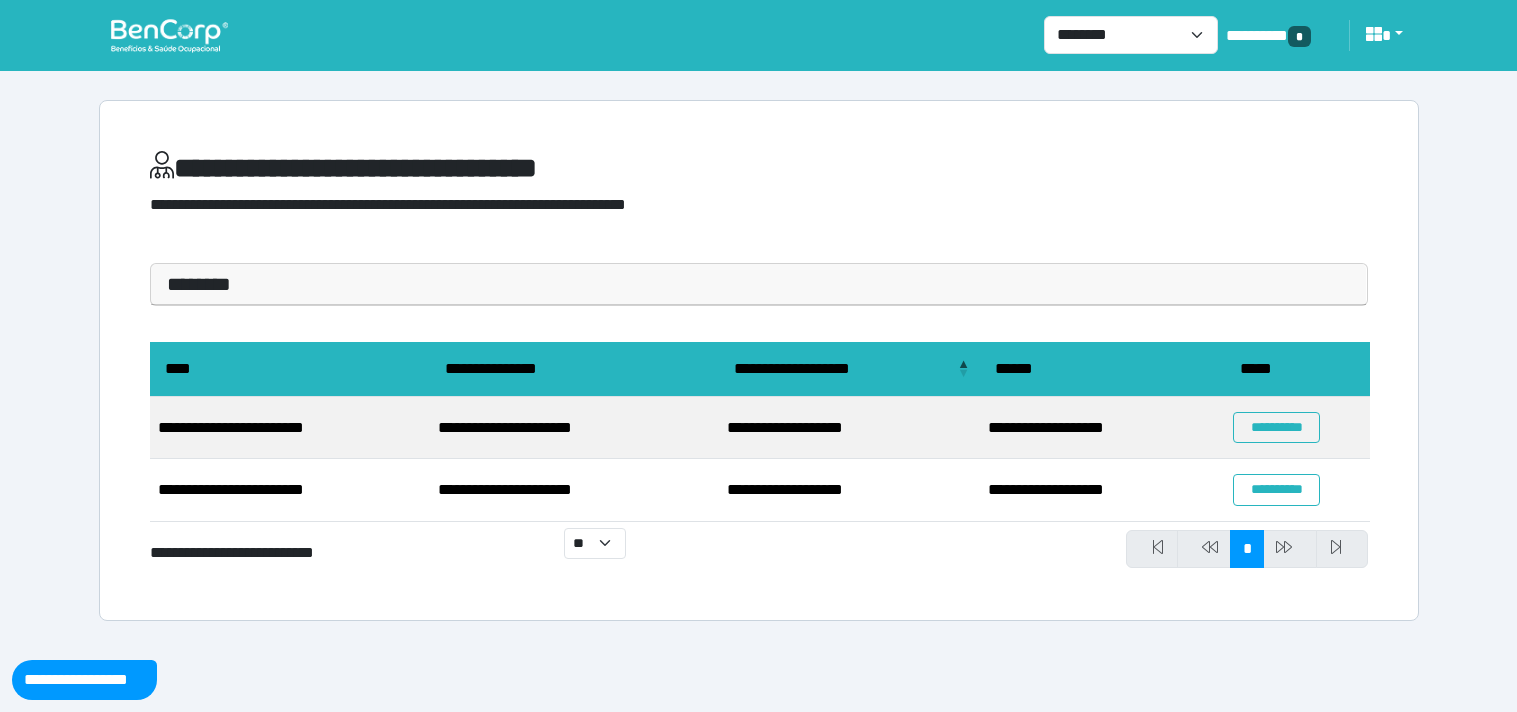 scroll, scrollTop: 0, scrollLeft: 0, axis: both 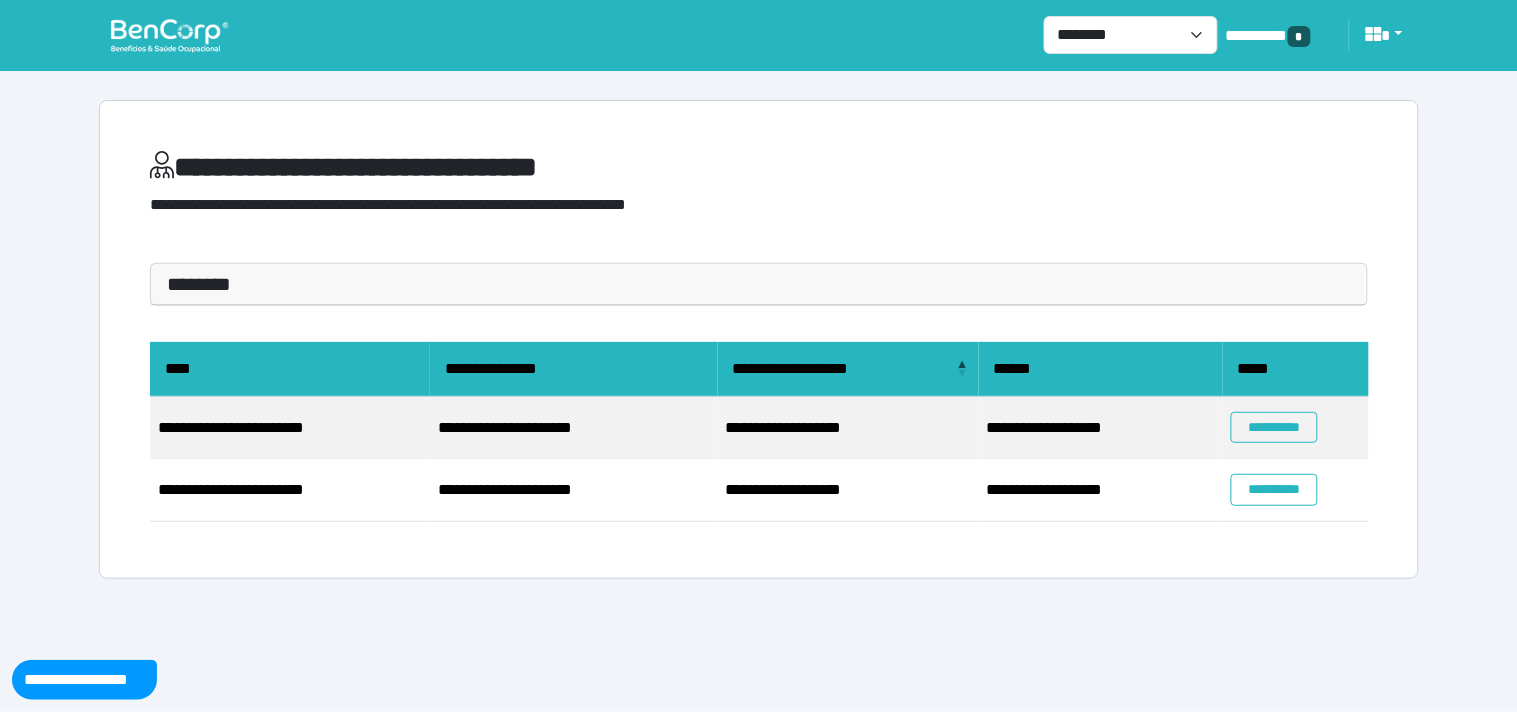 click on "**********" at bounding box center (759, 299) 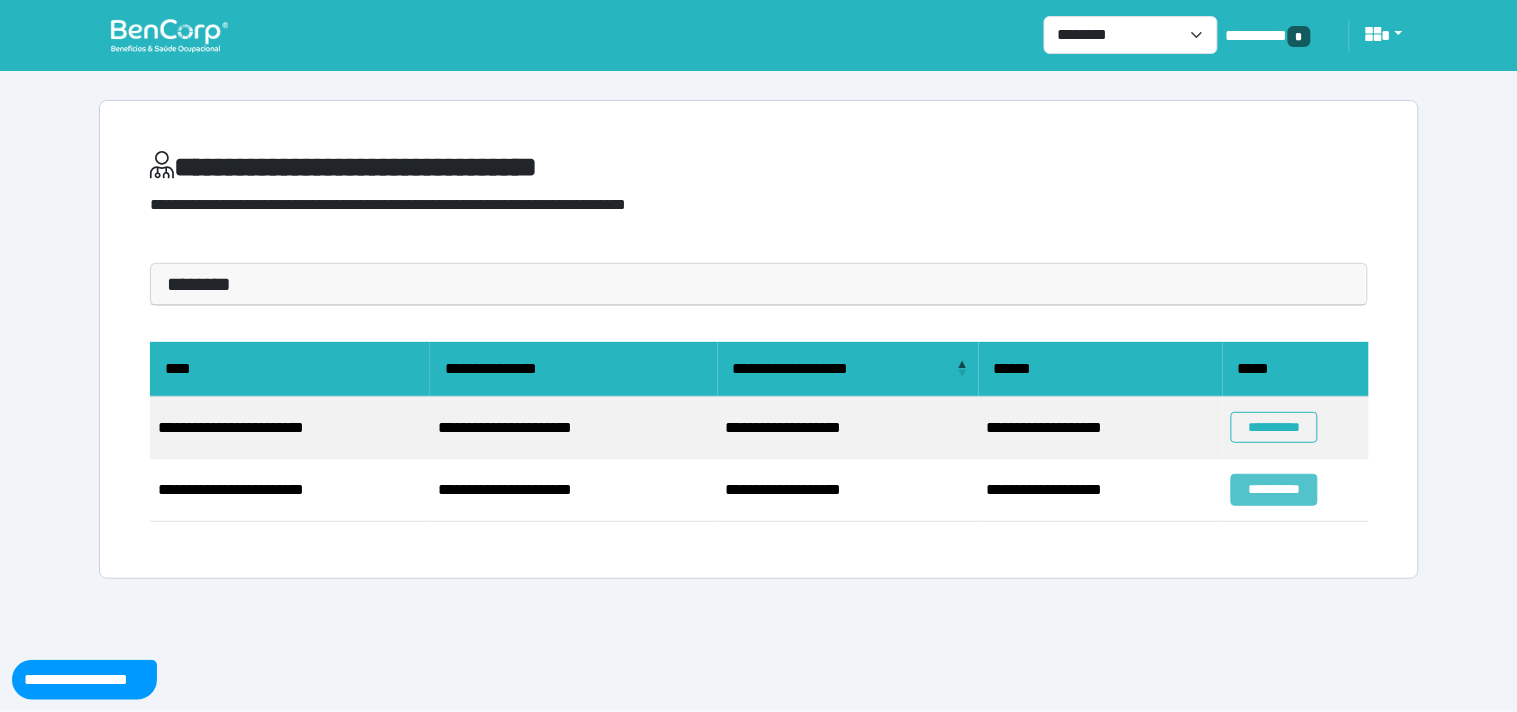 click on "**********" at bounding box center [1274, 489] 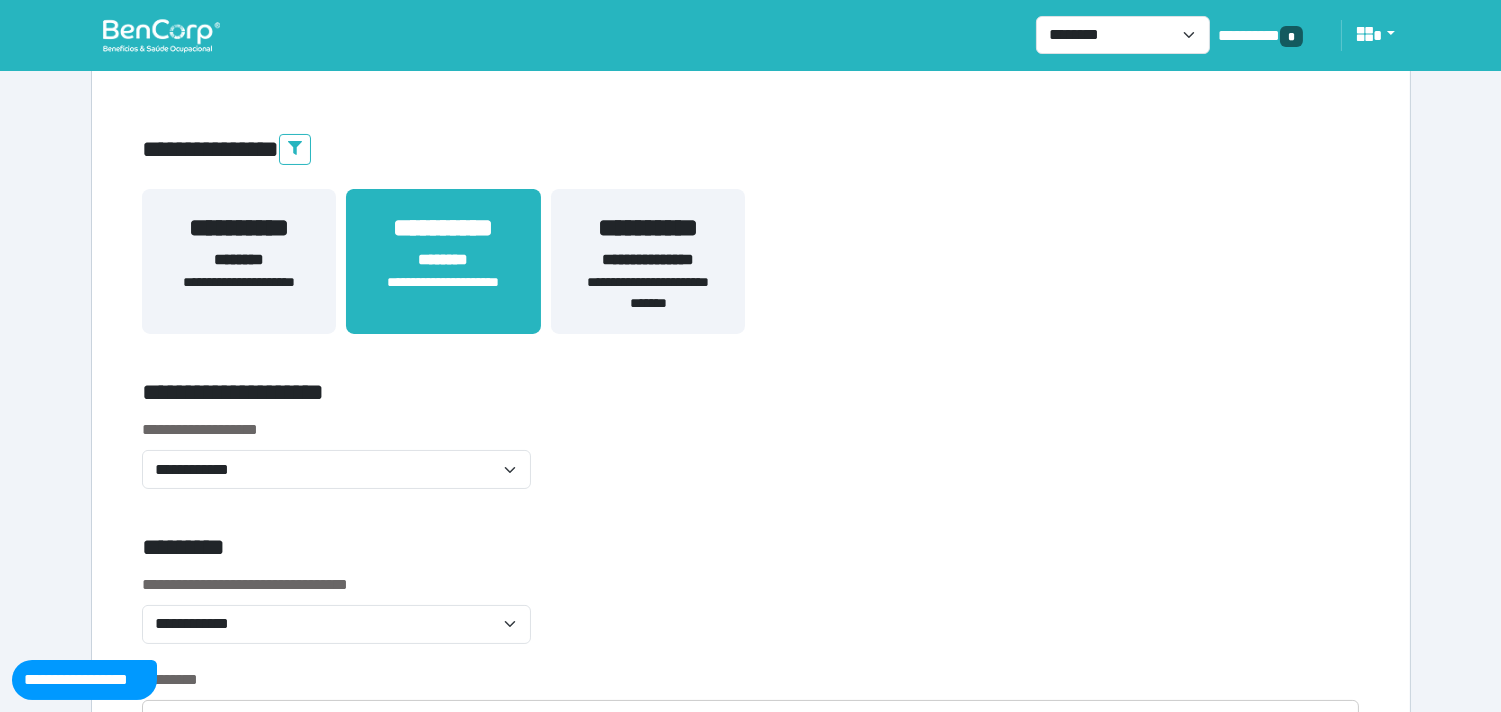 scroll, scrollTop: 333, scrollLeft: 0, axis: vertical 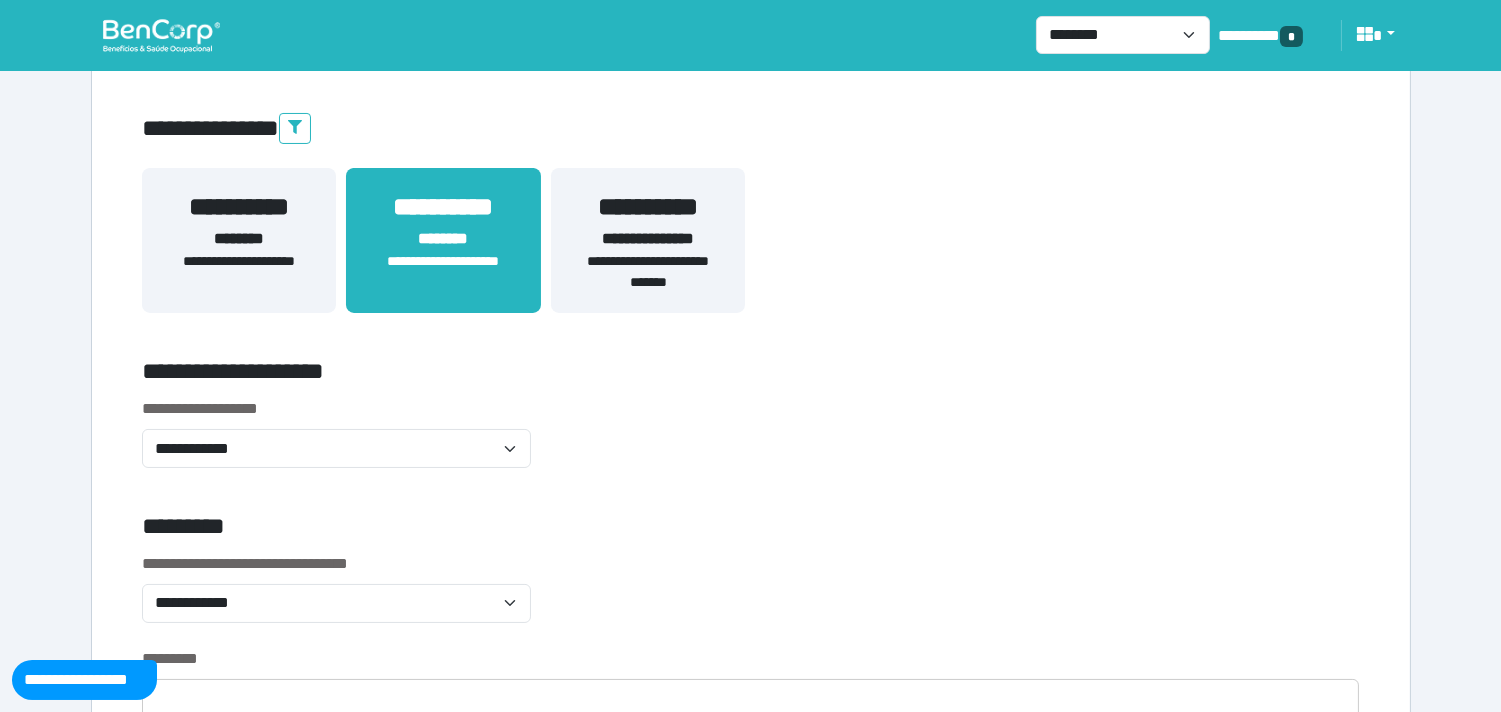 click on "**********" at bounding box center (443, 207) 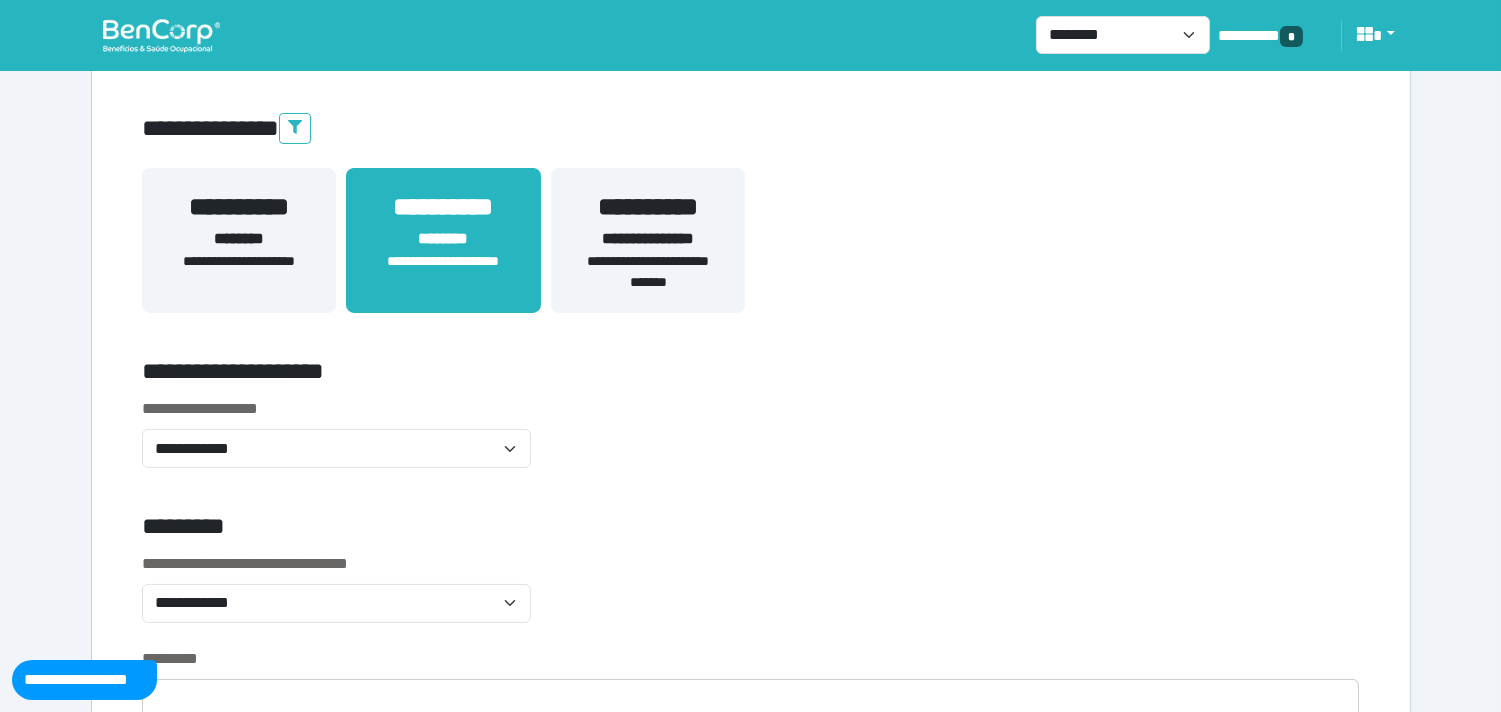 drag, startPoint x: 493, startPoint y: 212, endPoint x: 1148, endPoint y: 254, distance: 656.34515 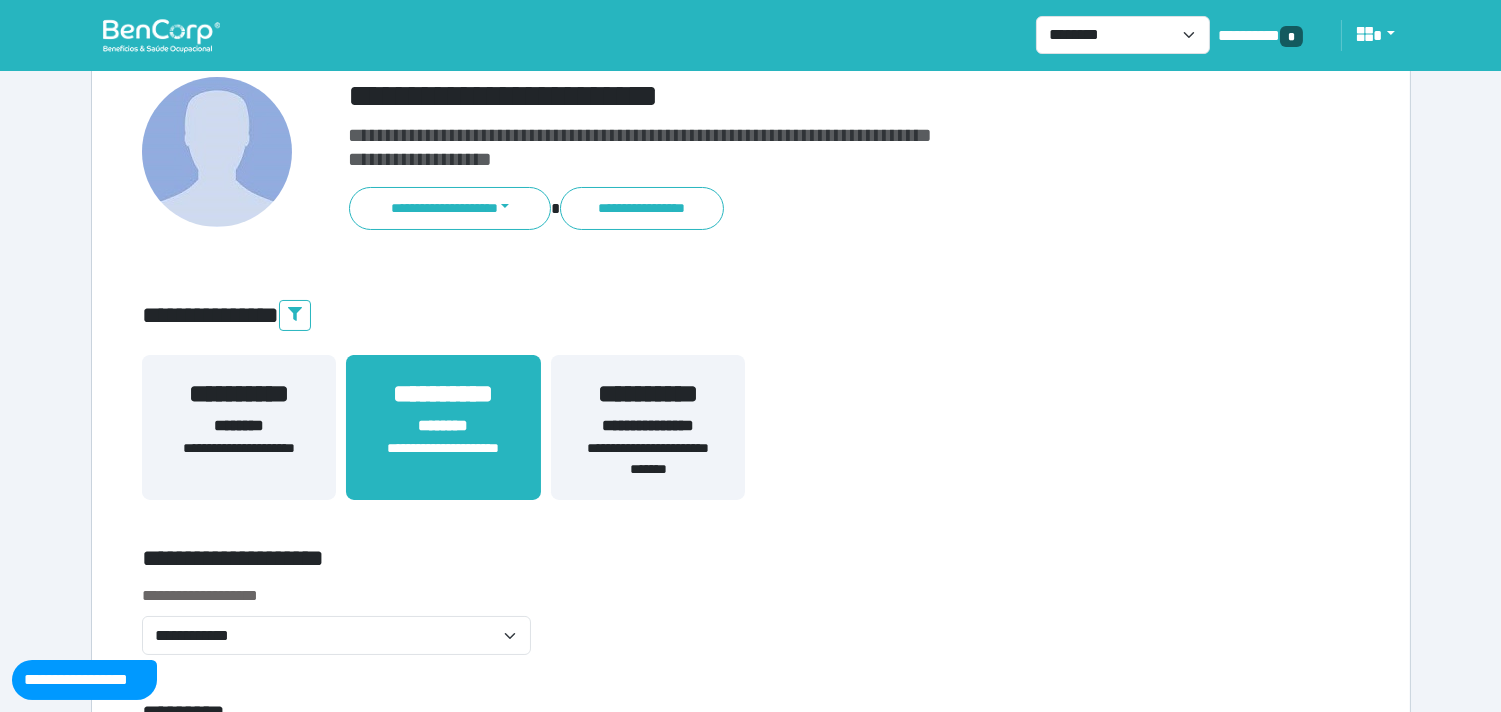 scroll, scrollTop: 0, scrollLeft: 0, axis: both 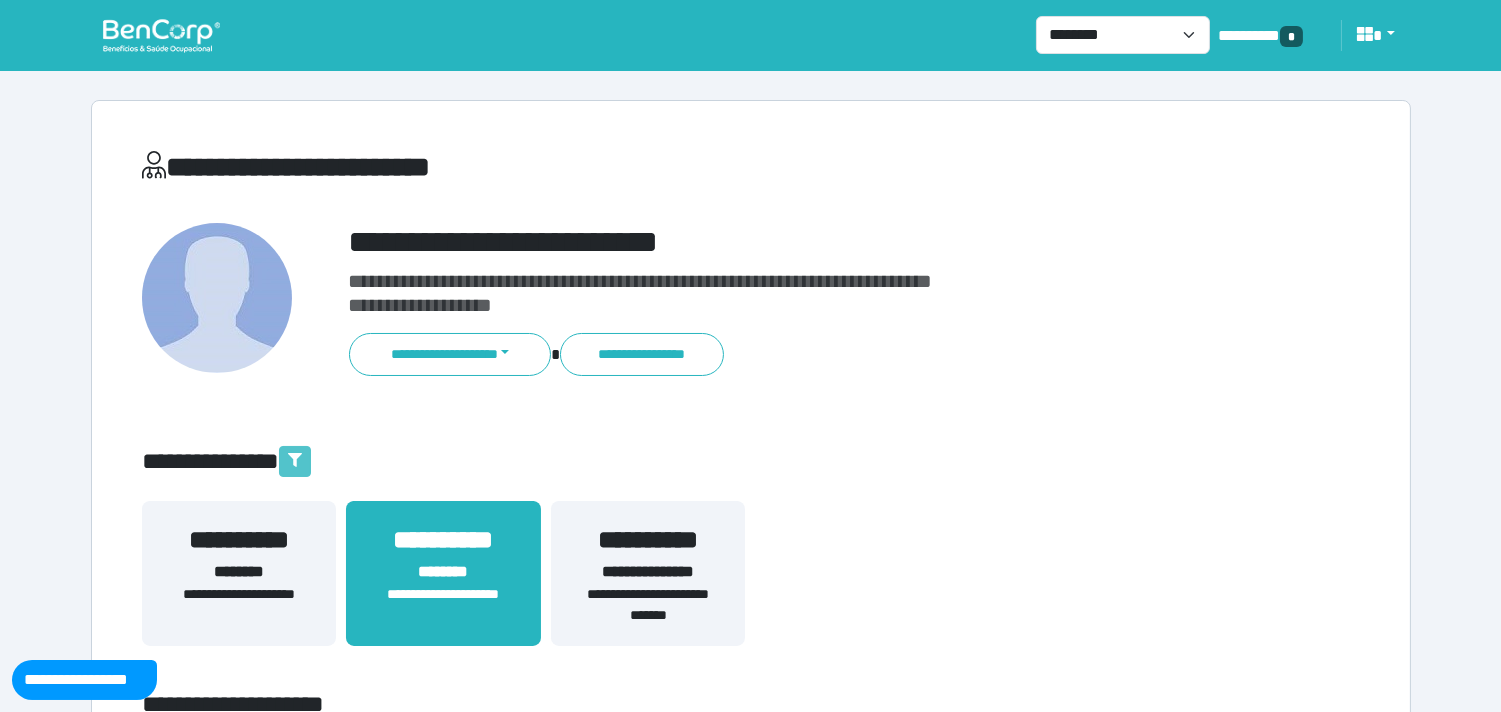 click 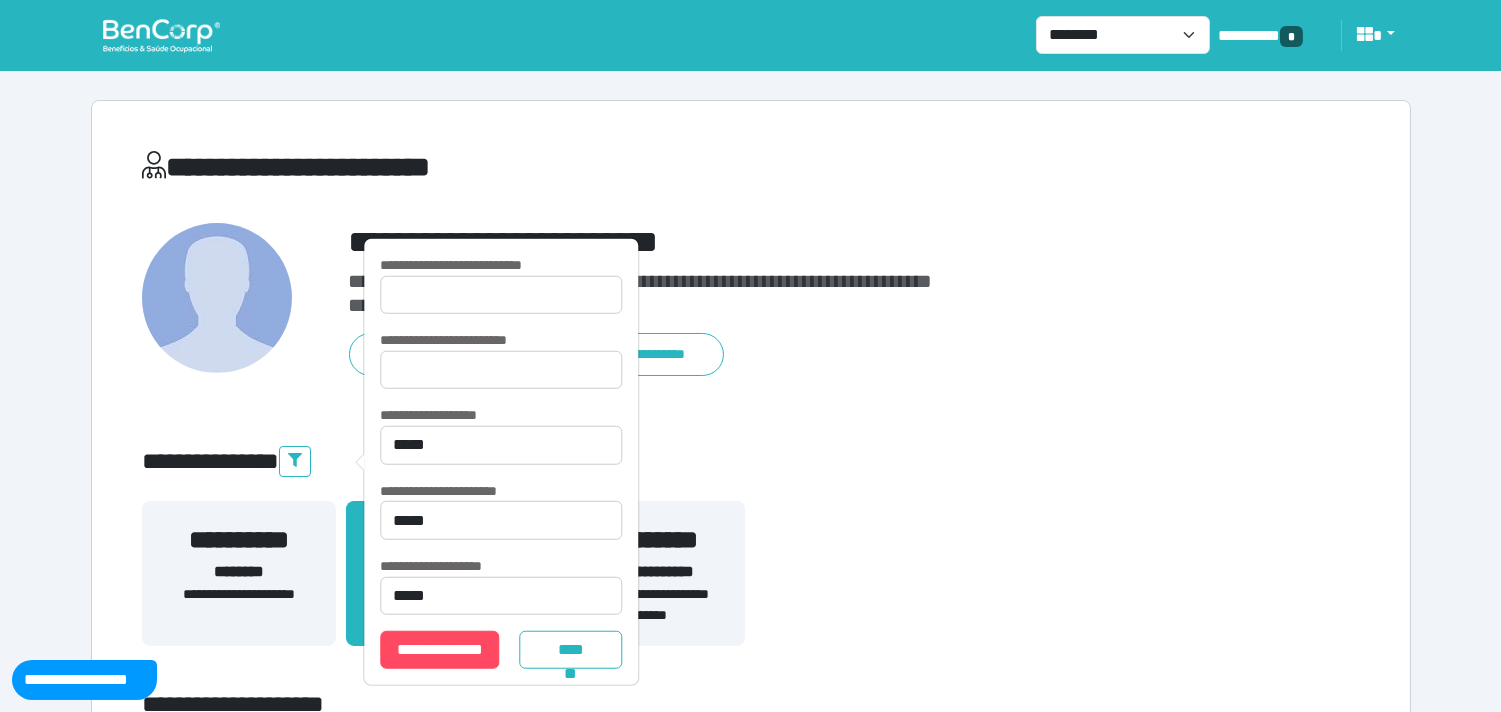click on "**********" at bounding box center [751, 461] 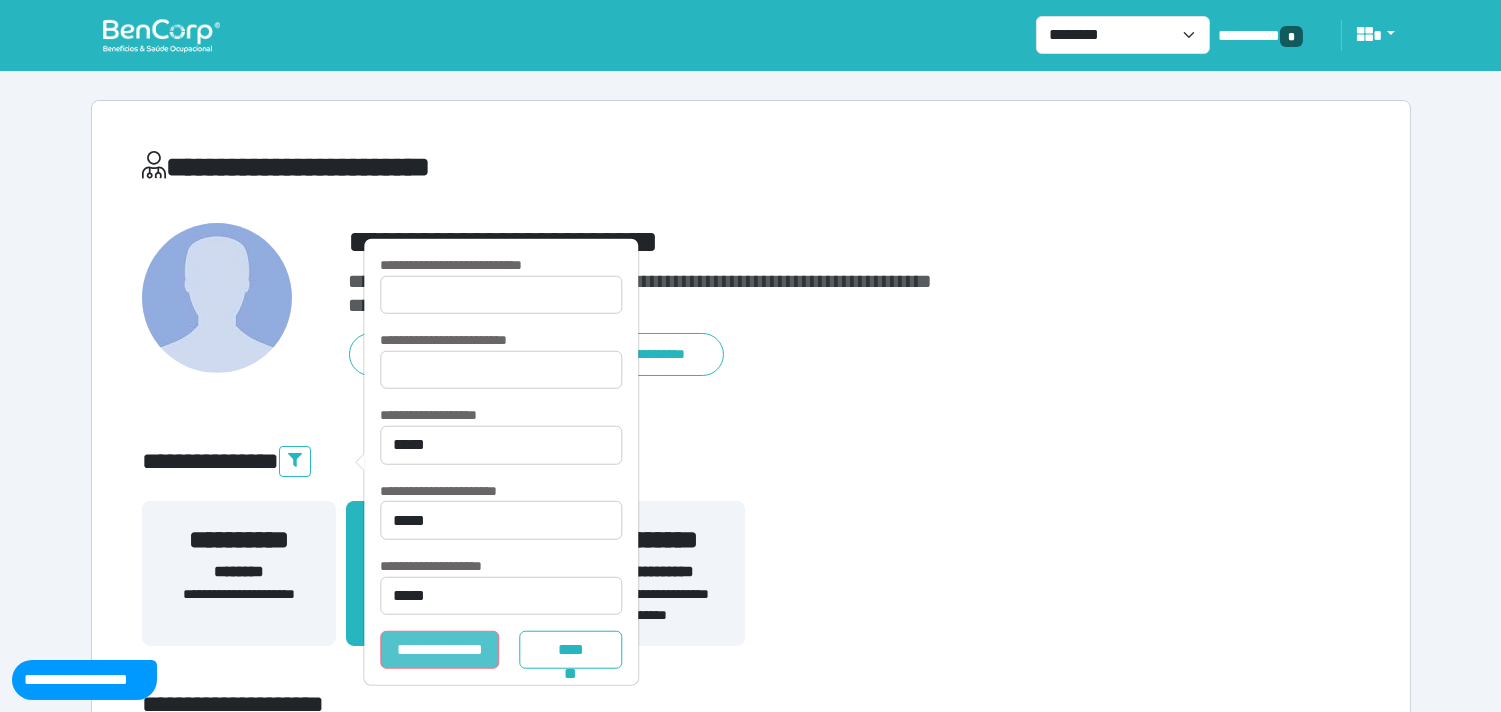 click on "**********" at bounding box center (439, 650) 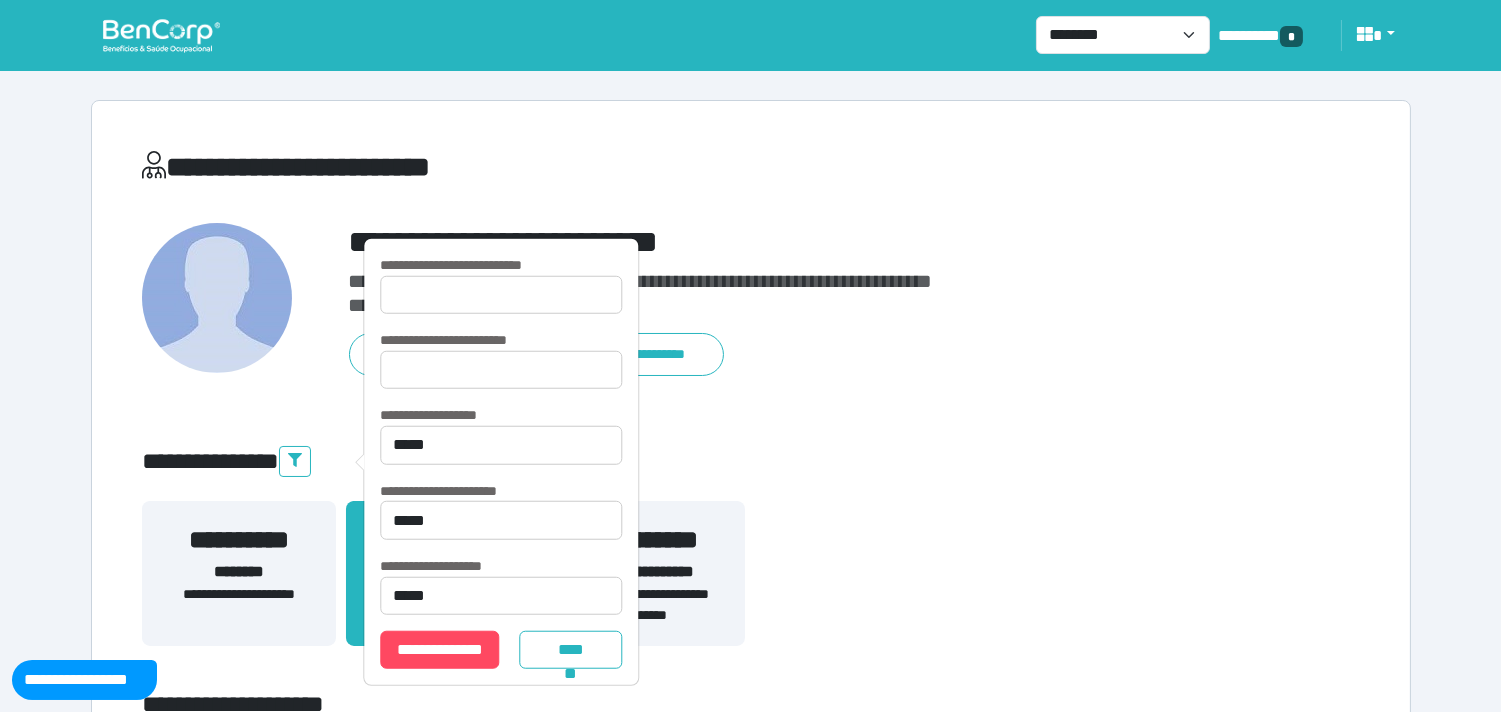 click on "**********" at bounding box center [751, 558] 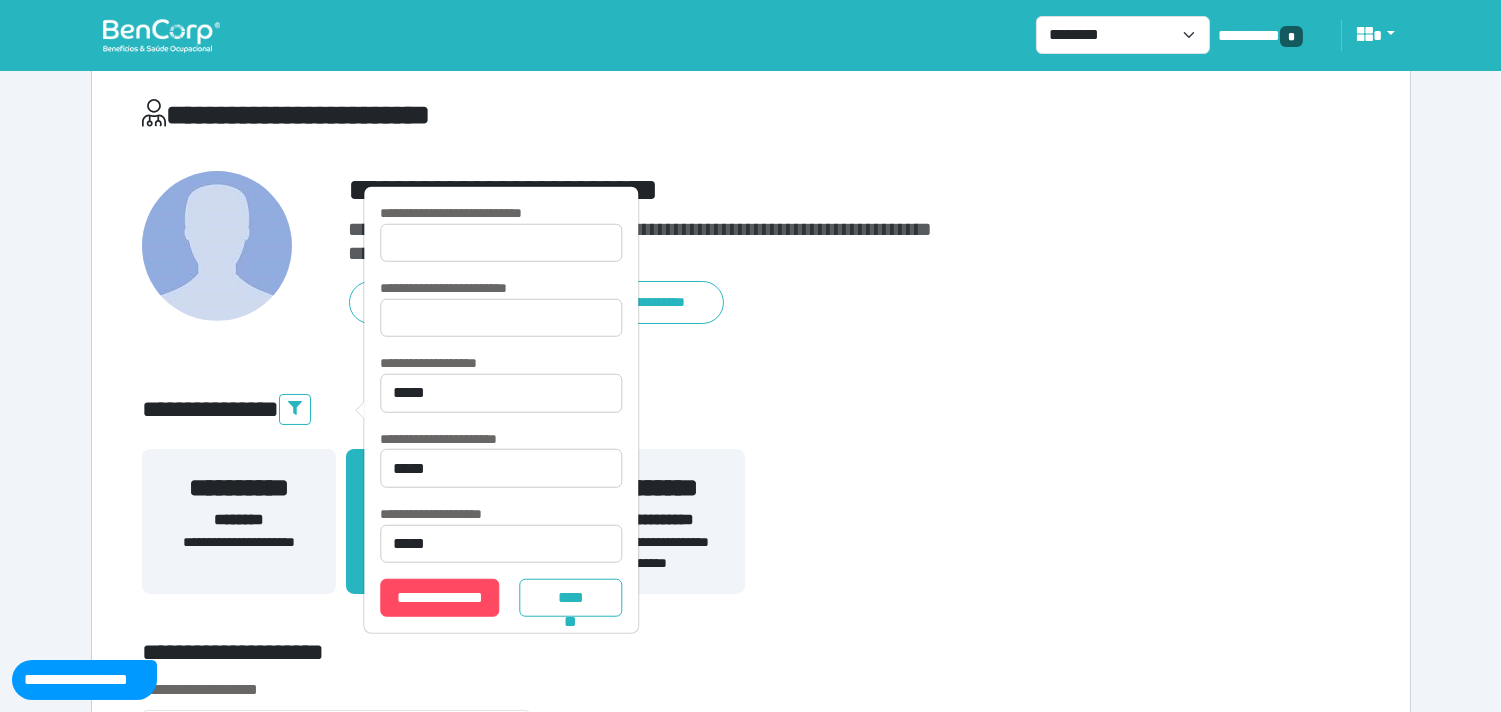 scroll, scrollTop: 0, scrollLeft: 0, axis: both 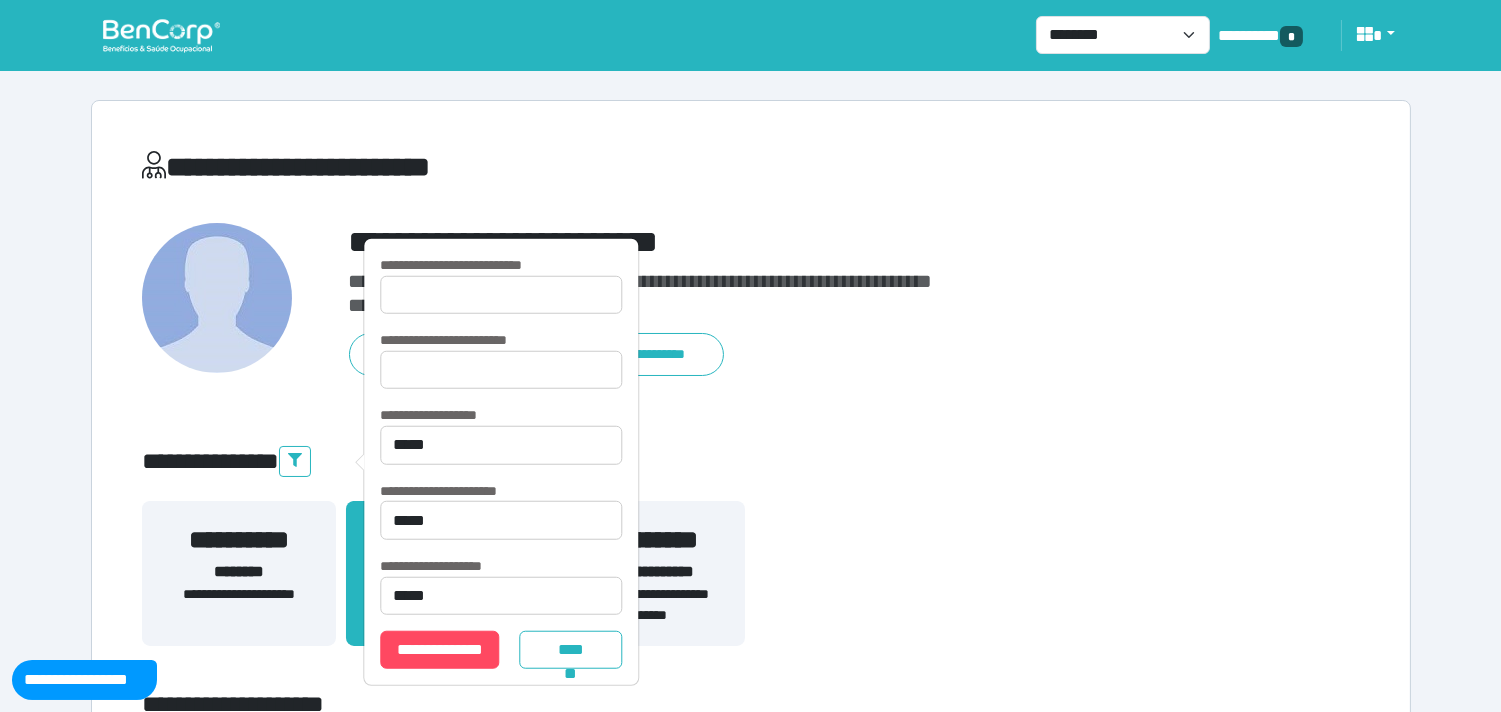click on "**********" at bounding box center [751, 4347] 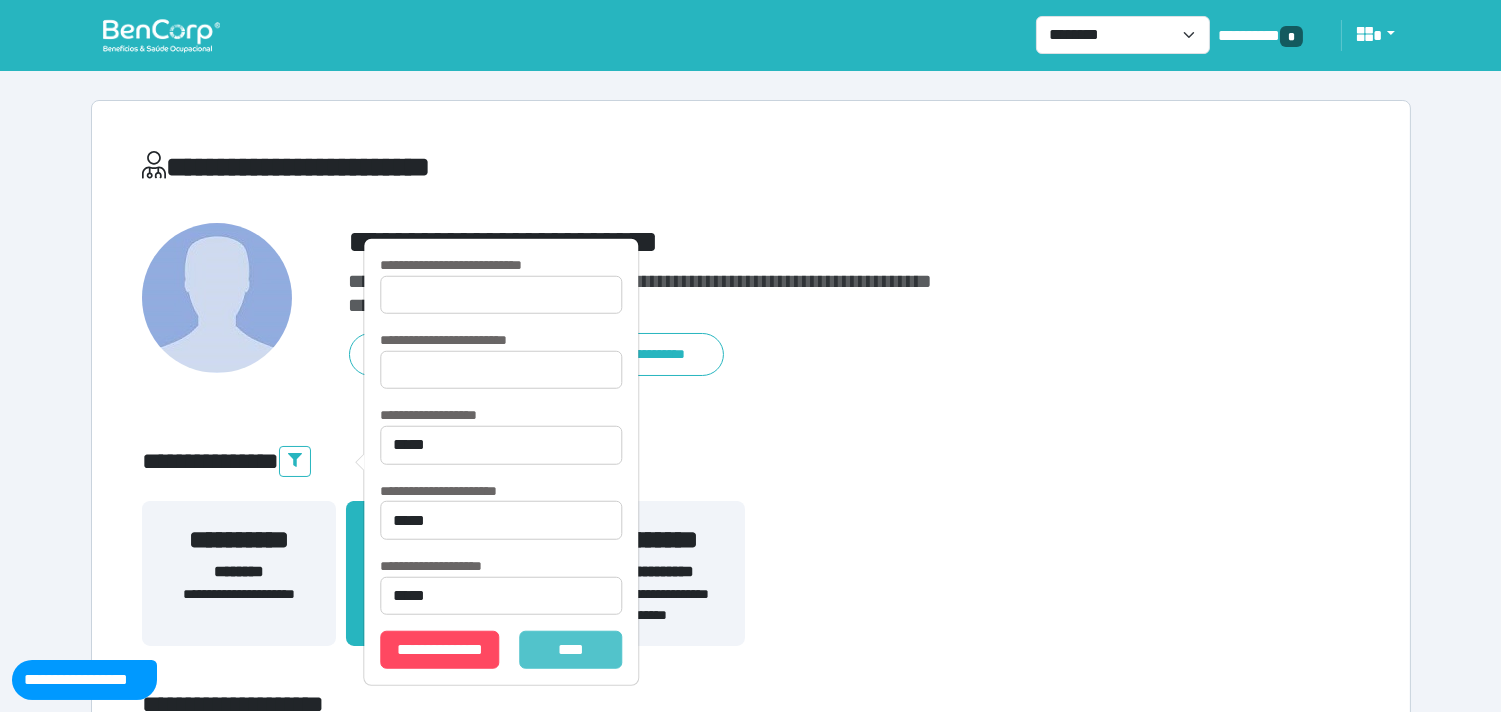 click on "*******" at bounding box center [571, 650] 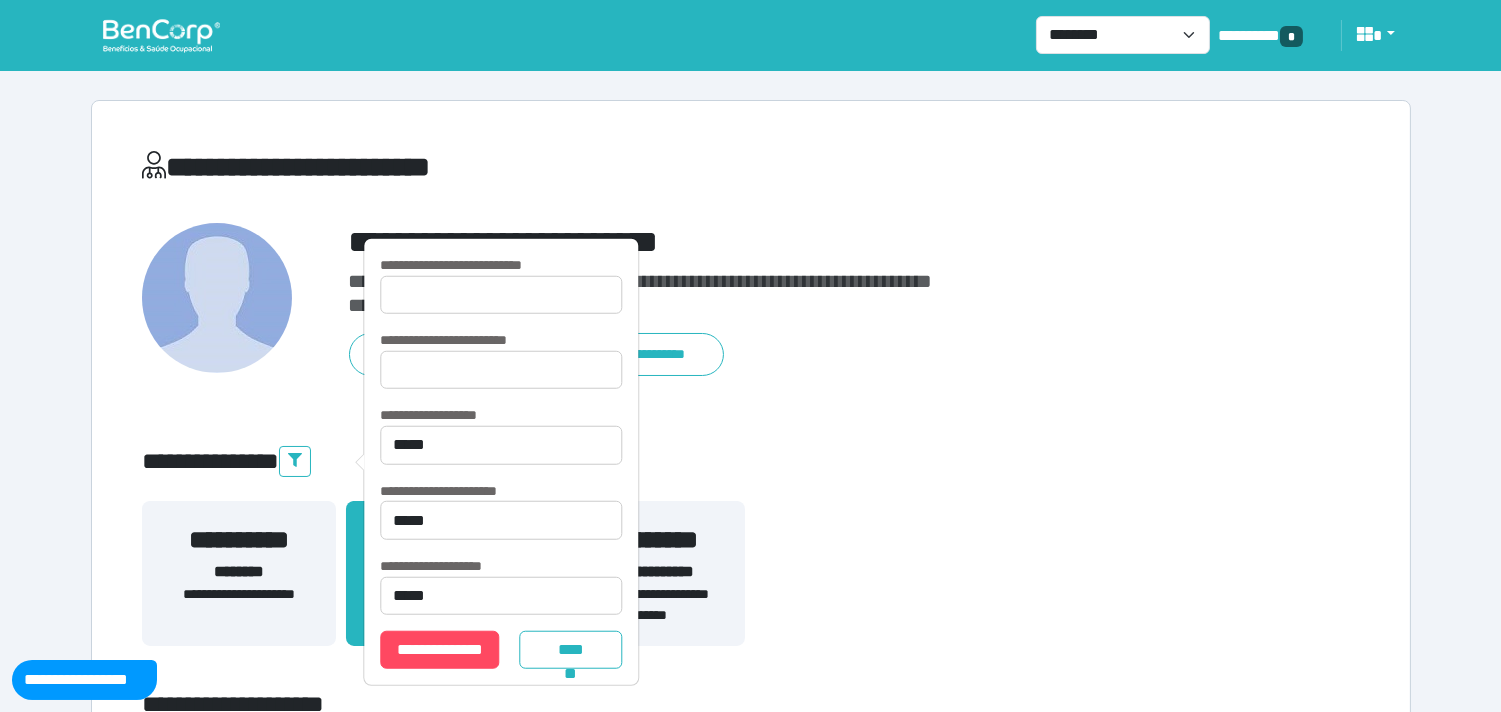 click on "**********" at bounding box center [751, 4347] 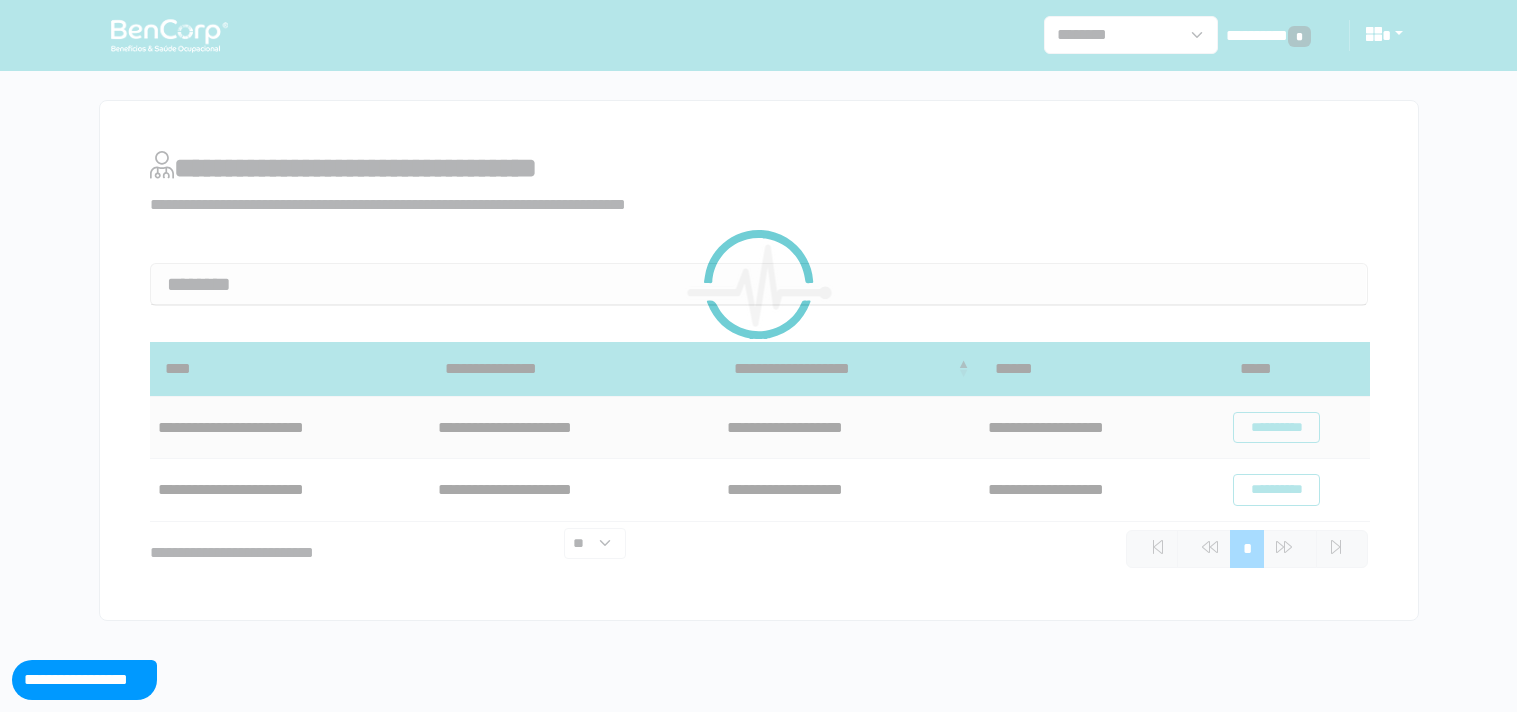 scroll, scrollTop: 0, scrollLeft: 0, axis: both 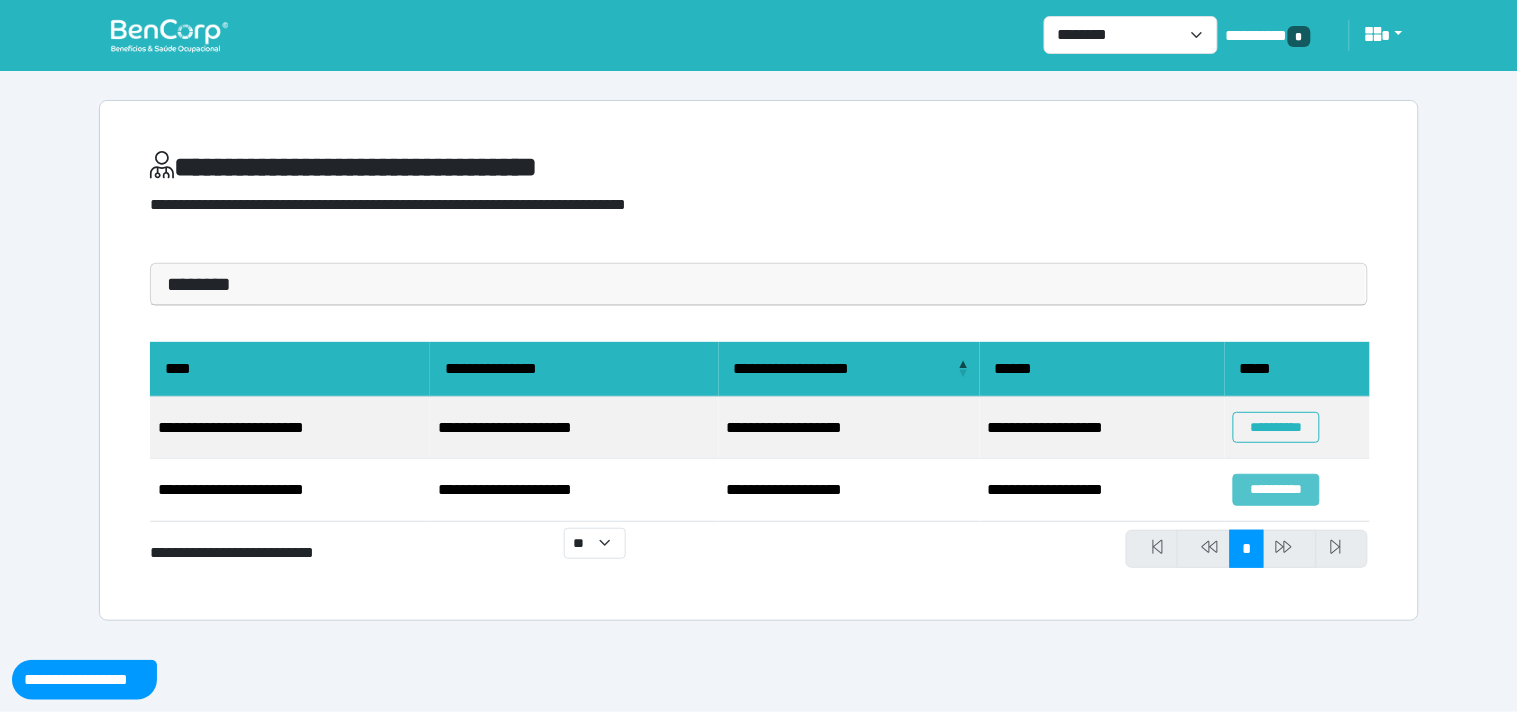 click on "**********" at bounding box center (1276, 489) 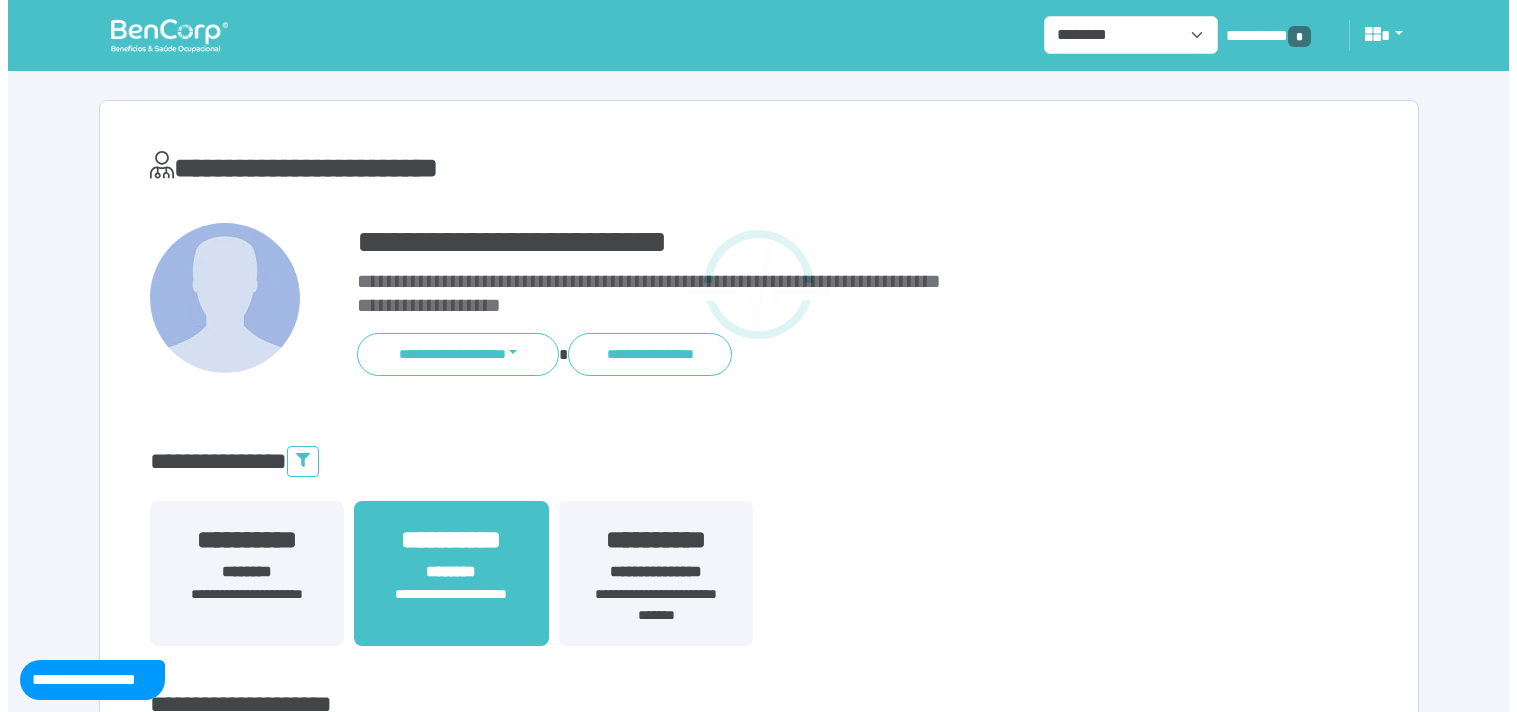 scroll, scrollTop: 0, scrollLeft: 0, axis: both 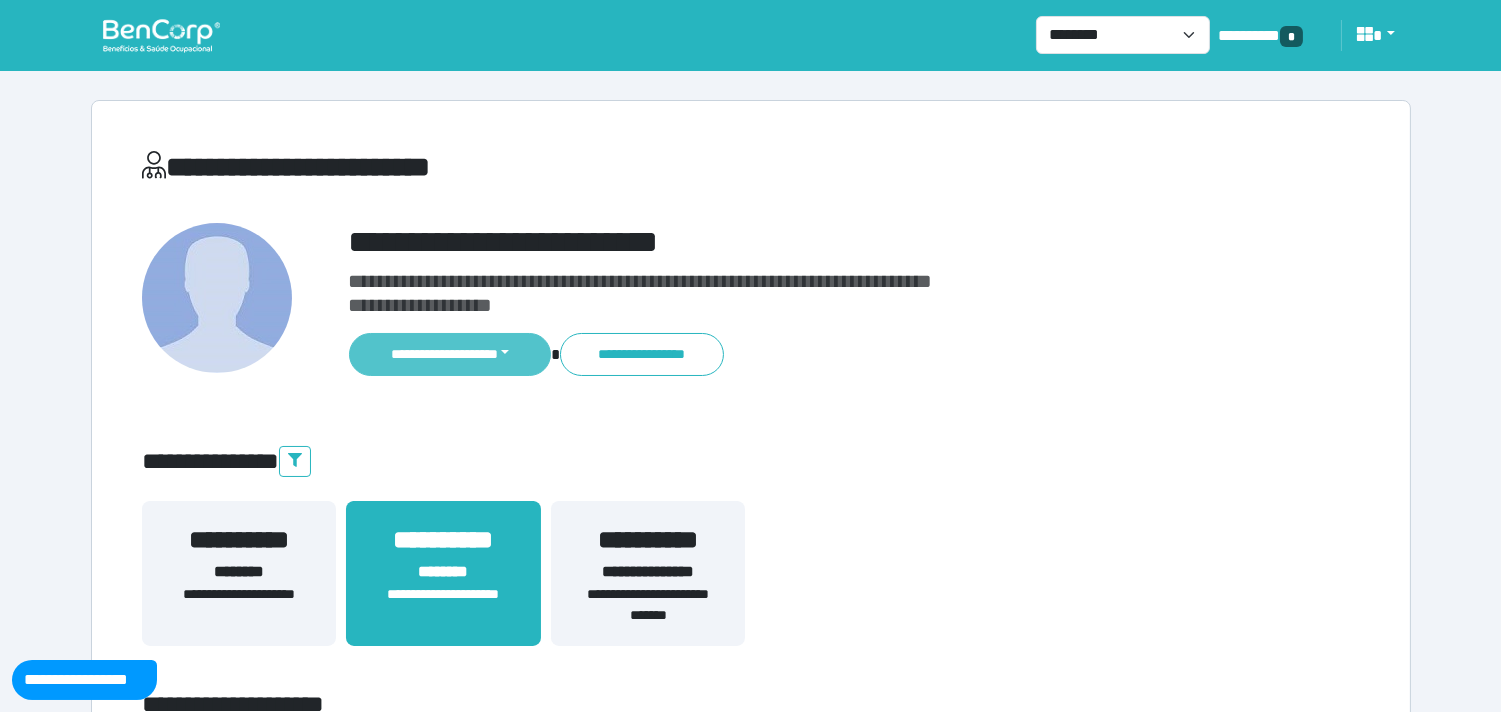 click on "**********" at bounding box center (450, 354) 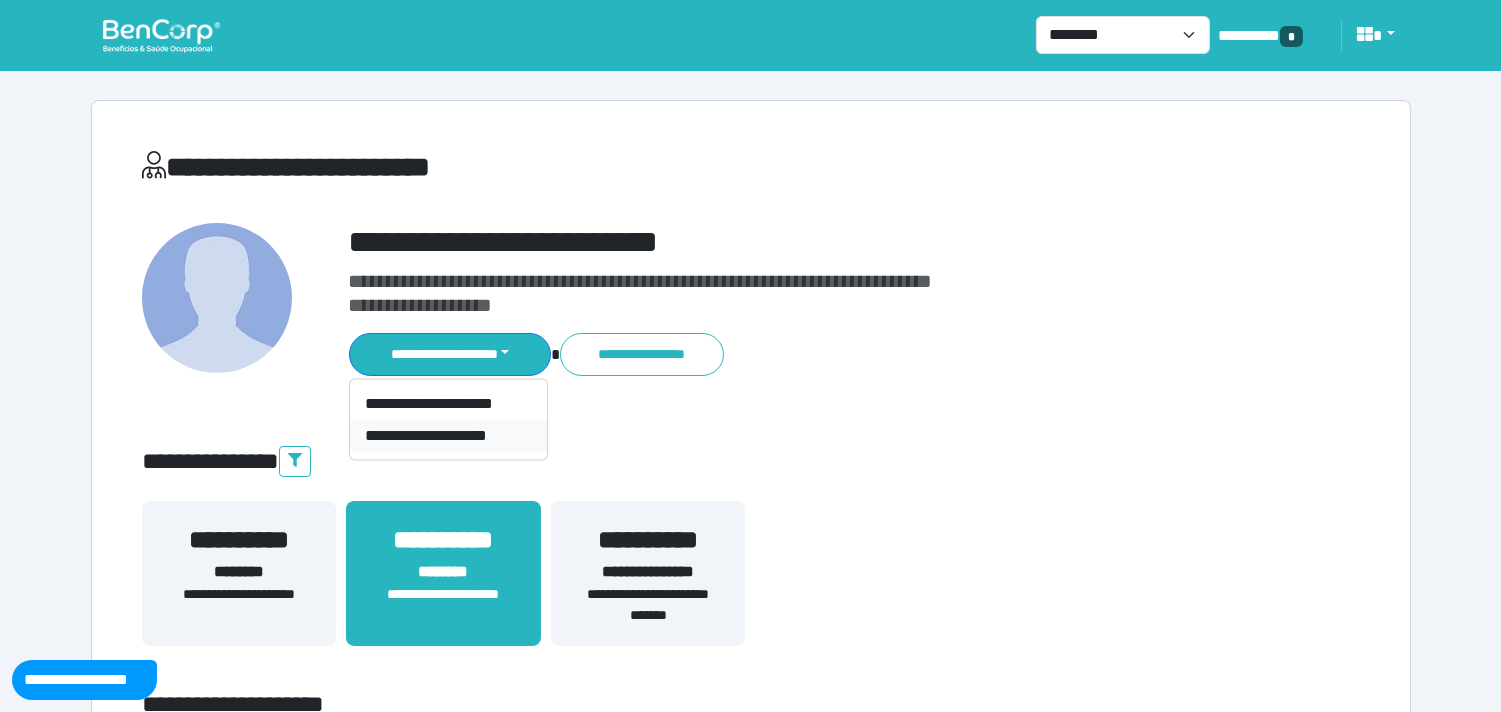 click on "**********" at bounding box center (448, 435) 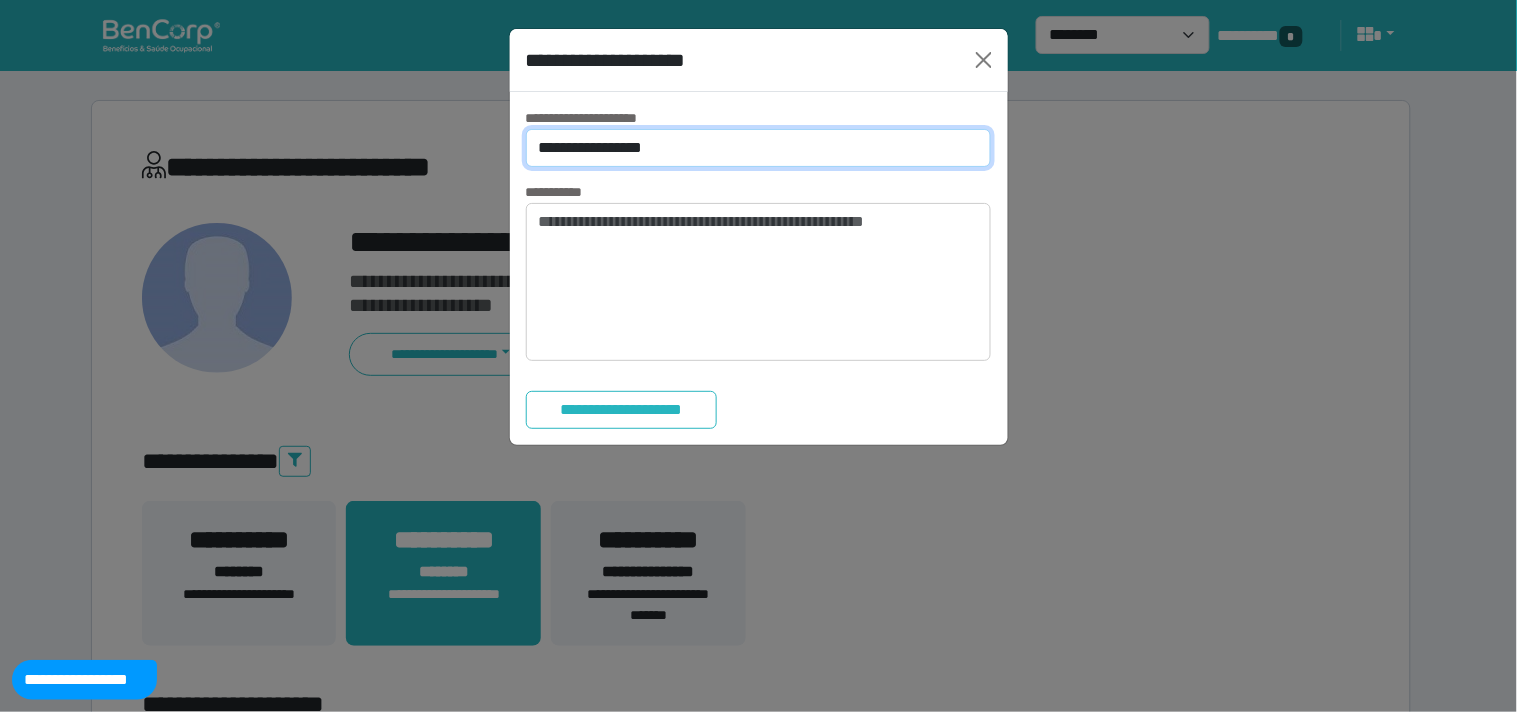 click on "**********" at bounding box center [759, 148] 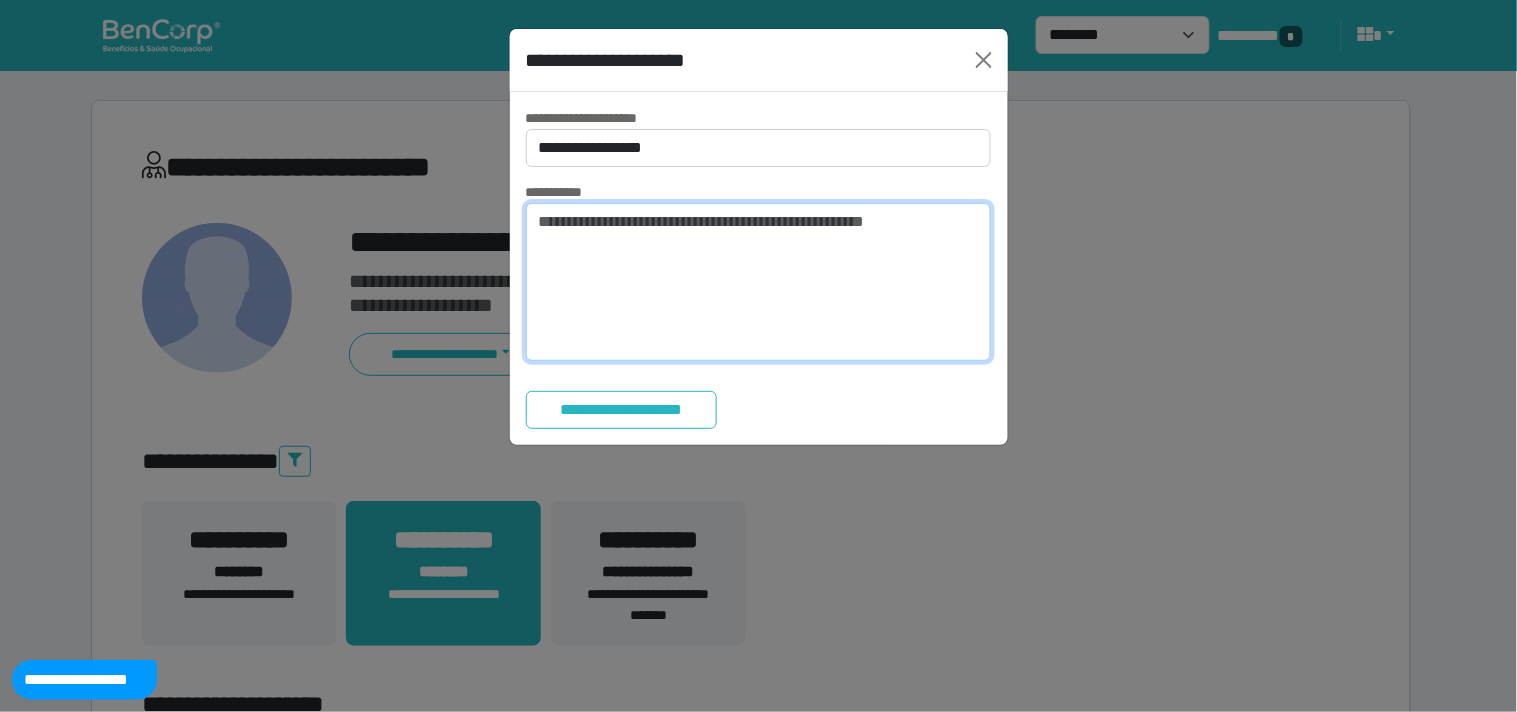 click at bounding box center (759, 282) 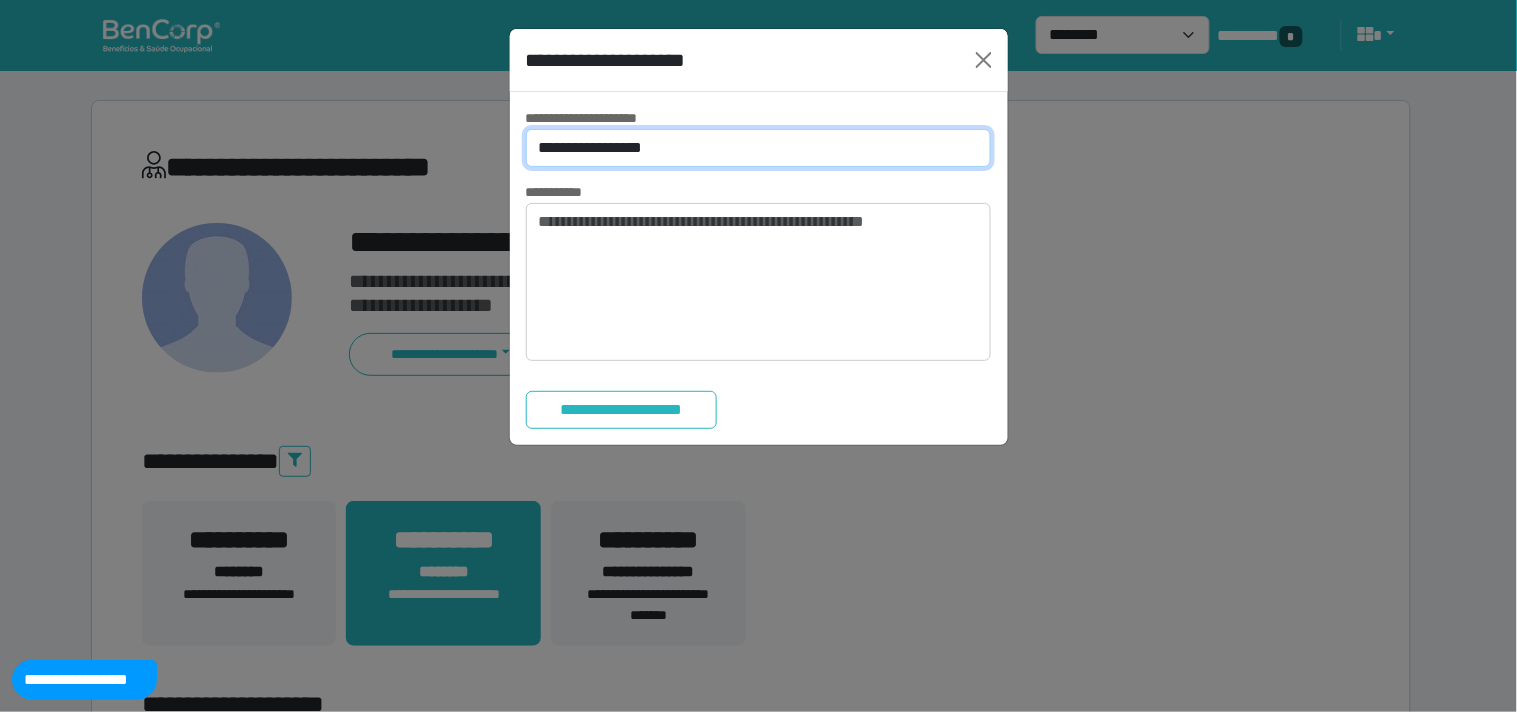 click on "**********" at bounding box center [759, 148] 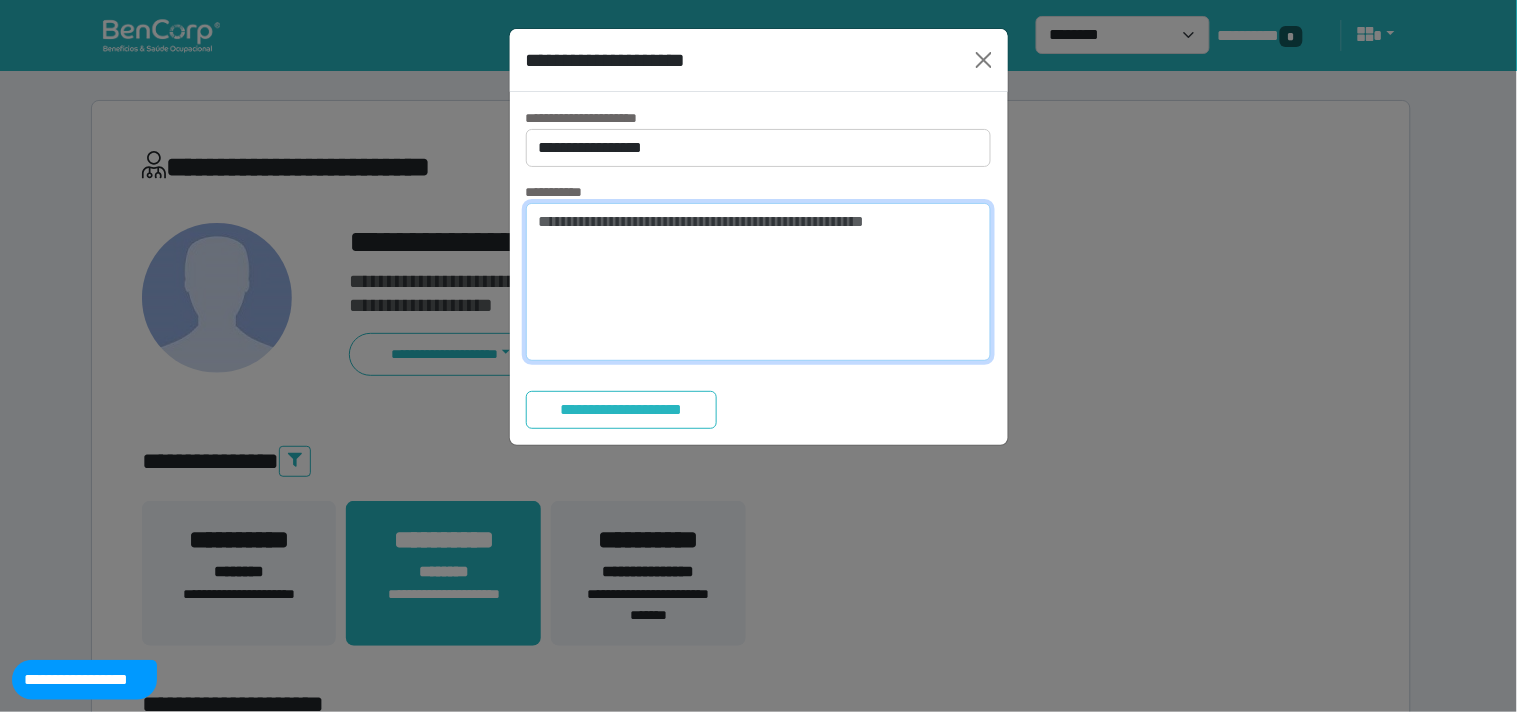 click at bounding box center (759, 282) 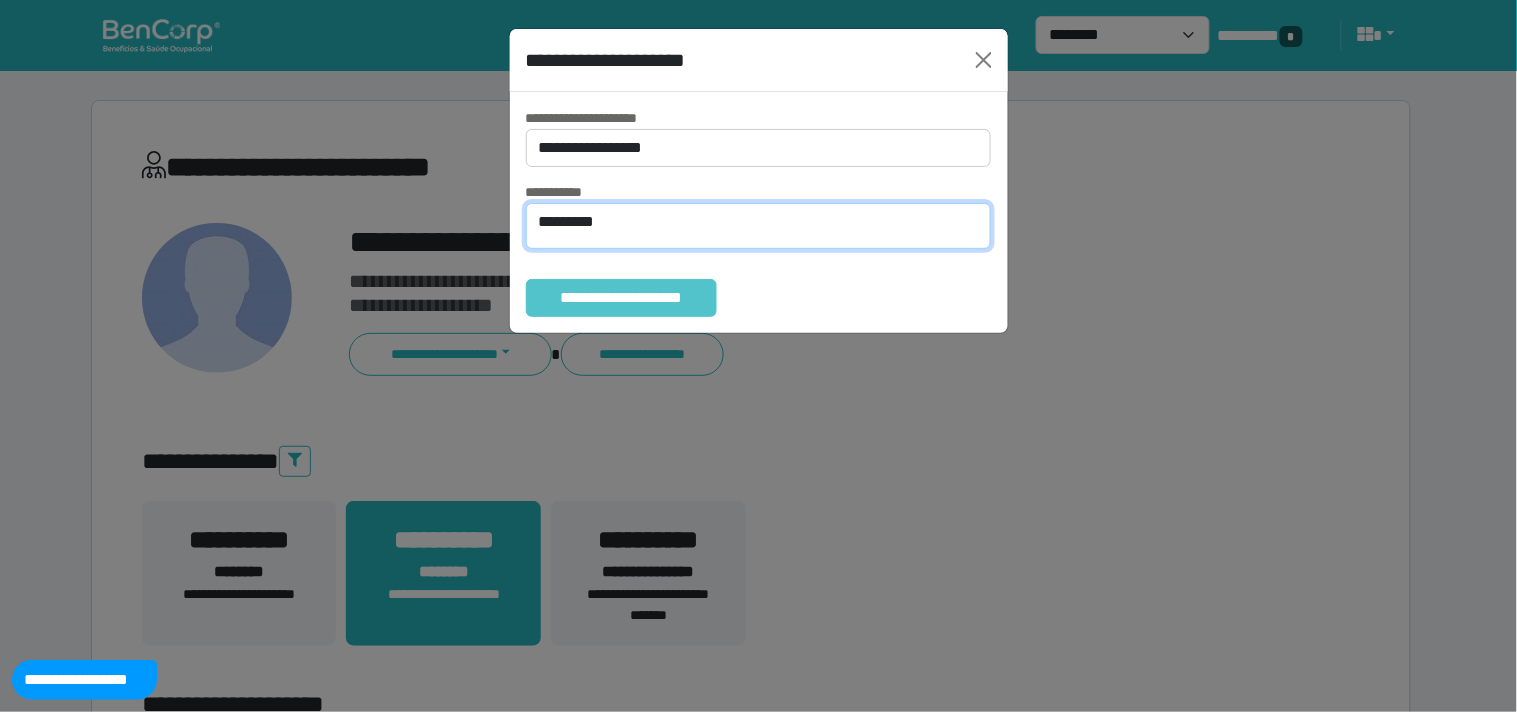 type on "*********" 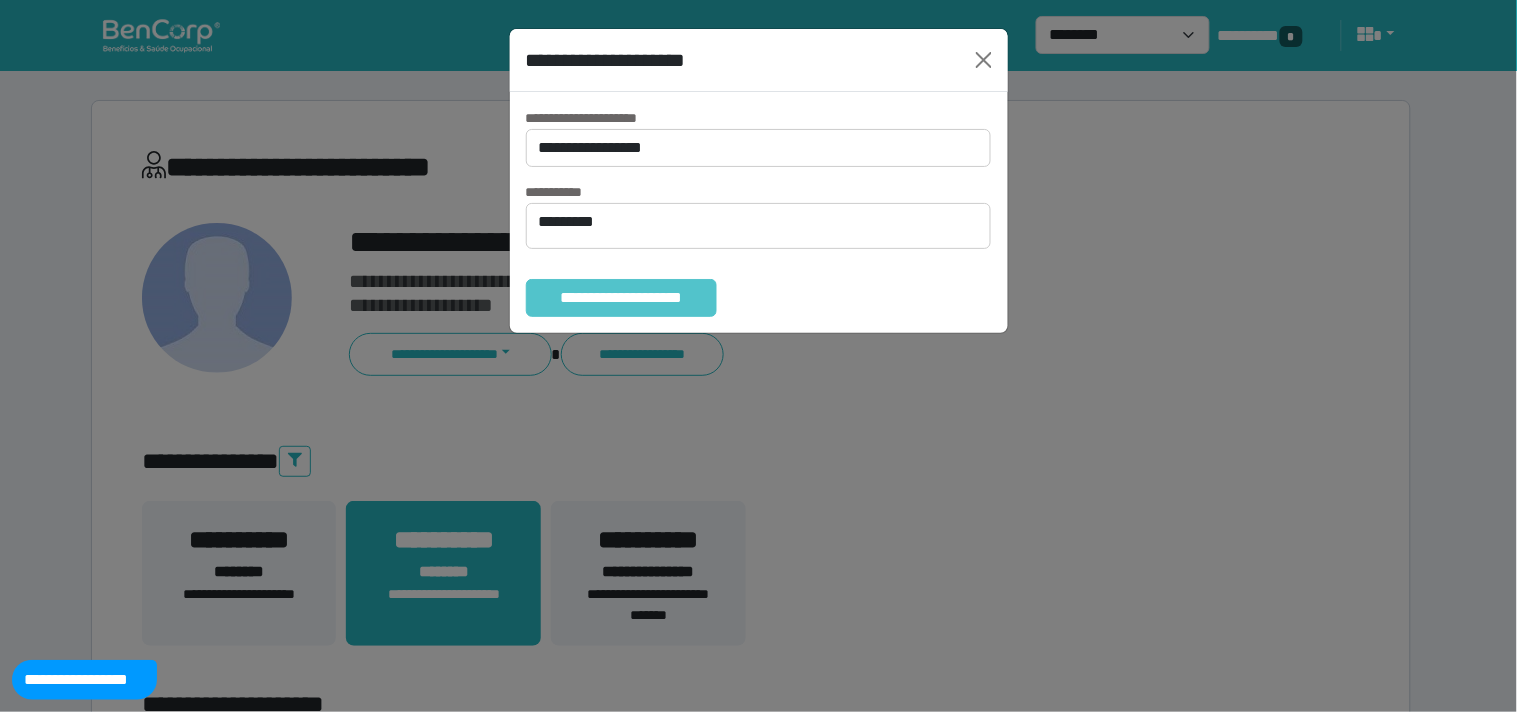 click on "**********" at bounding box center (621, 298) 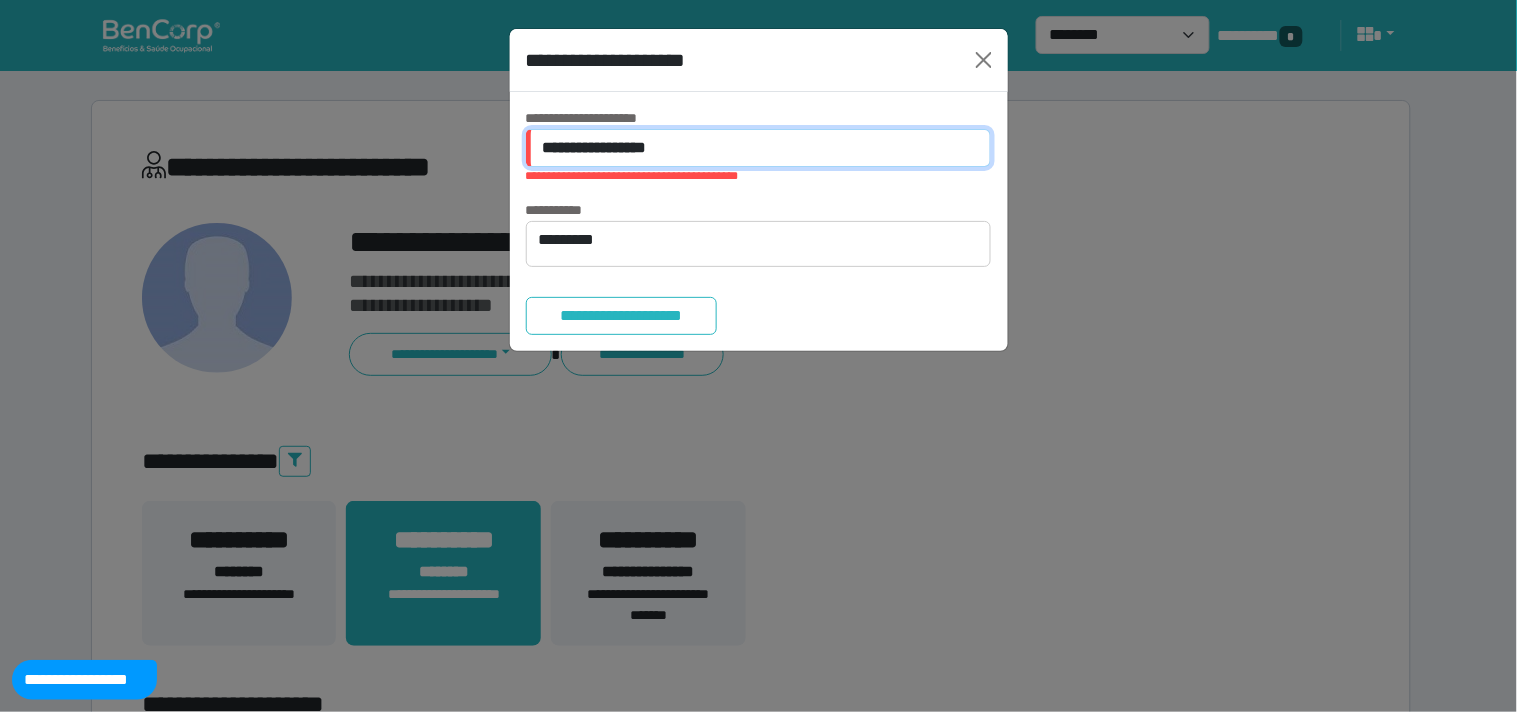 click on "**********" at bounding box center [759, 148] 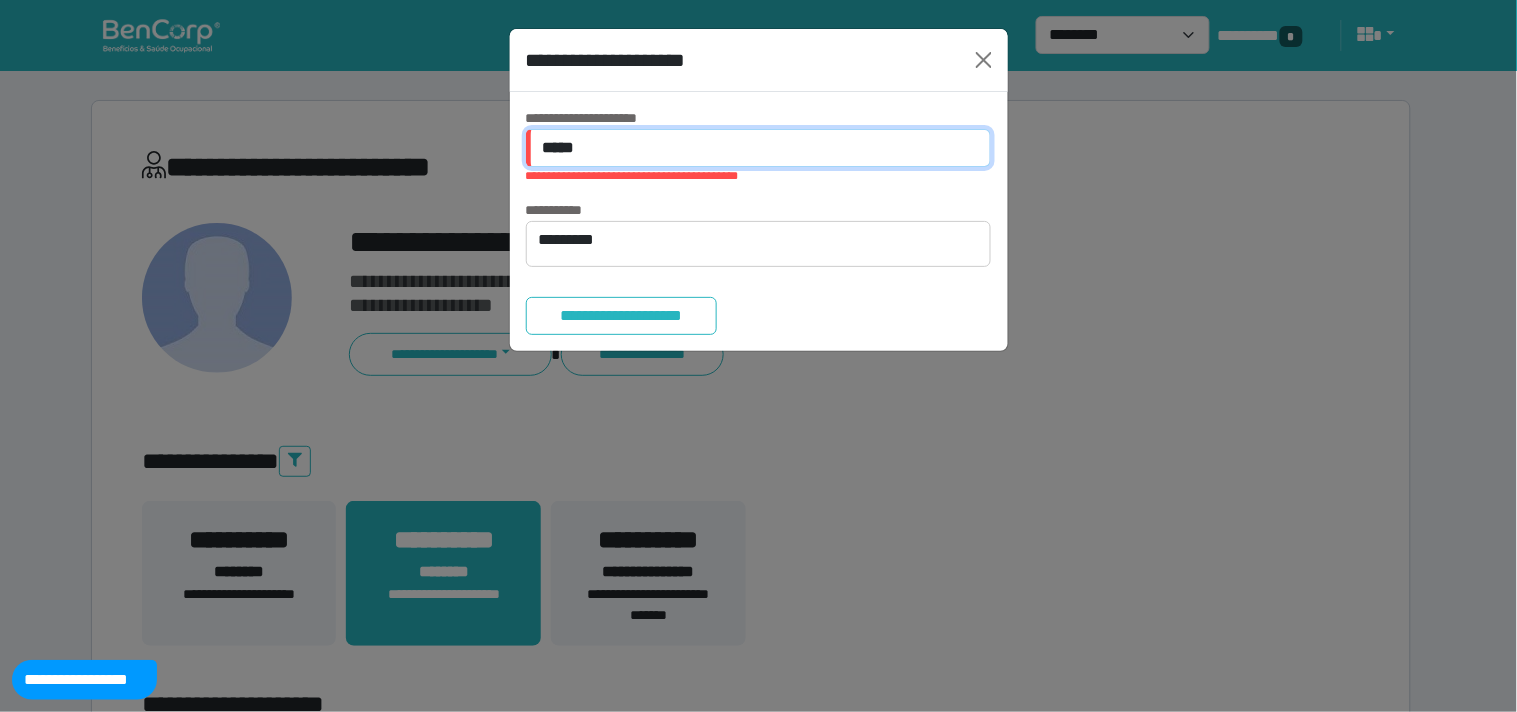 click on "**********" at bounding box center (759, 148) 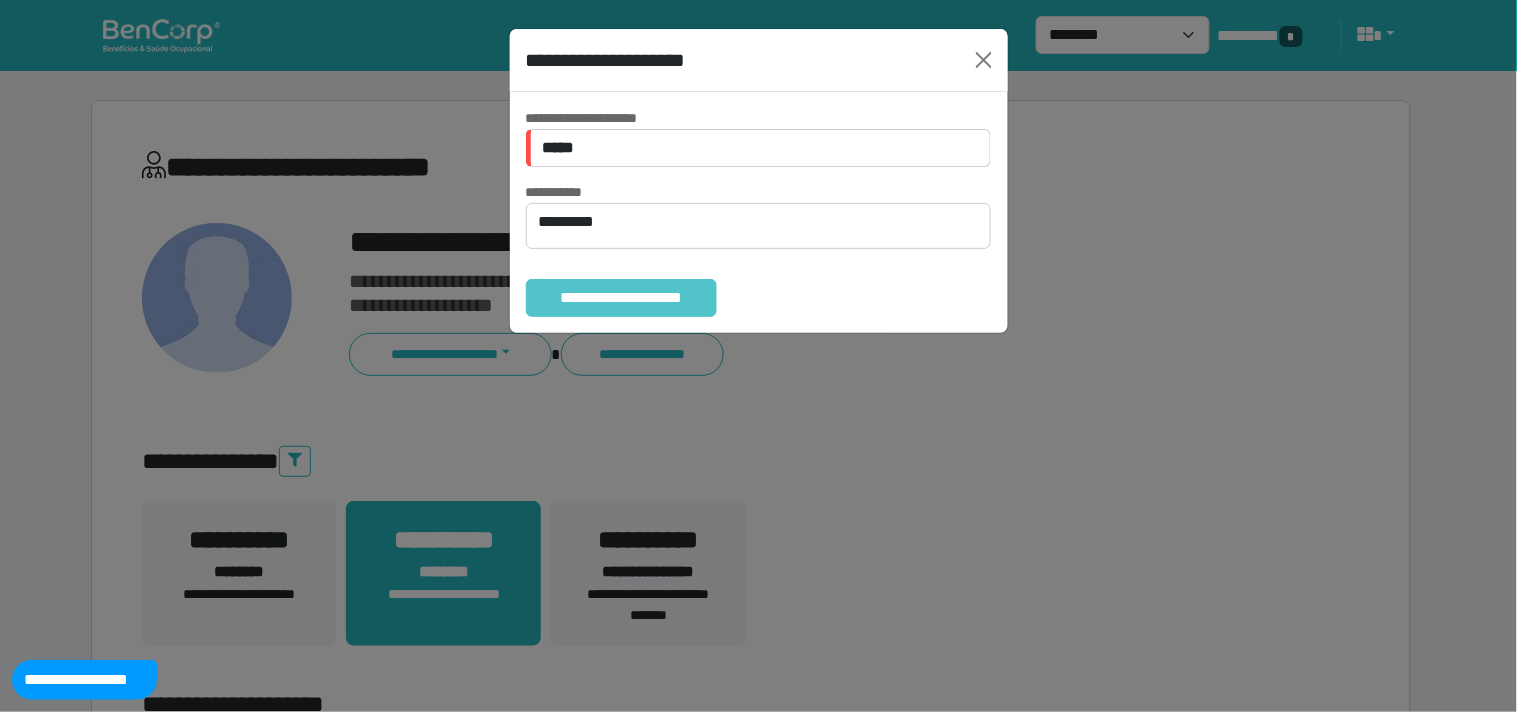 click on "**********" at bounding box center [621, 298] 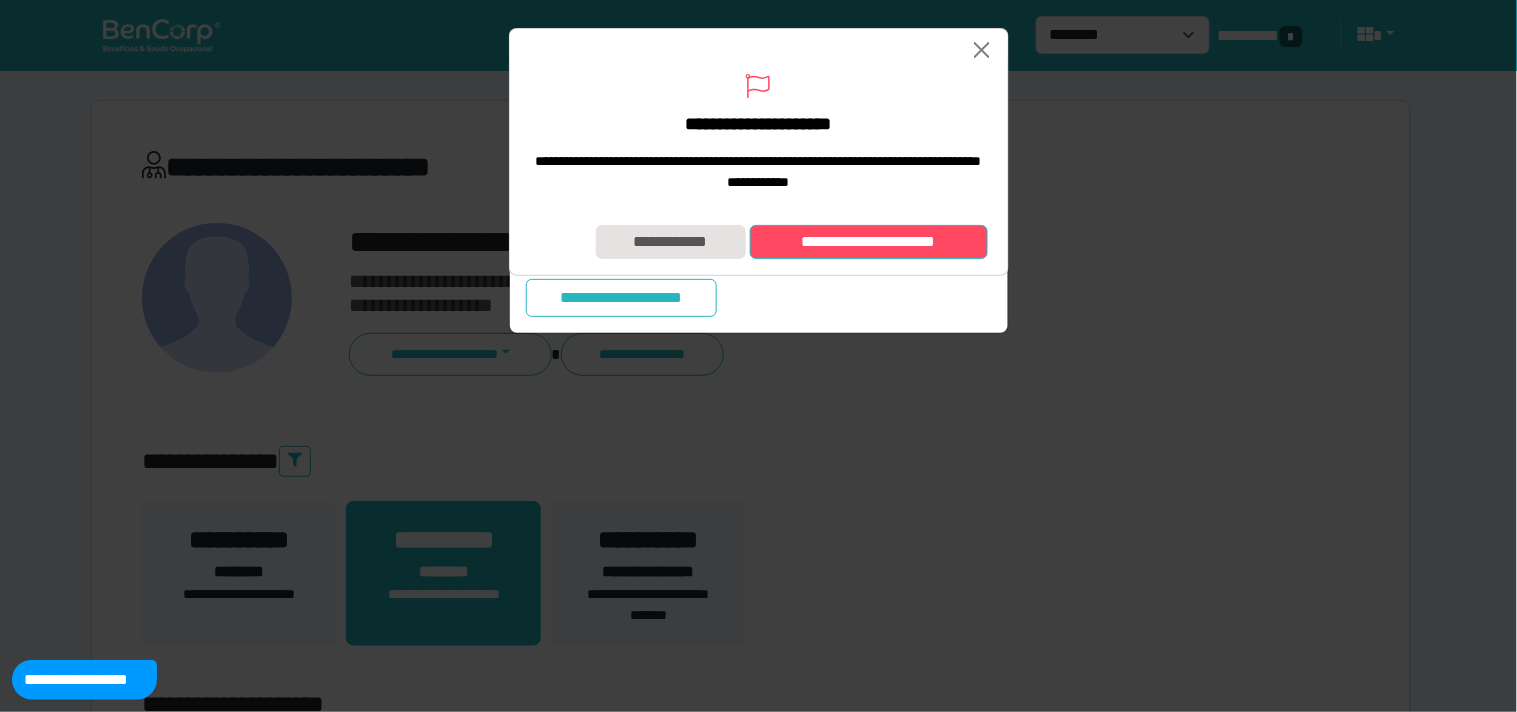 drag, startPoint x: 837, startPoint y: 244, endPoint x: 707, endPoint y: 292, distance: 138.57849 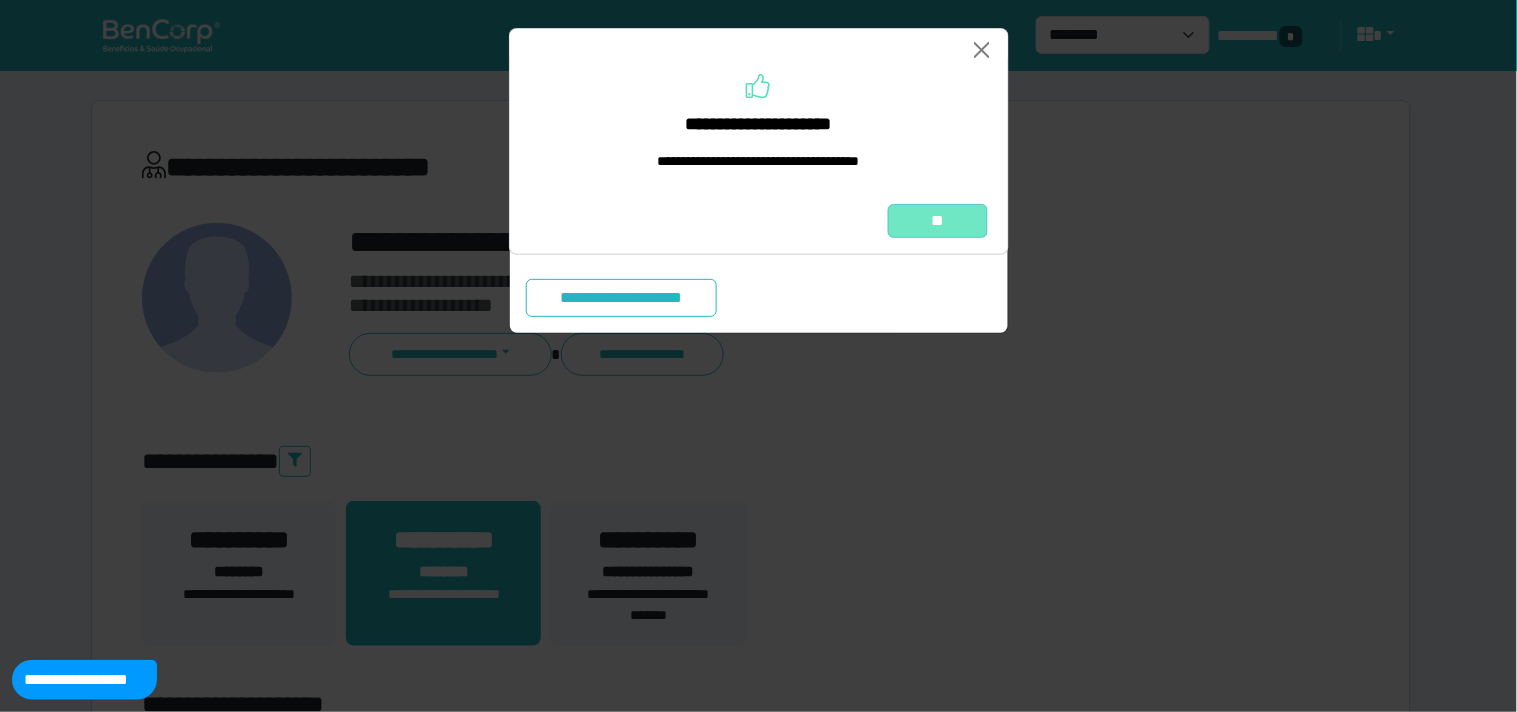 click on "**" at bounding box center (938, 221) 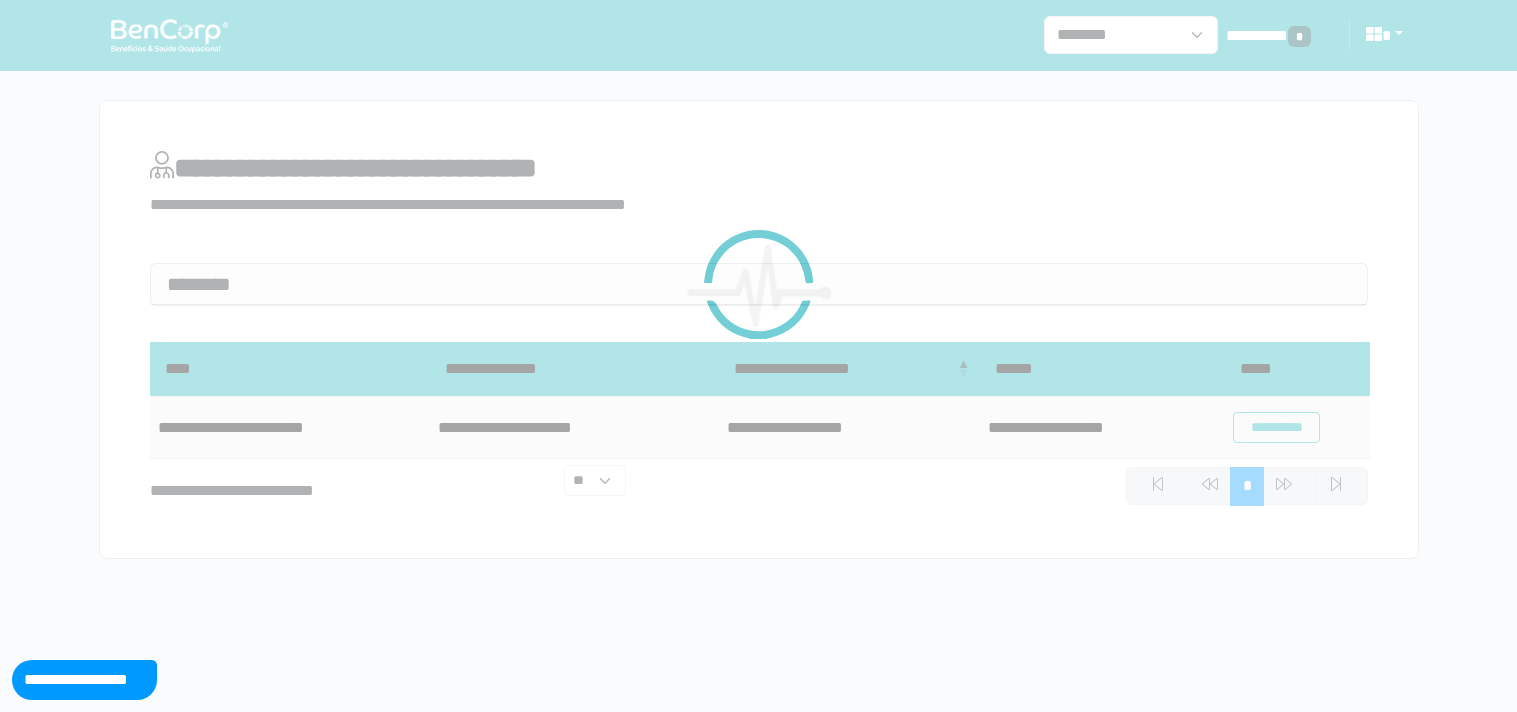 scroll, scrollTop: 0, scrollLeft: 0, axis: both 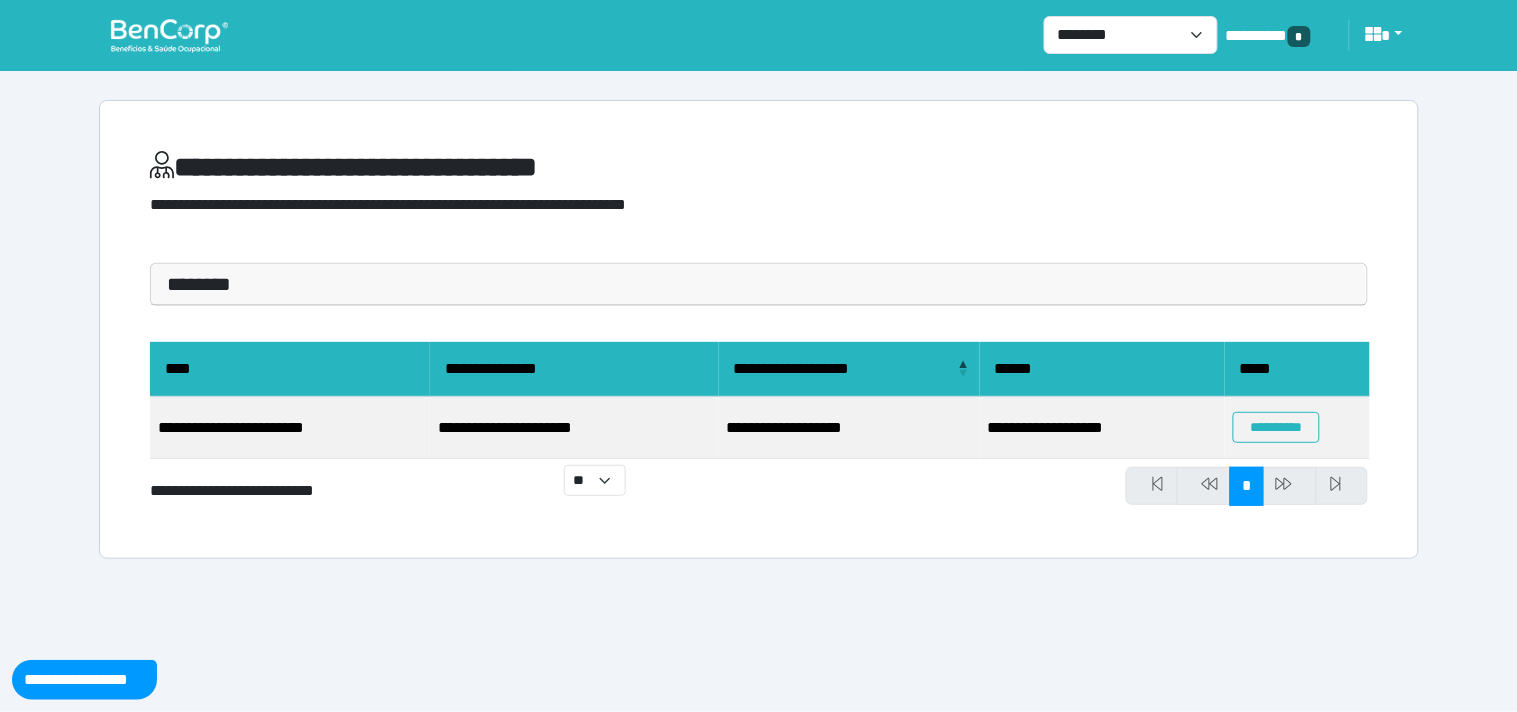 click at bounding box center (169, 35) 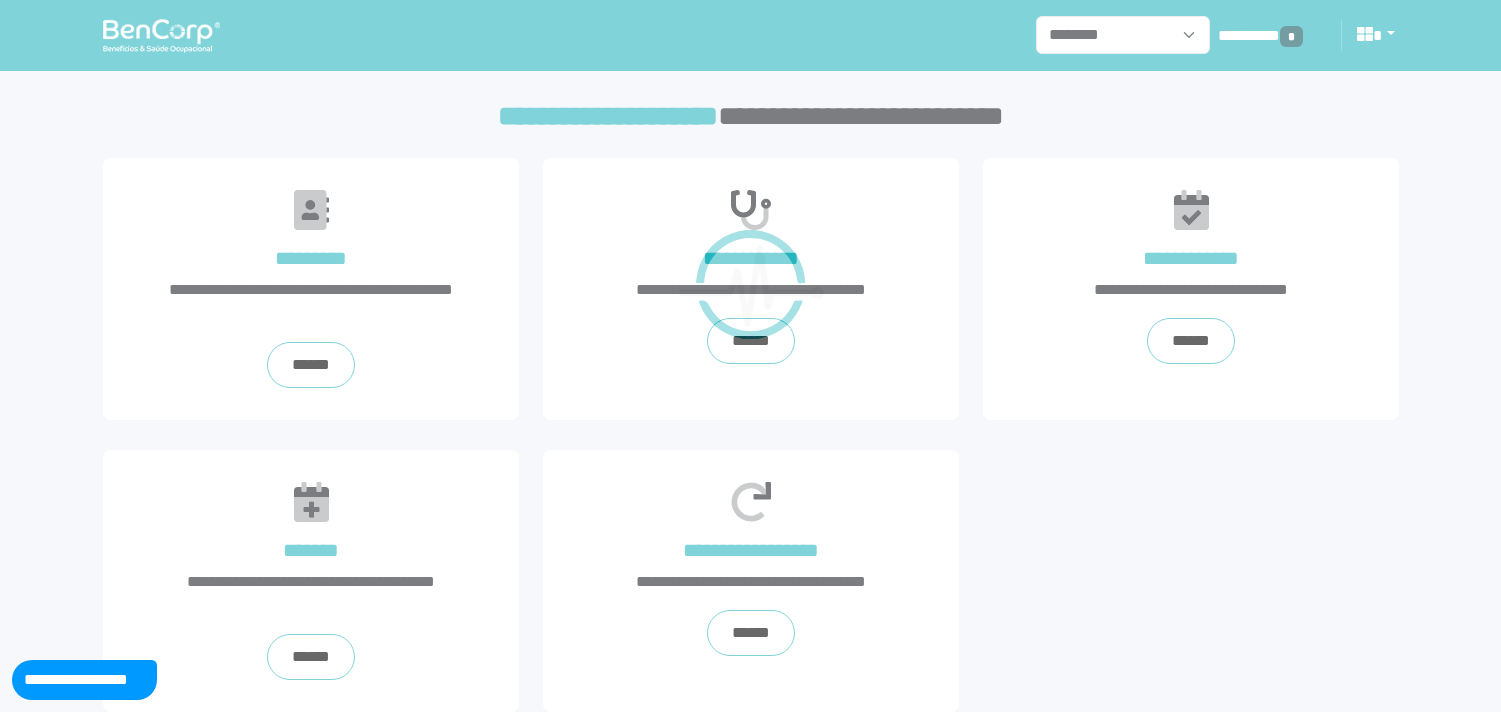 scroll, scrollTop: 0, scrollLeft: 0, axis: both 